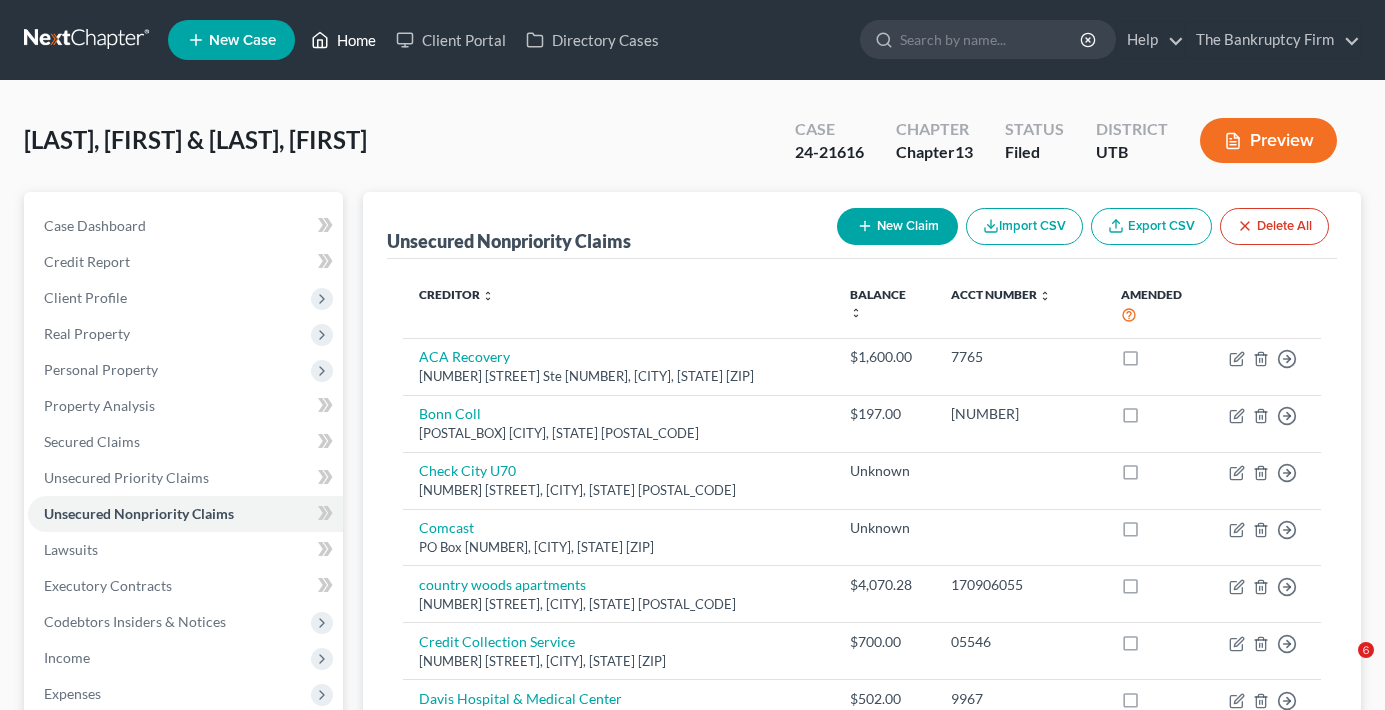 scroll, scrollTop: 0, scrollLeft: 0, axis: both 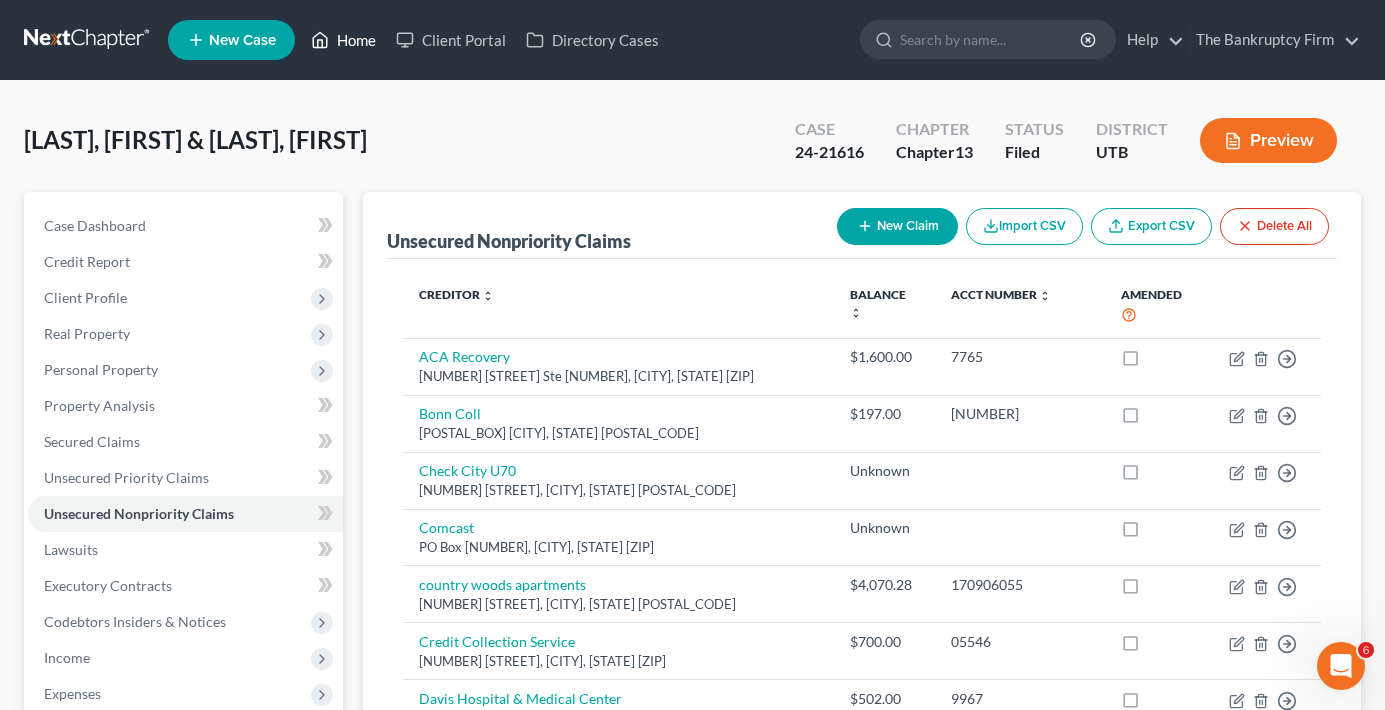 click on "Home" at bounding box center (343, 40) 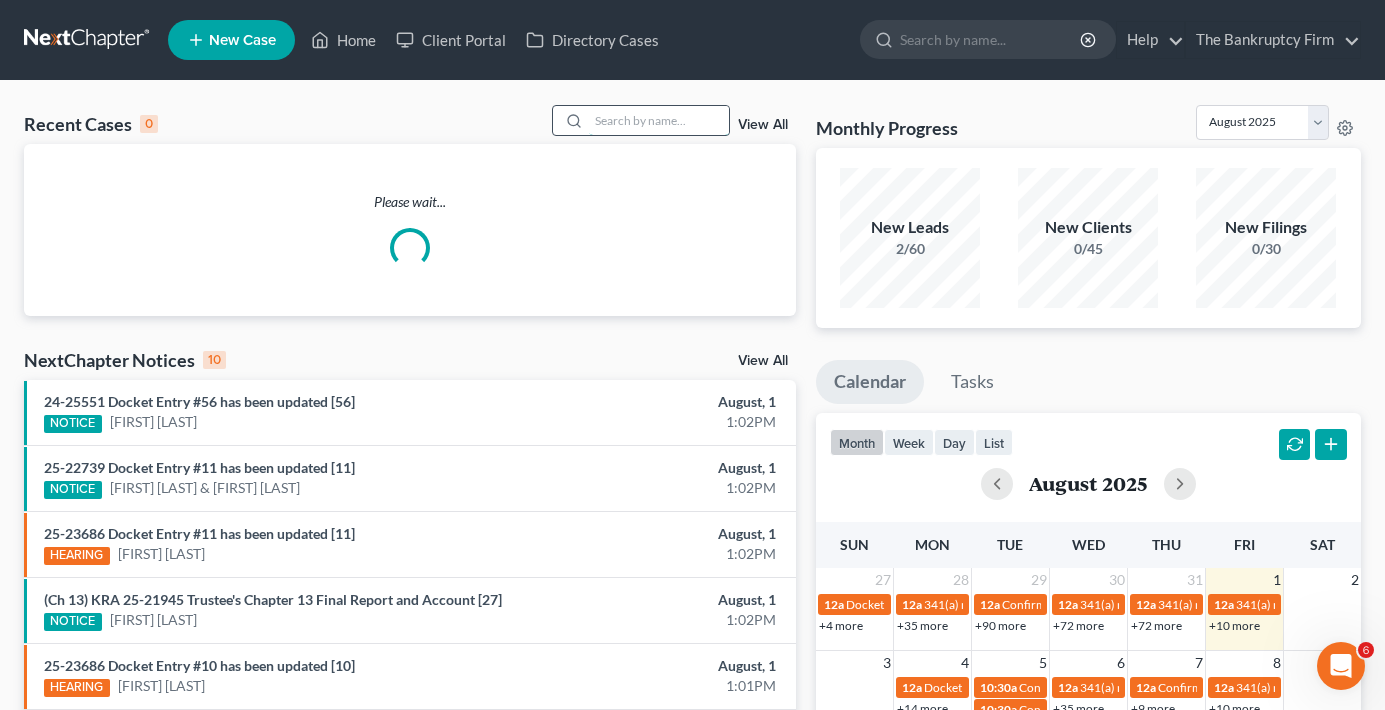 click at bounding box center [659, 120] 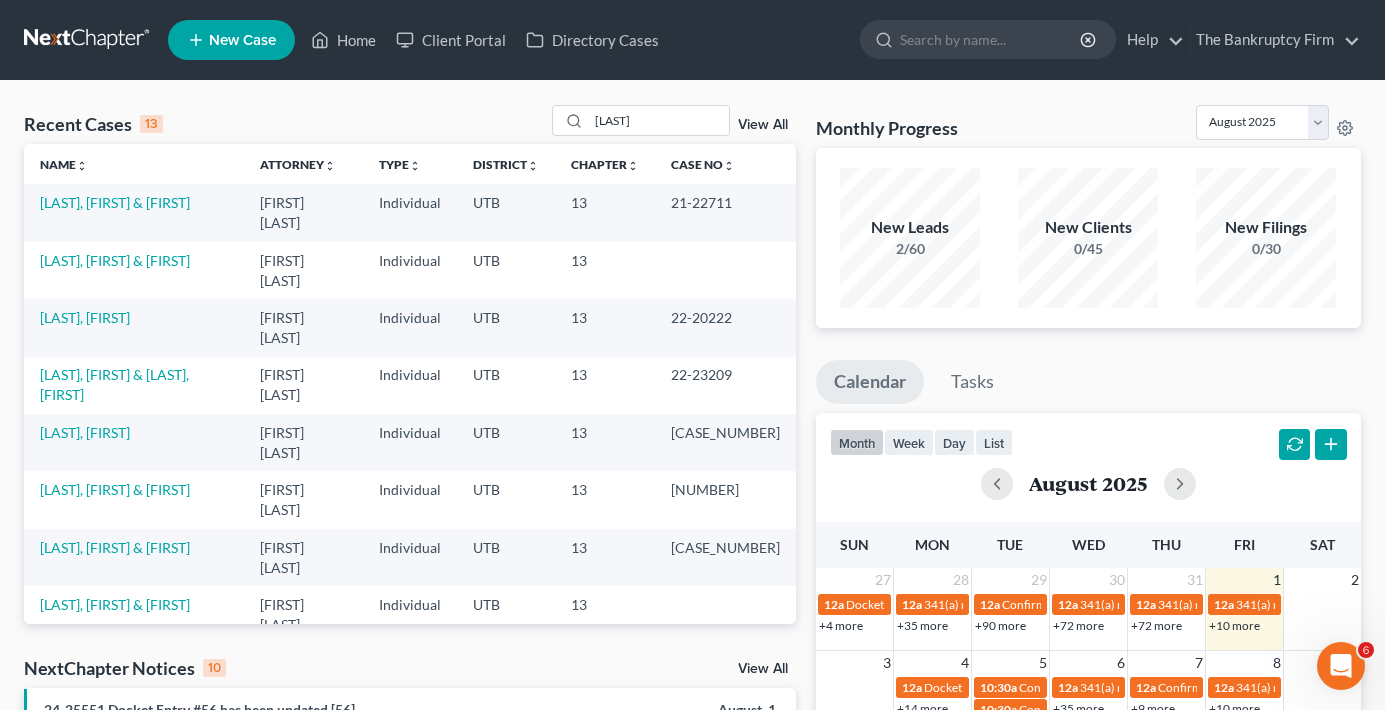 click on "Recent Cases 13         [LAST] View All" at bounding box center [410, 124] 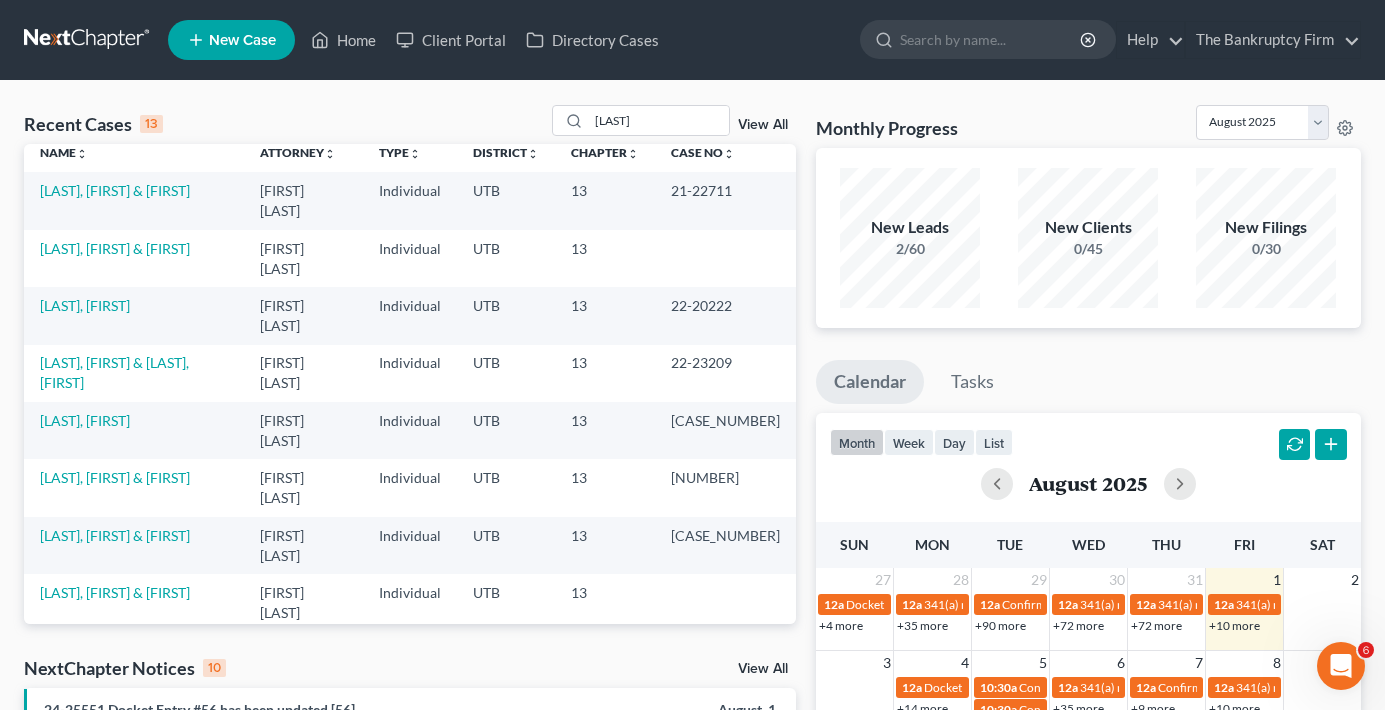 scroll, scrollTop: 0, scrollLeft: 0, axis: both 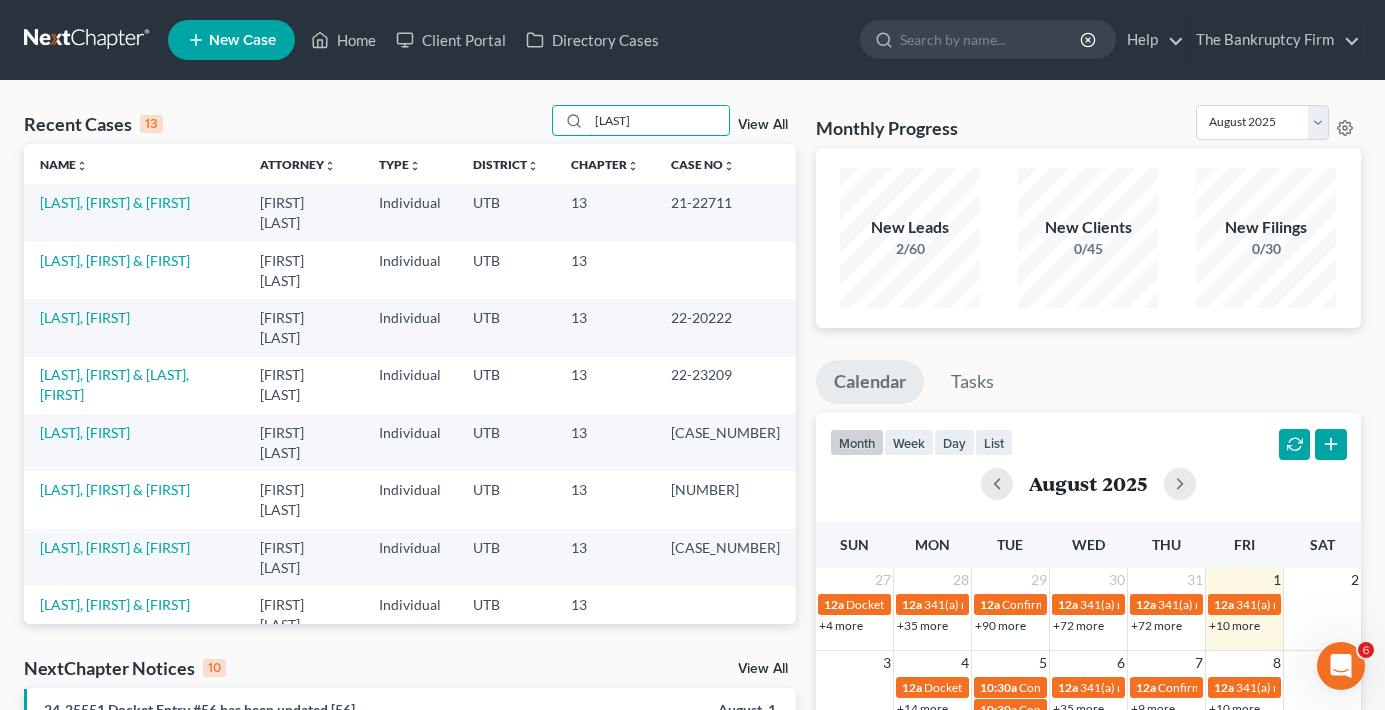drag, startPoint x: 658, startPoint y: 119, endPoint x: 521, endPoint y: 133, distance: 137.71347 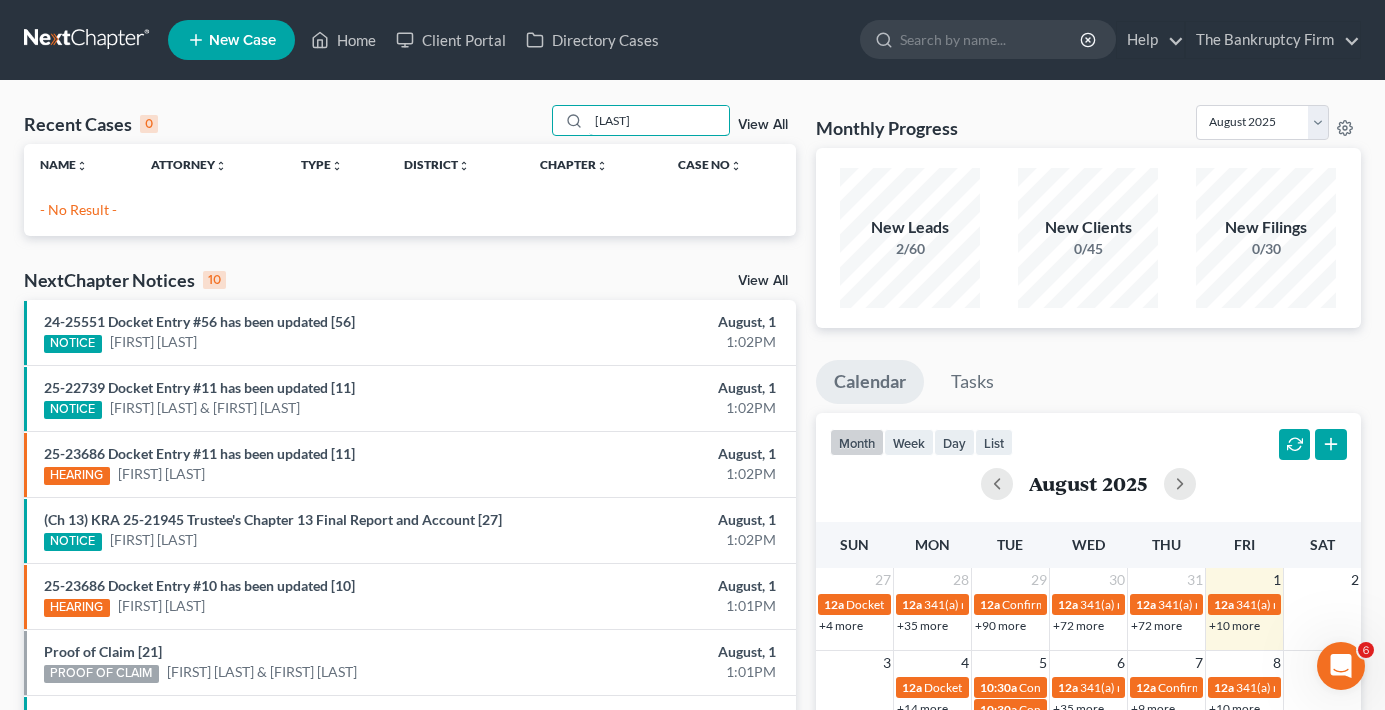 type on "[LAST]" 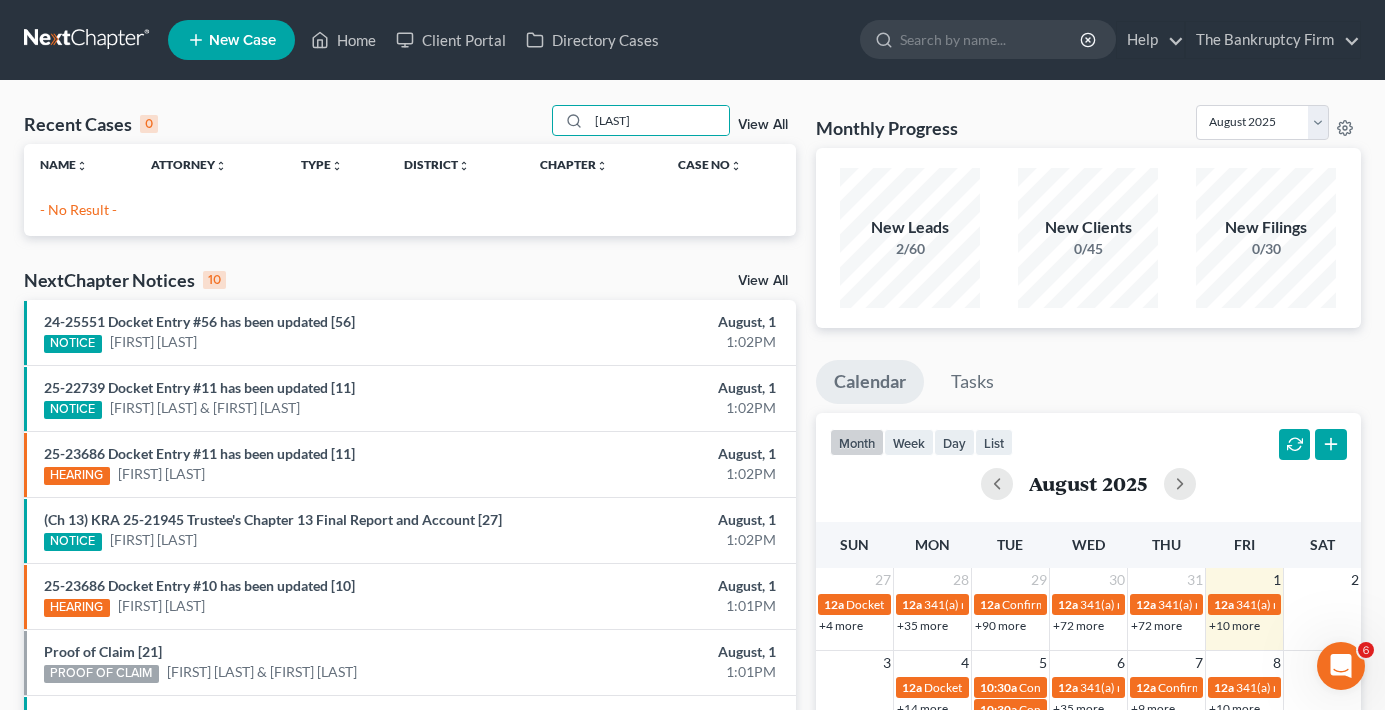 click on "View All" at bounding box center (763, 125) 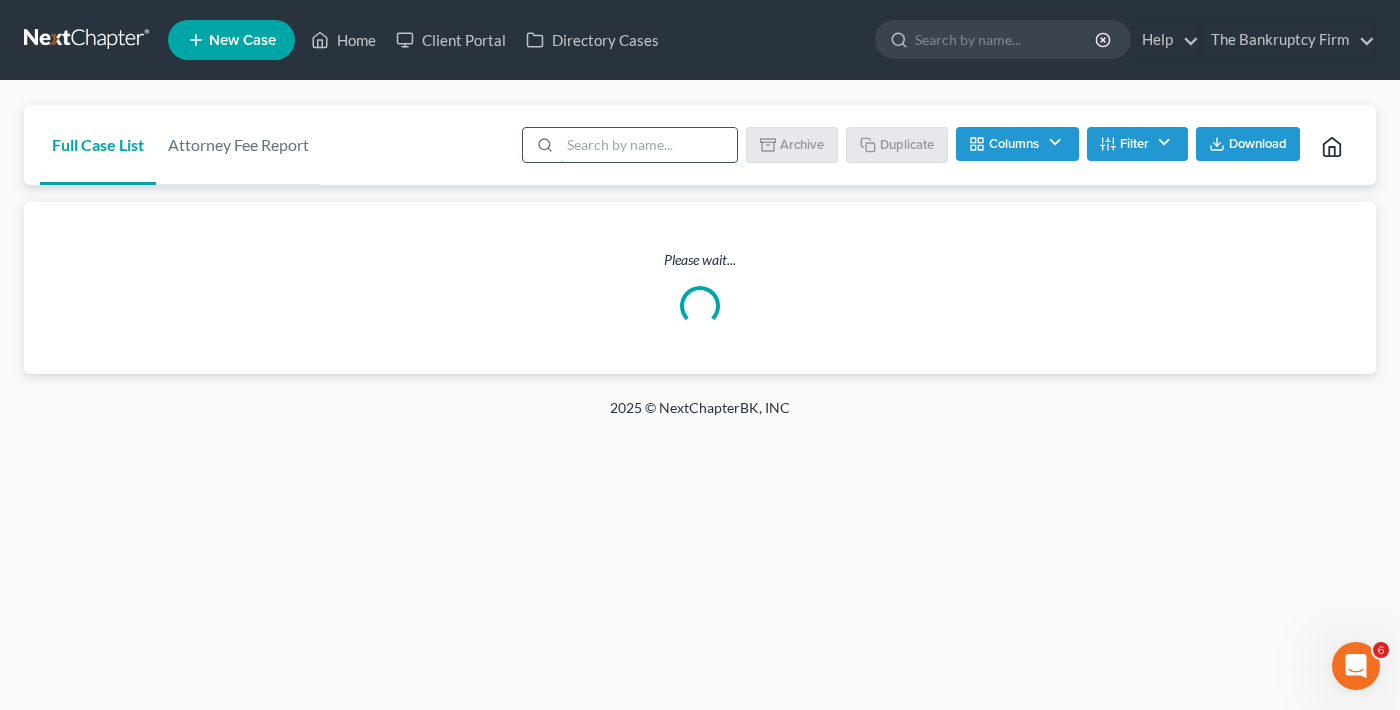 click at bounding box center (648, 145) 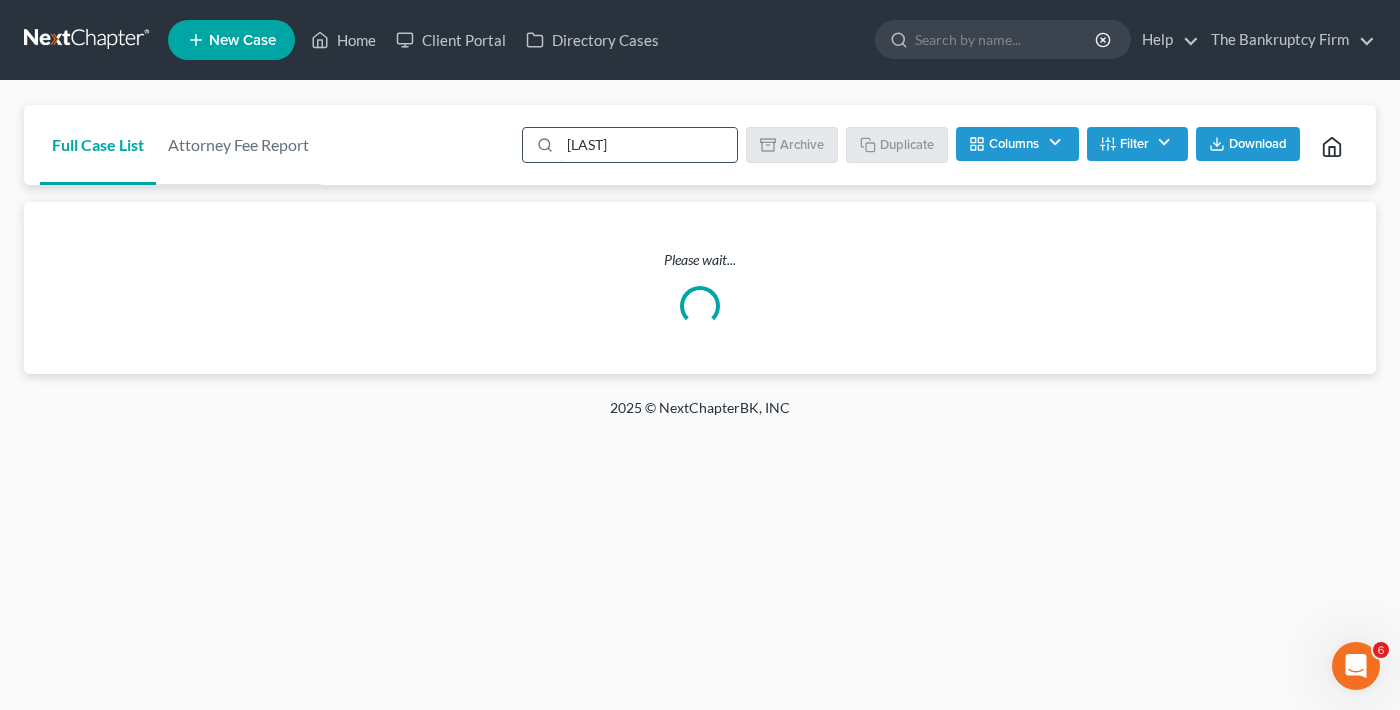 type on "cherlyn" 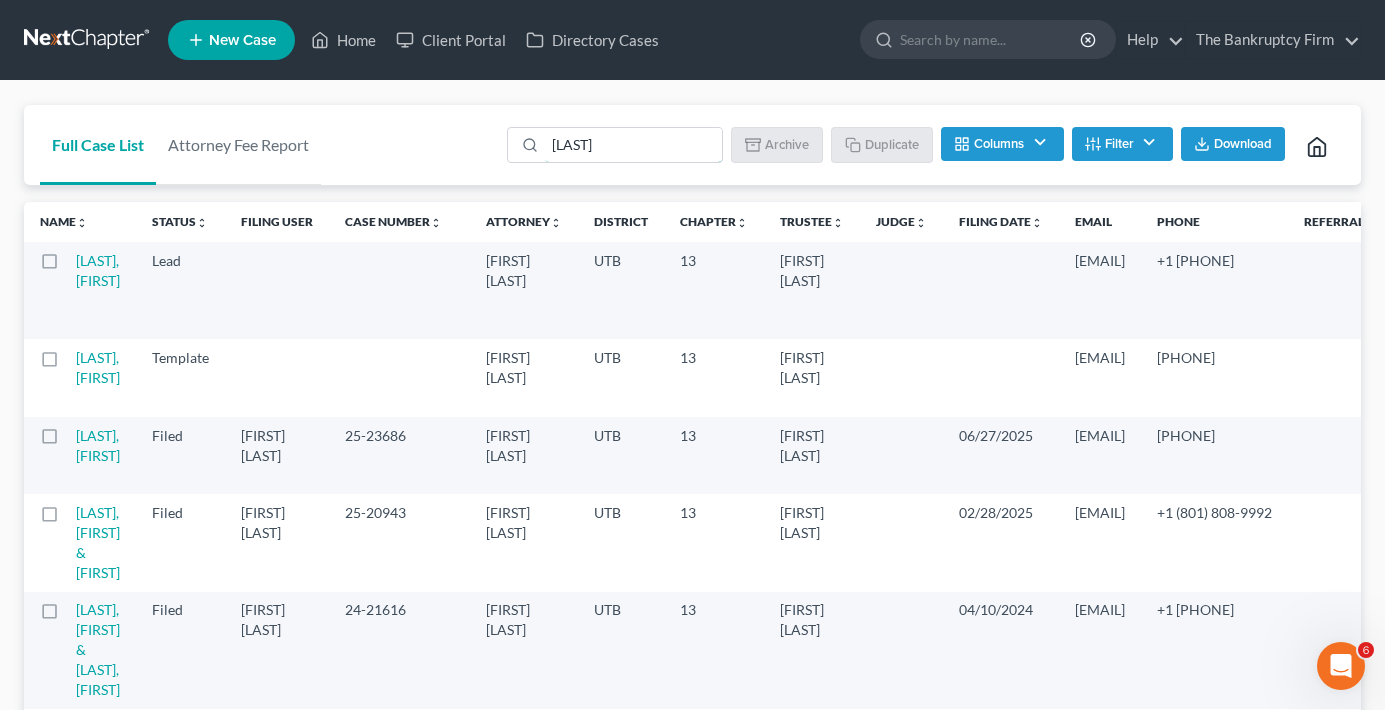 click on "[LAST], [FIRST]" at bounding box center [106, 290] 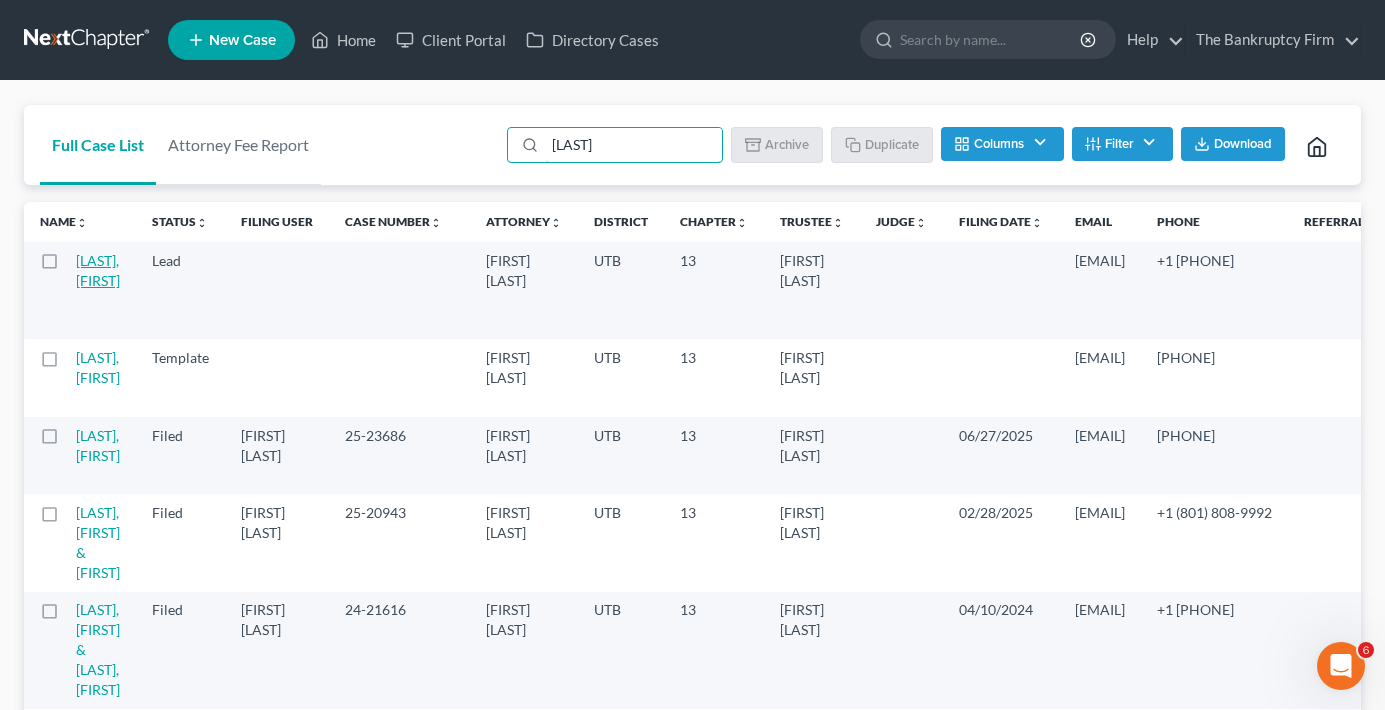 click on "[LAST], [FIRST]" at bounding box center [98, 270] 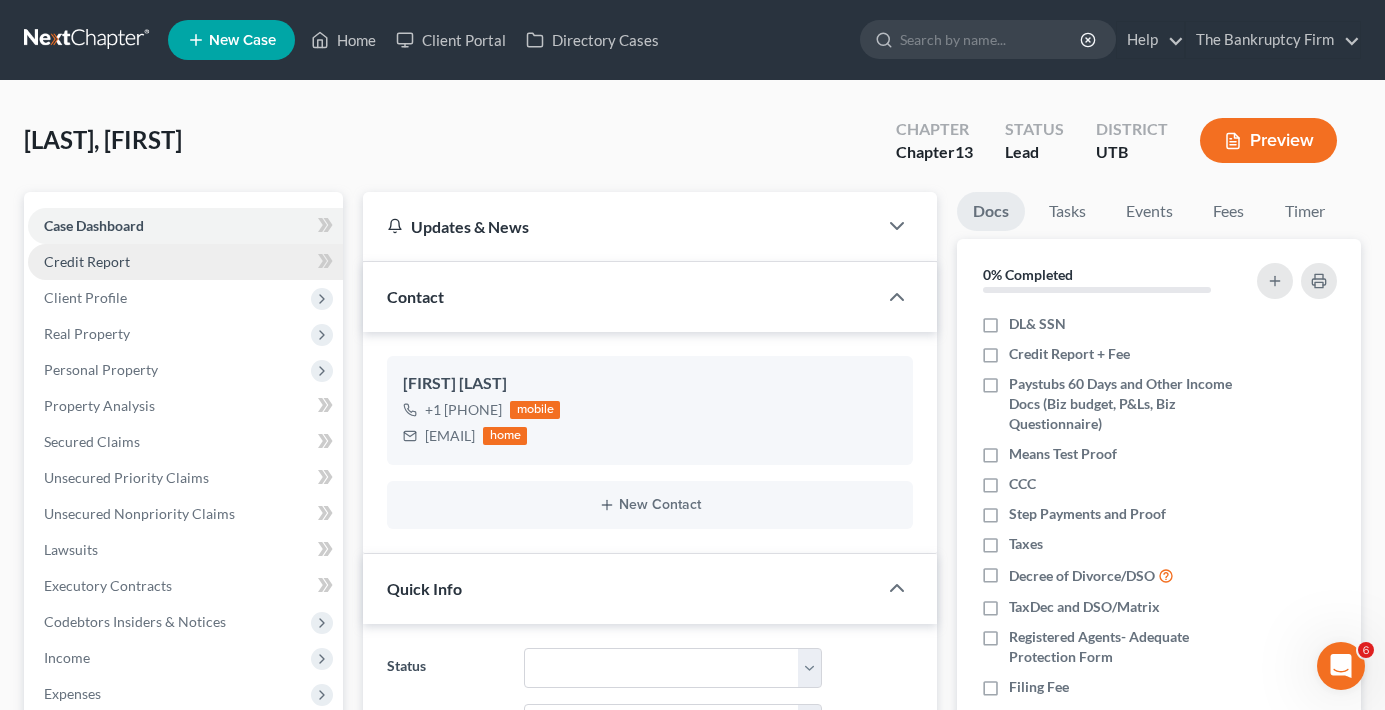 click on "Credit Report" at bounding box center (185, 262) 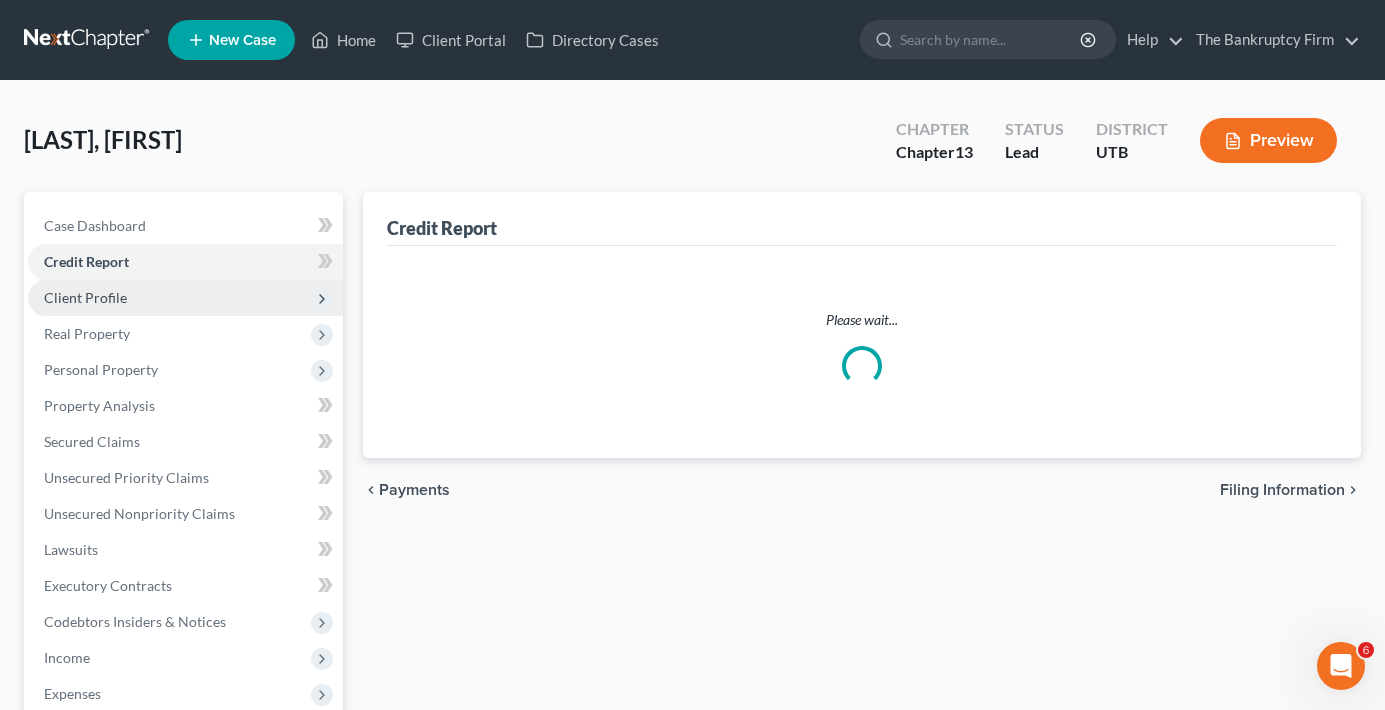click on "Client Profile" at bounding box center (85, 297) 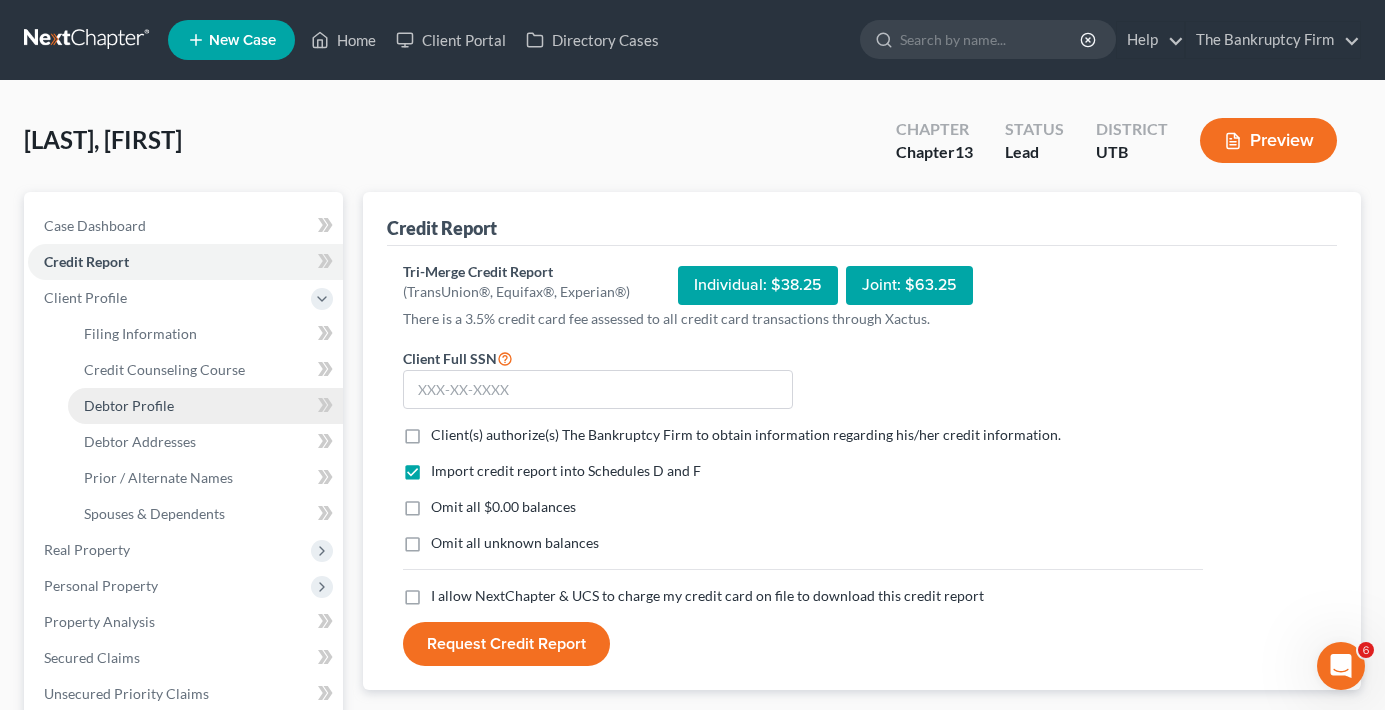 click on "Debtor Profile" at bounding box center (129, 405) 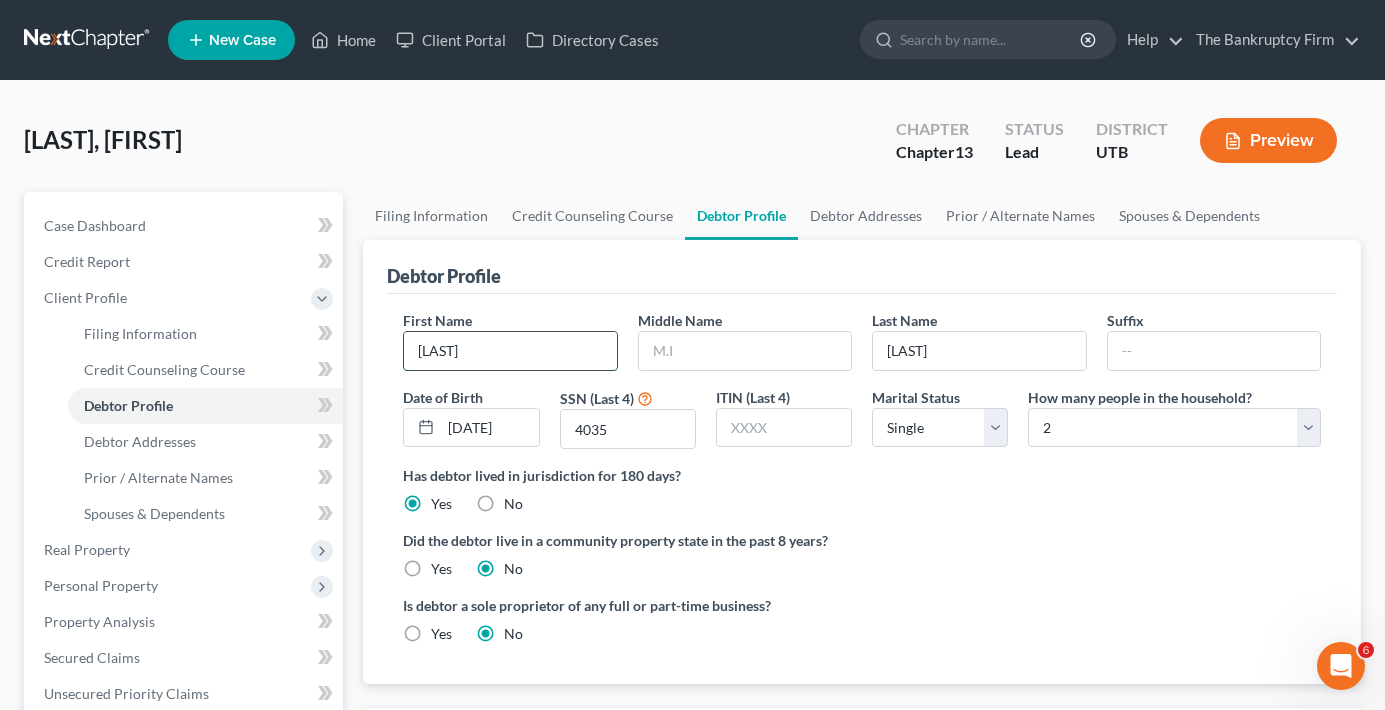 click on "Cheryln" at bounding box center (510, 351) 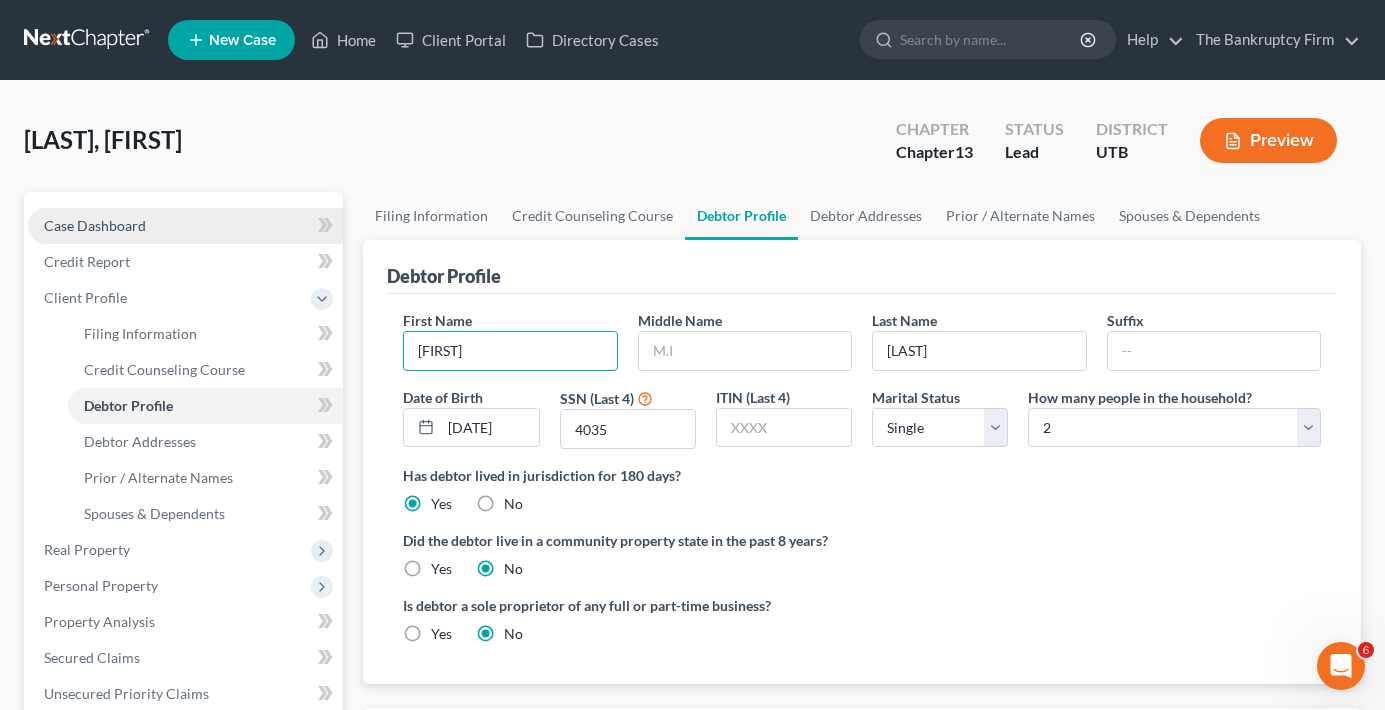 type on "Cherlyn" 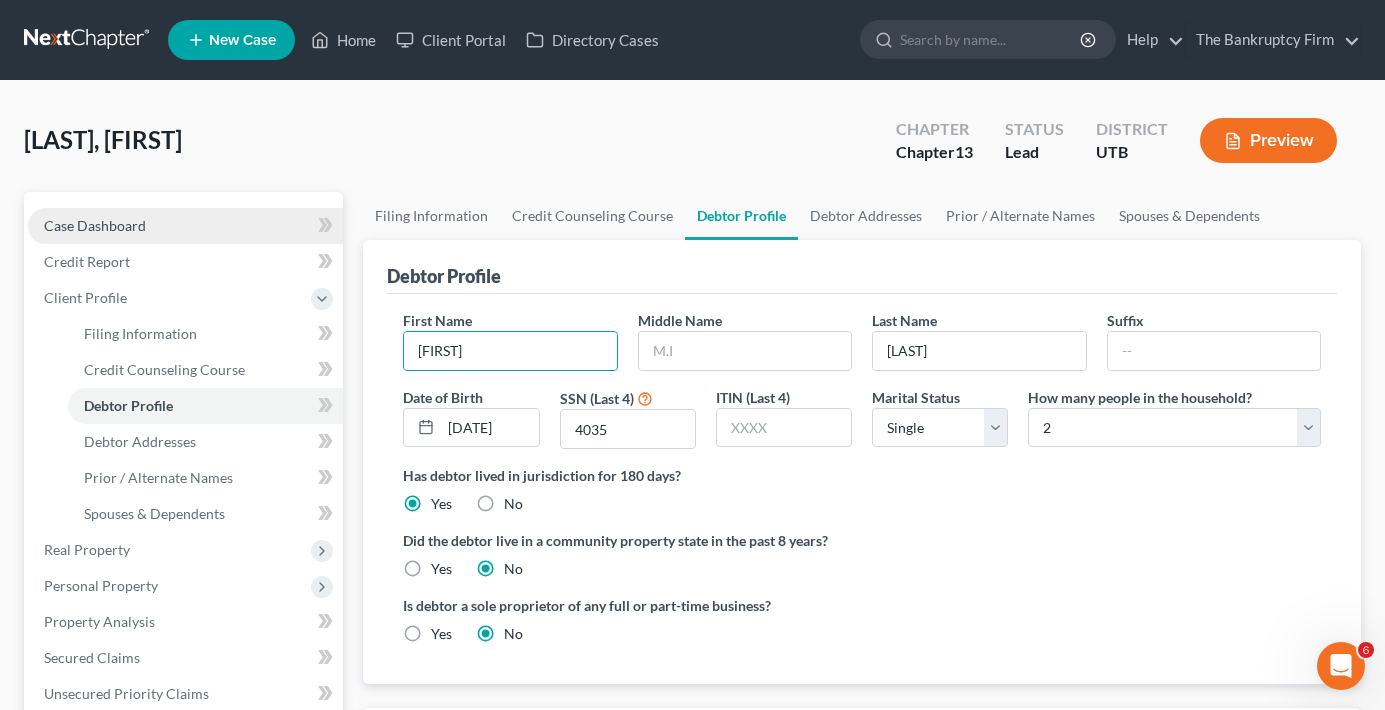 click on "Case Dashboard" at bounding box center (185, 226) 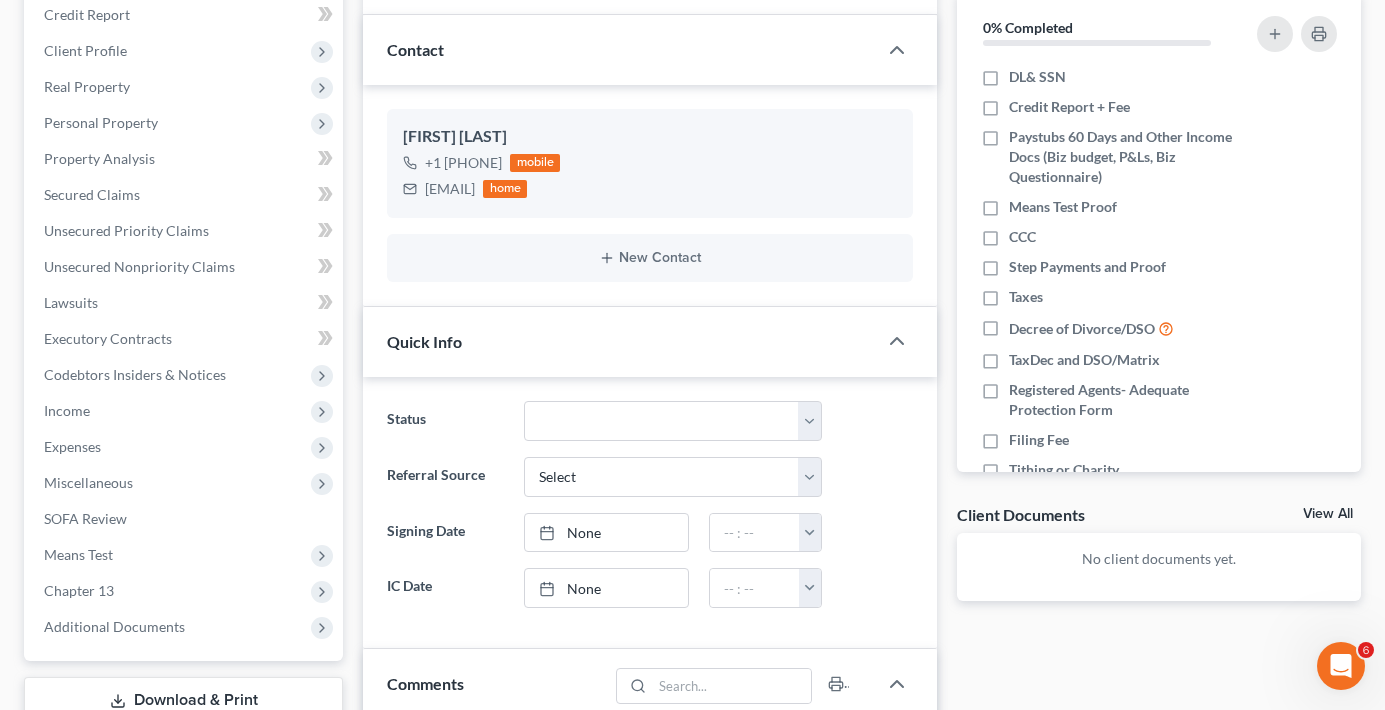 scroll, scrollTop: 0, scrollLeft: 0, axis: both 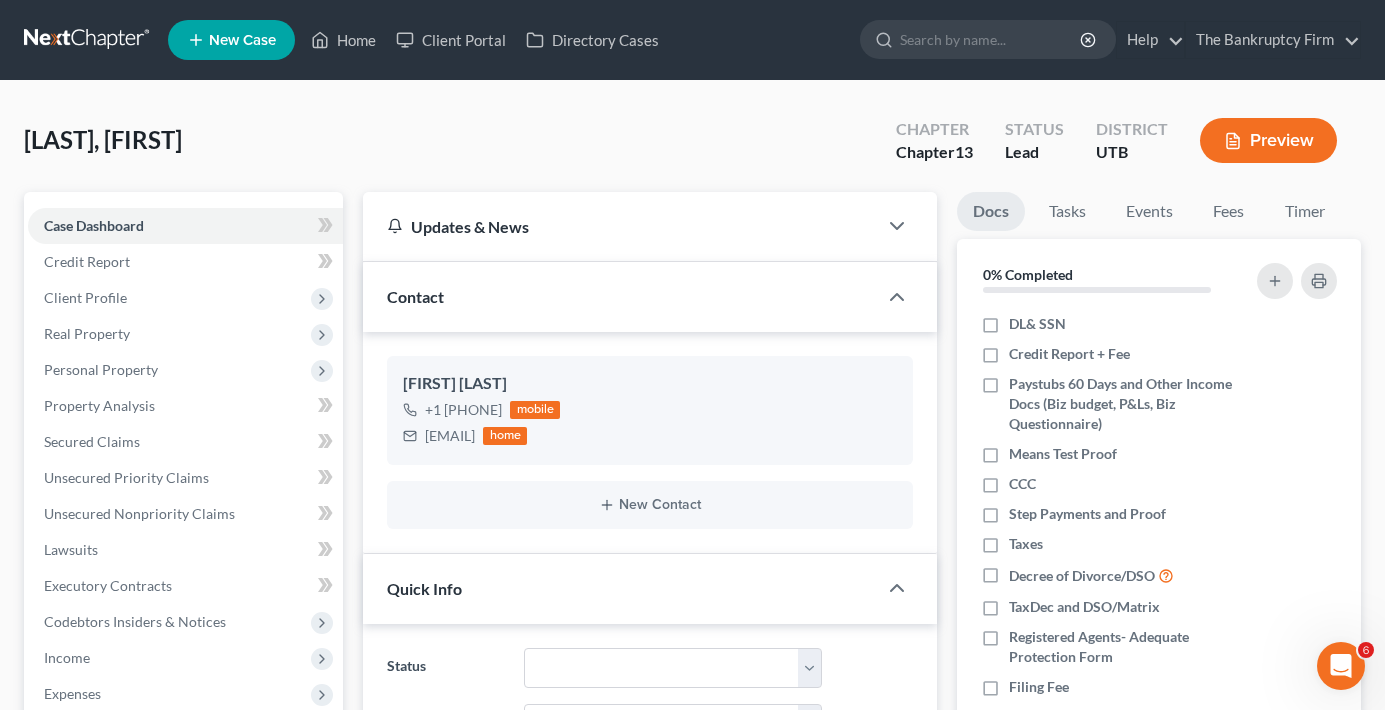 click on "Jenson, Cheryln Upgraded Chapter Chapter  13 Status Lead District UTB Preview" at bounding box center (692, 148) 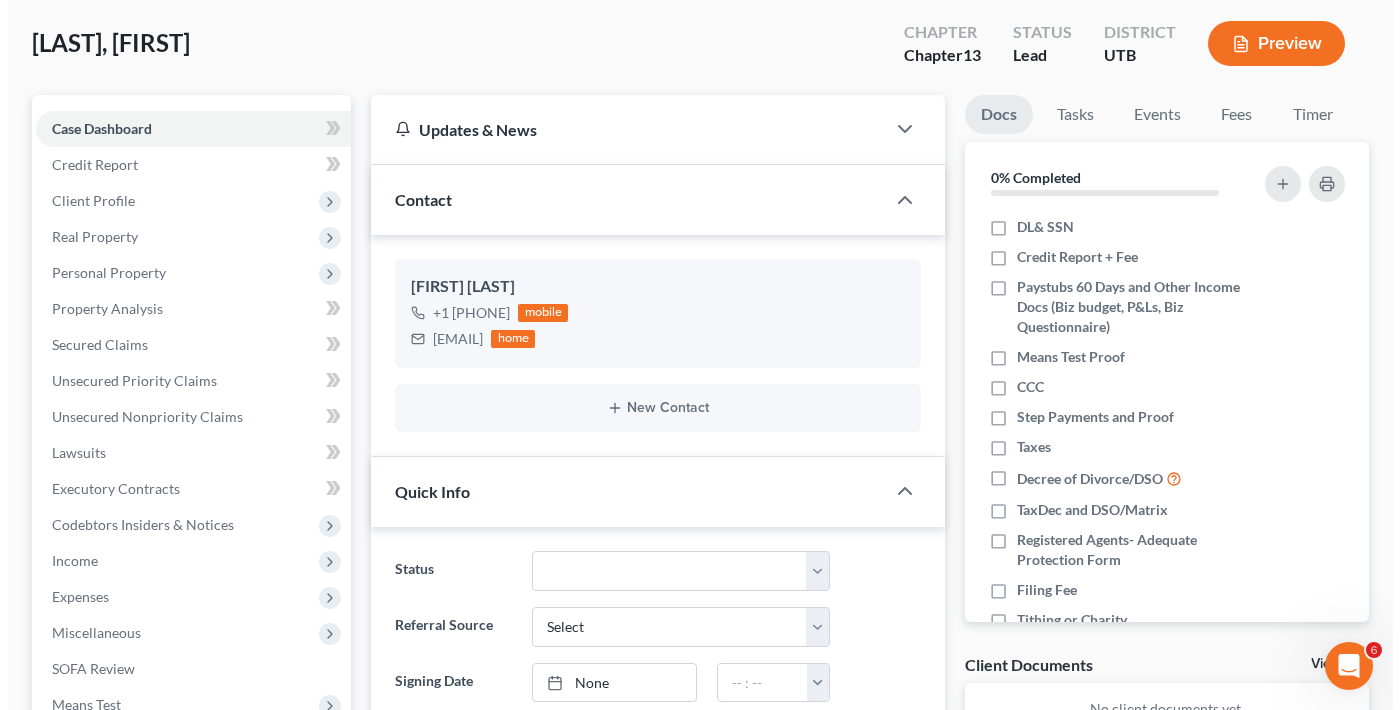 scroll, scrollTop: 0, scrollLeft: 0, axis: both 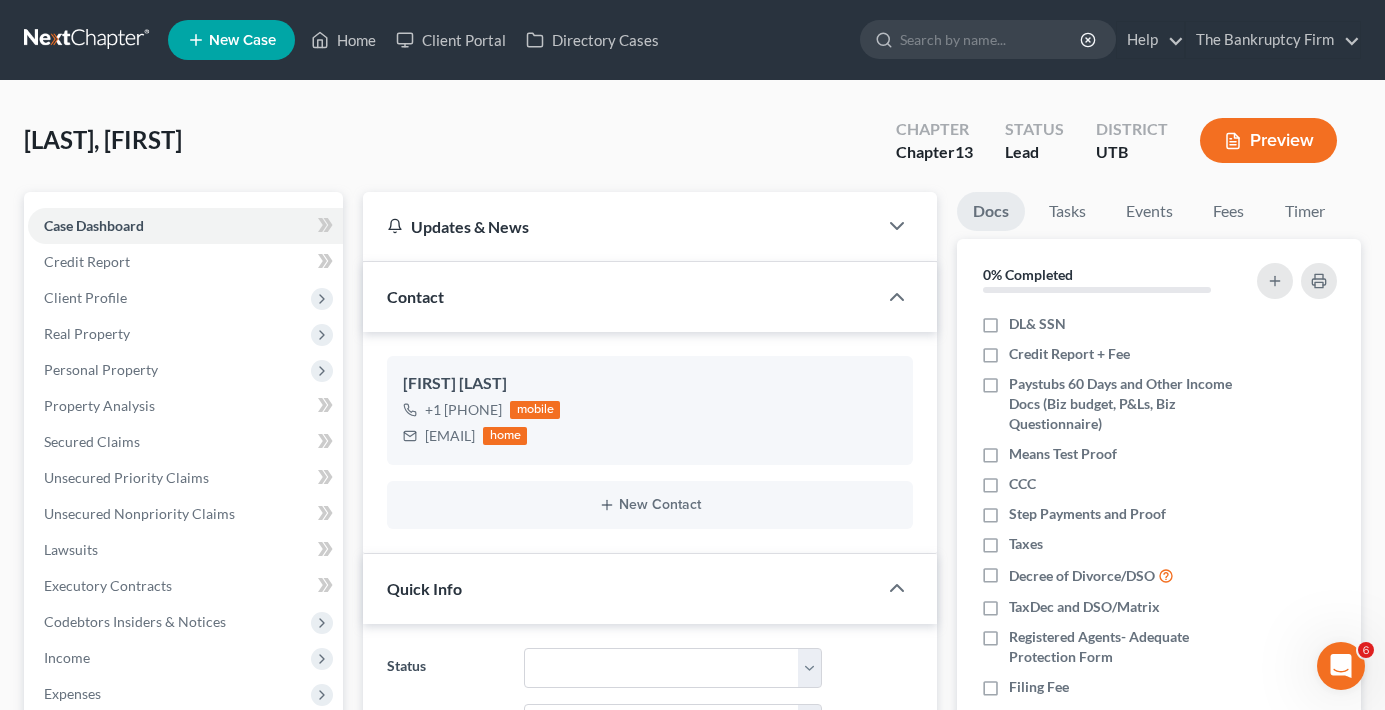 click on "Jenson, Cheryln Upgraded Chapter Chapter  13 Status Lead District UTB Preview" at bounding box center [692, 148] 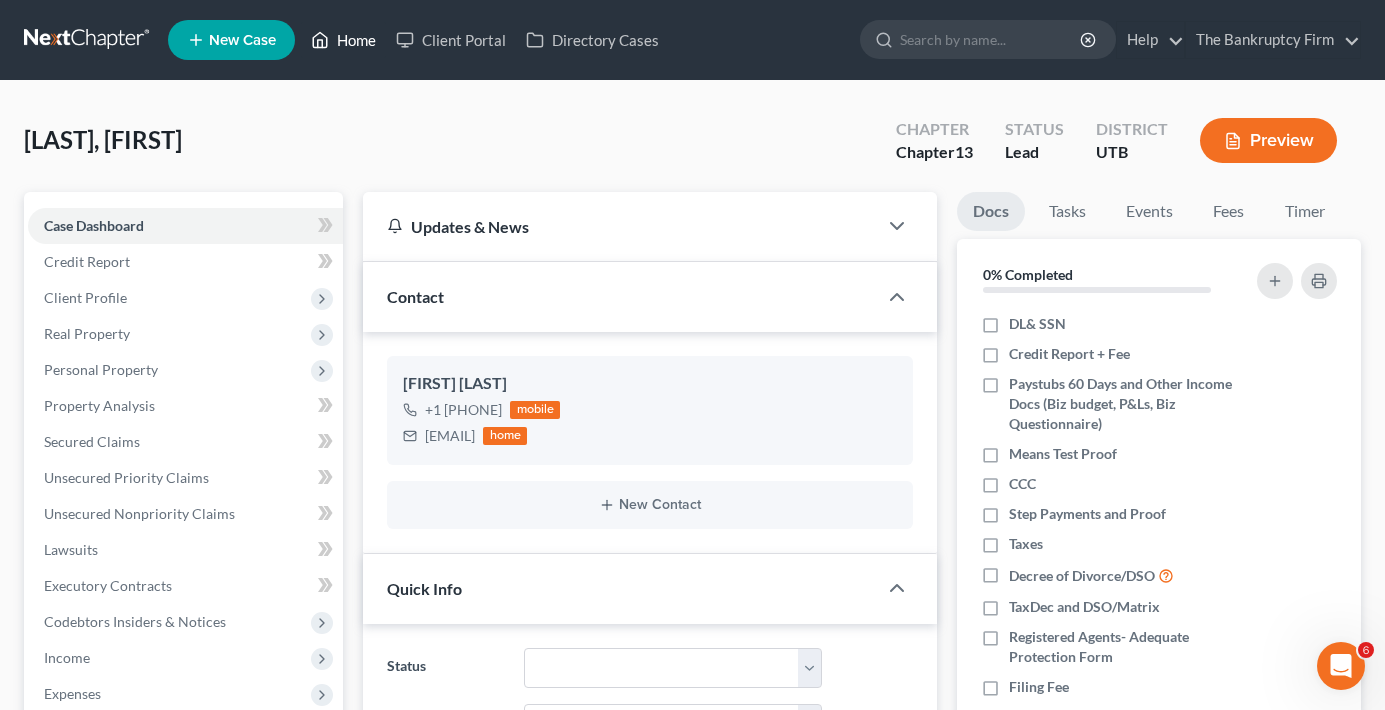 click on "Home" at bounding box center (343, 40) 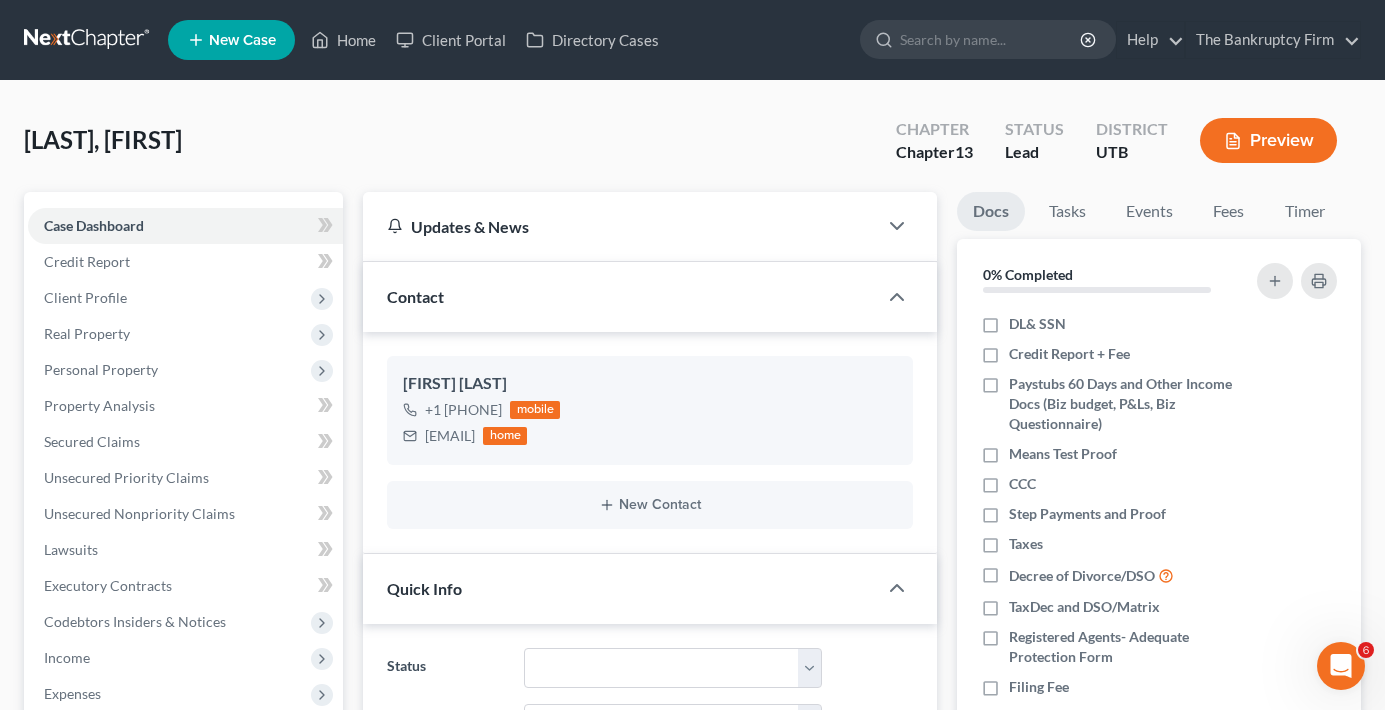 click on "Jenson, Cheryln Upgraded Chapter Chapter  13 Status Lead District UTB Preview" at bounding box center (692, 148) 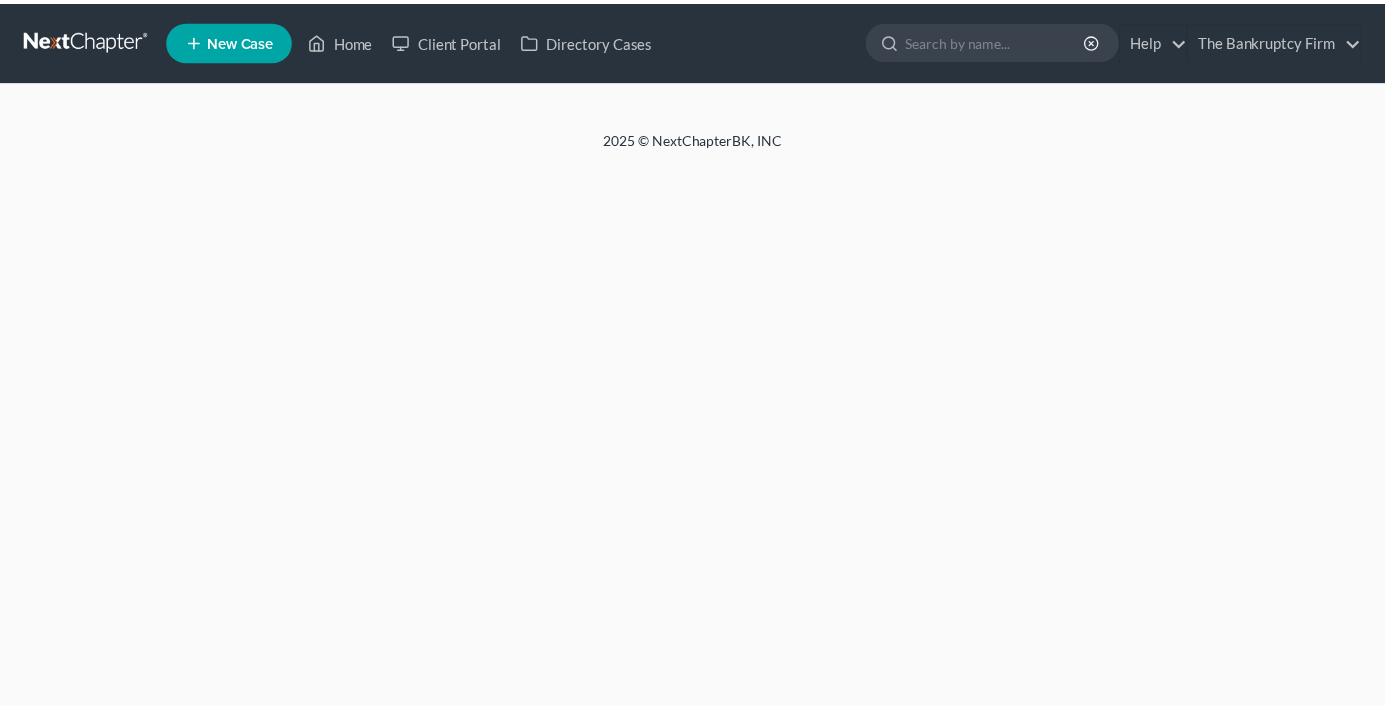 scroll, scrollTop: 0, scrollLeft: 0, axis: both 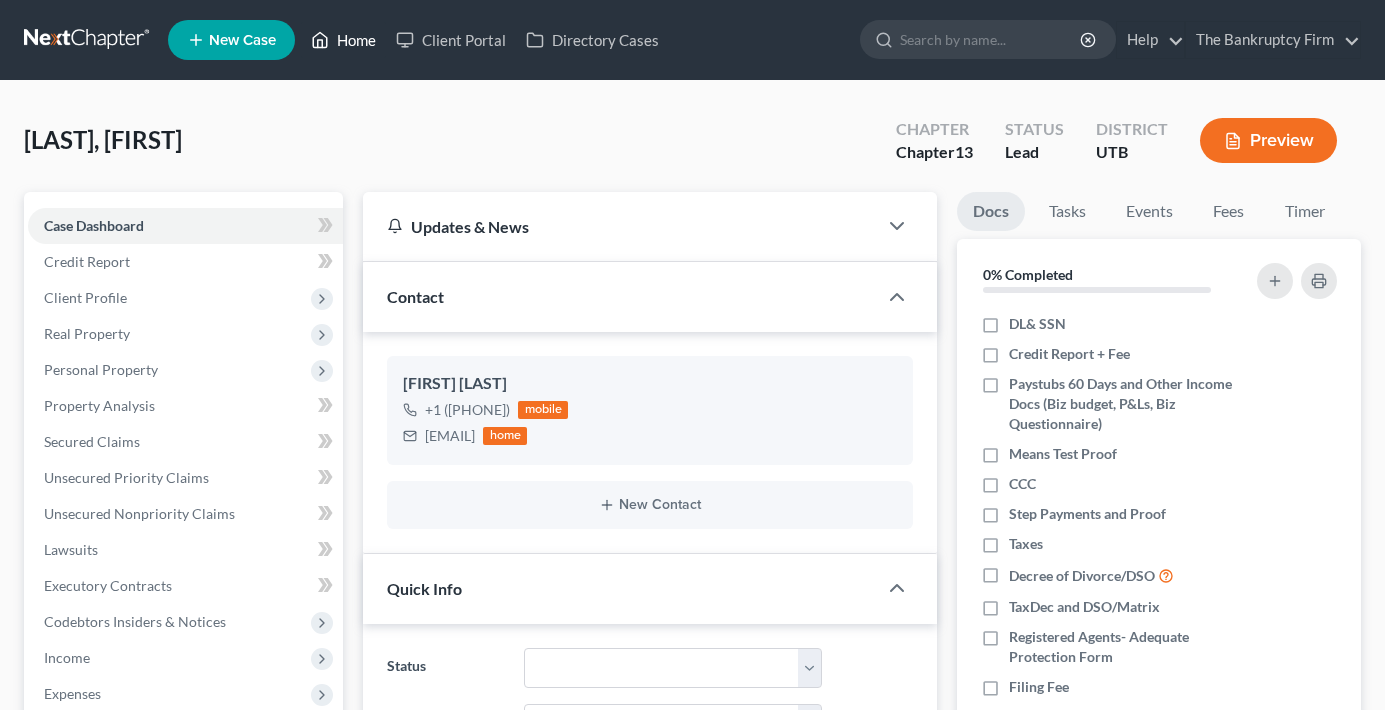 click on "Home" at bounding box center [343, 40] 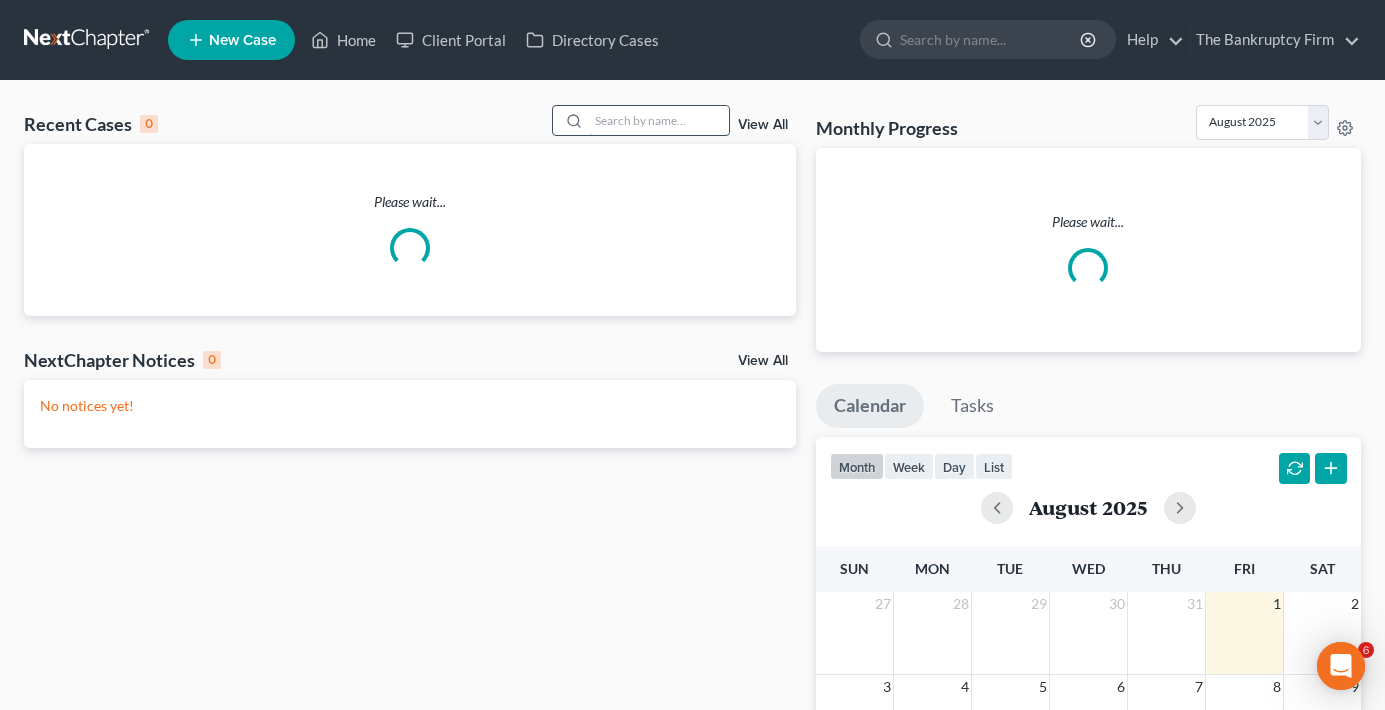 scroll, scrollTop: 0, scrollLeft: 0, axis: both 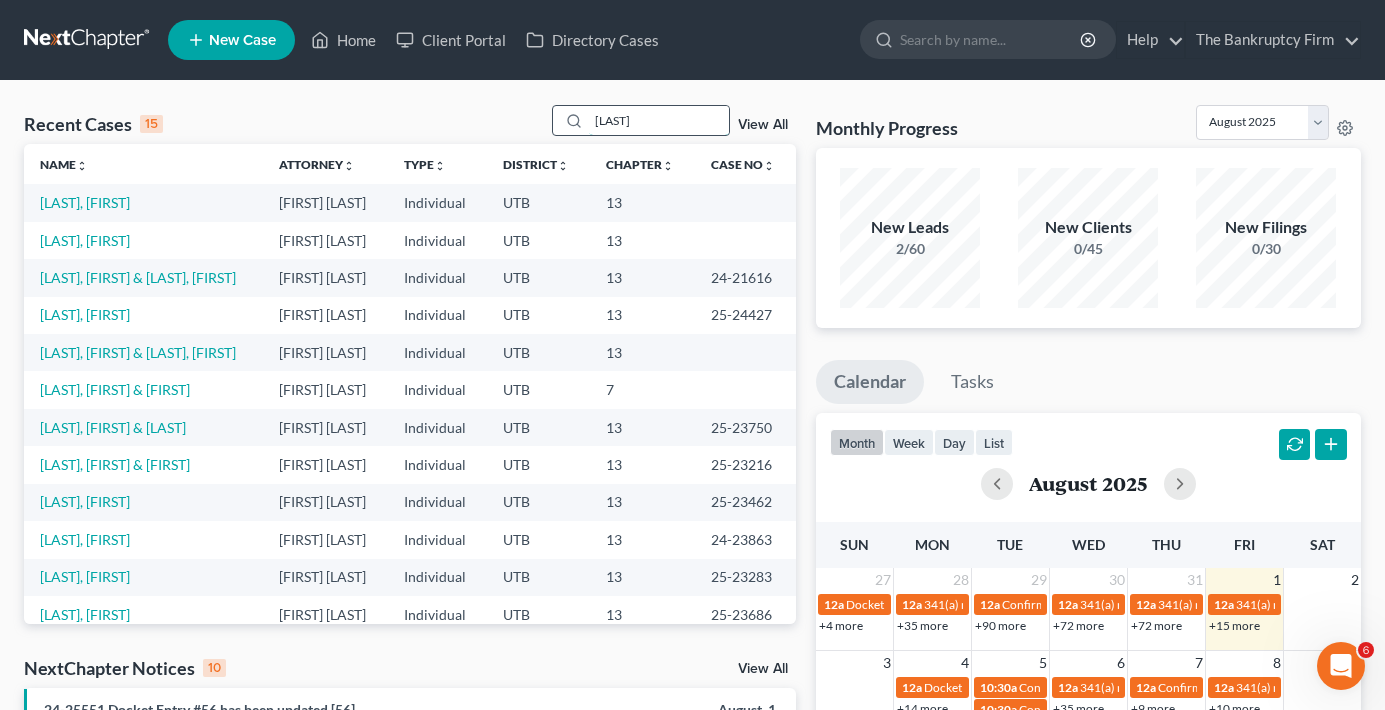 type on "[LAST]" 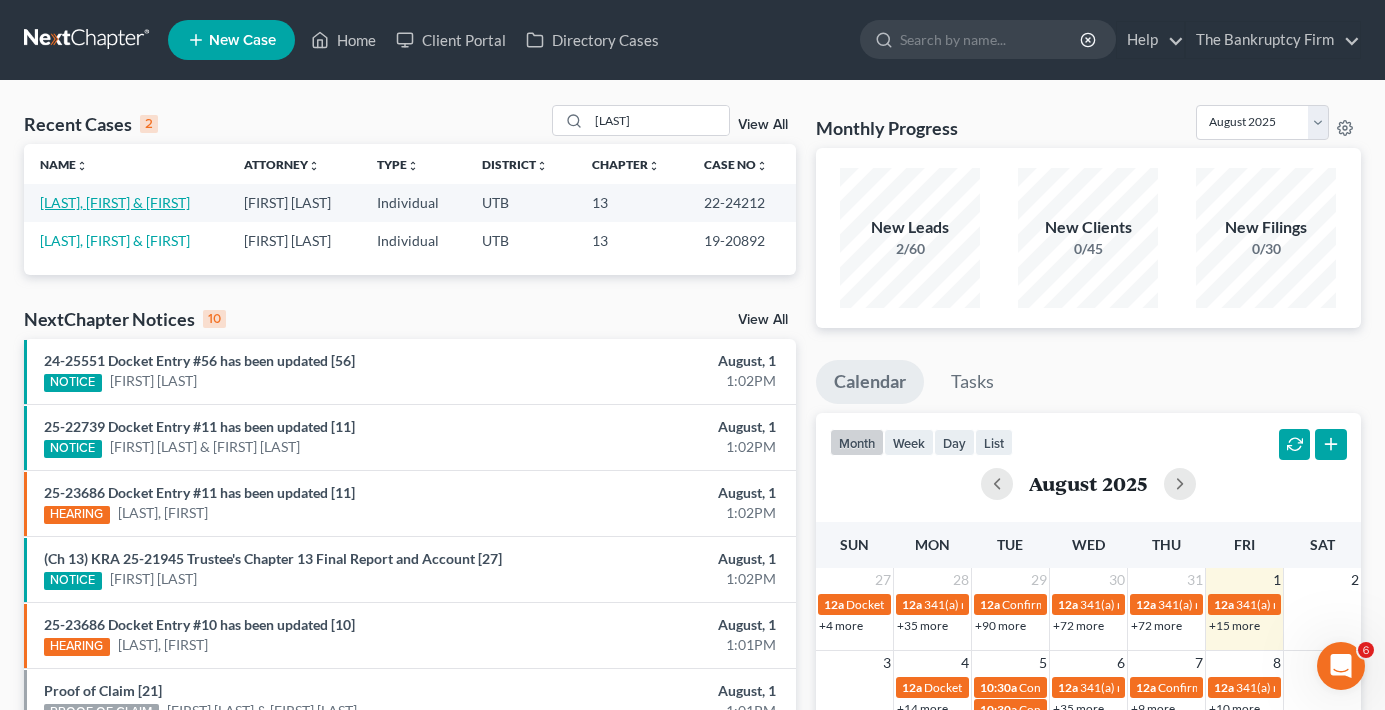 click on "[LAST], [FIRST] & [FIRST]" at bounding box center (115, 202) 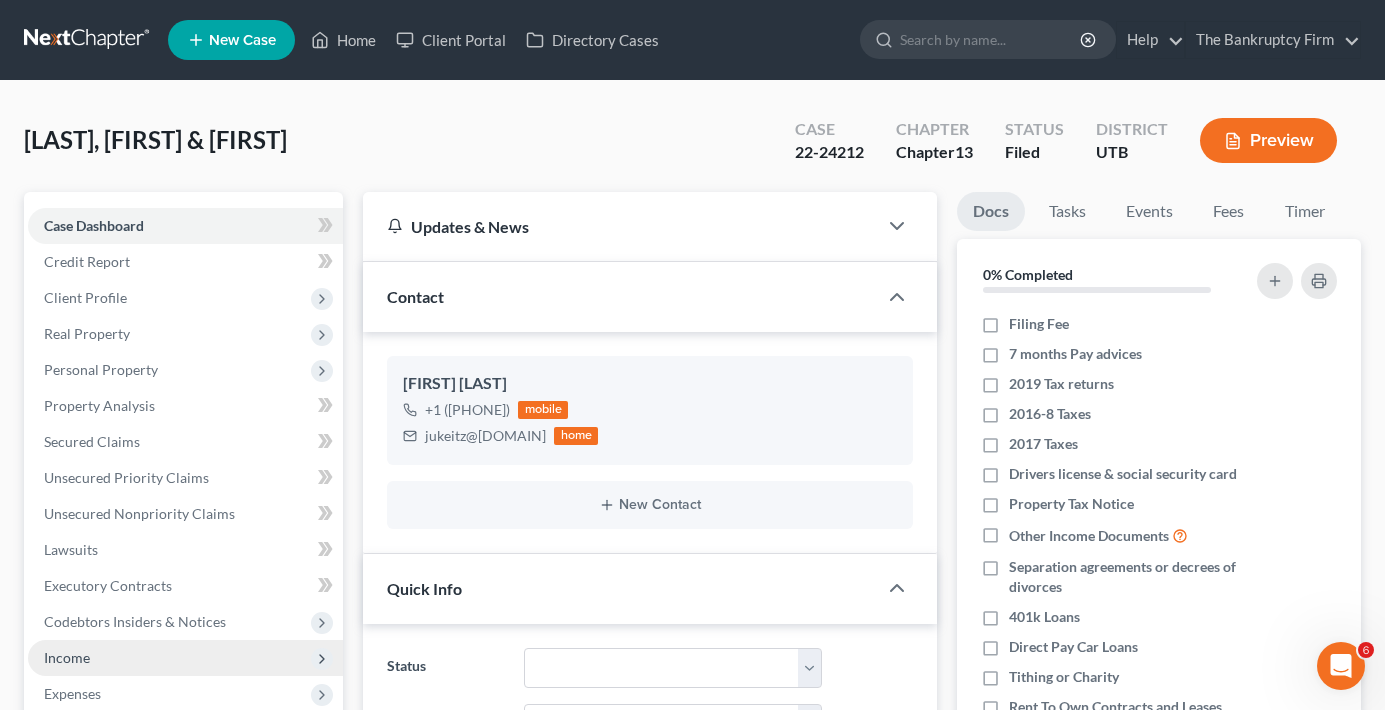 click on "Income" at bounding box center [67, 657] 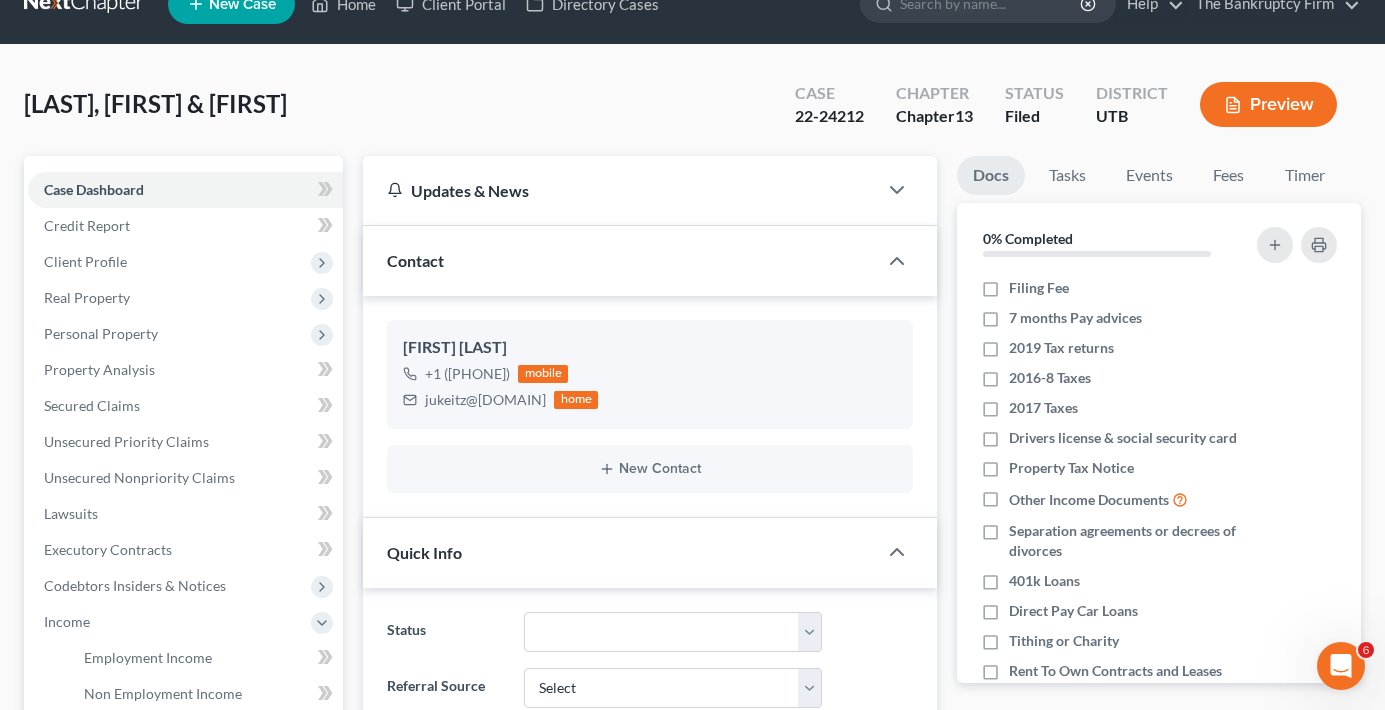 scroll, scrollTop: 100, scrollLeft: 0, axis: vertical 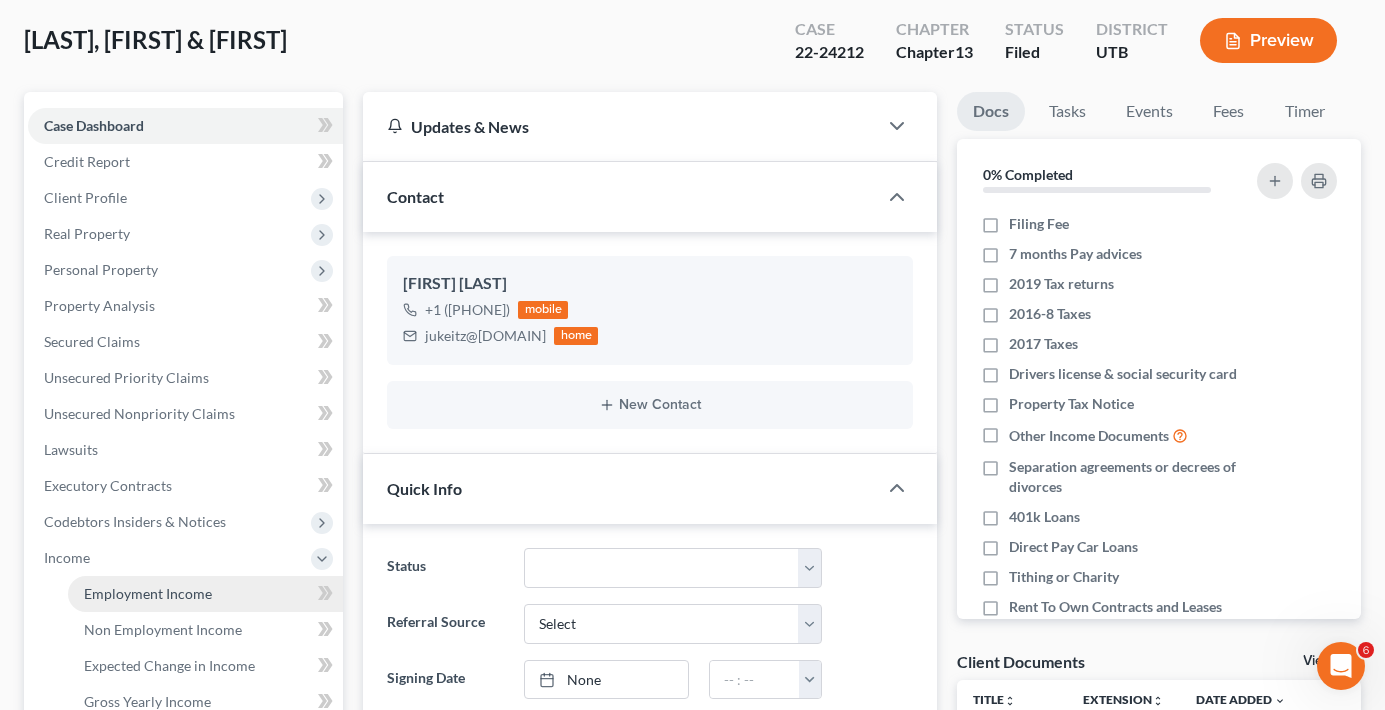 drag, startPoint x: 170, startPoint y: 566, endPoint x: 169, endPoint y: 582, distance: 16.03122 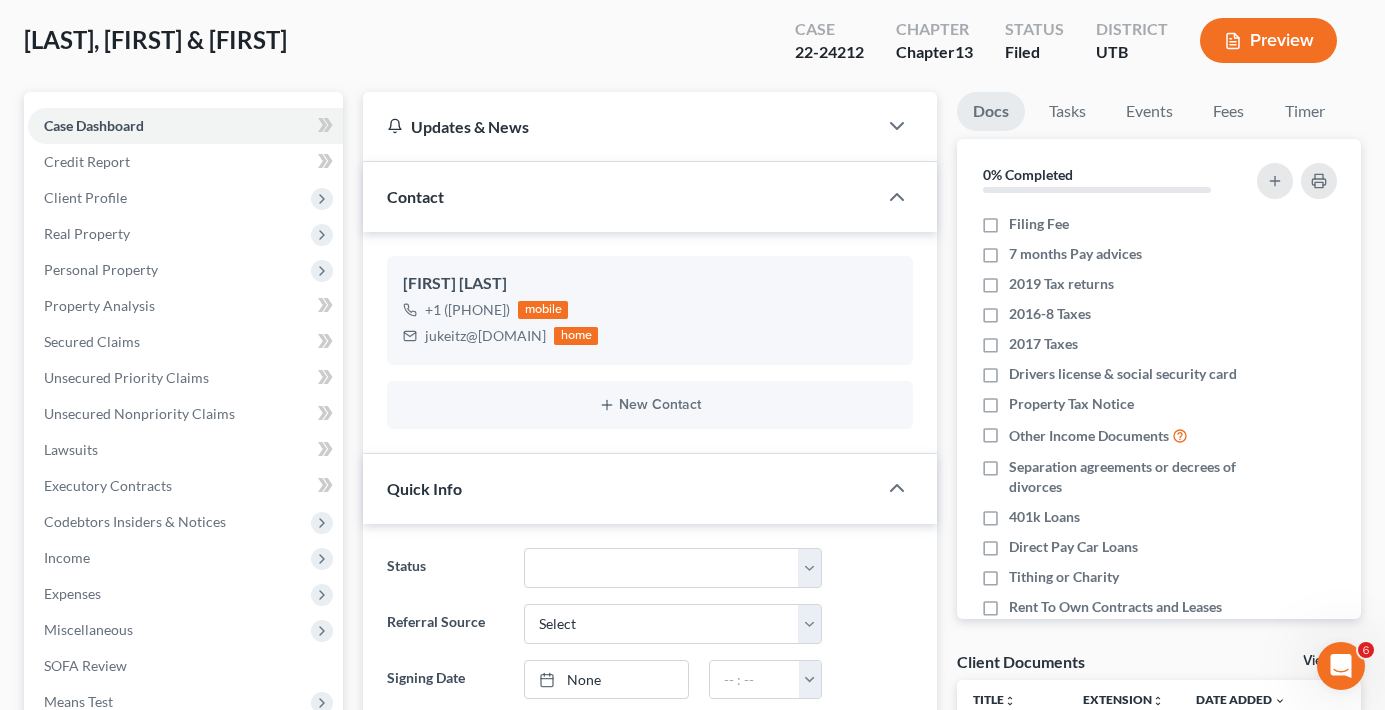 click on "Expenses" at bounding box center [185, 594] 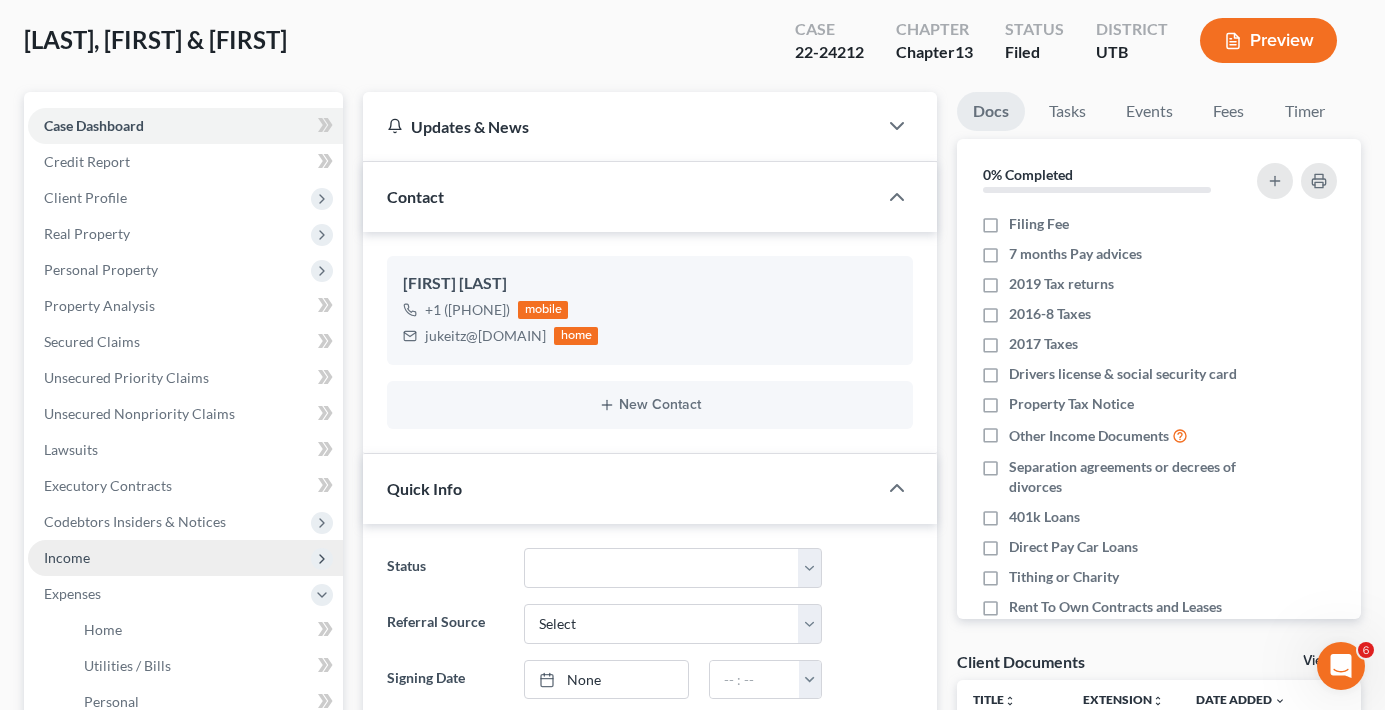 click on "Income" at bounding box center [185, 558] 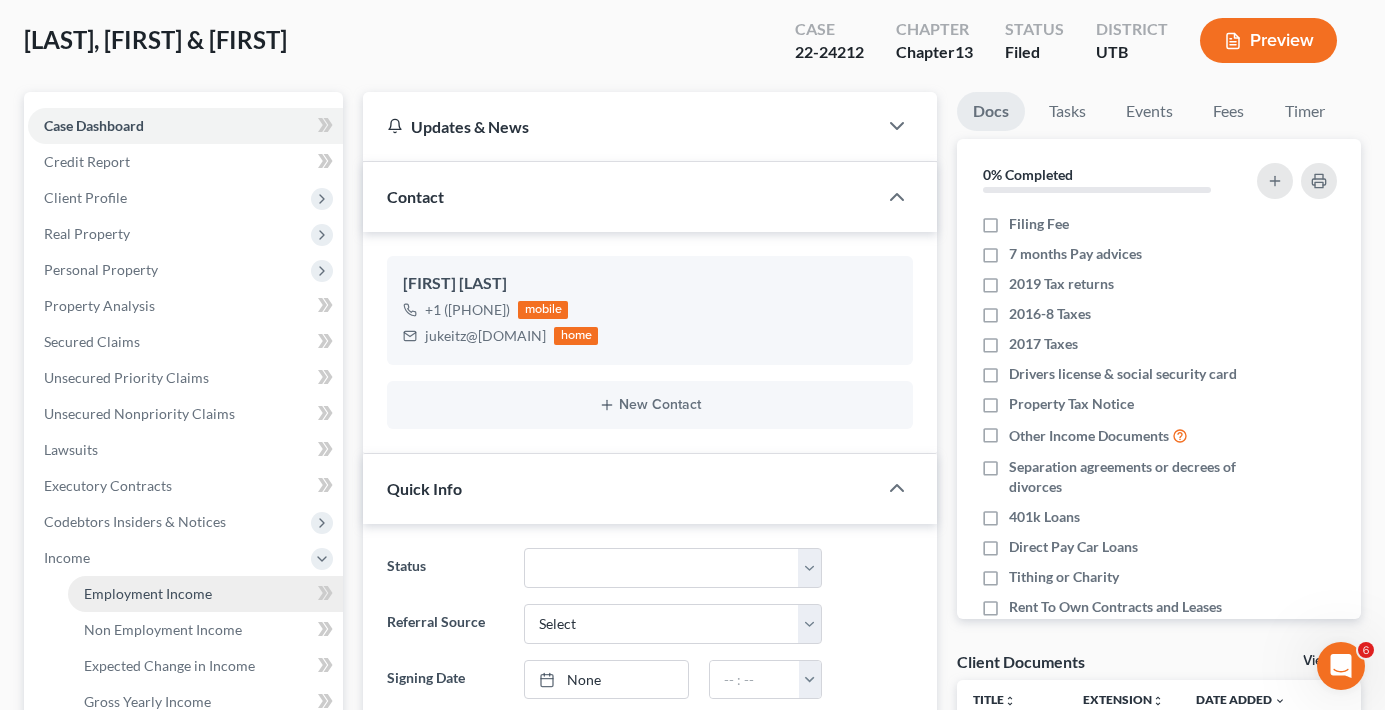 click on "Employment Income" at bounding box center [148, 593] 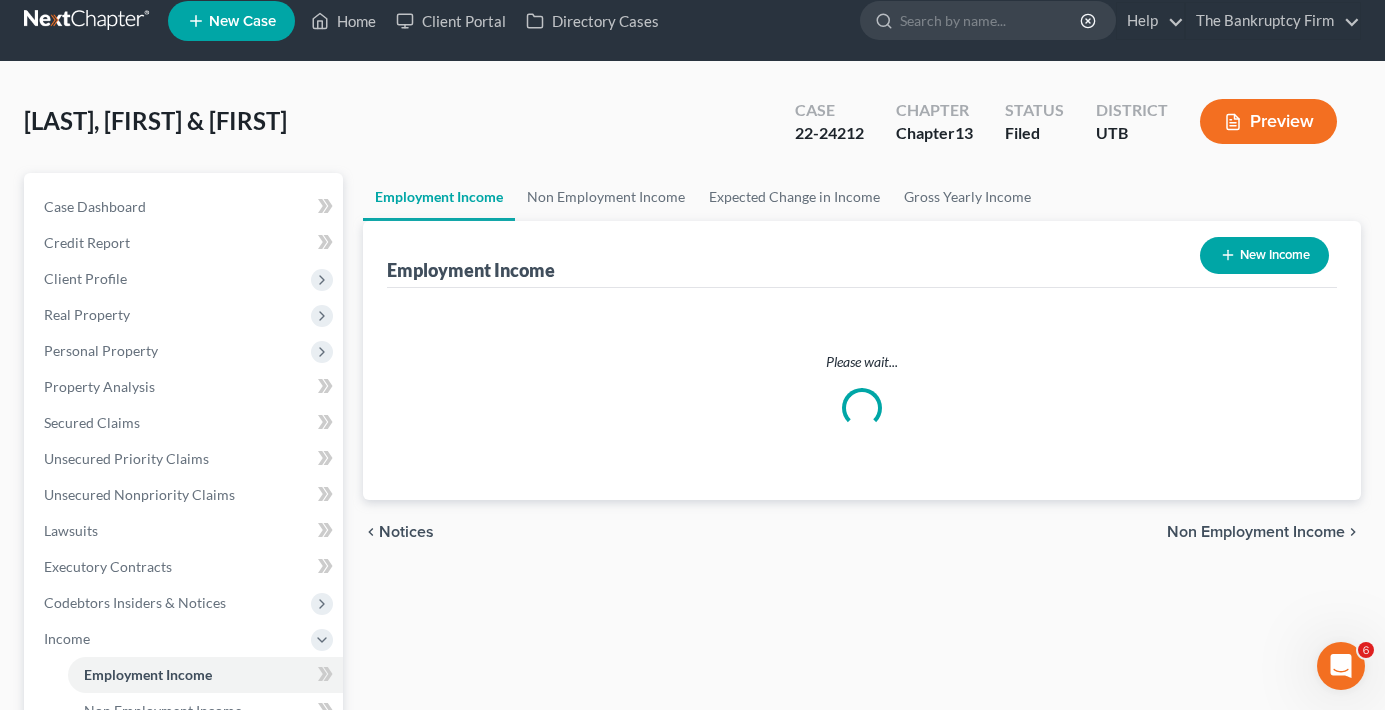 scroll, scrollTop: 0, scrollLeft: 0, axis: both 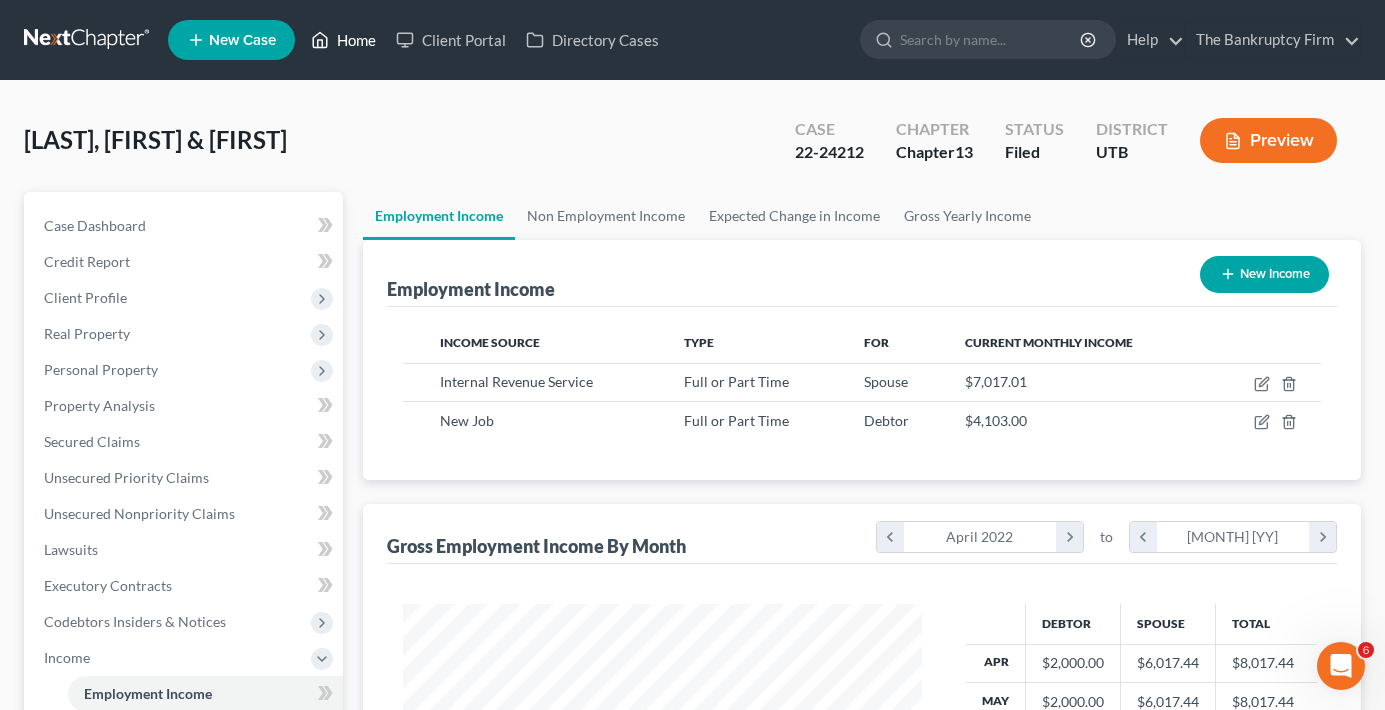 click on "Home" at bounding box center (343, 40) 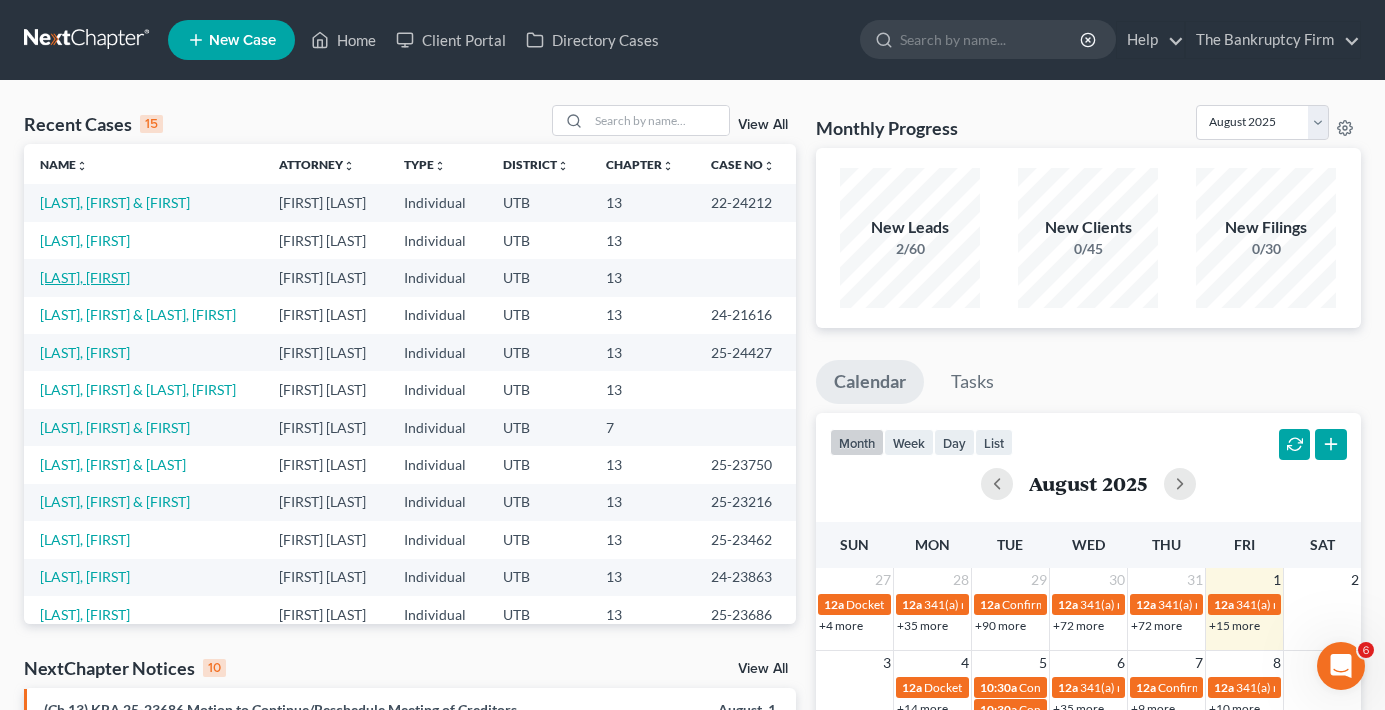 click on "[LAST], [FIRST]" at bounding box center (85, 277) 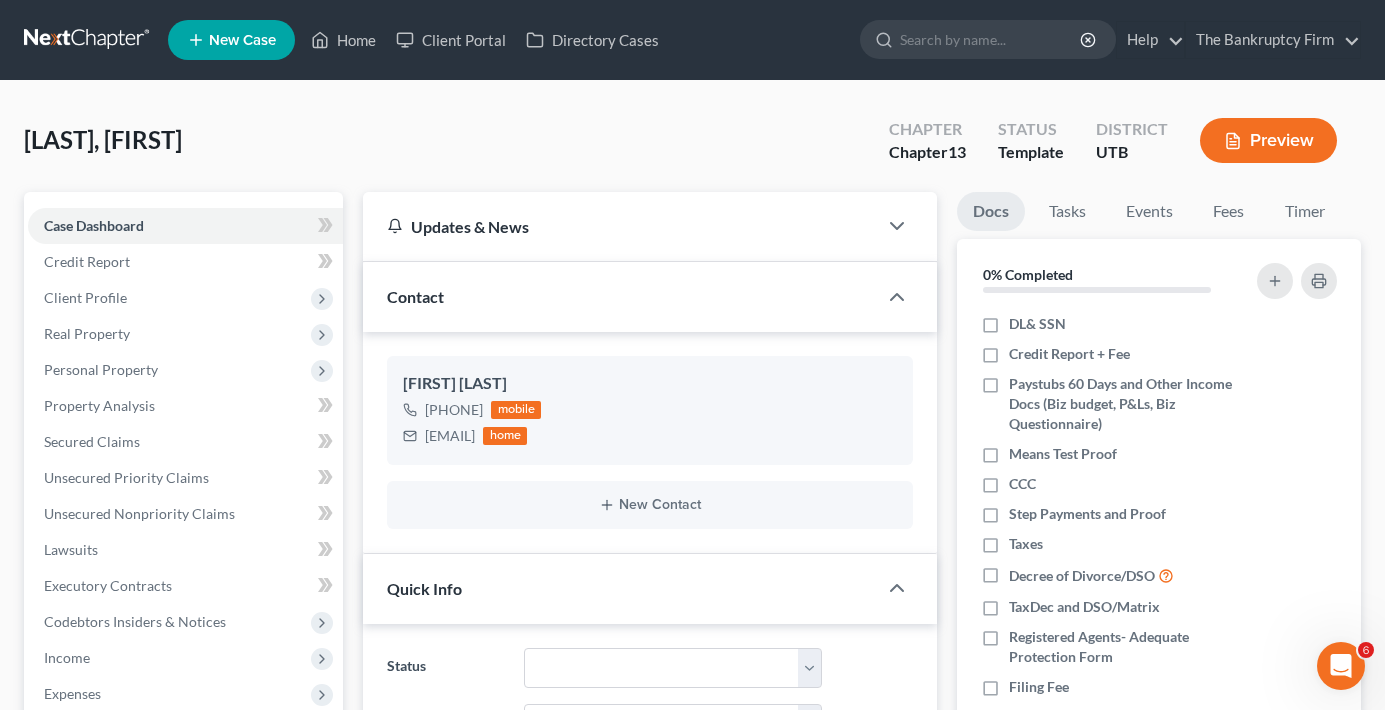 scroll, scrollTop: 157, scrollLeft: 0, axis: vertical 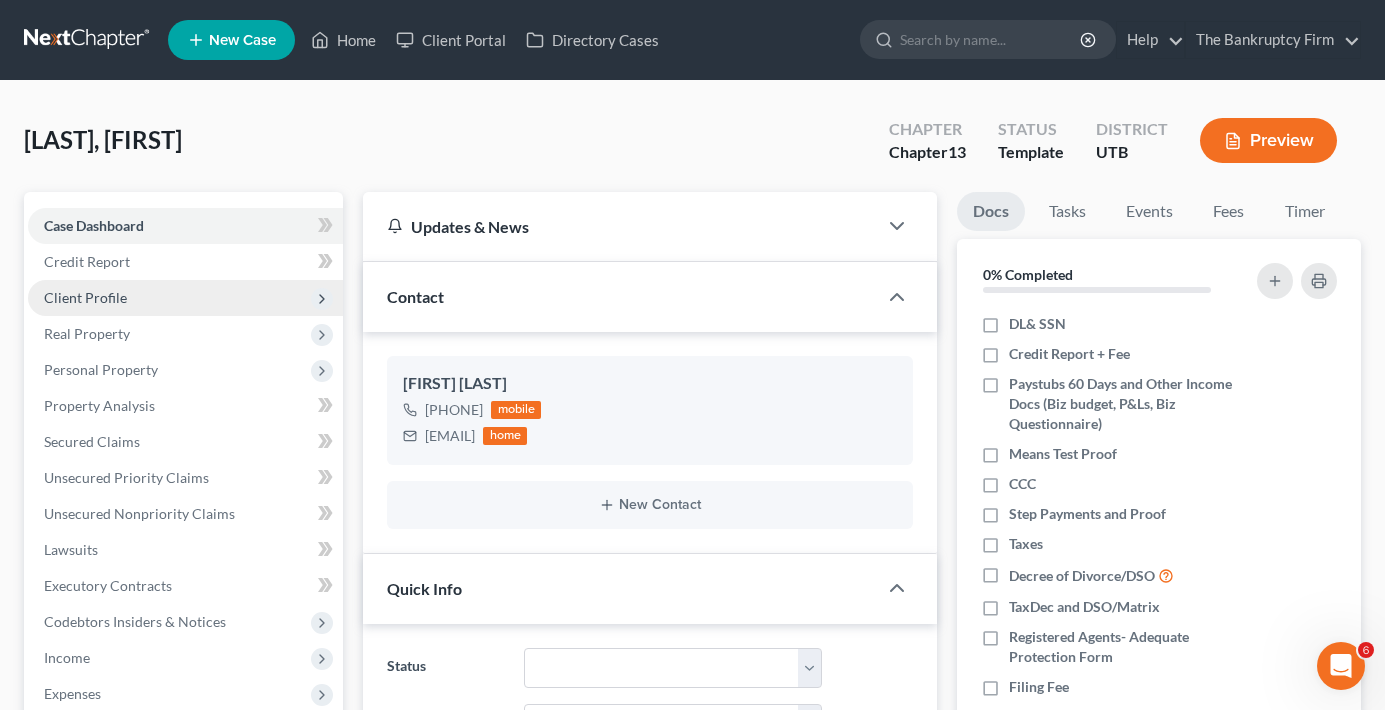 click on "Client Profile" at bounding box center [85, 297] 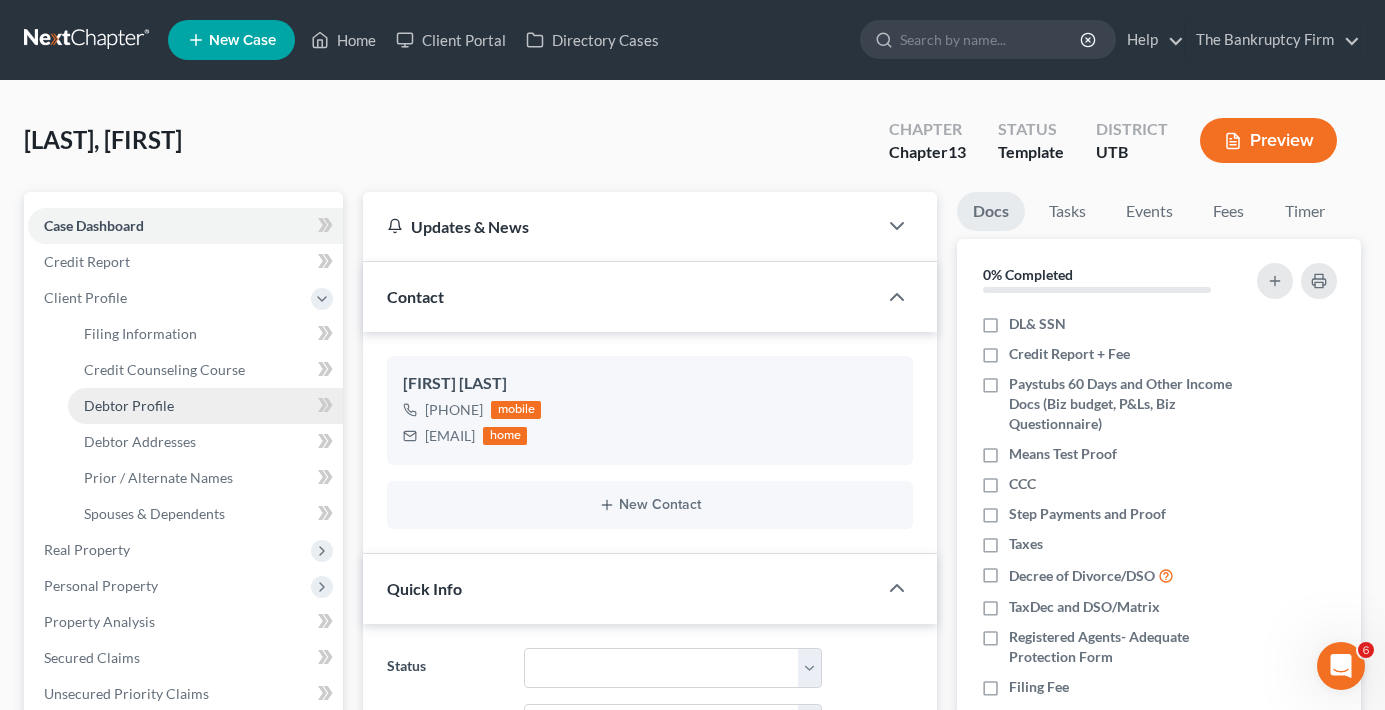 click on "Debtor Profile" at bounding box center [129, 405] 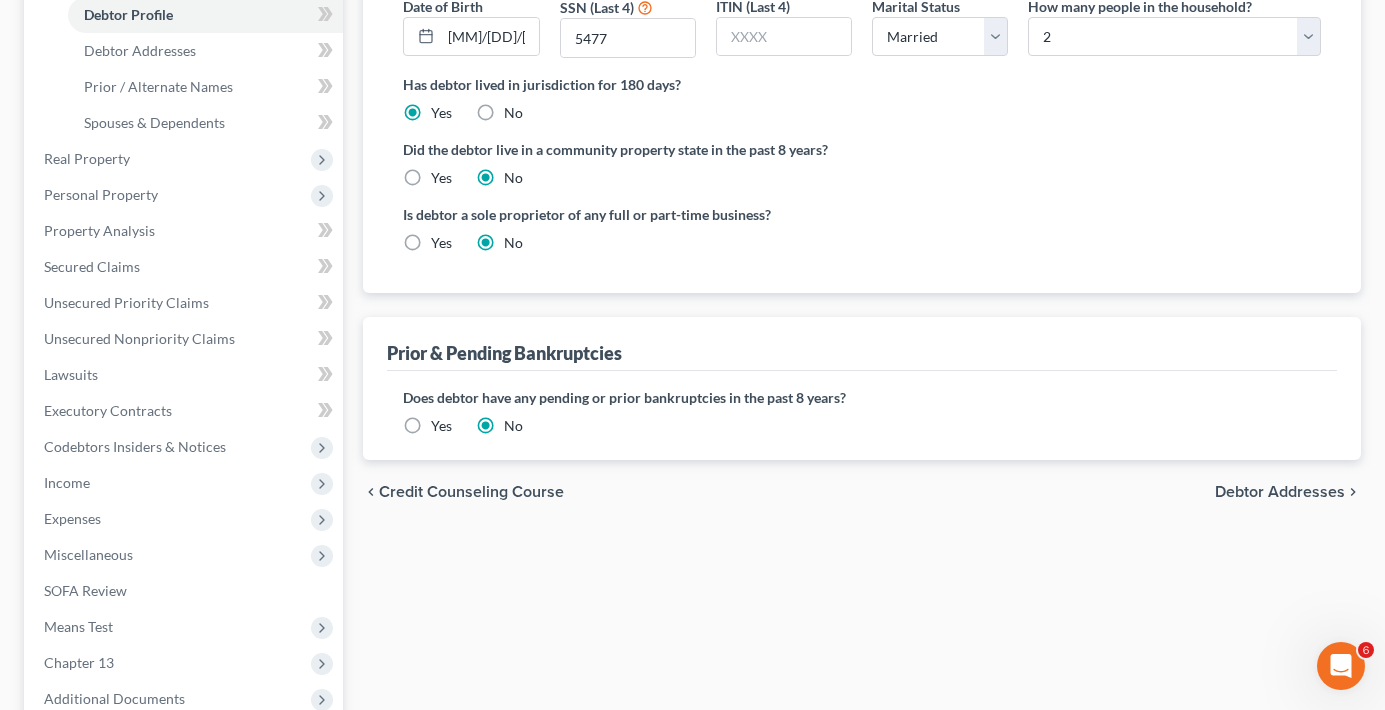 scroll, scrollTop: 500, scrollLeft: 0, axis: vertical 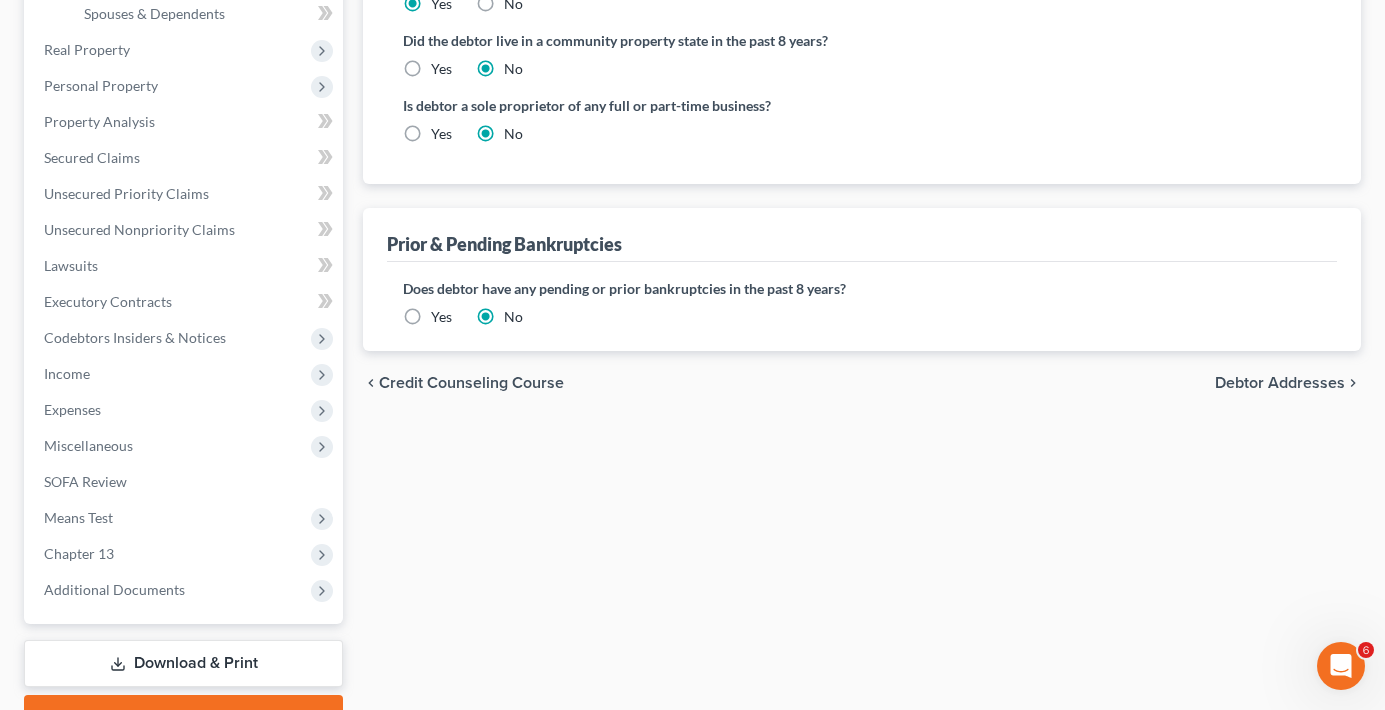 click on "Yes" at bounding box center (441, 317) 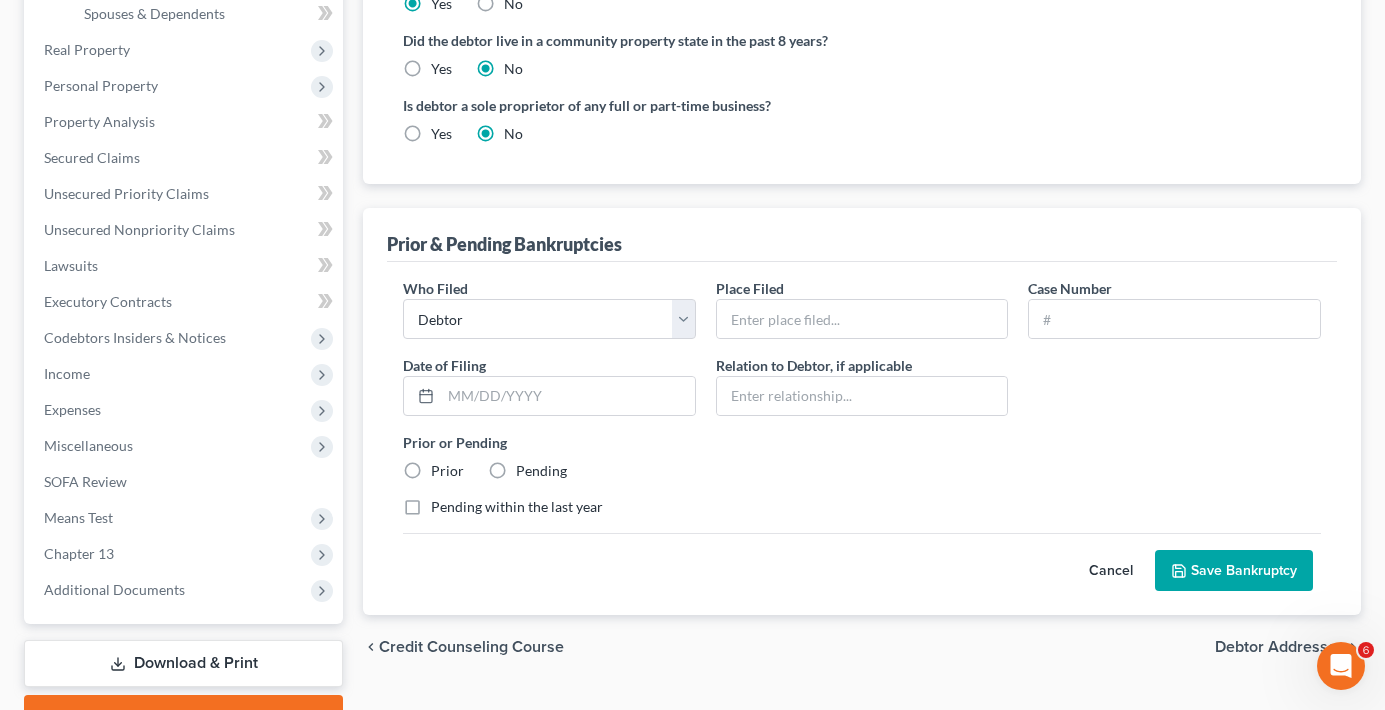 click on "Place Filed" at bounding box center (750, 288) 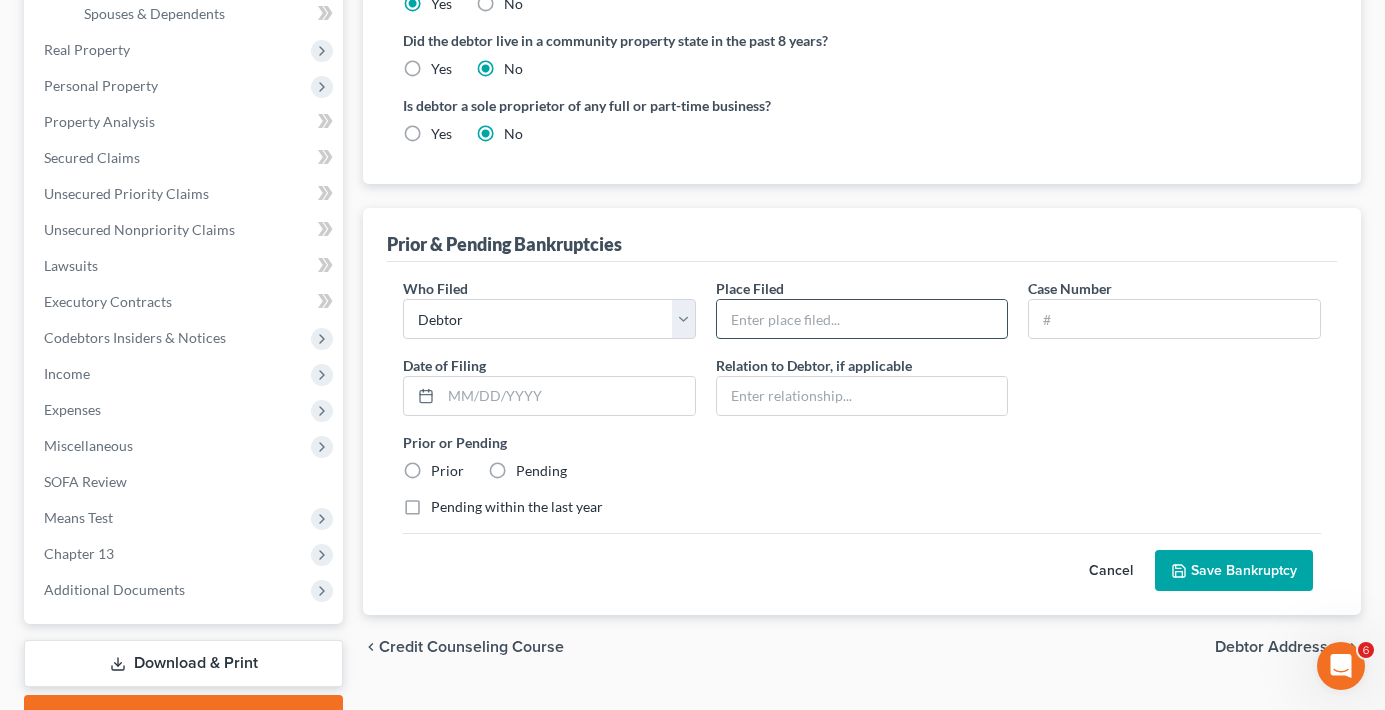 click at bounding box center (862, 319) 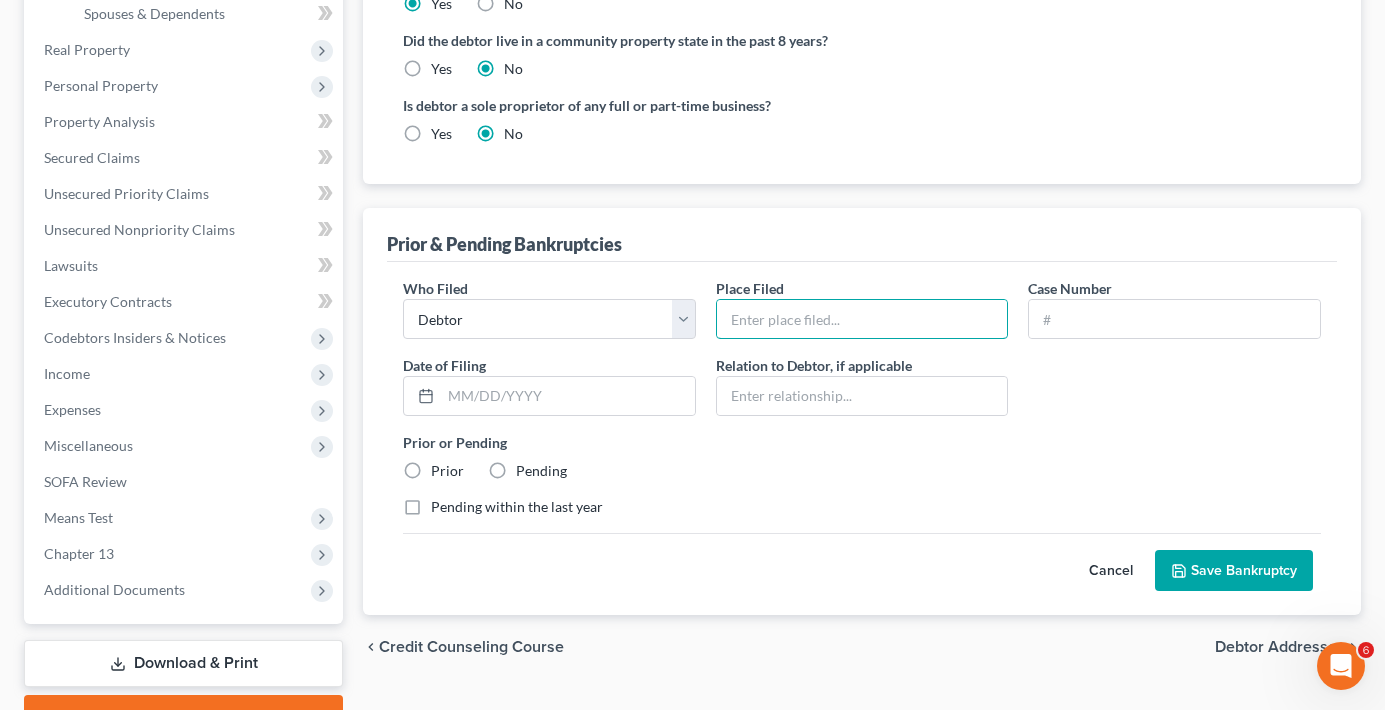type on "Utah" 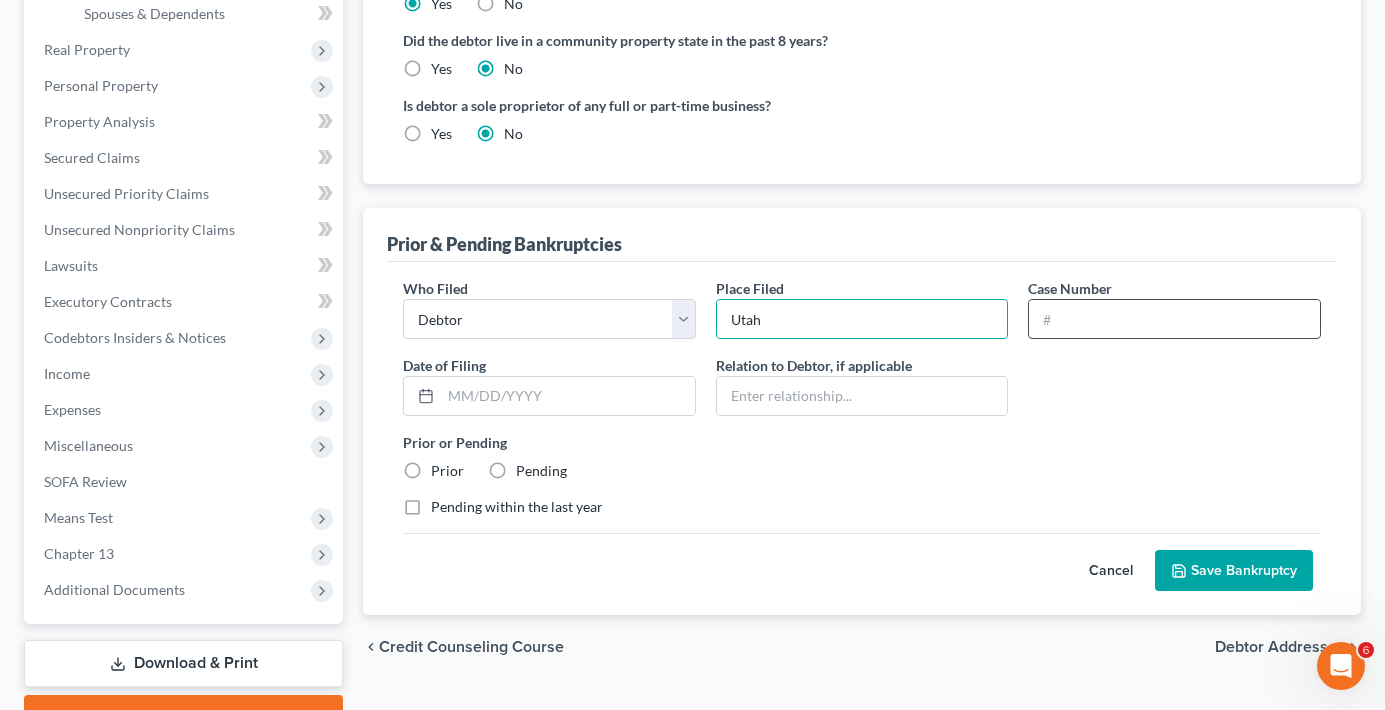 click at bounding box center (1174, 319) 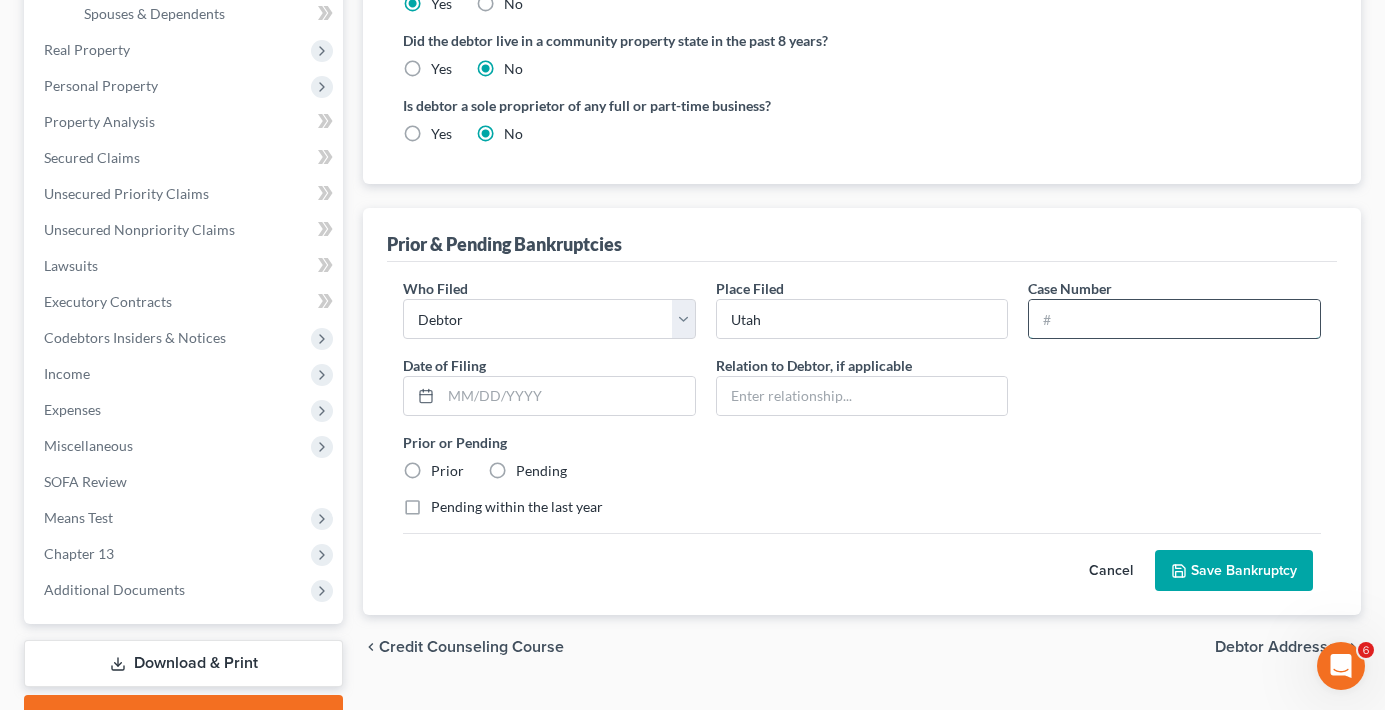 paste on "20-27398" 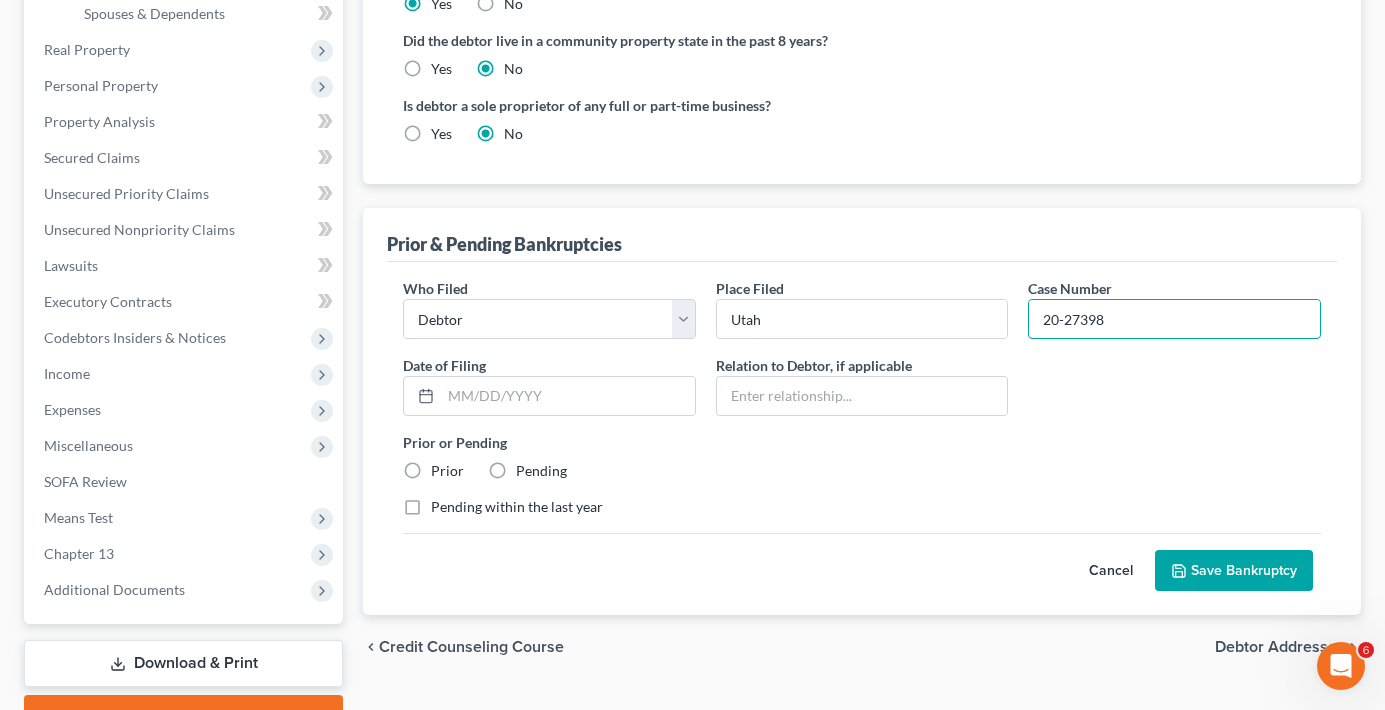 type on "20-27398" 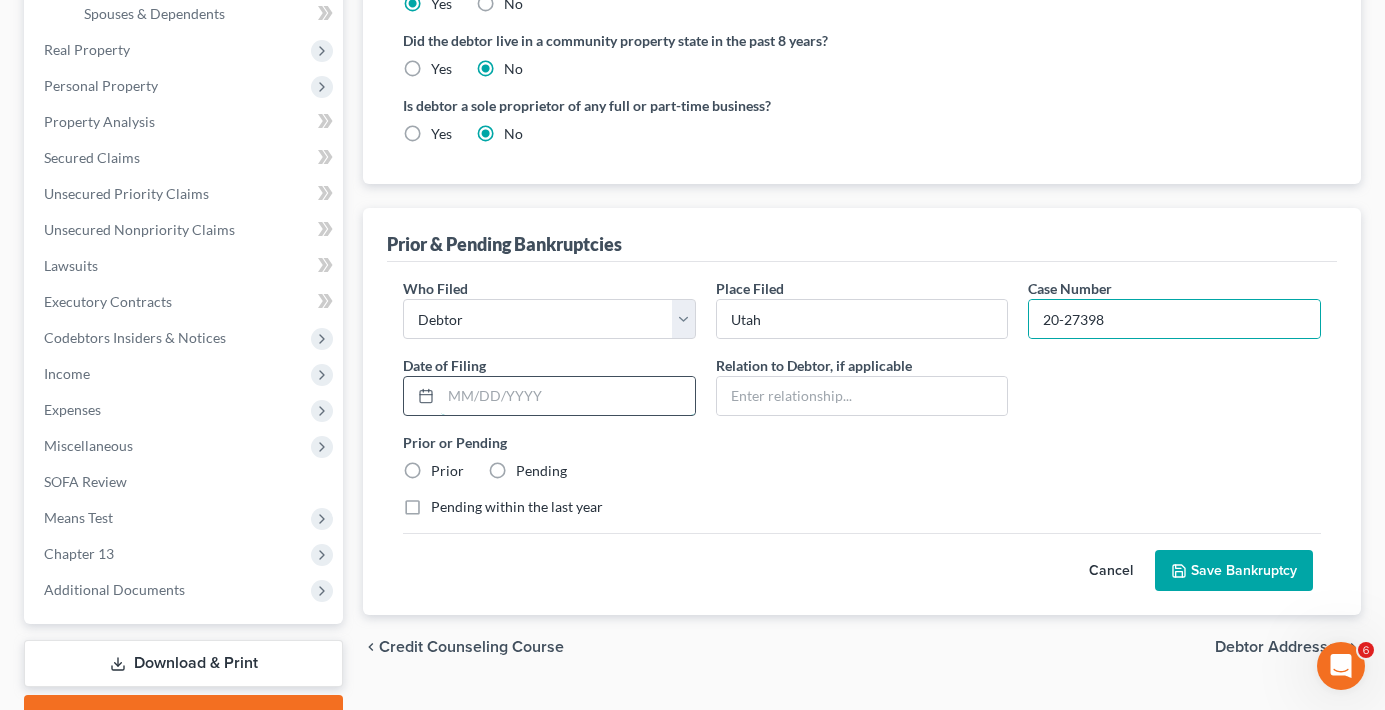 click at bounding box center [568, 396] 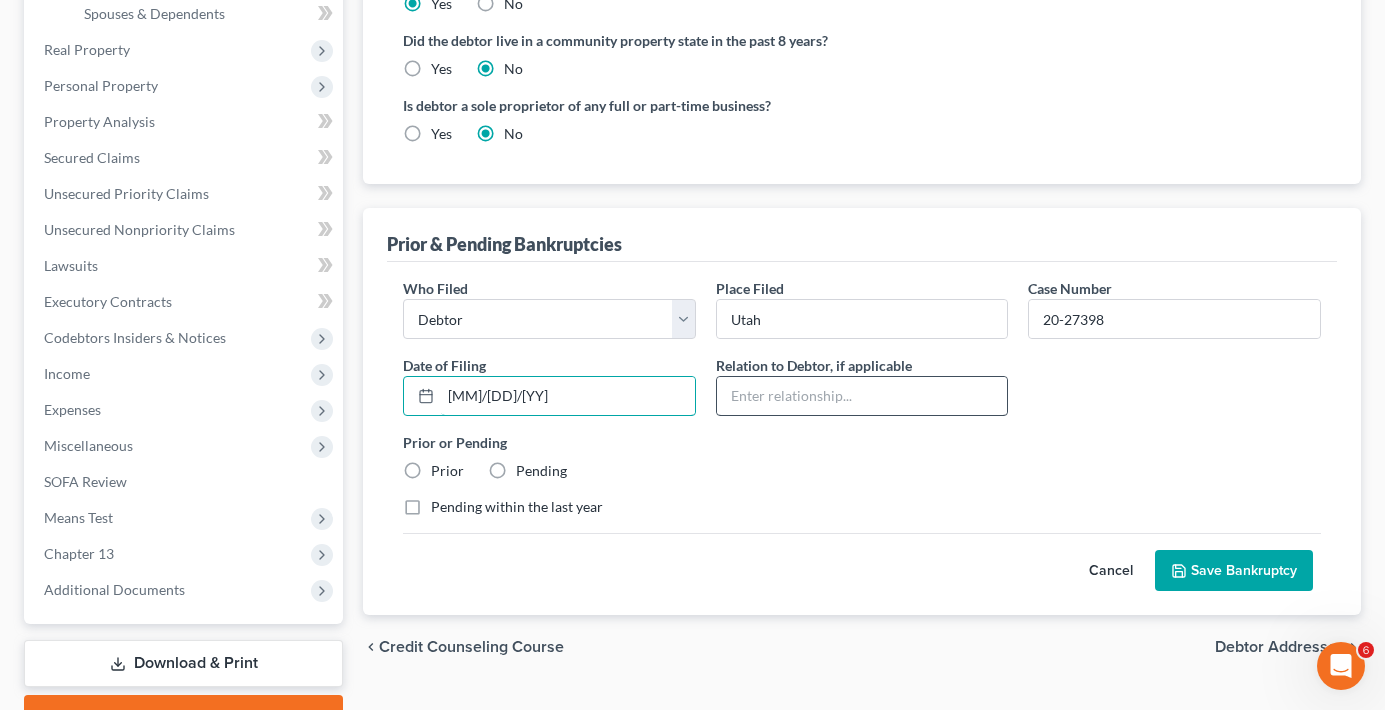 type on "[MM]/[DD]/[YY]" 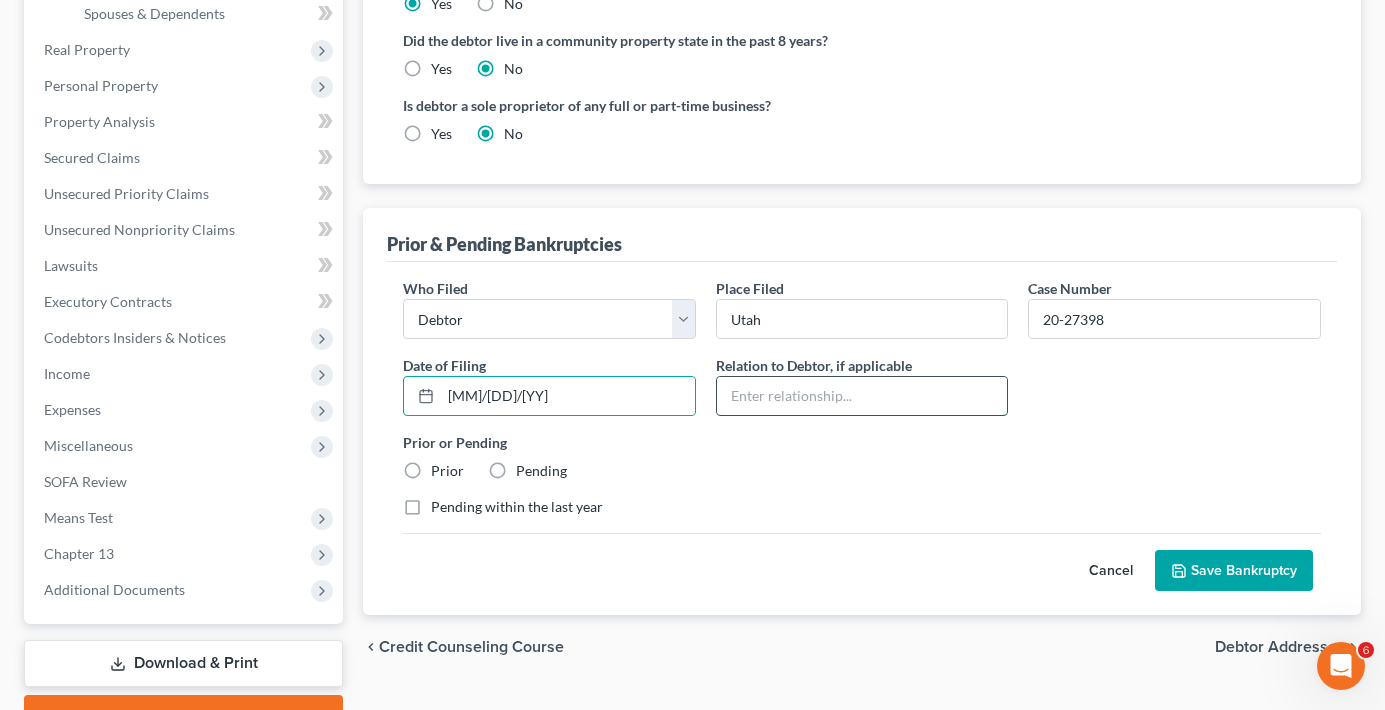 click at bounding box center (862, 396) 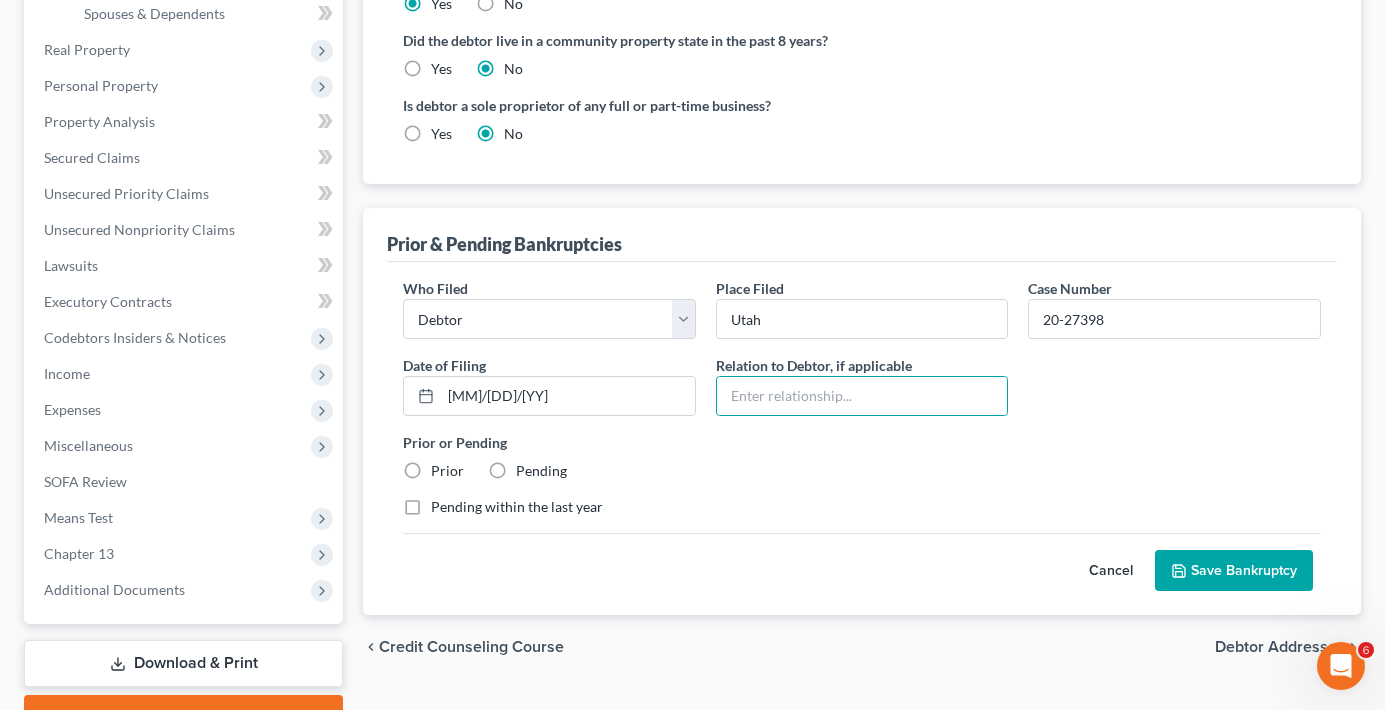 click on "Prior" at bounding box center [447, 471] 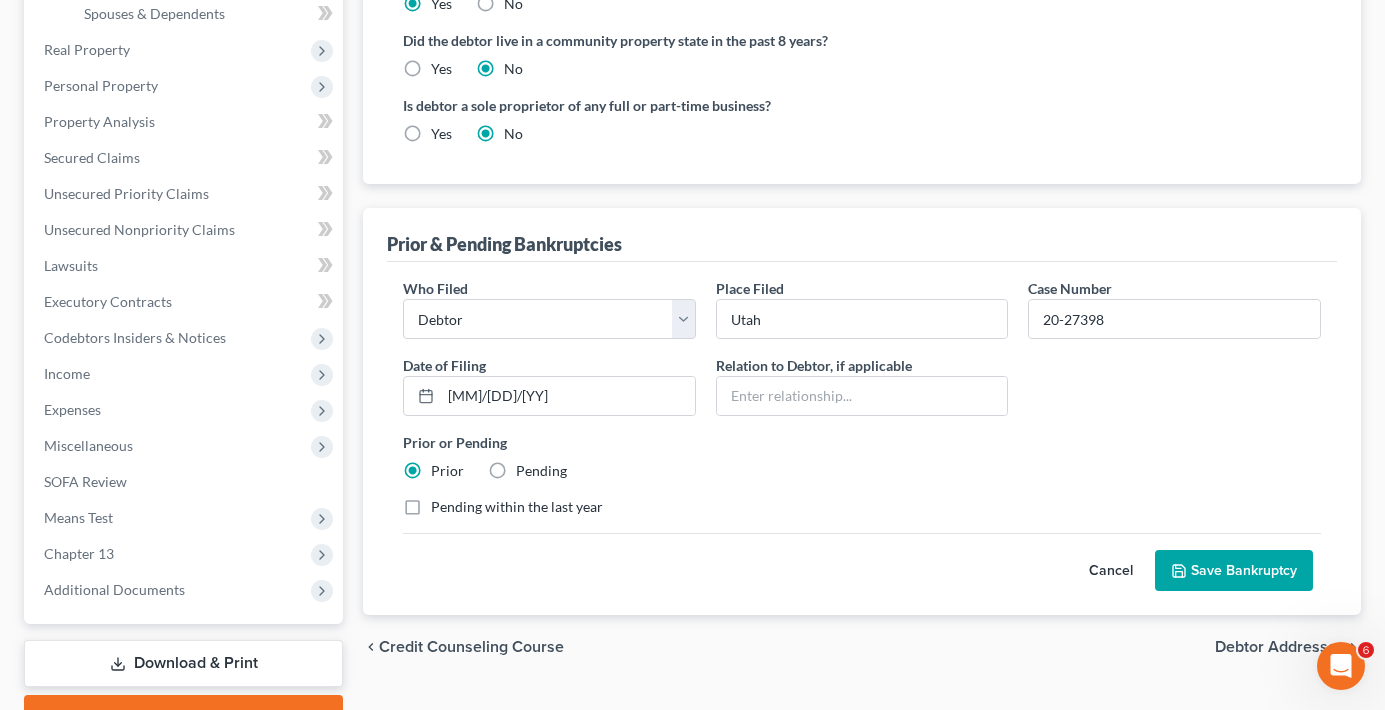 click on "Save Bankruptcy" at bounding box center [1234, 571] 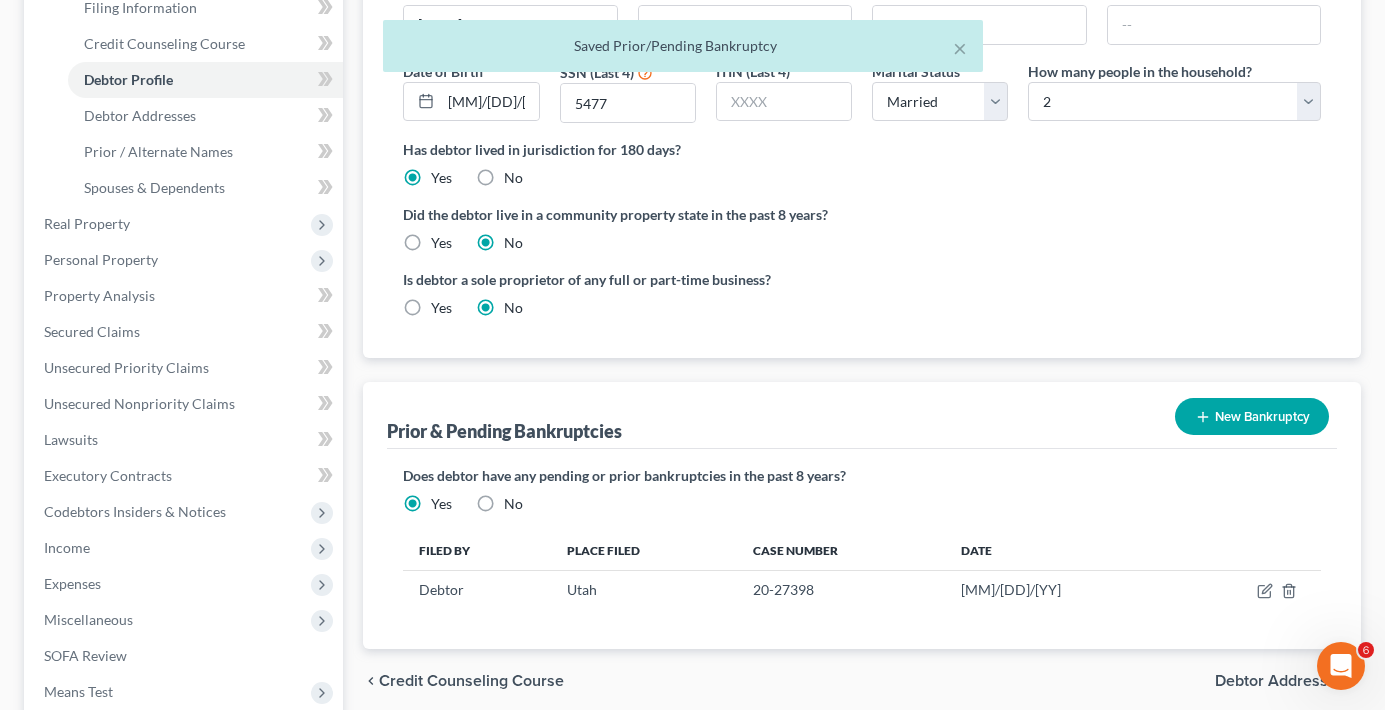 scroll, scrollTop: 0, scrollLeft: 0, axis: both 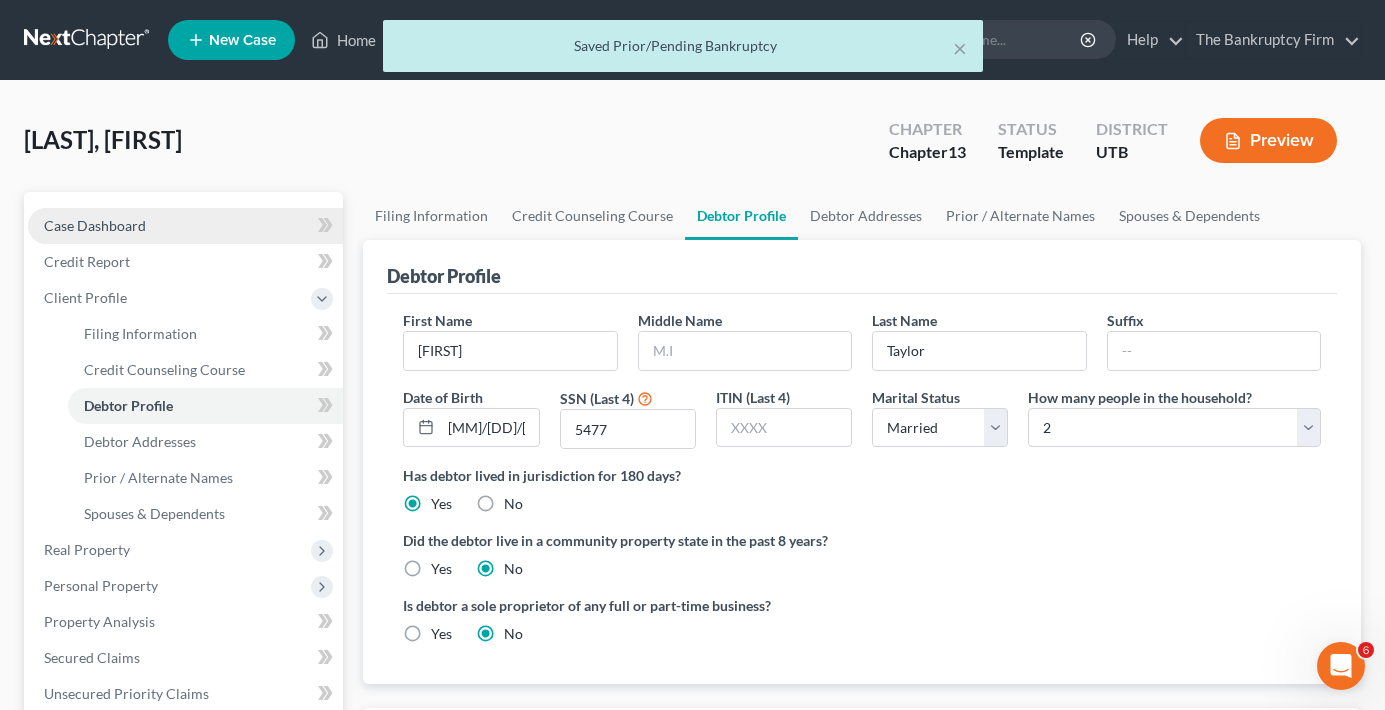 click on "Case Dashboard" at bounding box center [95, 225] 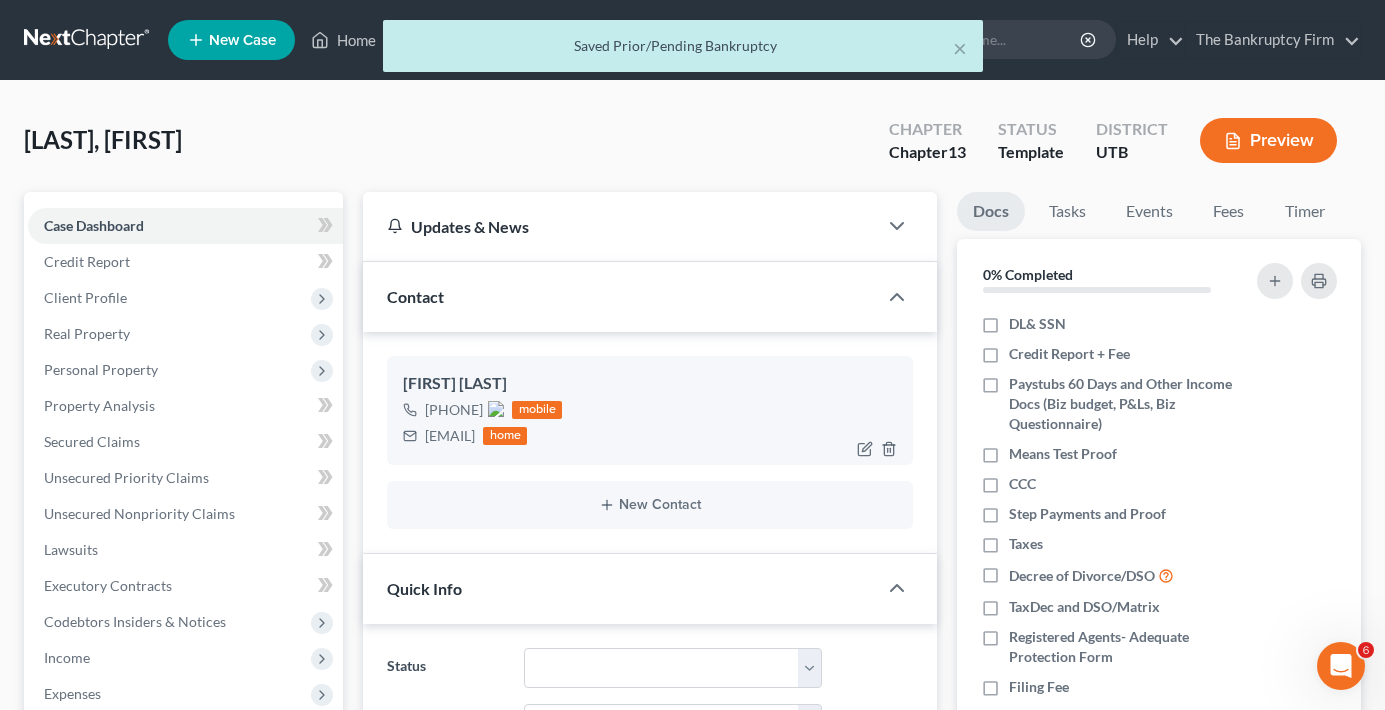 scroll, scrollTop: 157, scrollLeft: 0, axis: vertical 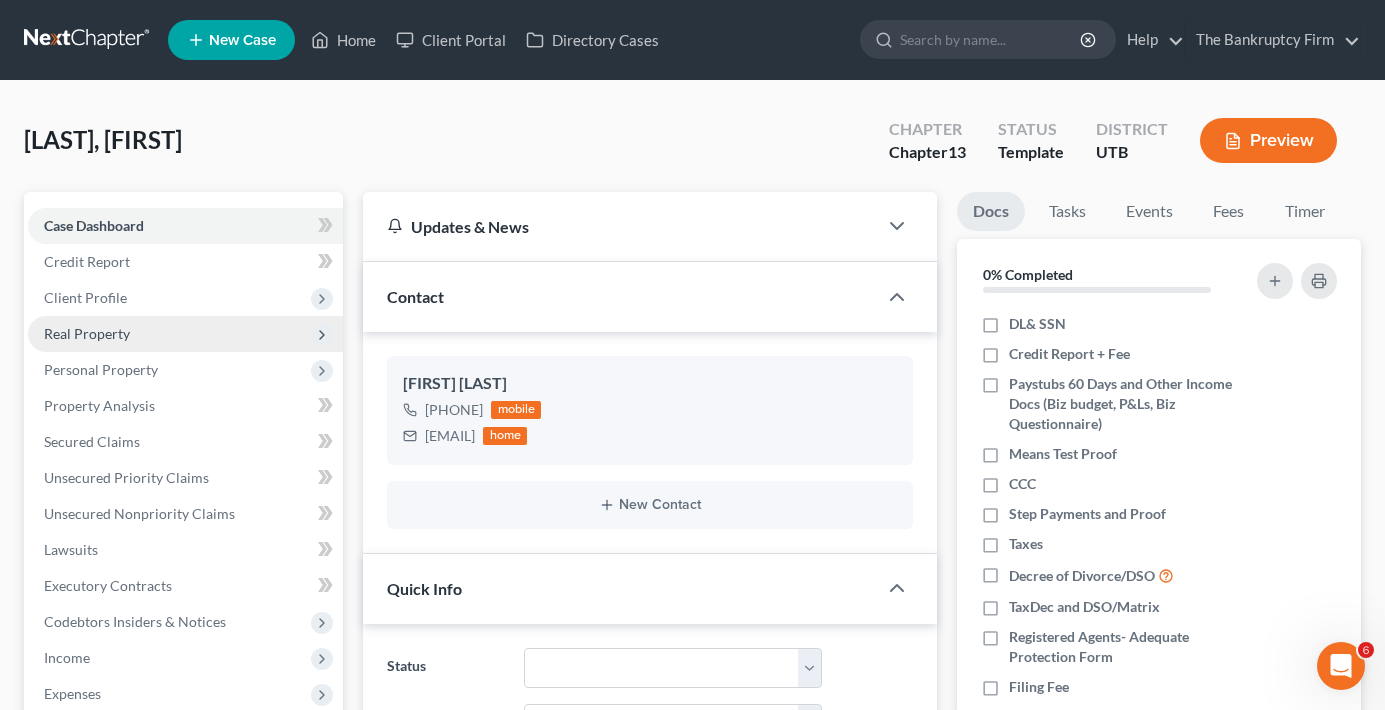 click on "Real Property" at bounding box center [87, 333] 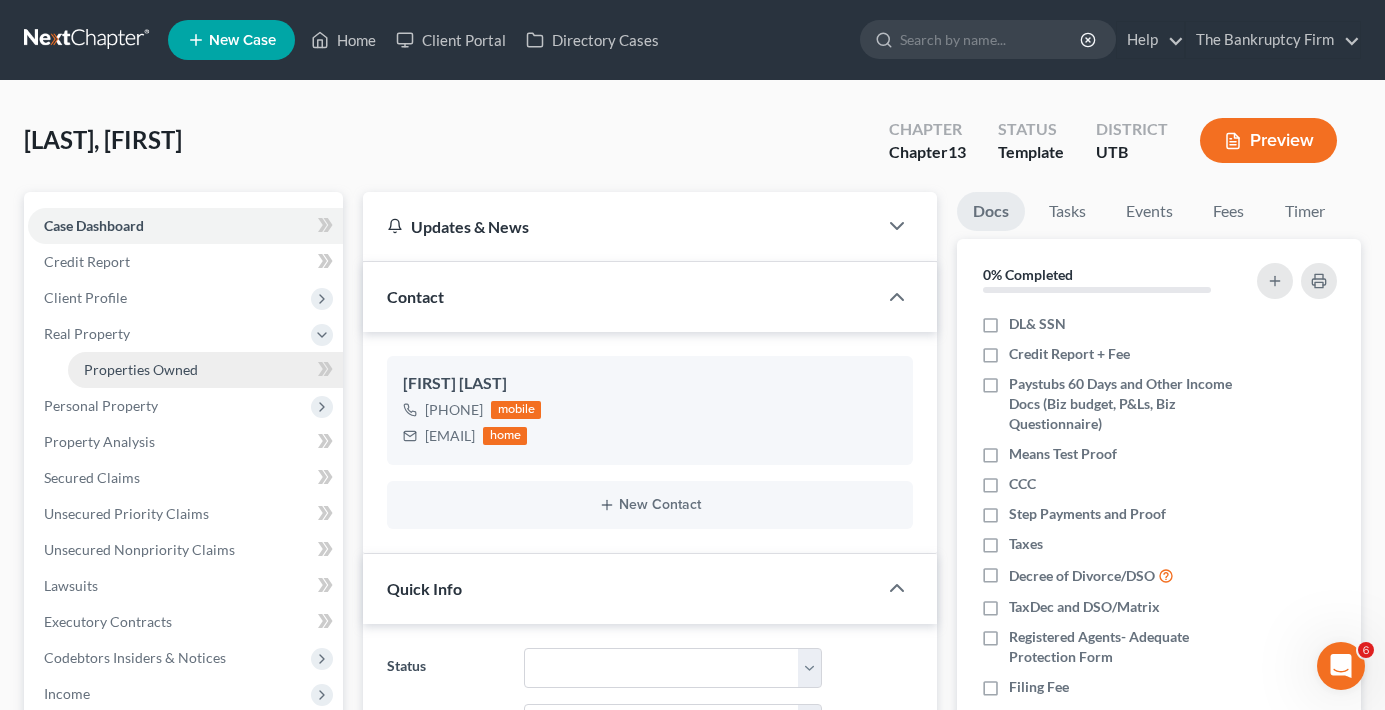 click on "Properties Owned" at bounding box center (141, 369) 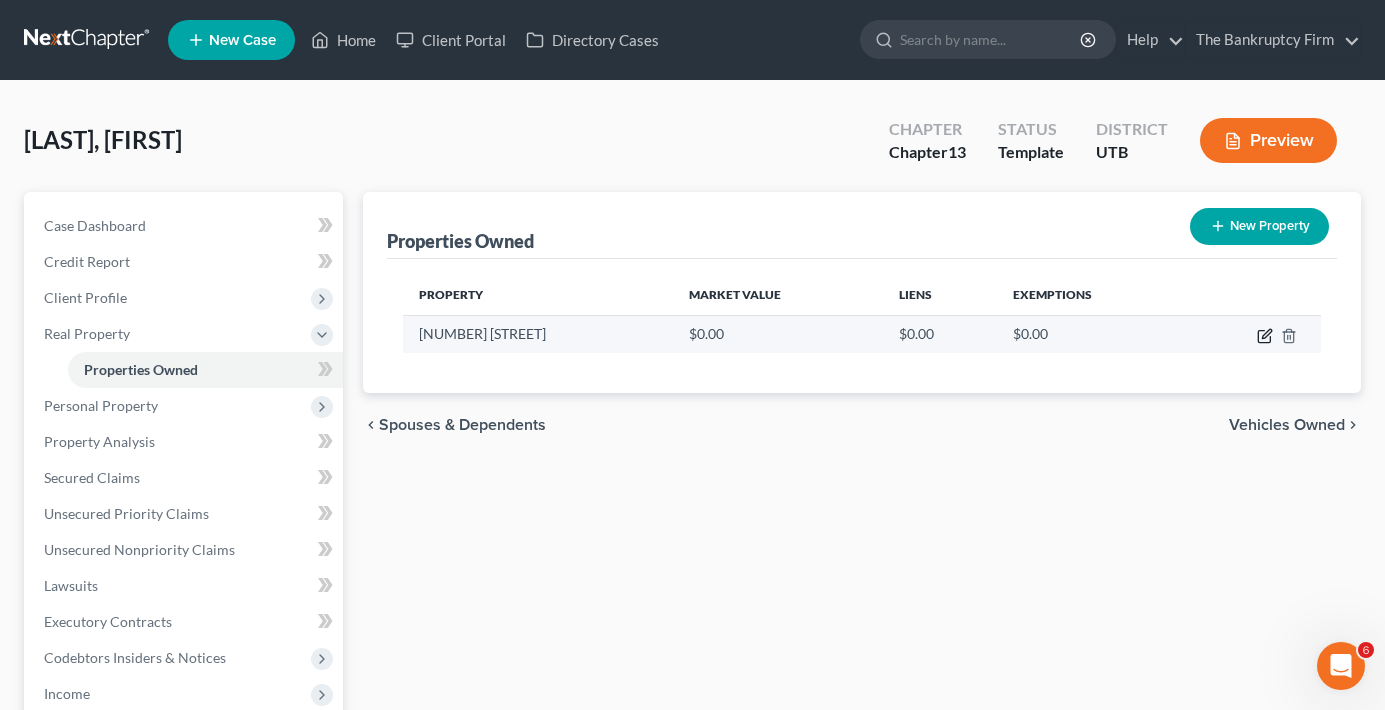 click 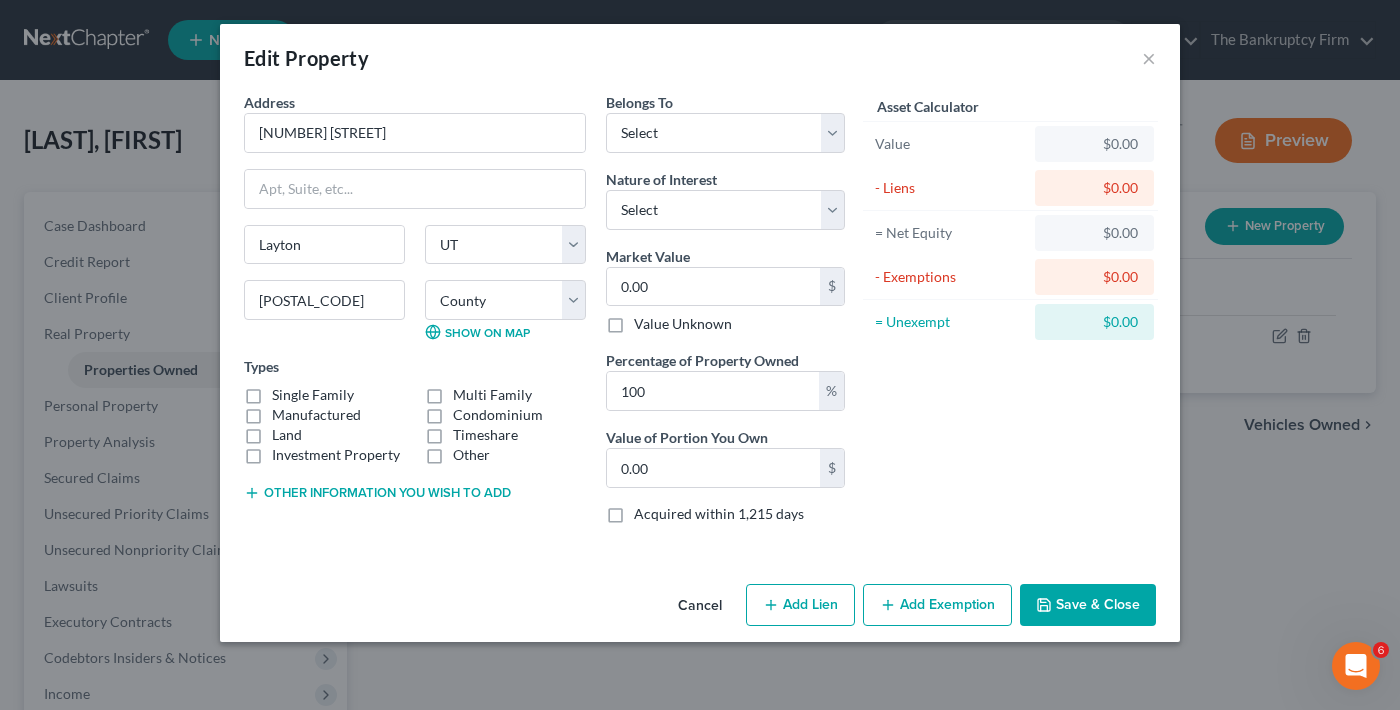 click on "Manufactured" at bounding box center (316, 415) 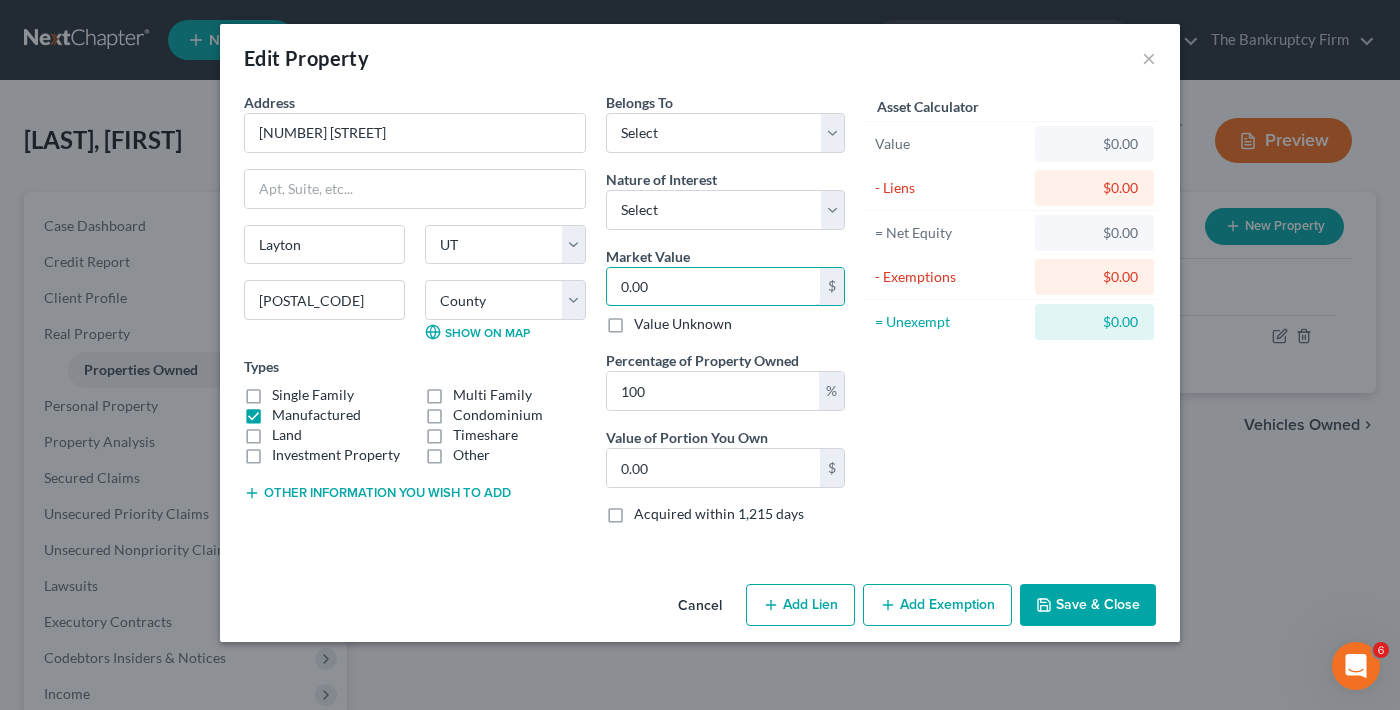 type on "4" 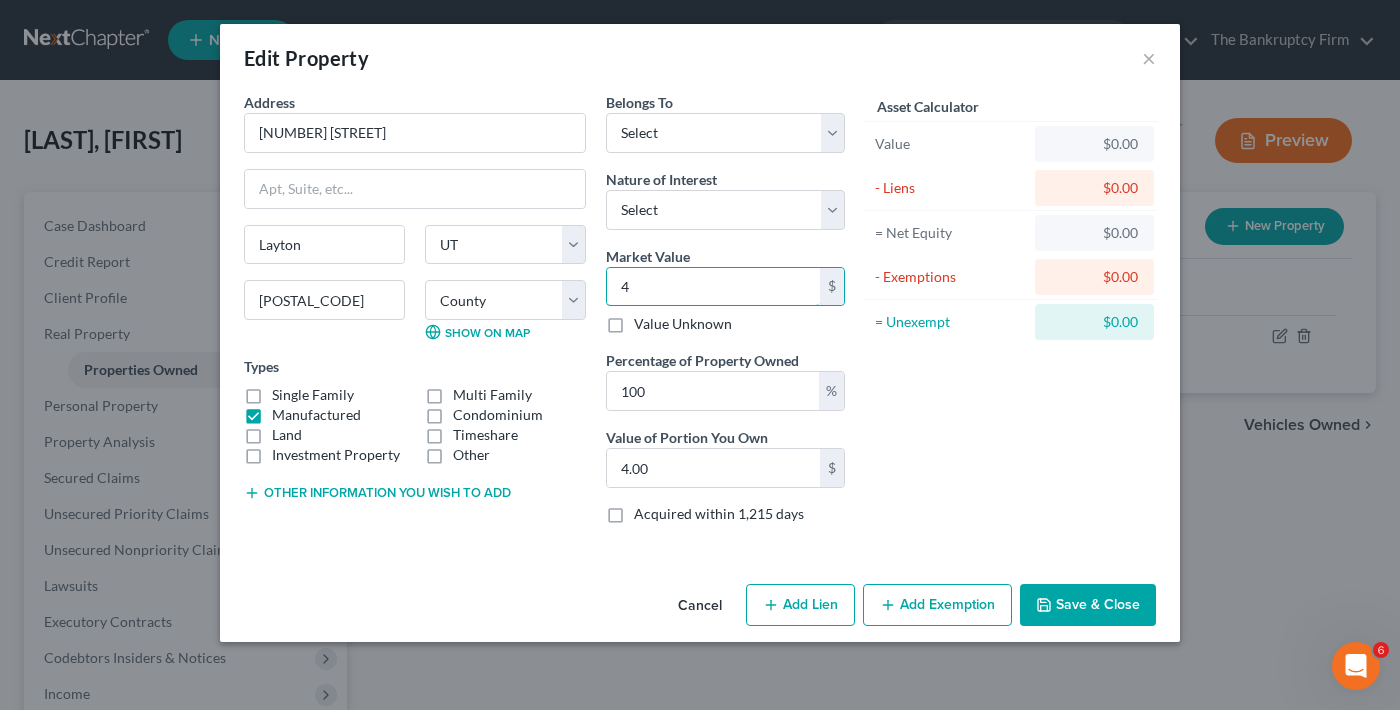type on "40" 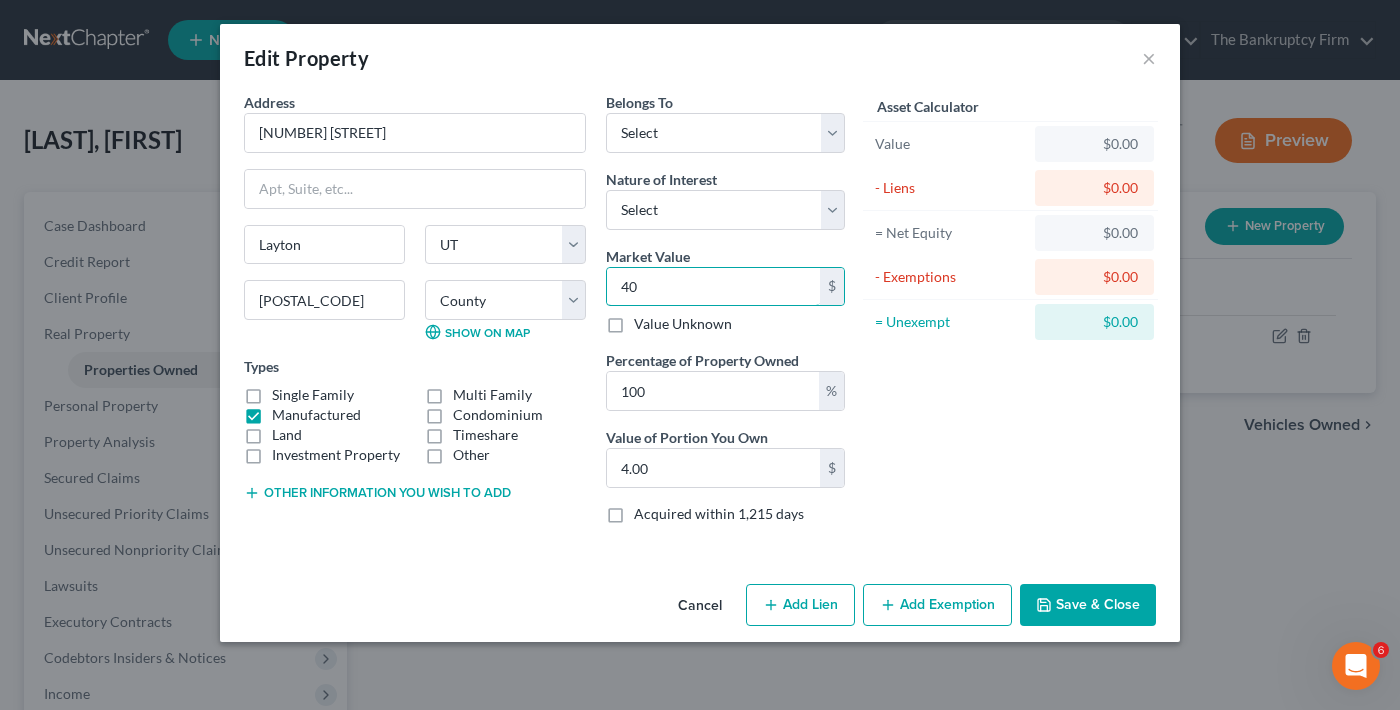 type on "40.00" 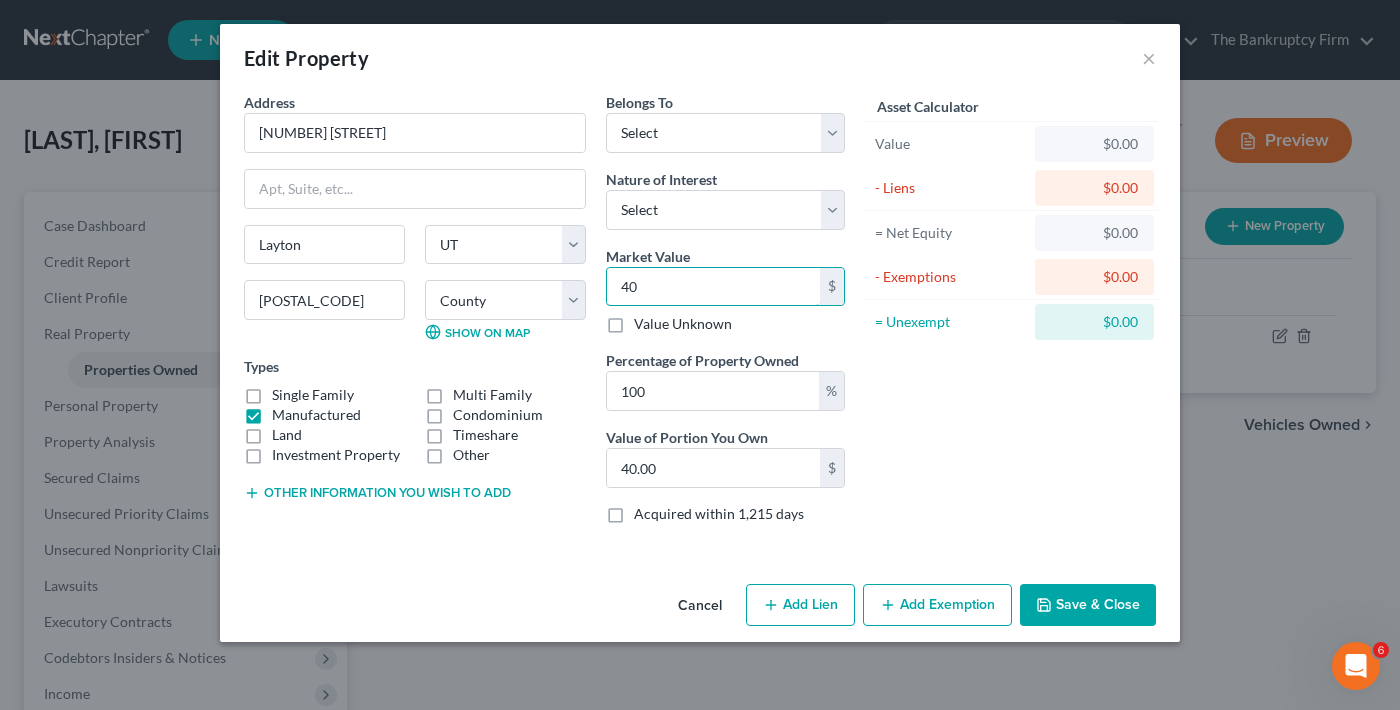 type on "400" 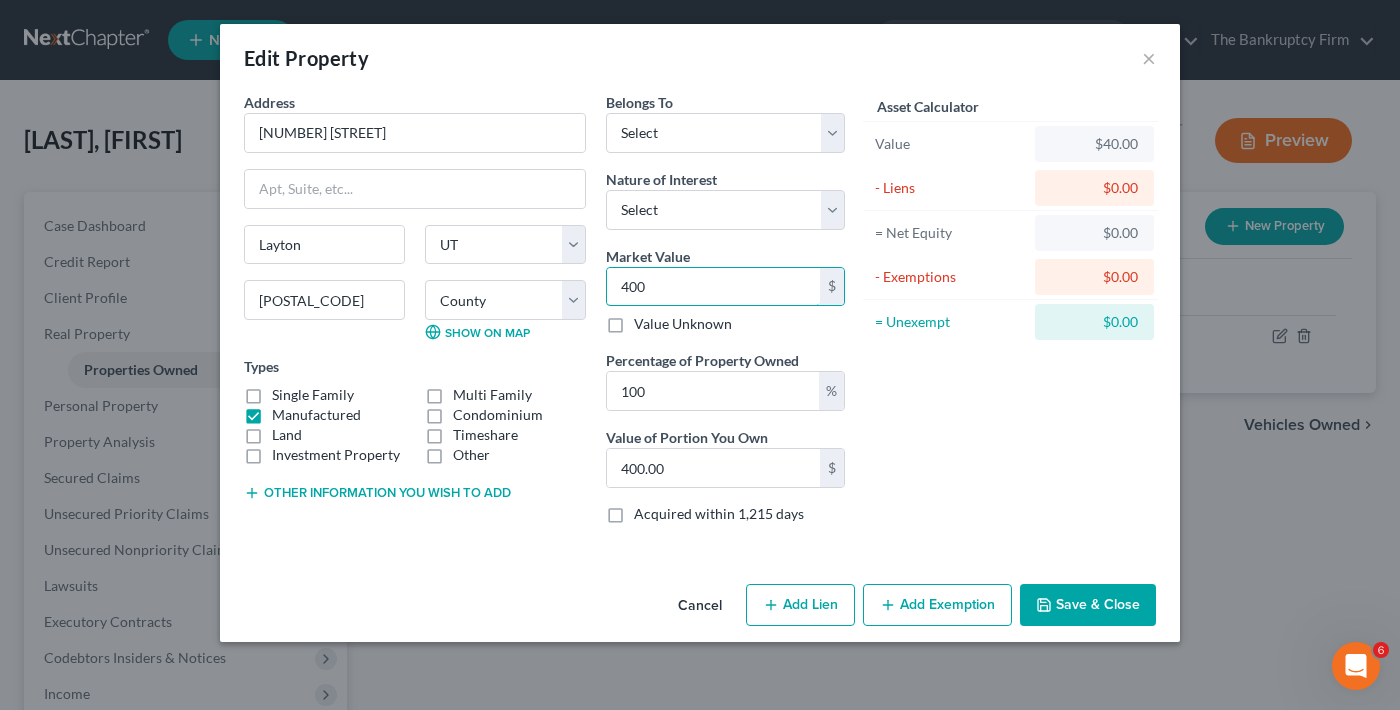 type on "4000" 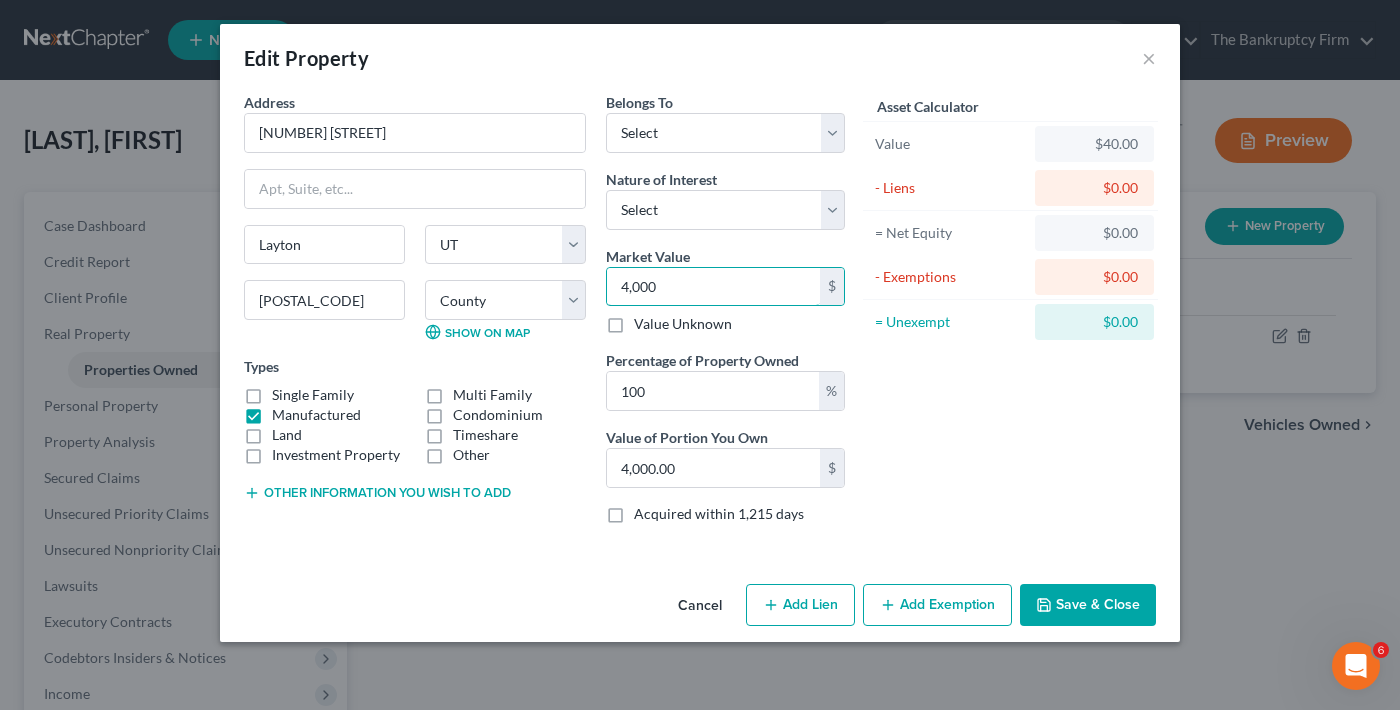 type on "4,0000" 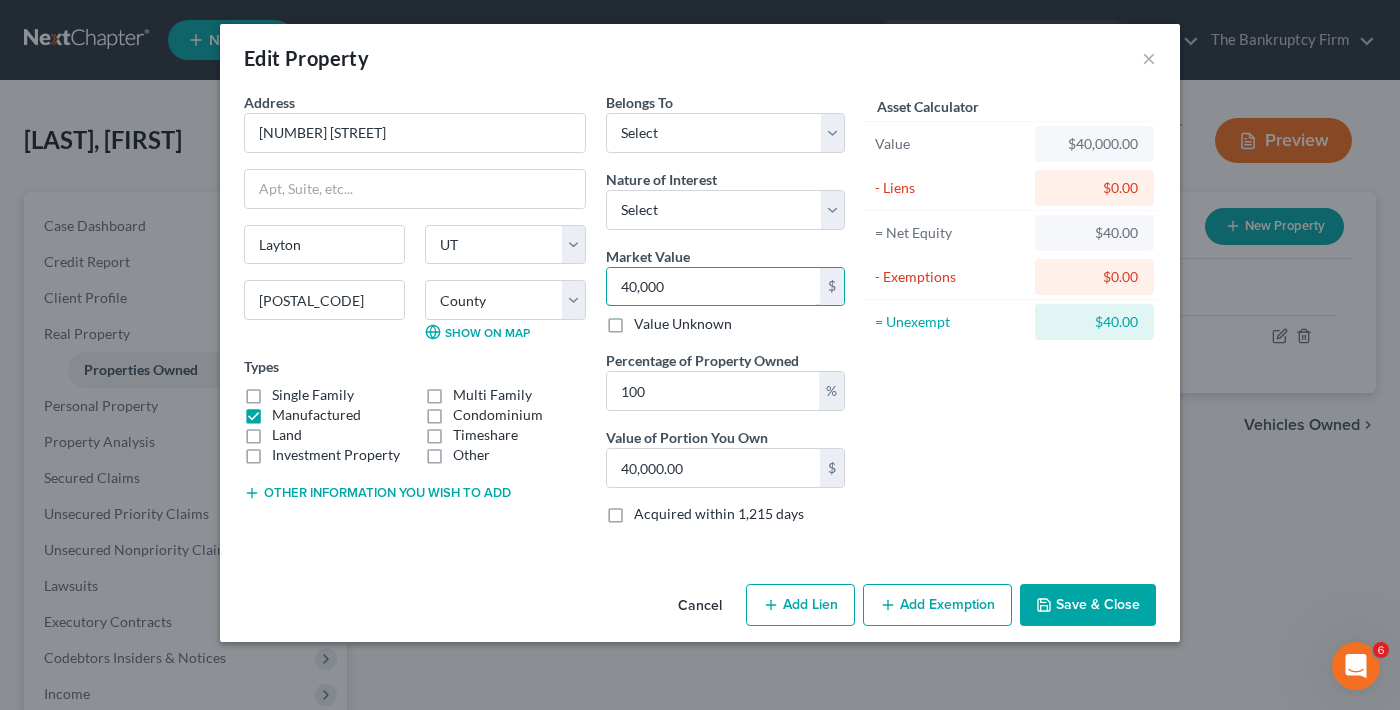 type on "40,00" 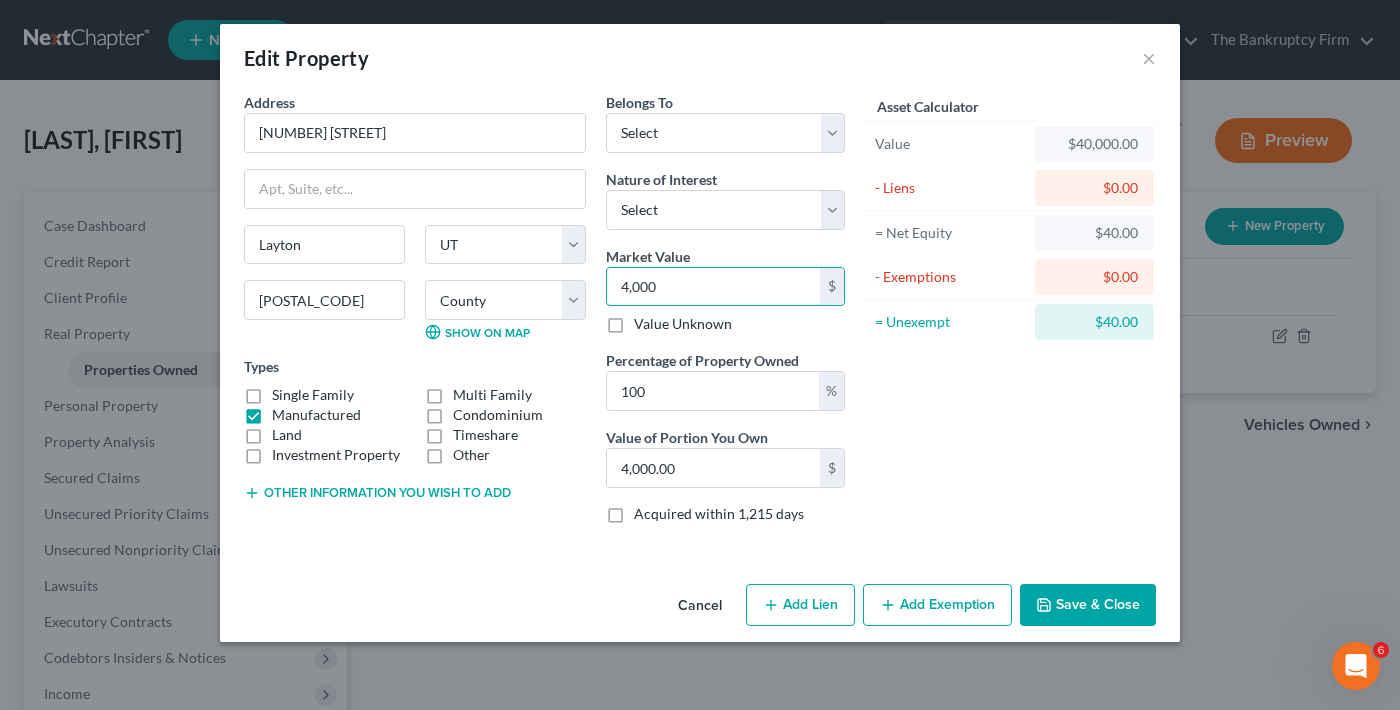type on "4,00" 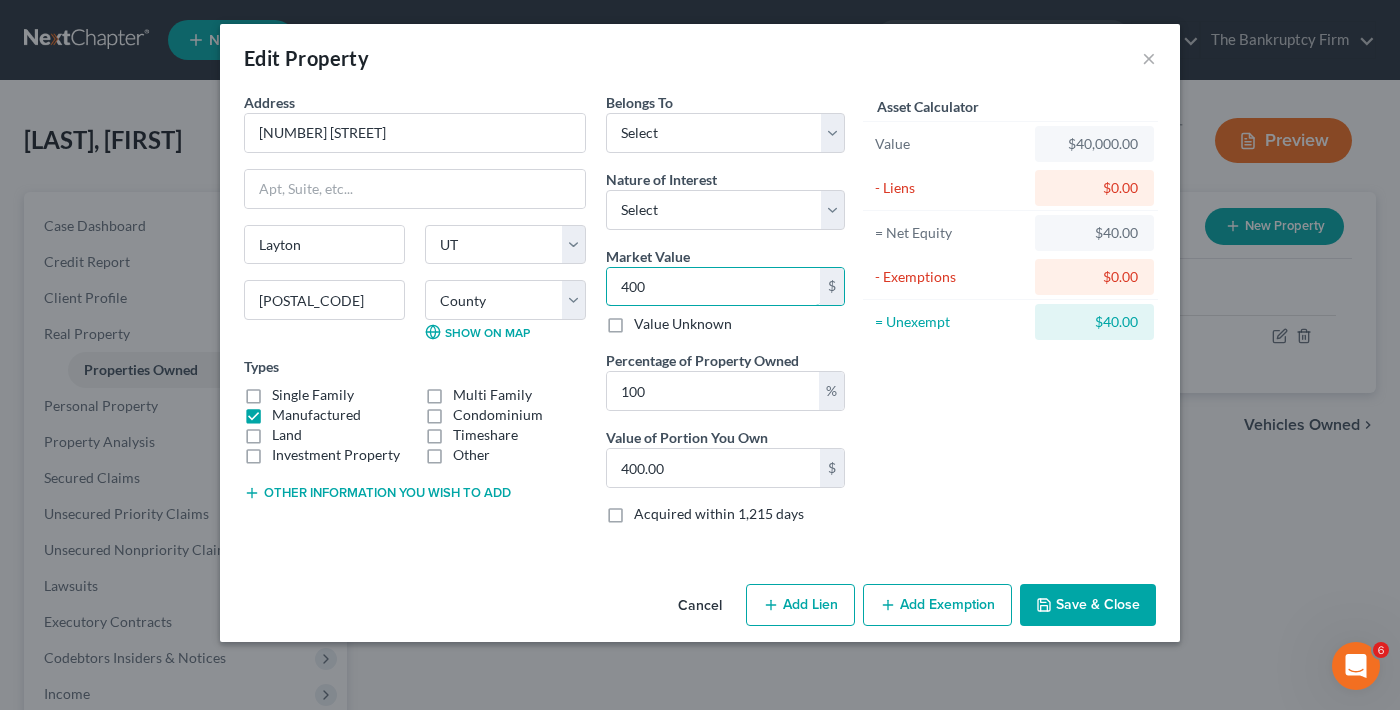 type on "40" 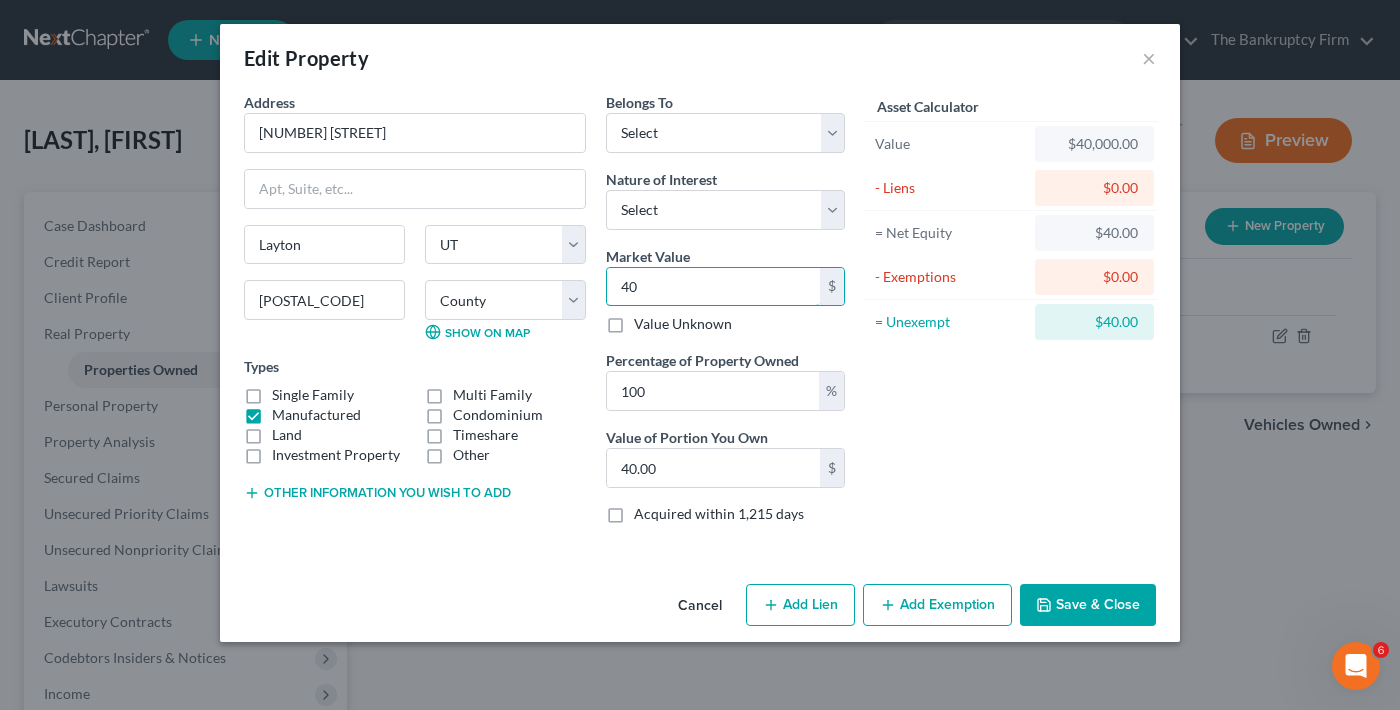 type on "4" 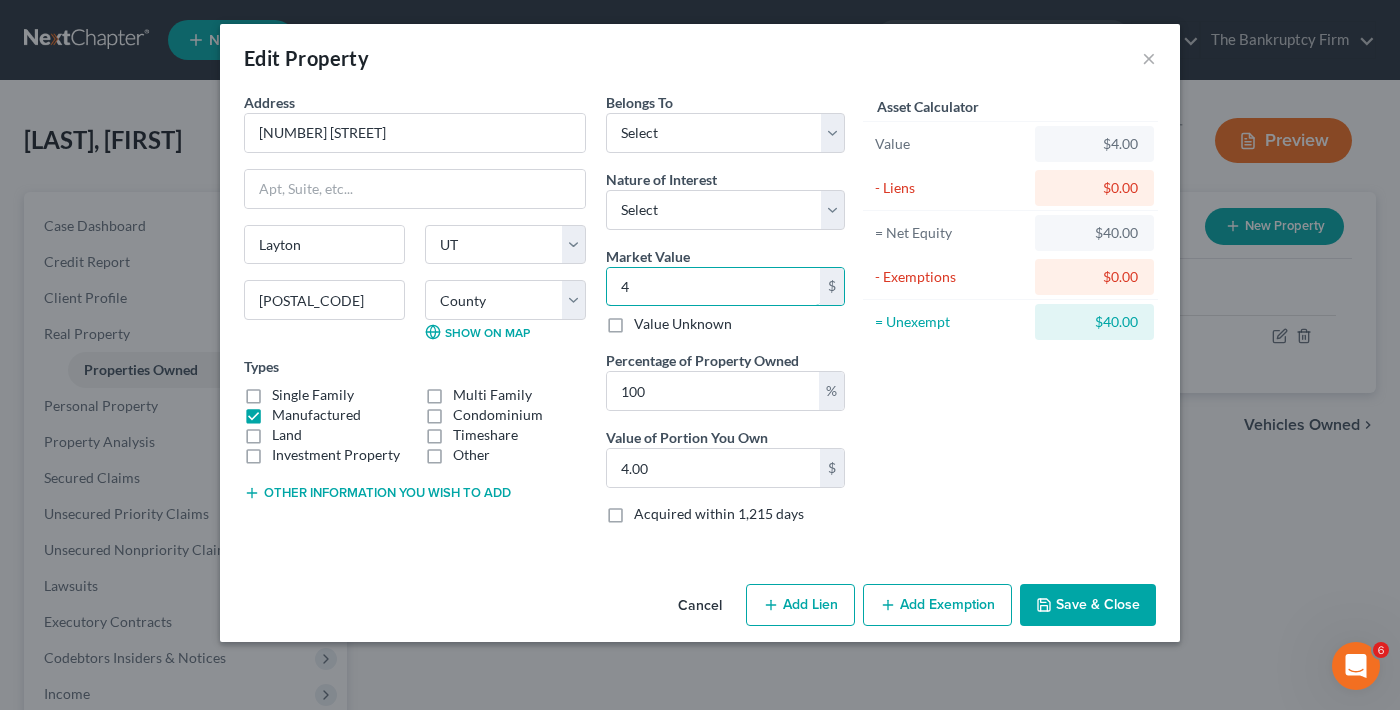 type on "45" 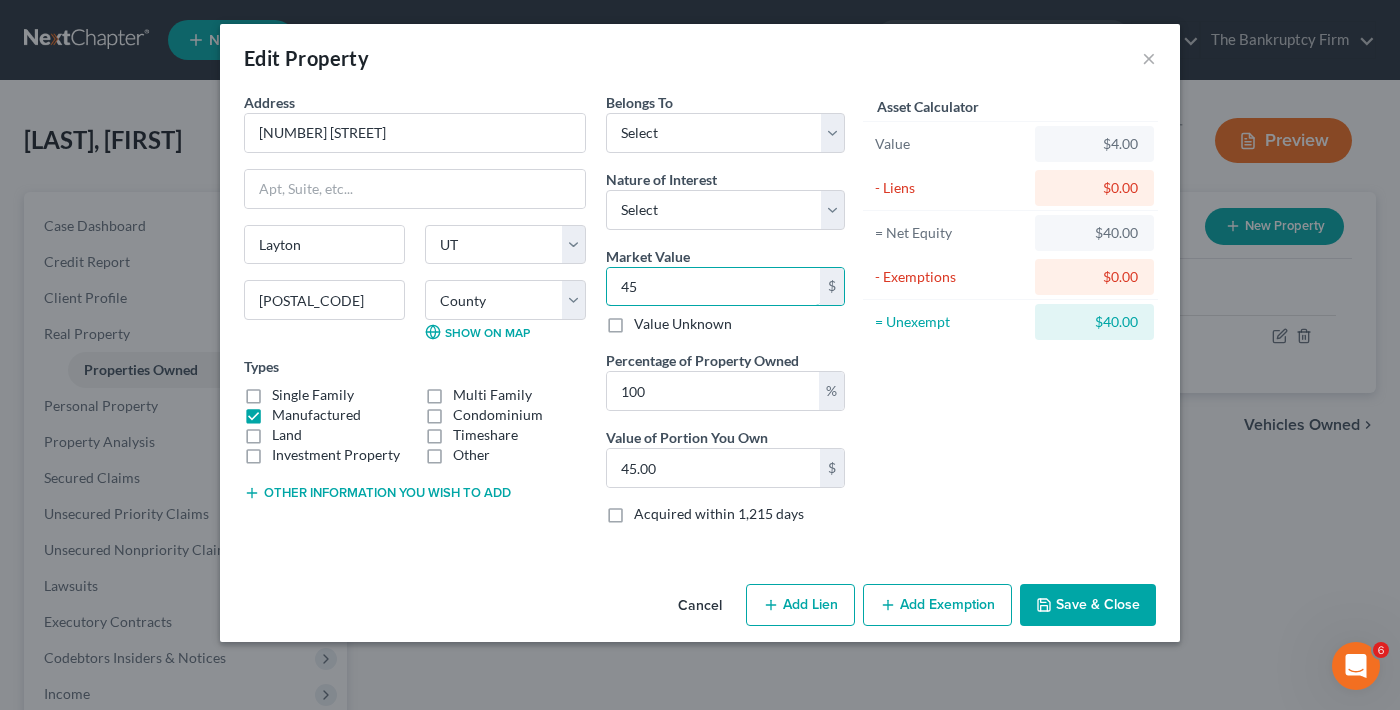type on "450" 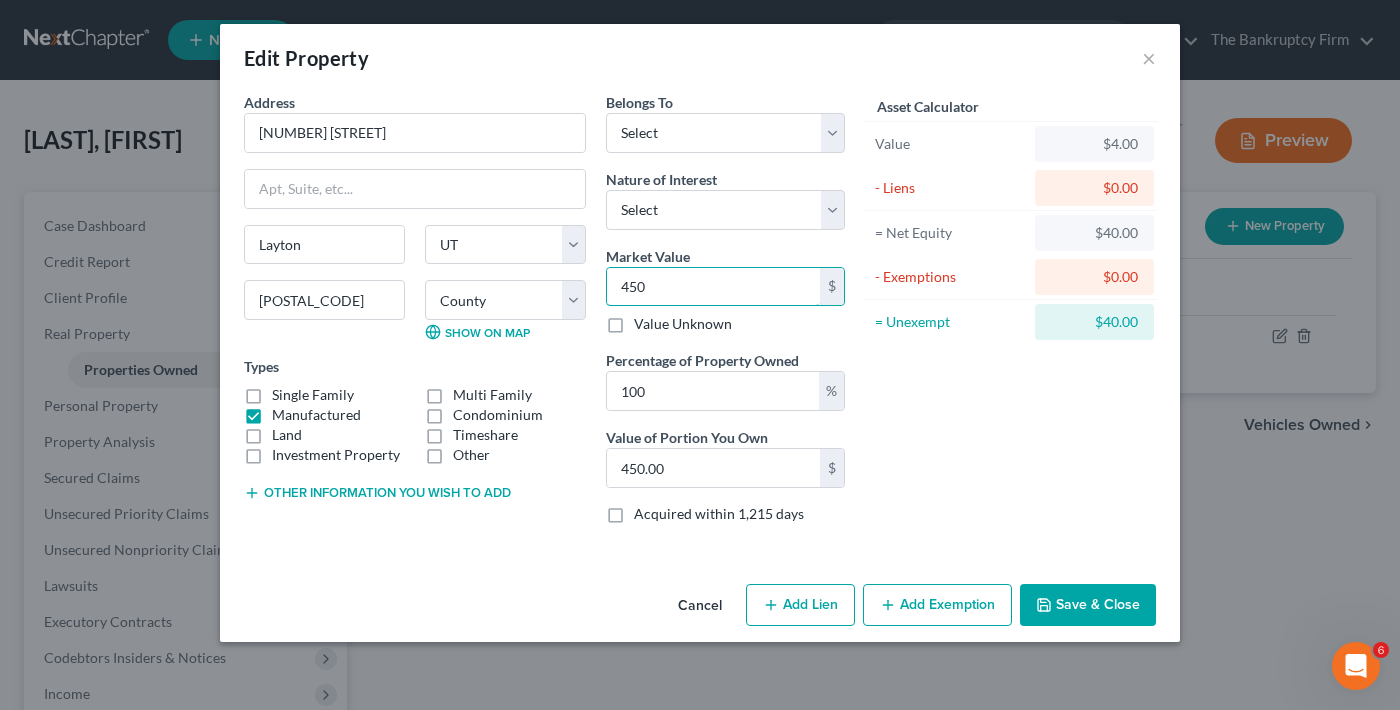 type on "4500" 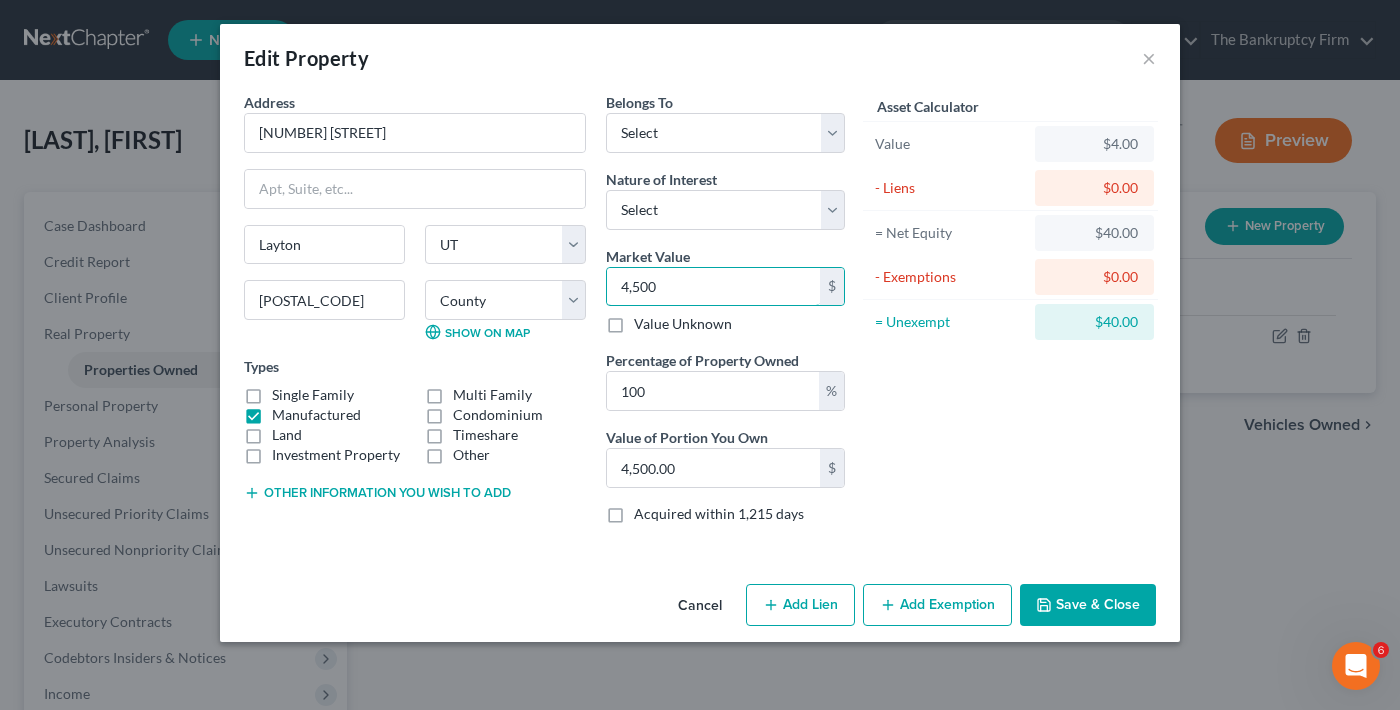 type on "4,5000" 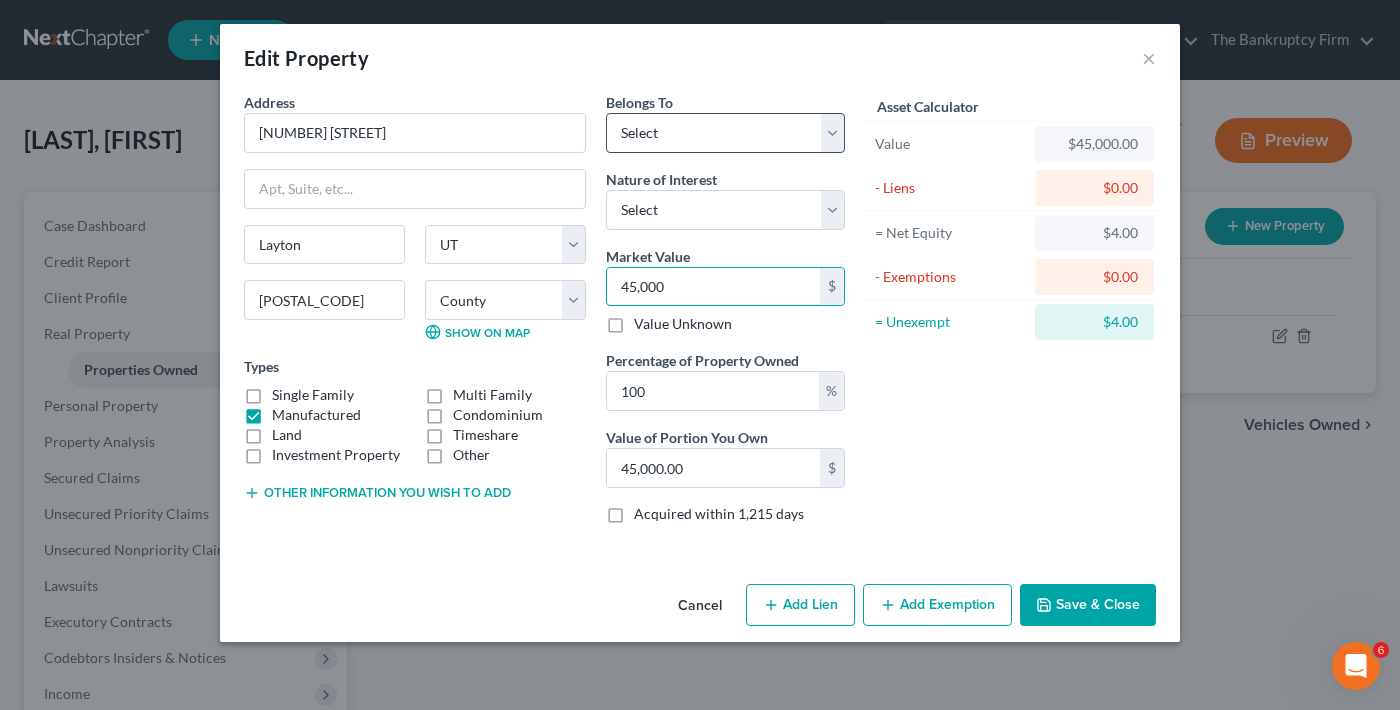 type on "45,000" 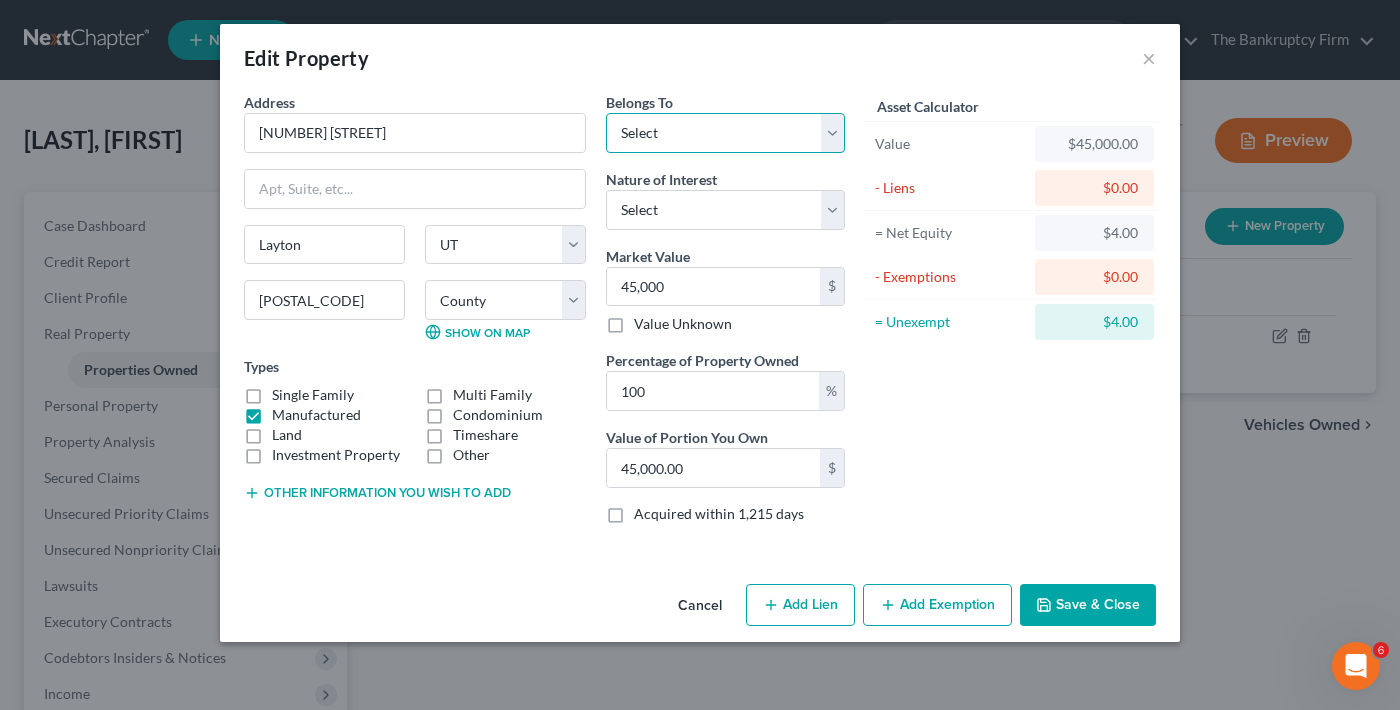 click on "Select Debtor 1 Only Debtor 2 Only Debtor 1 And Debtor 2 Only At Least One Of The Debtors And Another Community Property" at bounding box center [725, 133] 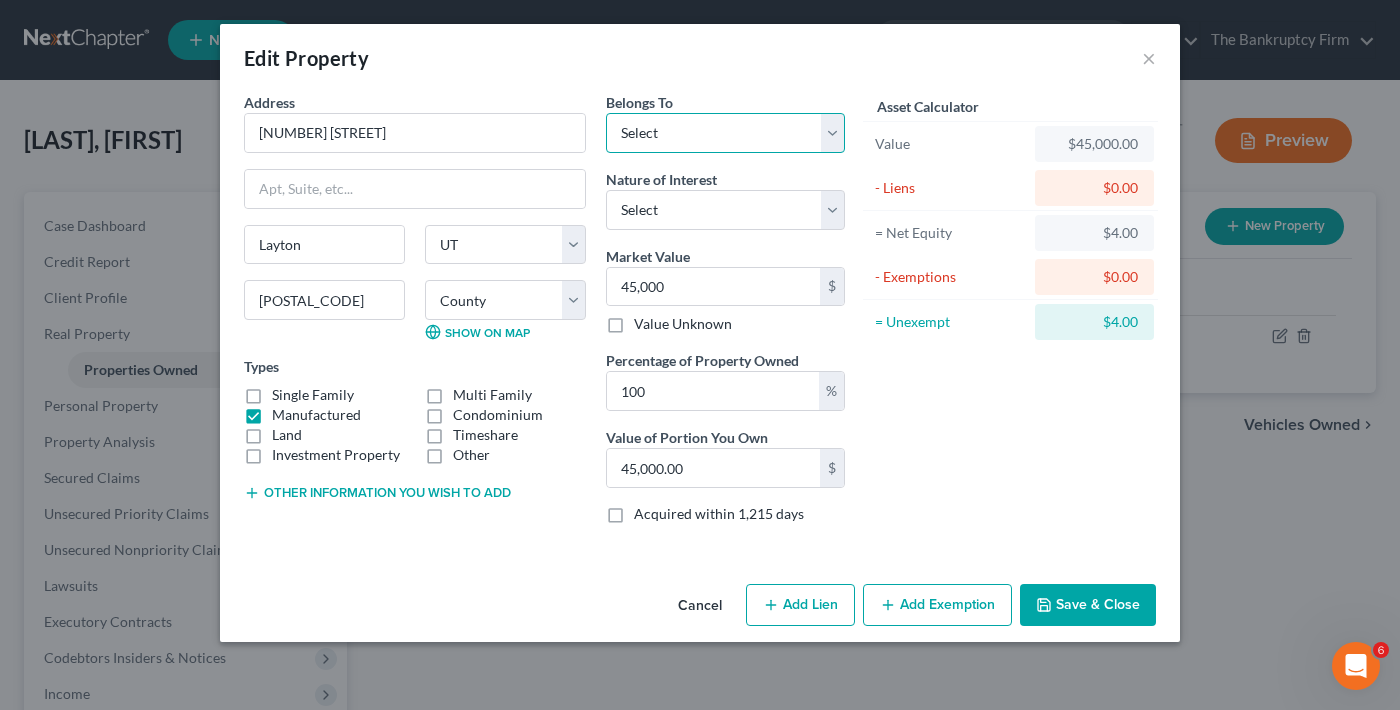 select on "3" 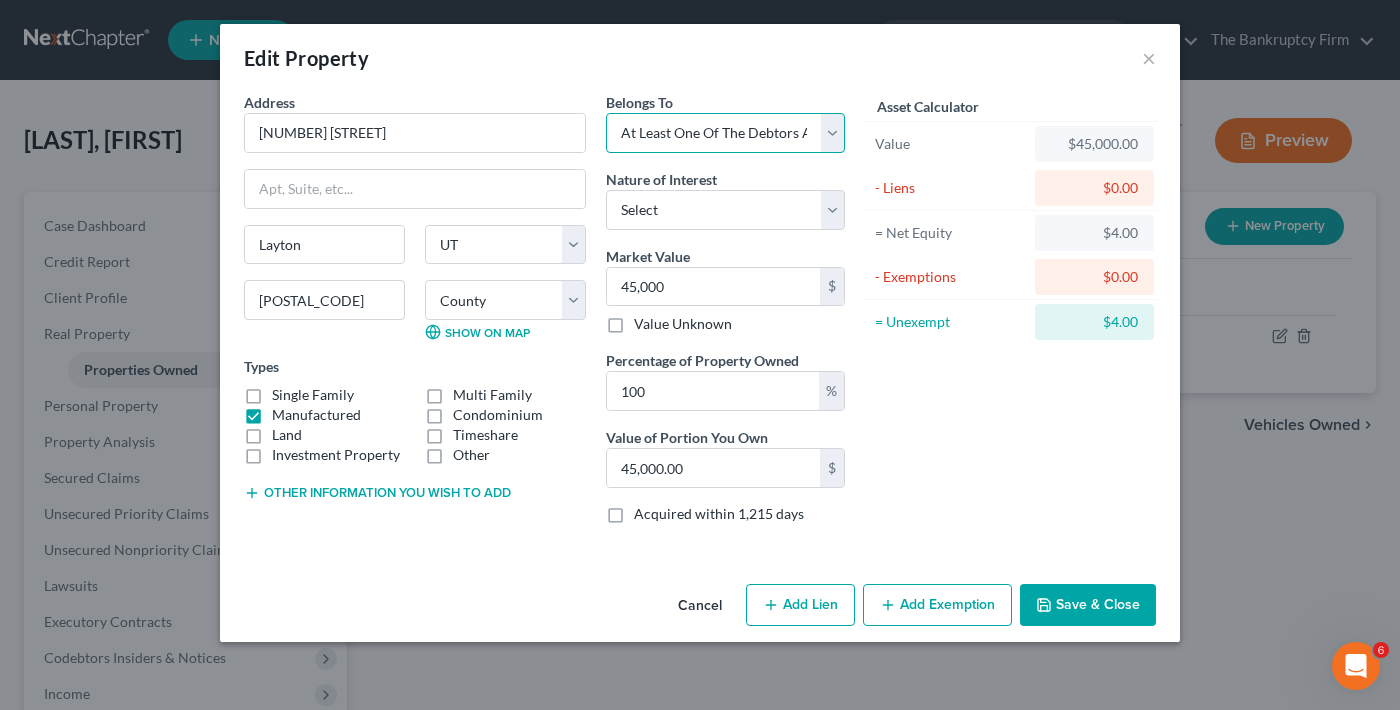 click on "Select Debtor 1 Only Debtor 2 Only Debtor 1 And Debtor 2 Only At Least One Of The Debtors And Another Community Property" at bounding box center [725, 133] 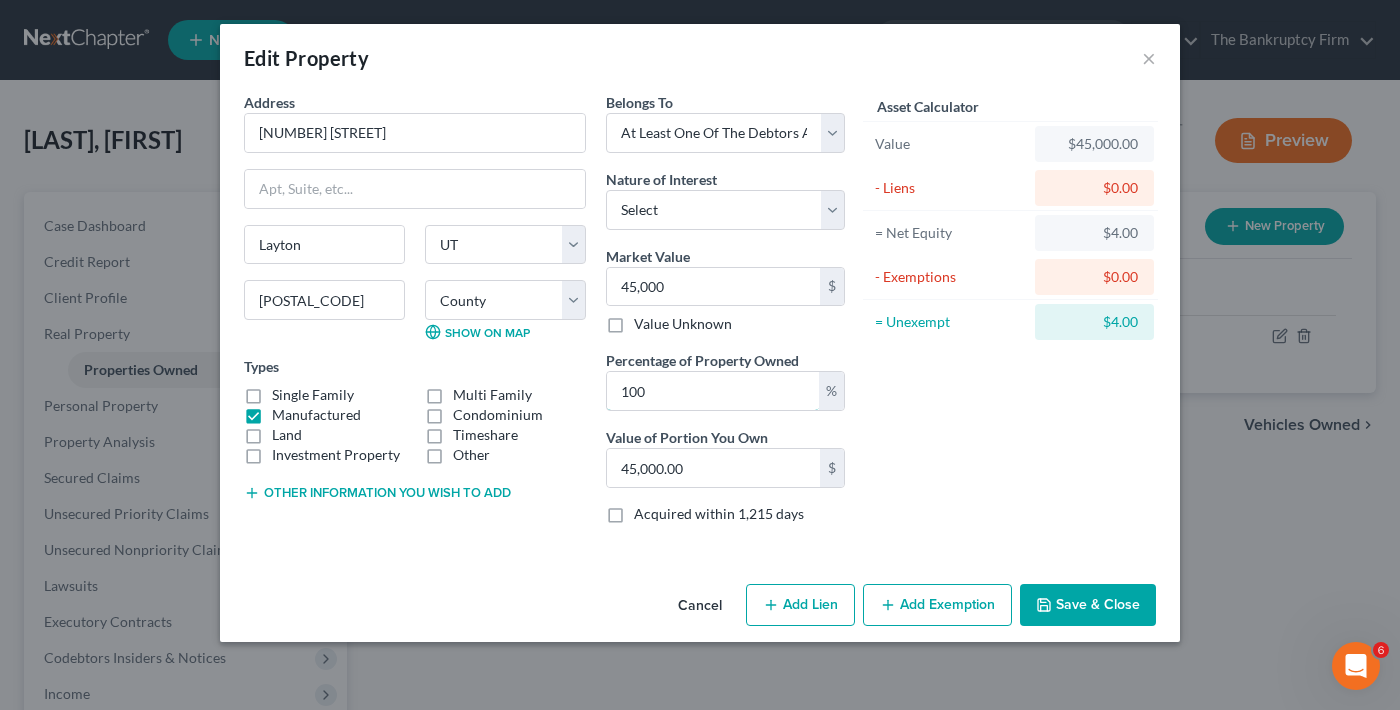 drag, startPoint x: 678, startPoint y: 393, endPoint x: 525, endPoint y: 418, distance: 155.02902 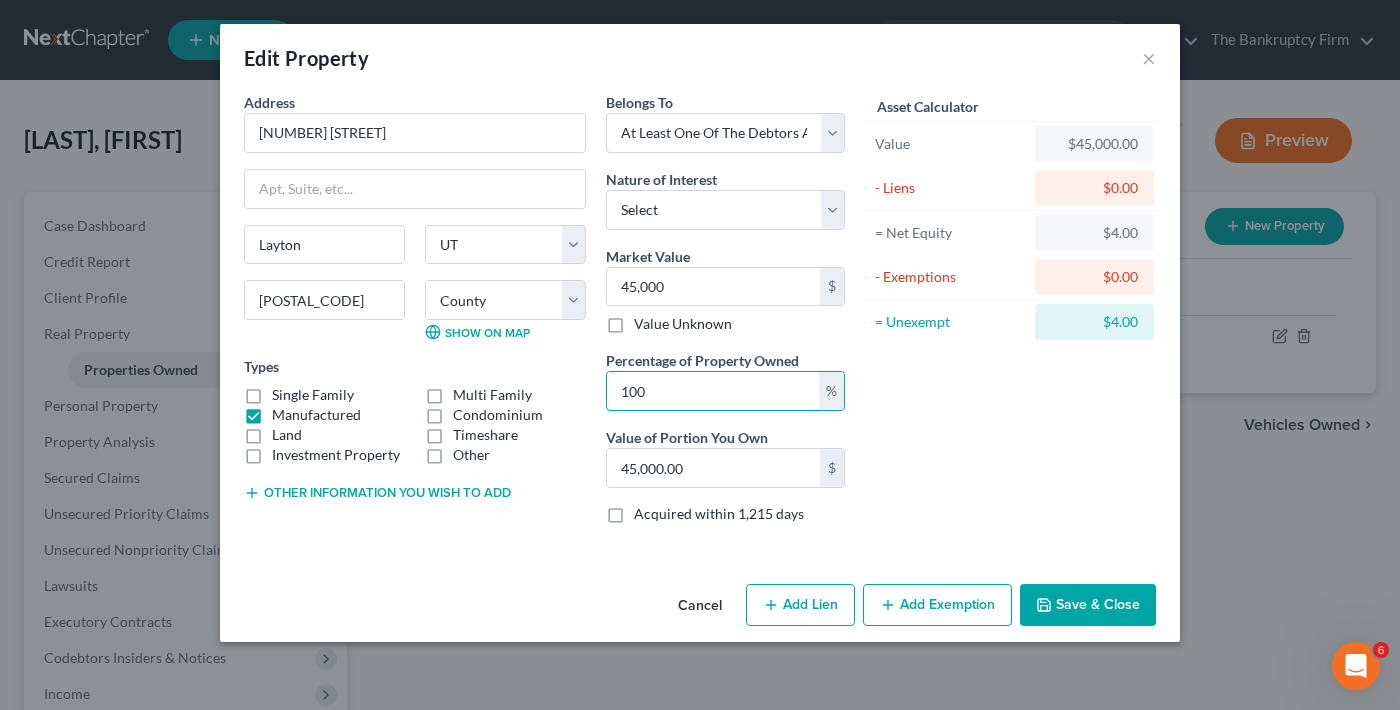 type on "5" 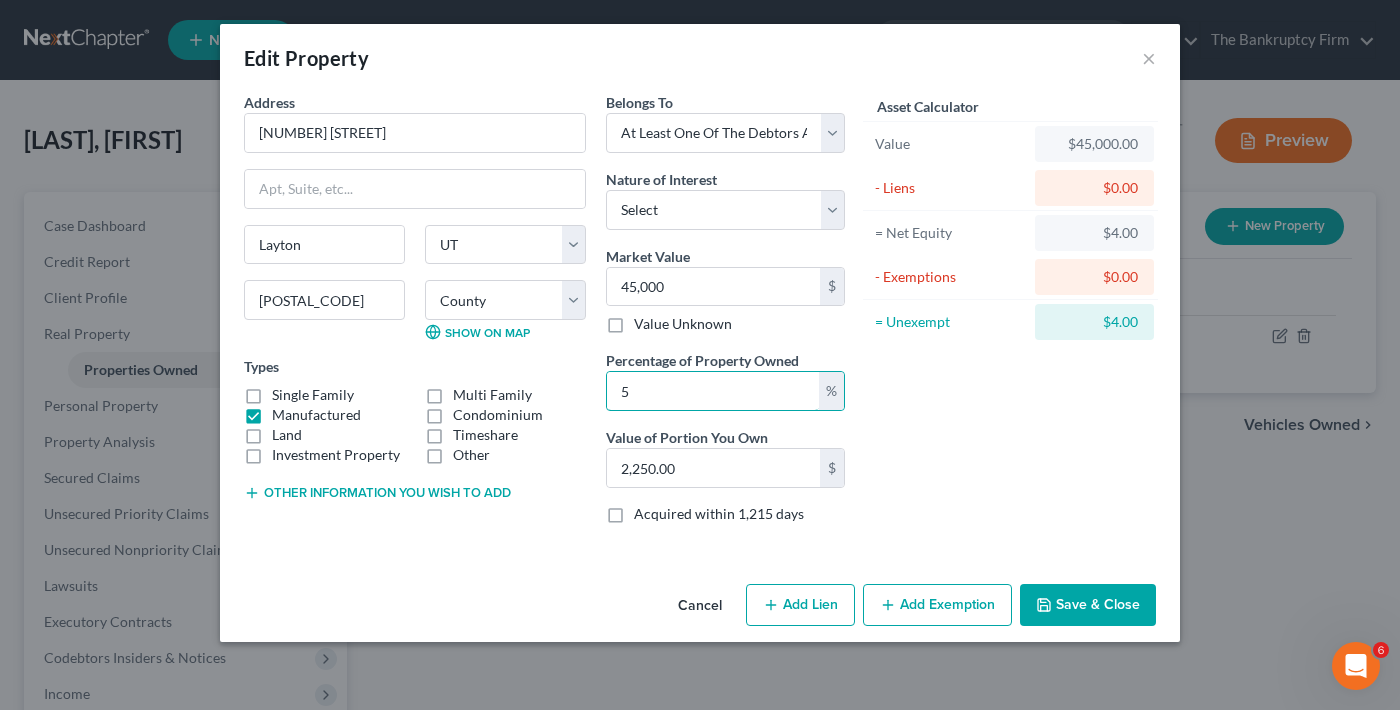 type on "50" 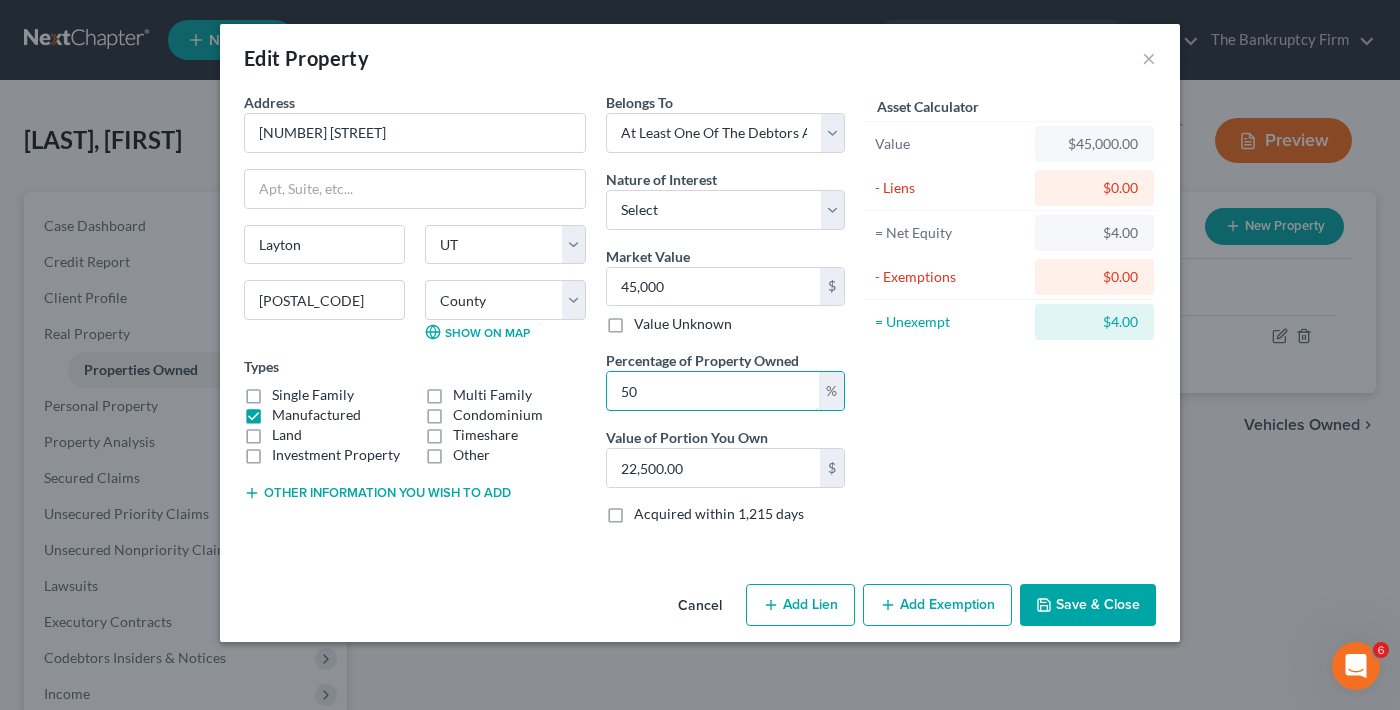 type on "50" 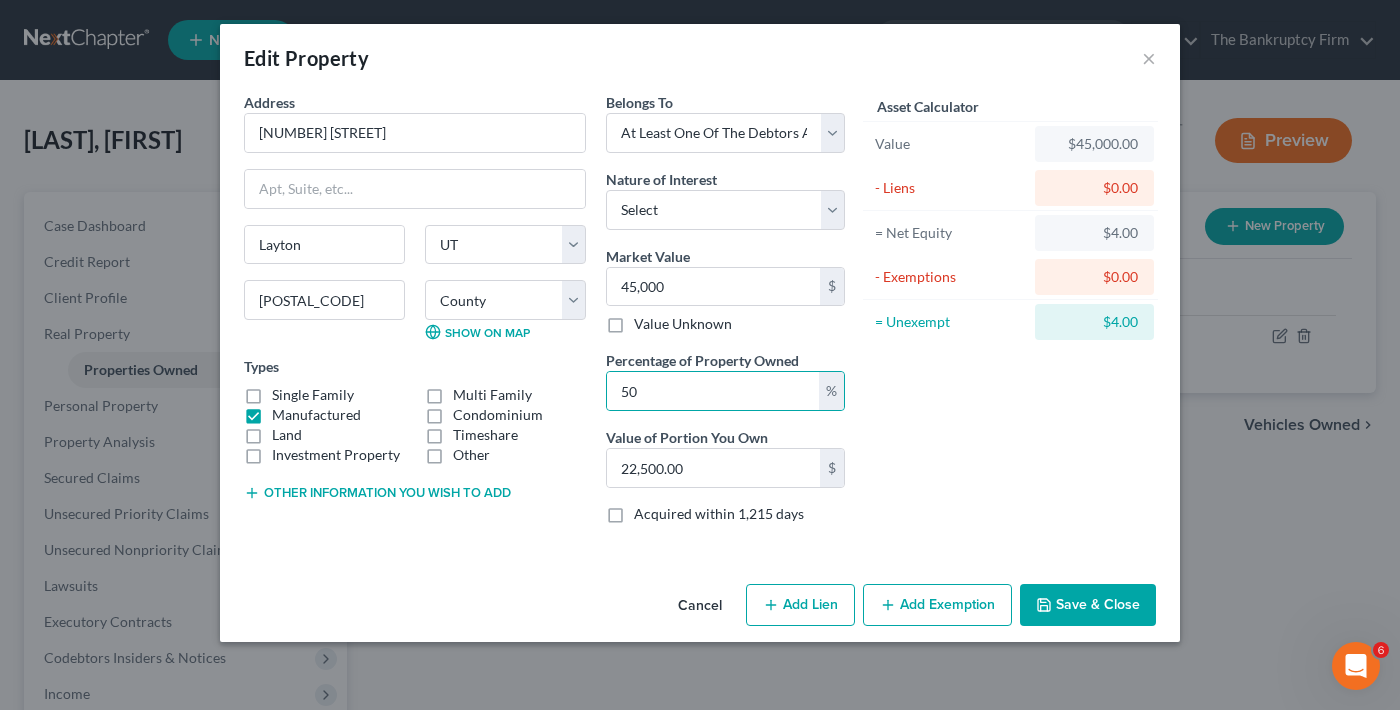 click on "Add Exemption" at bounding box center [937, 605] 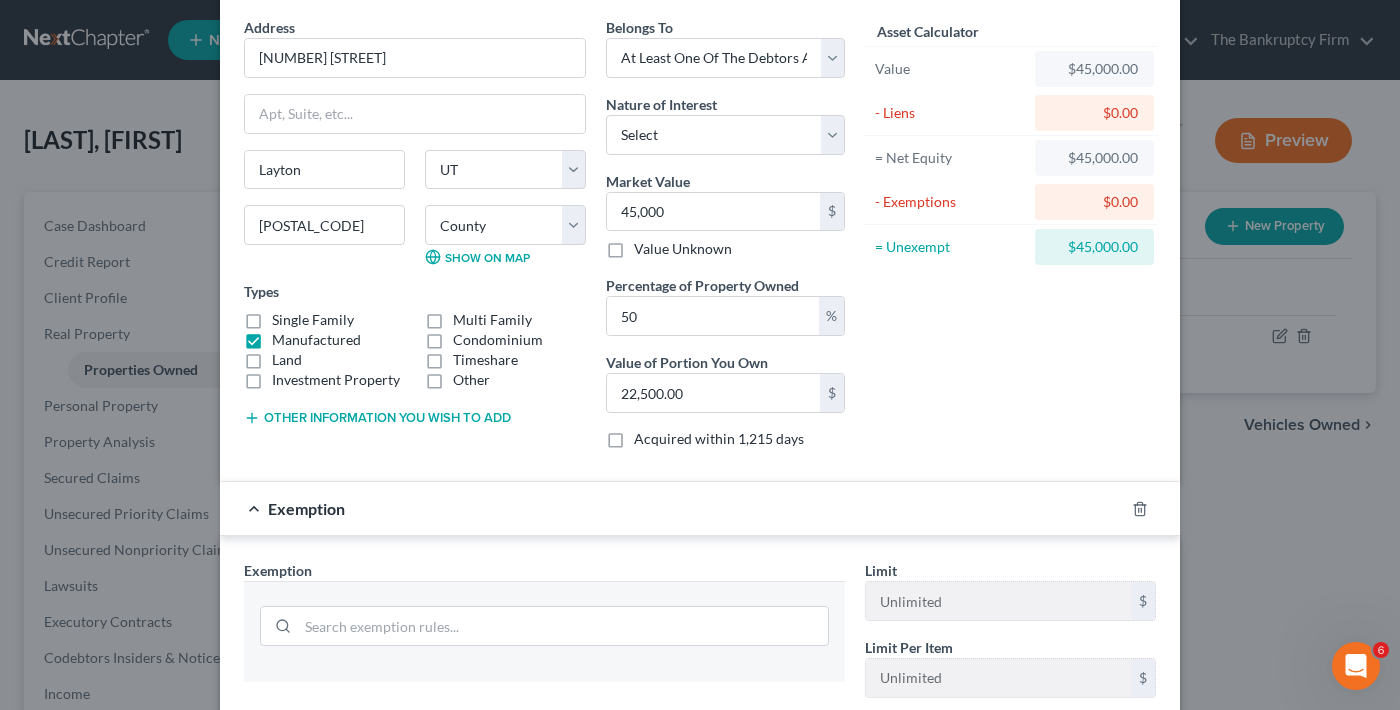 scroll, scrollTop: 300, scrollLeft: 0, axis: vertical 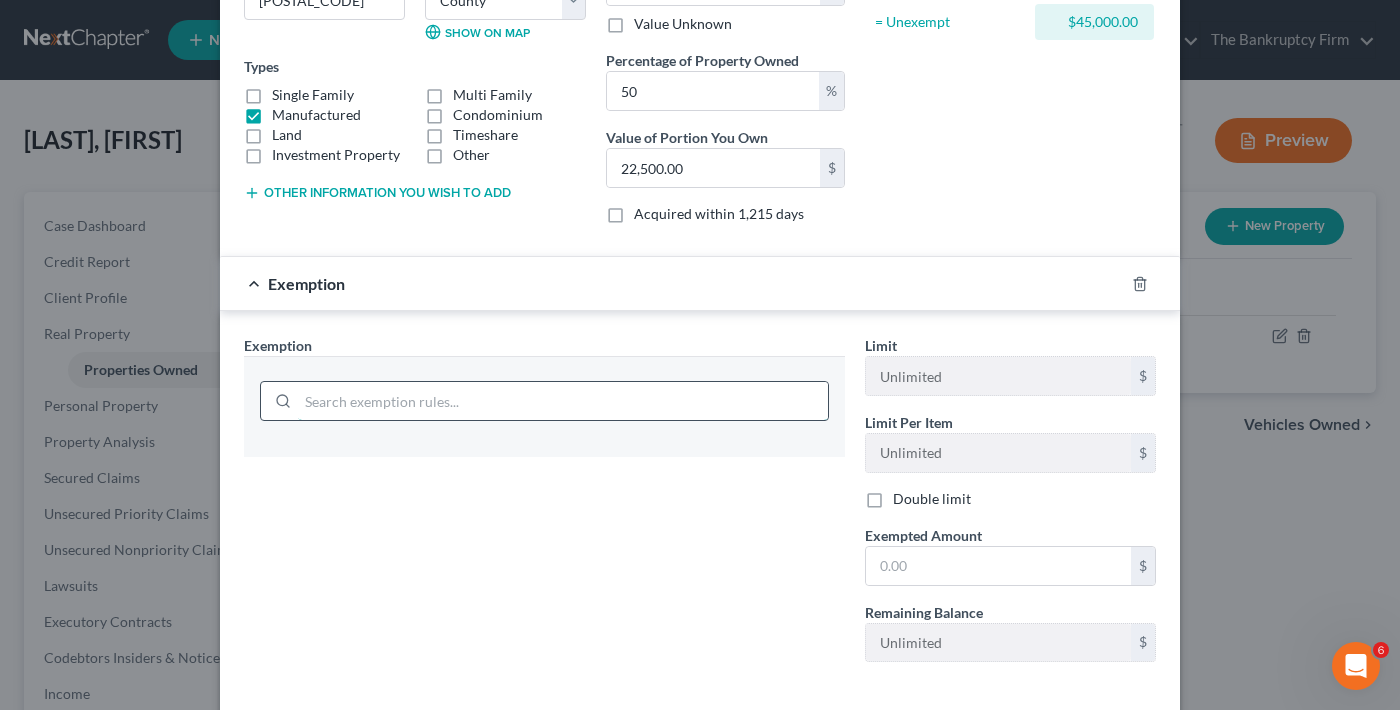 click at bounding box center (563, 401) 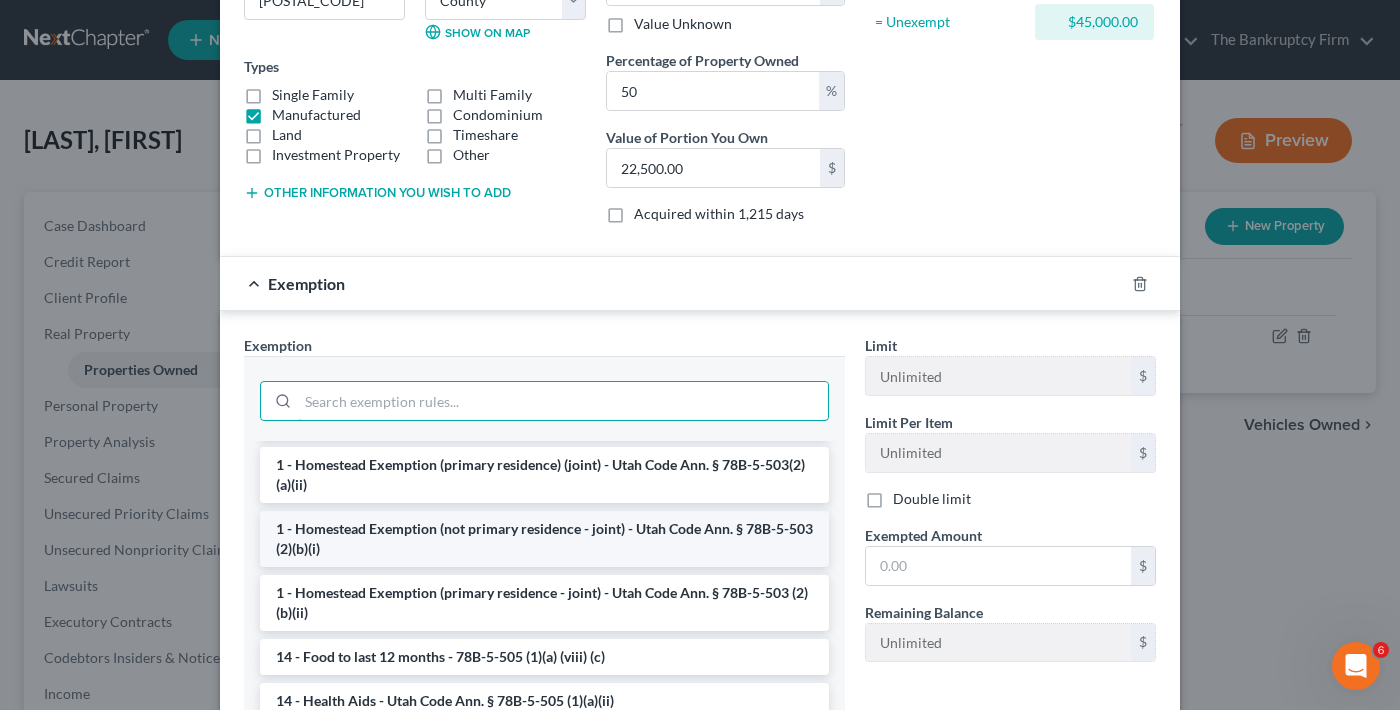 scroll, scrollTop: 300, scrollLeft: 0, axis: vertical 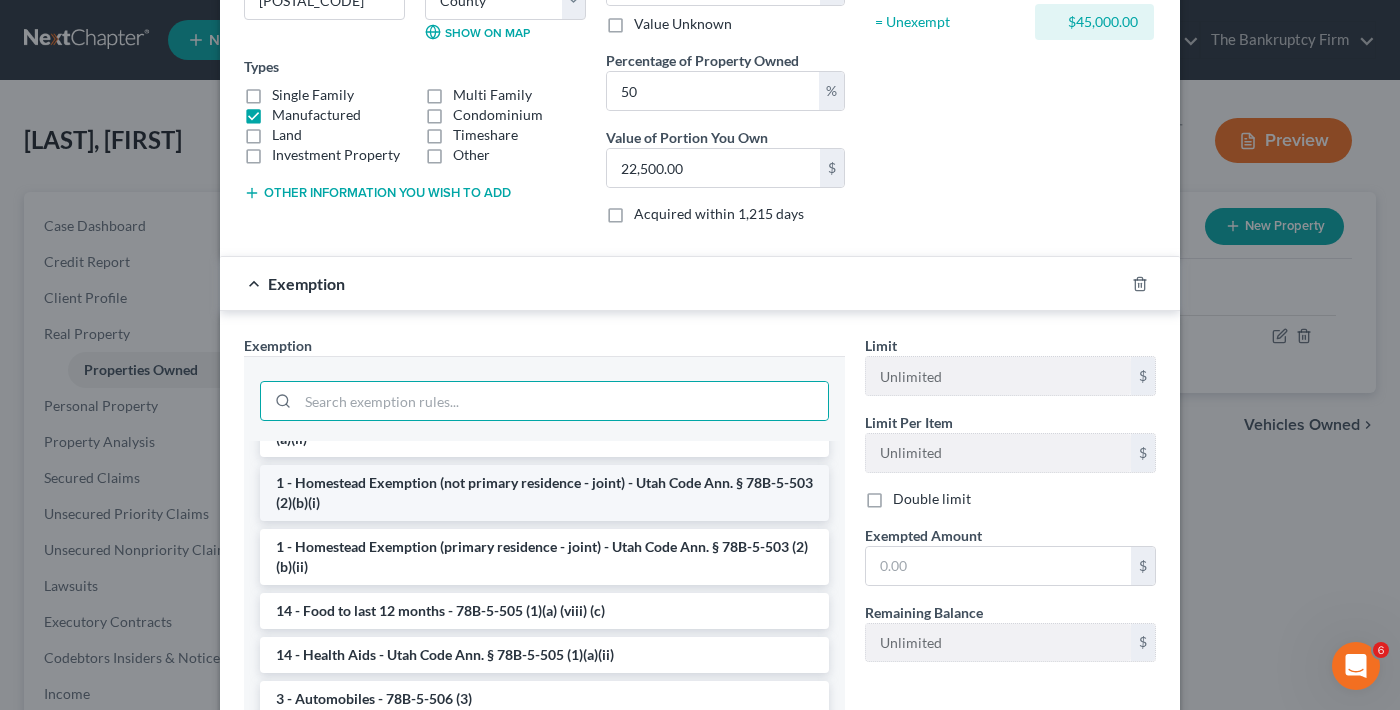 click on "1 - Homestead Exemption (not primary residence - joint)  - Utah Code Ann. § 78B-5-503 (2)(b)(i)" at bounding box center [544, 493] 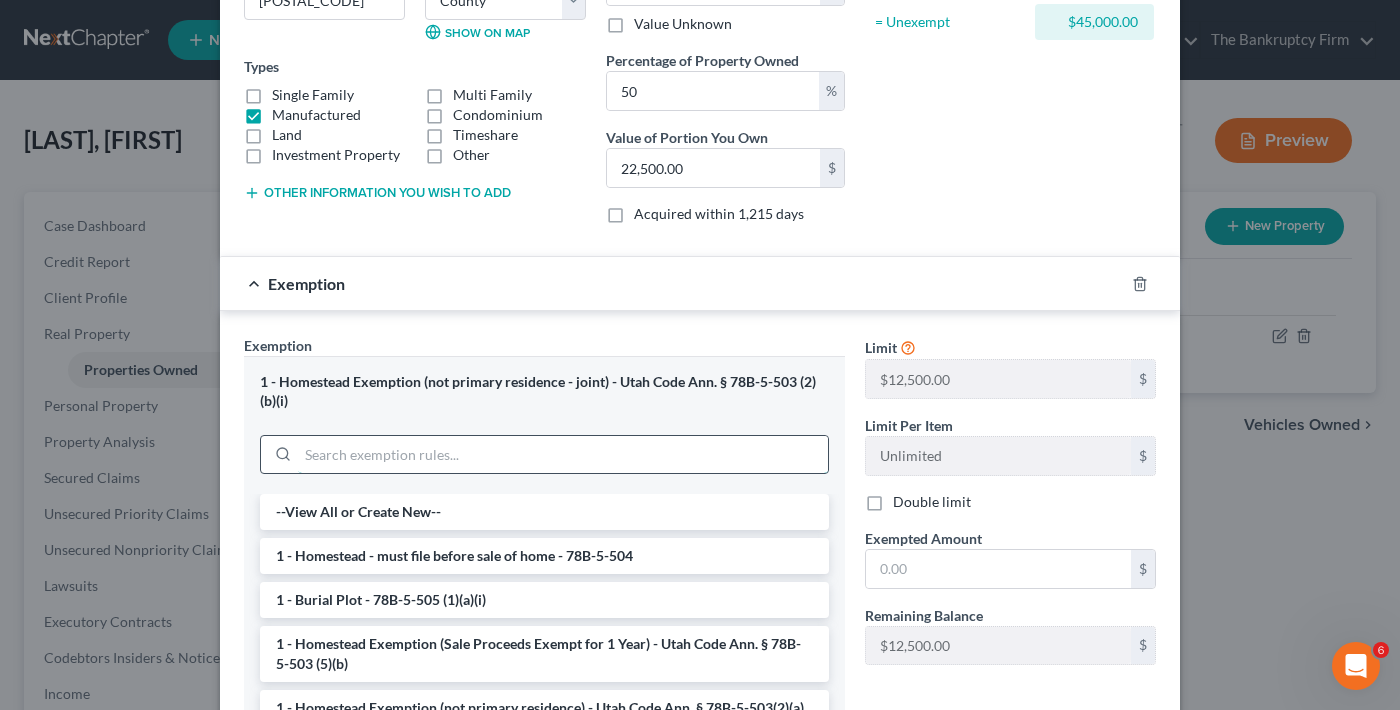 click at bounding box center [563, 455] 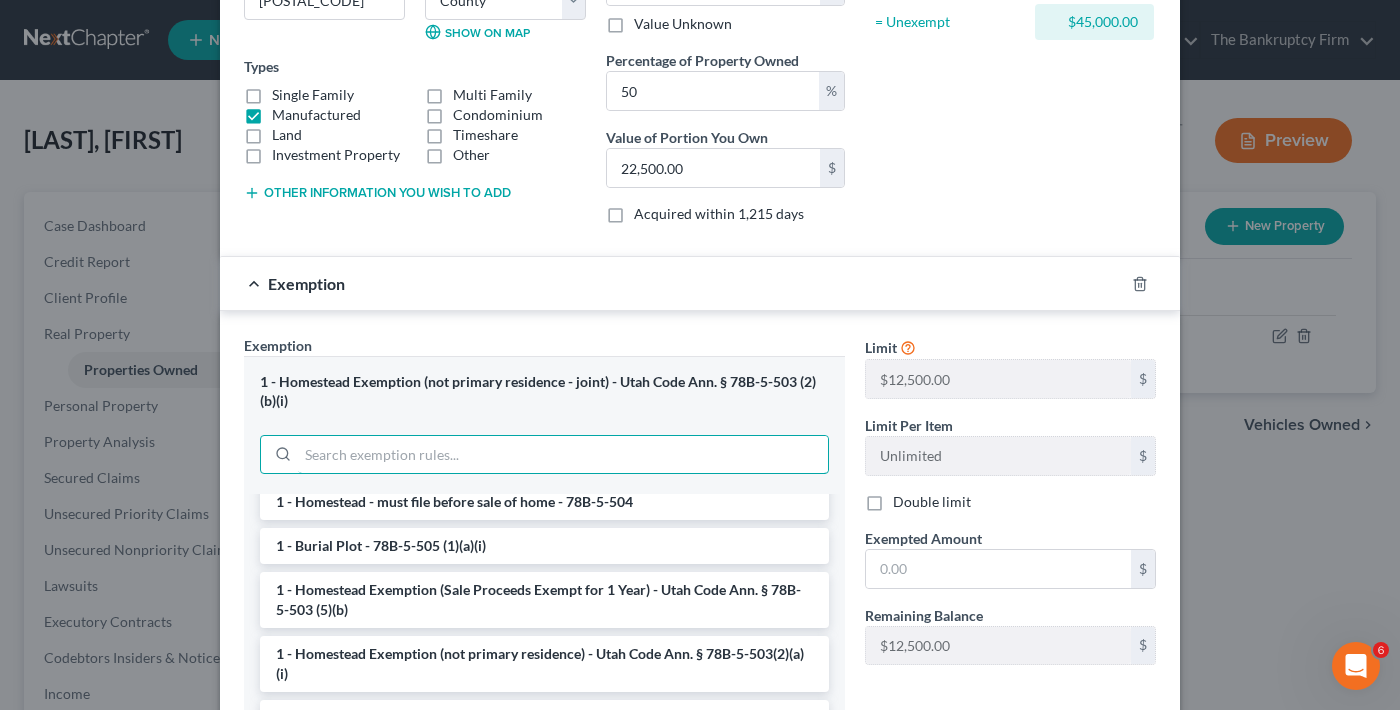 scroll, scrollTop: 300, scrollLeft: 0, axis: vertical 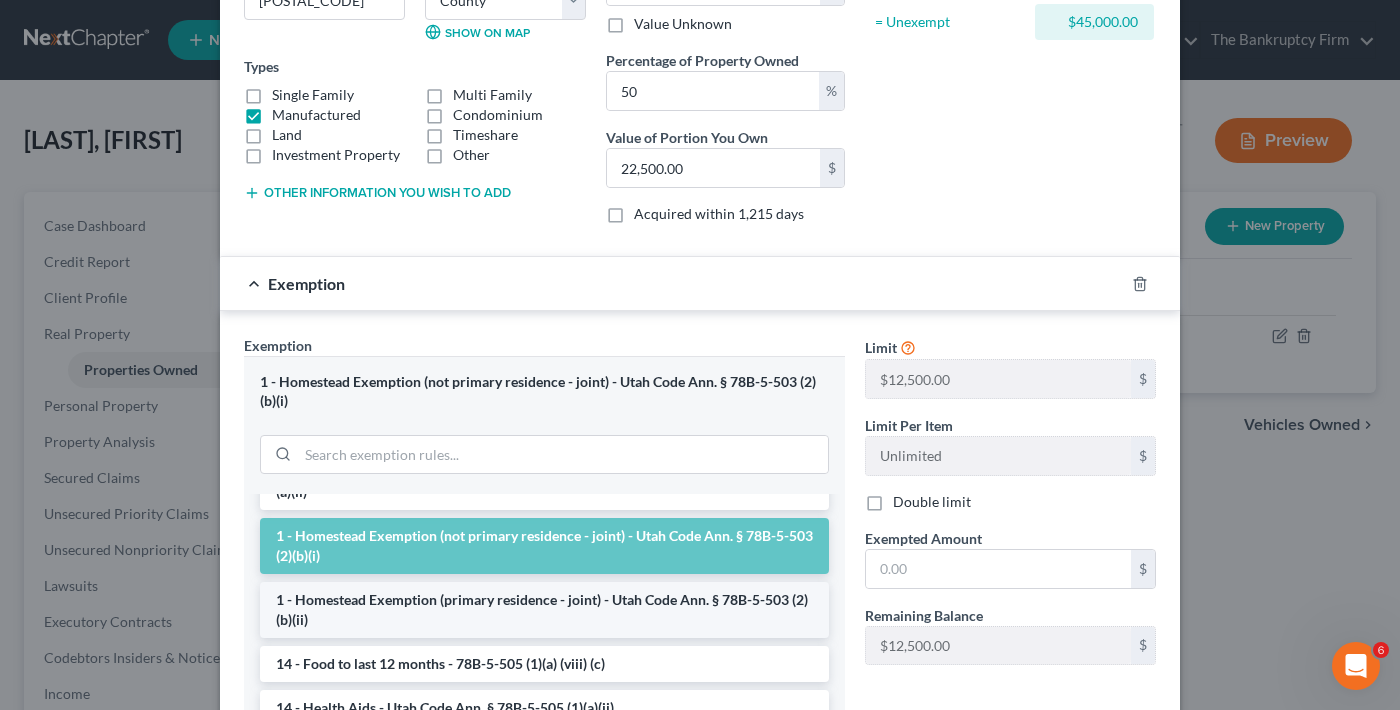 click on "1 - Homestead Exemption (primary residence - joint)  - Utah Code Ann. § 78B-5-503 (2)(b)(ii)" at bounding box center (544, 610) 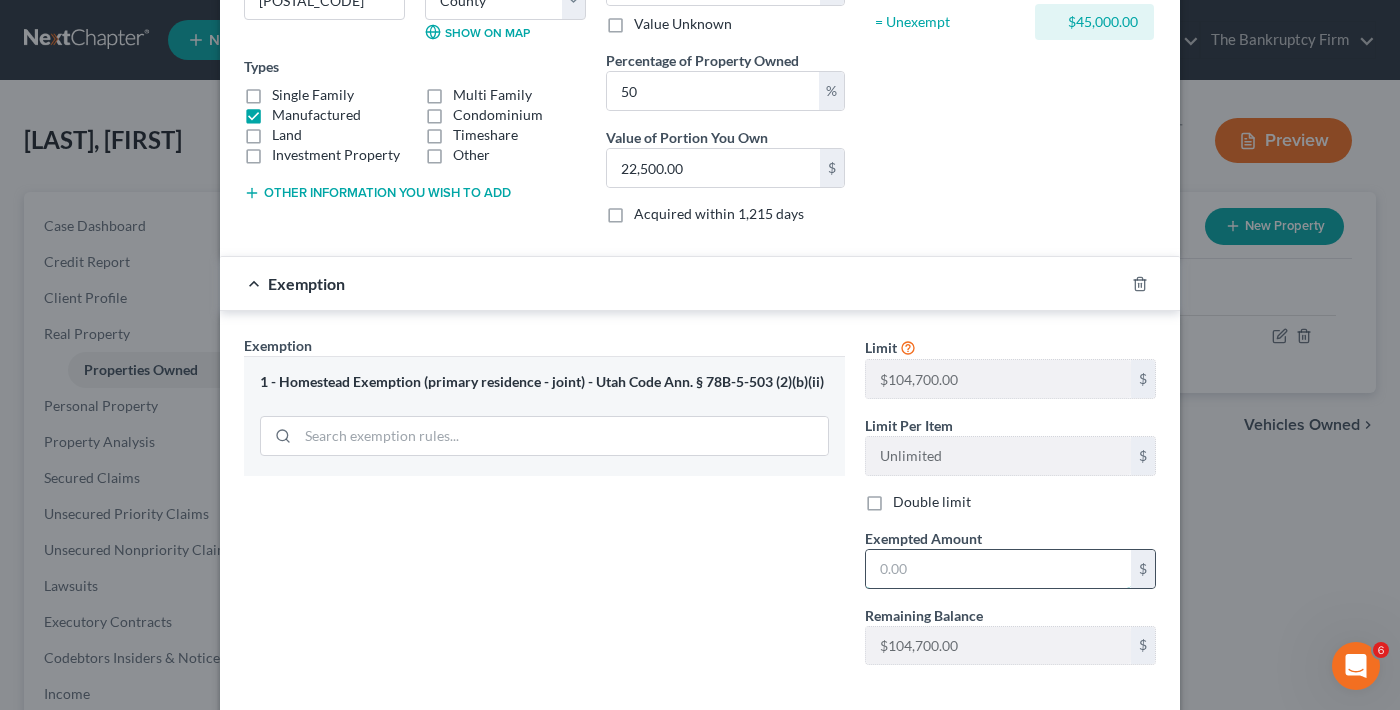click at bounding box center (998, 569) 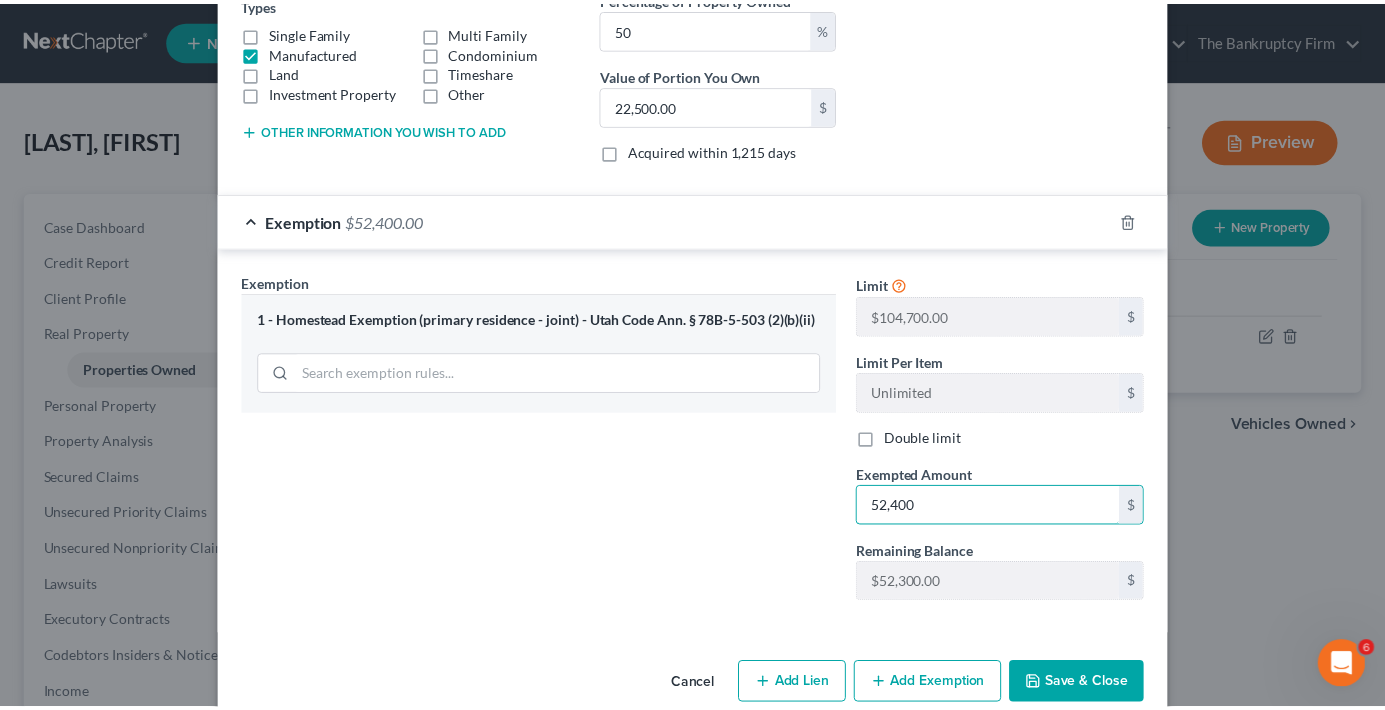 scroll, scrollTop: 398, scrollLeft: 0, axis: vertical 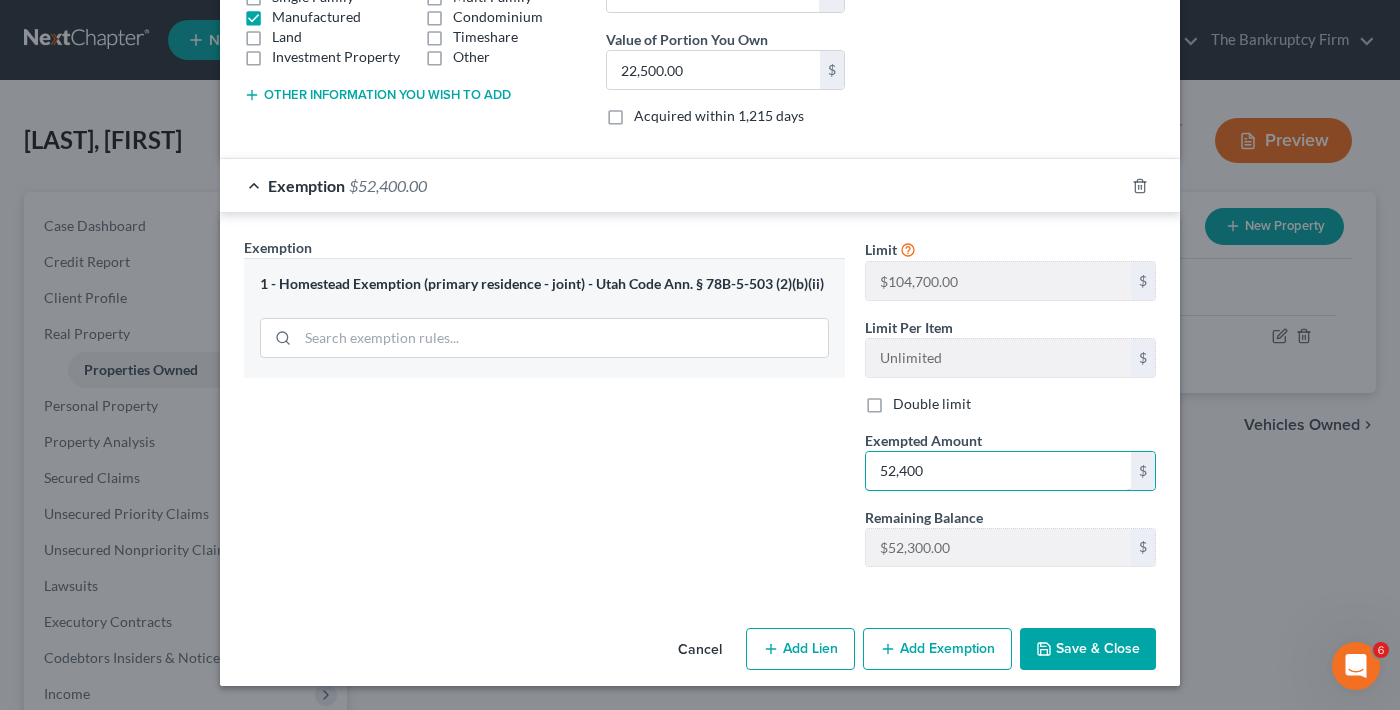 type on "52,400" 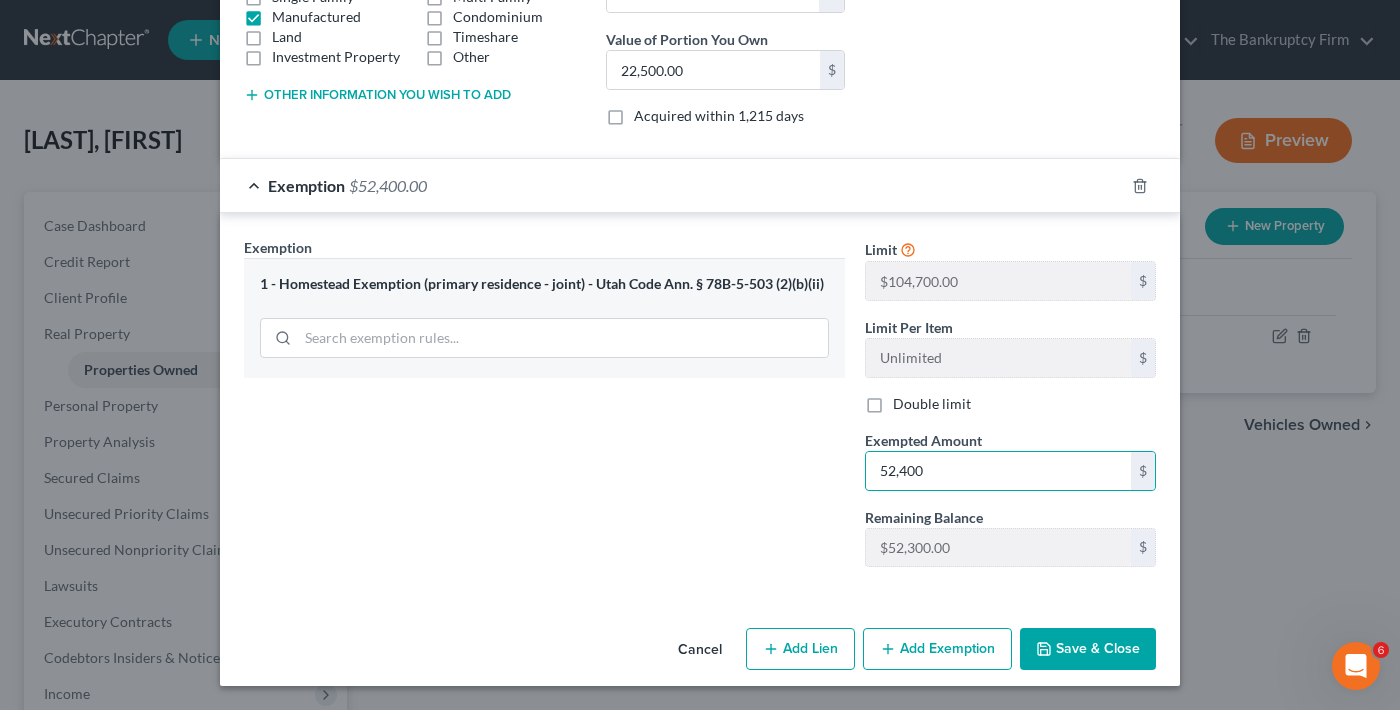 click on "Save & Close" at bounding box center [1088, 649] 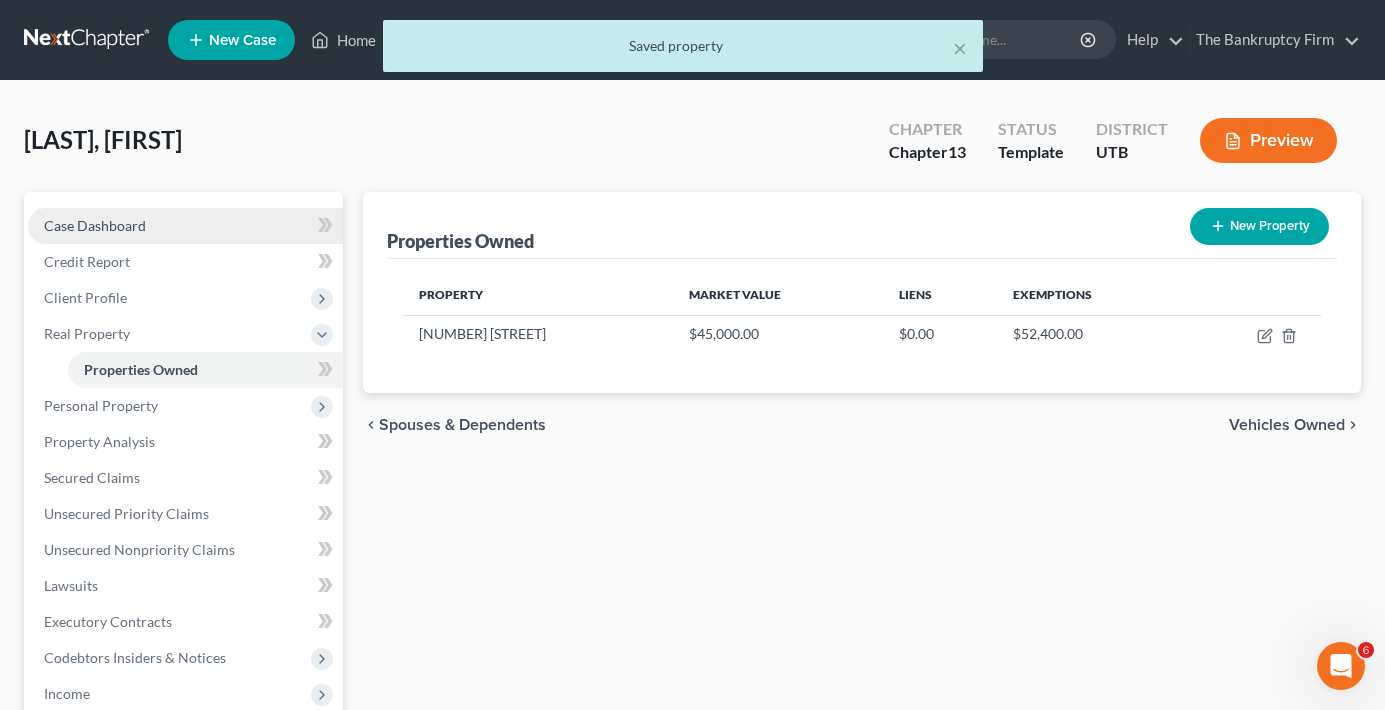 click on "Case Dashboard" at bounding box center [185, 226] 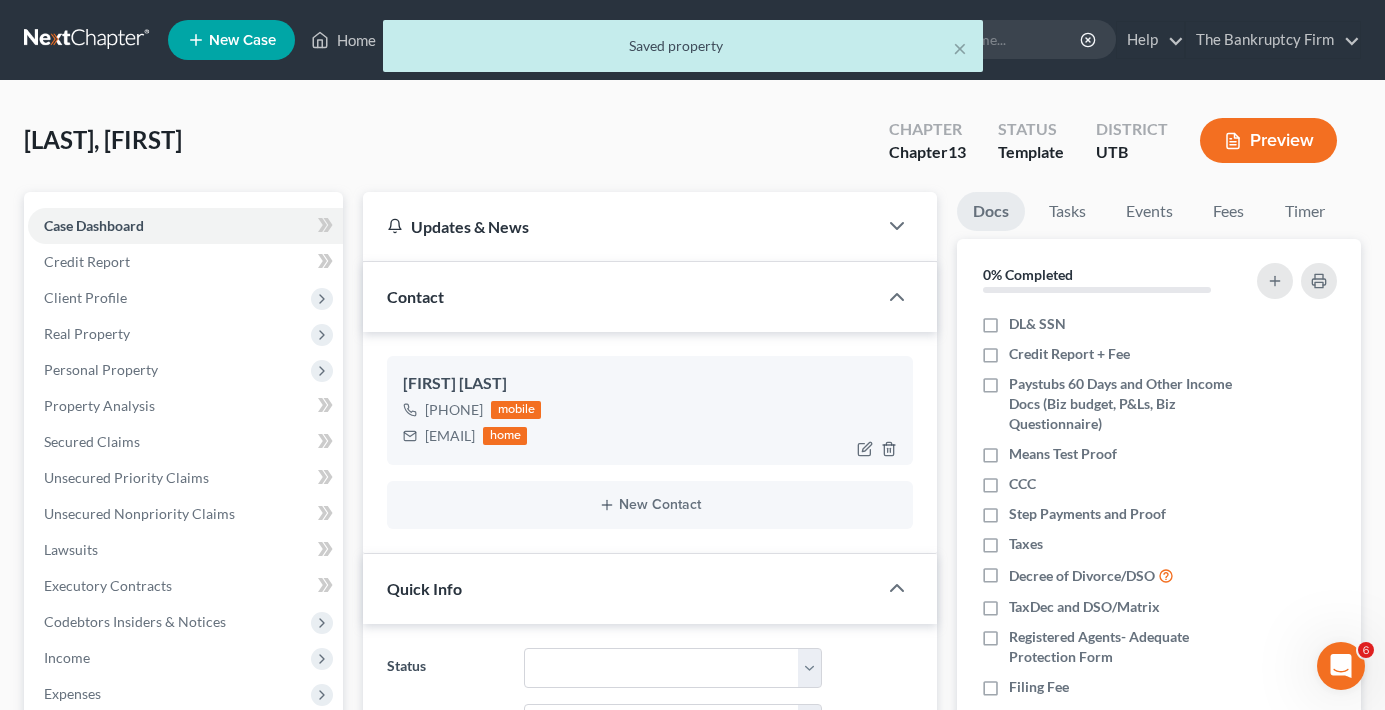 scroll, scrollTop: 157, scrollLeft: 0, axis: vertical 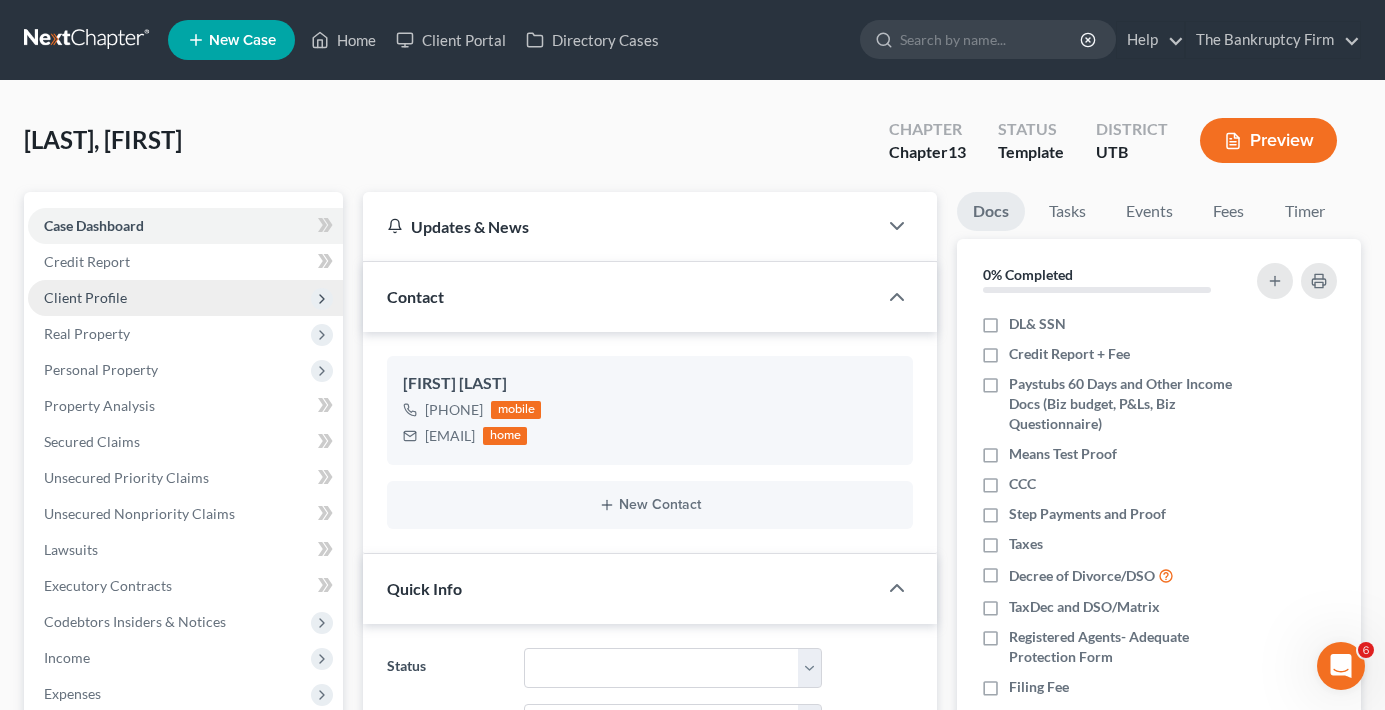 click on "Client Profile" at bounding box center [85, 297] 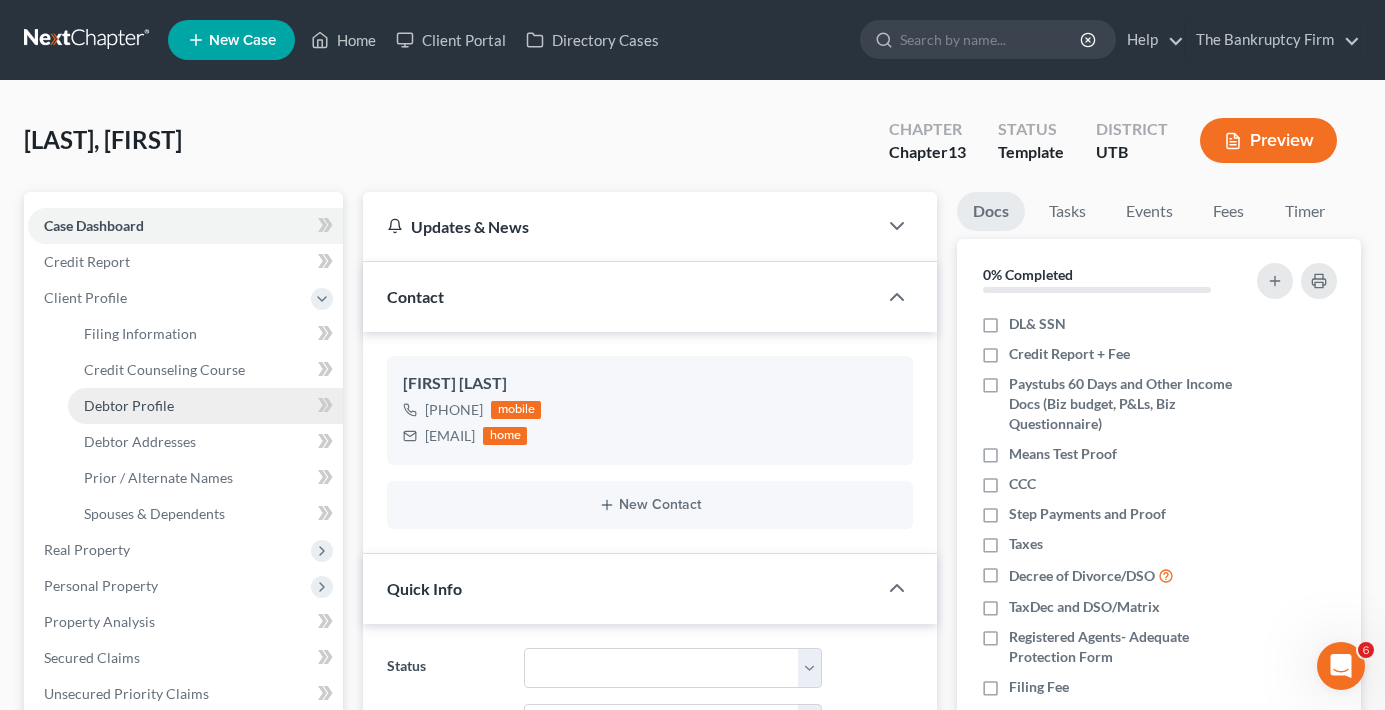 click on "Debtor Profile" at bounding box center [129, 405] 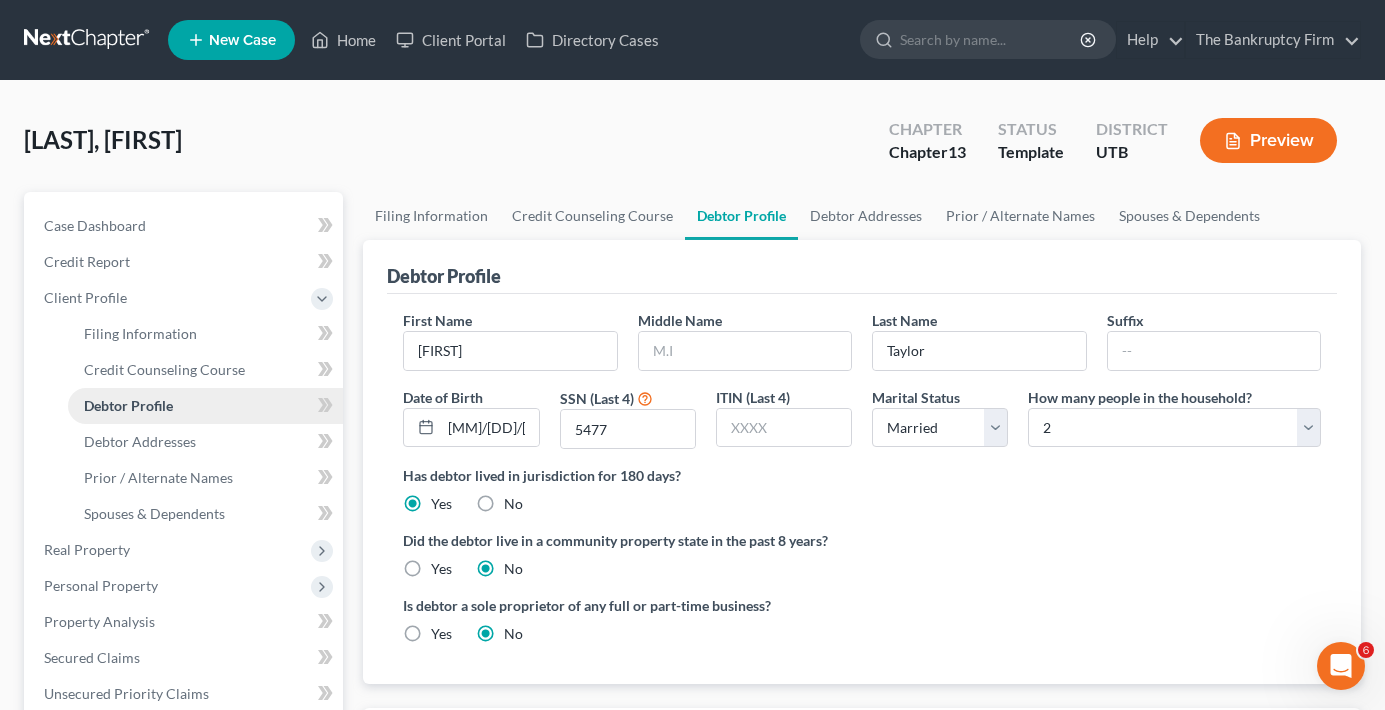 radio on "true" 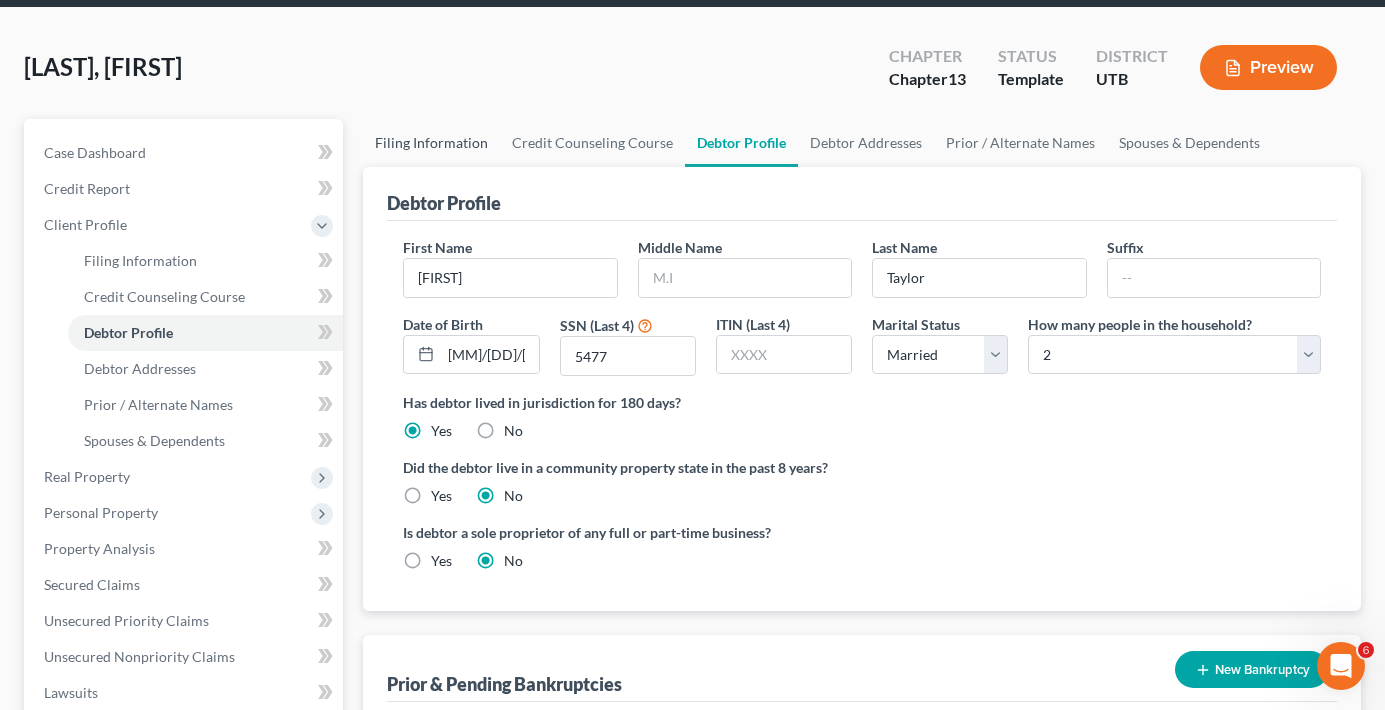 scroll, scrollTop: 100, scrollLeft: 0, axis: vertical 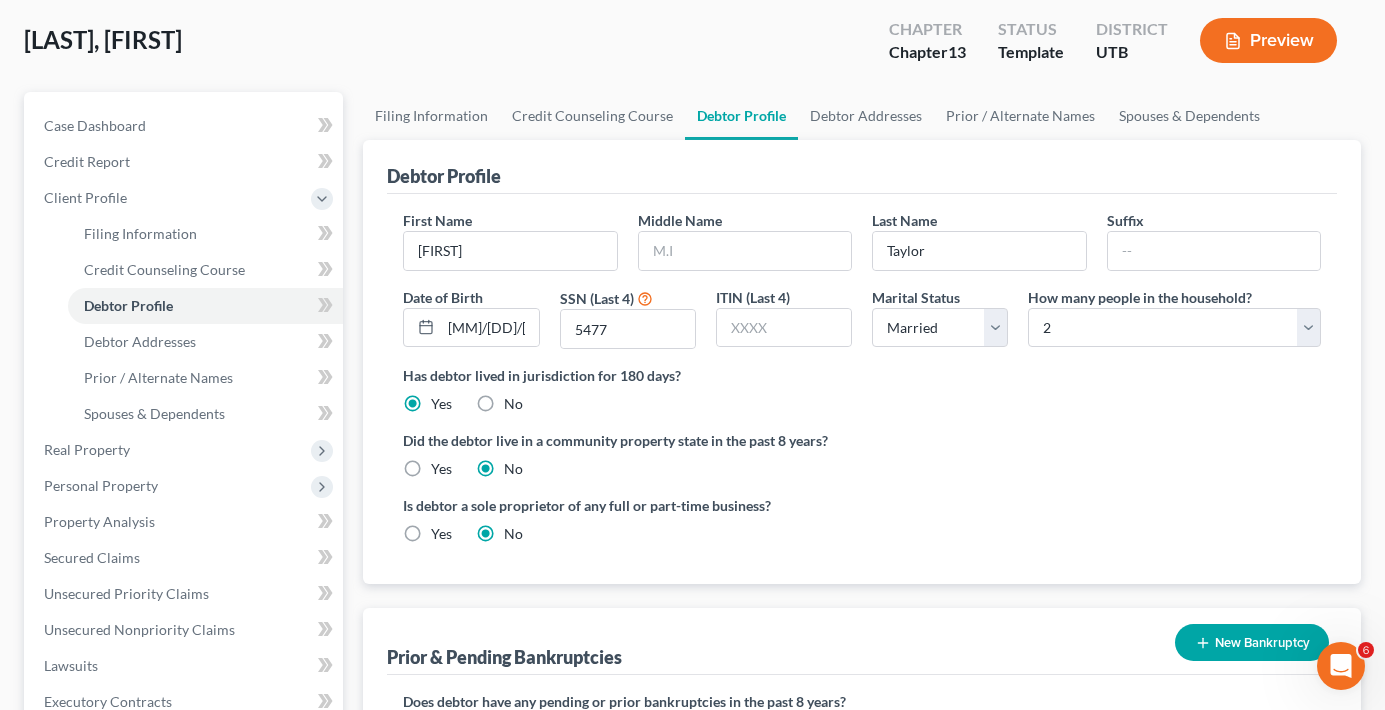 click on "Did the debtor live in a community property state in the past 8 years?" at bounding box center [862, 440] 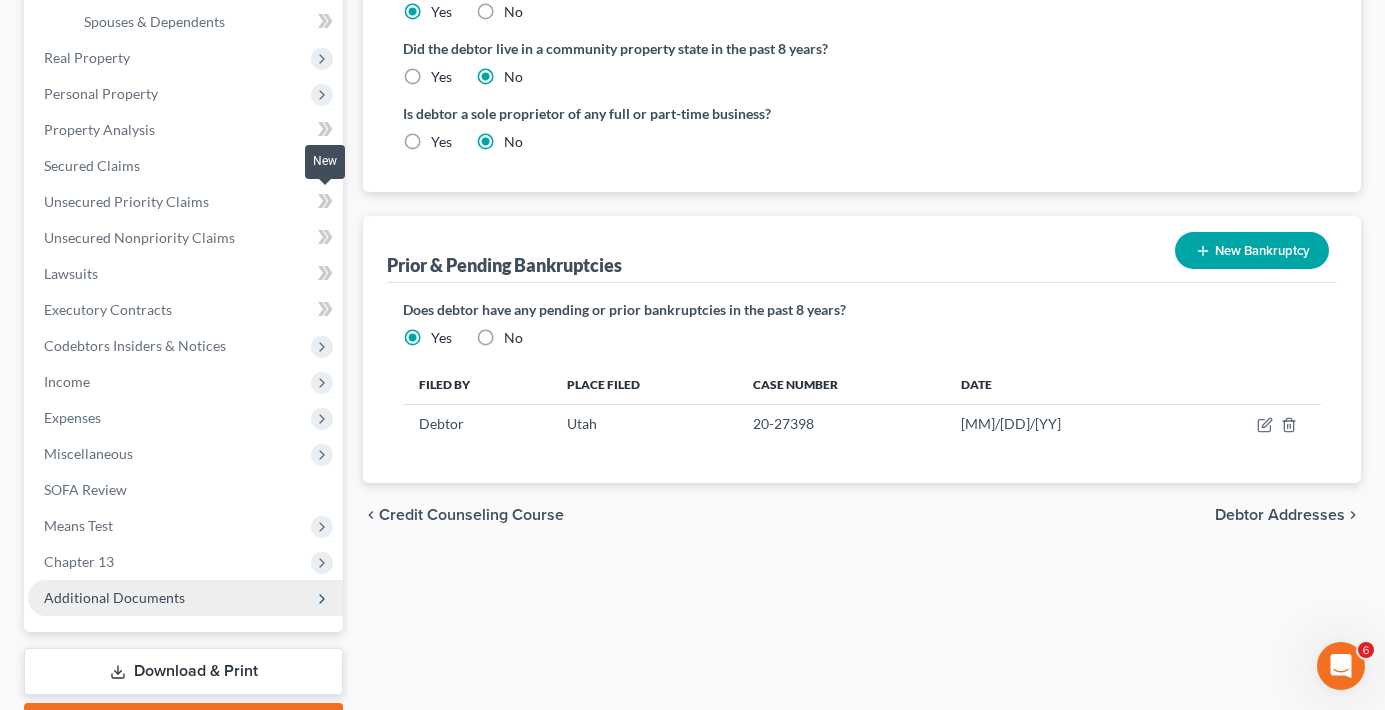 scroll, scrollTop: 600, scrollLeft: 0, axis: vertical 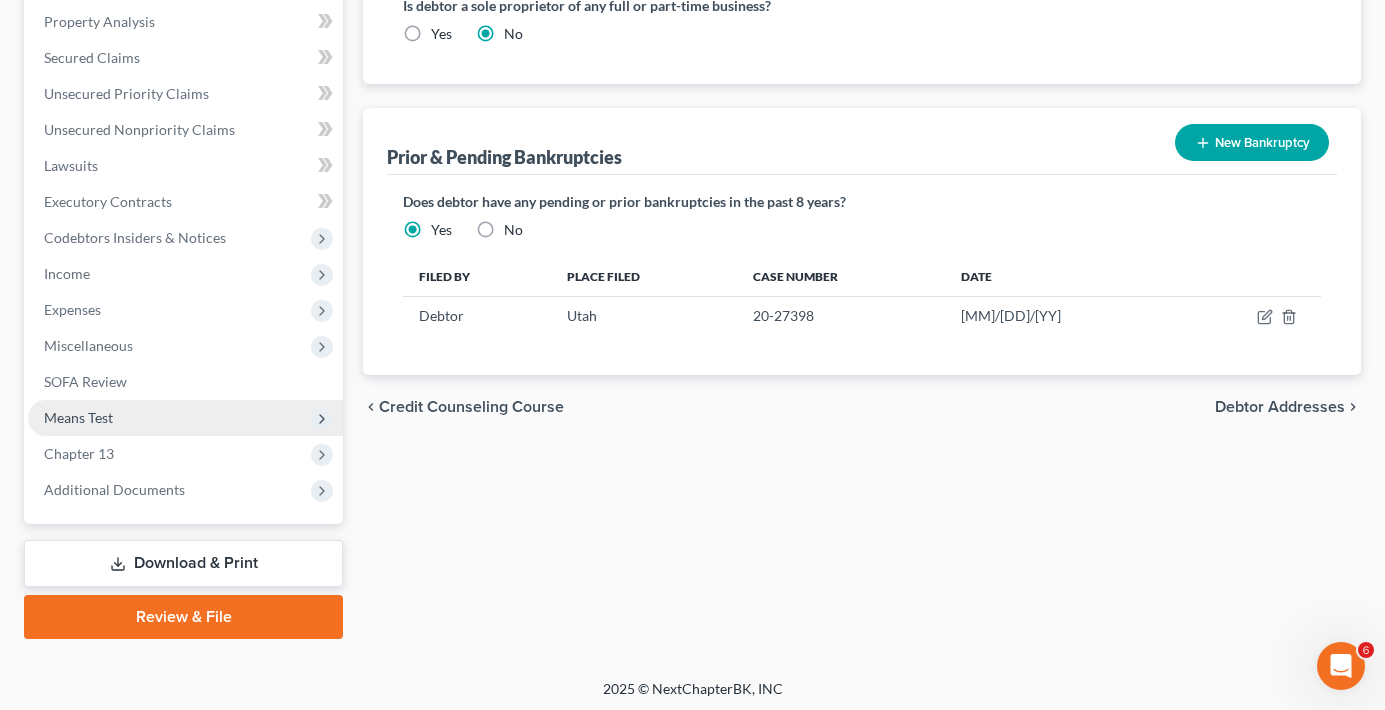 click on "Means Test" at bounding box center (78, 417) 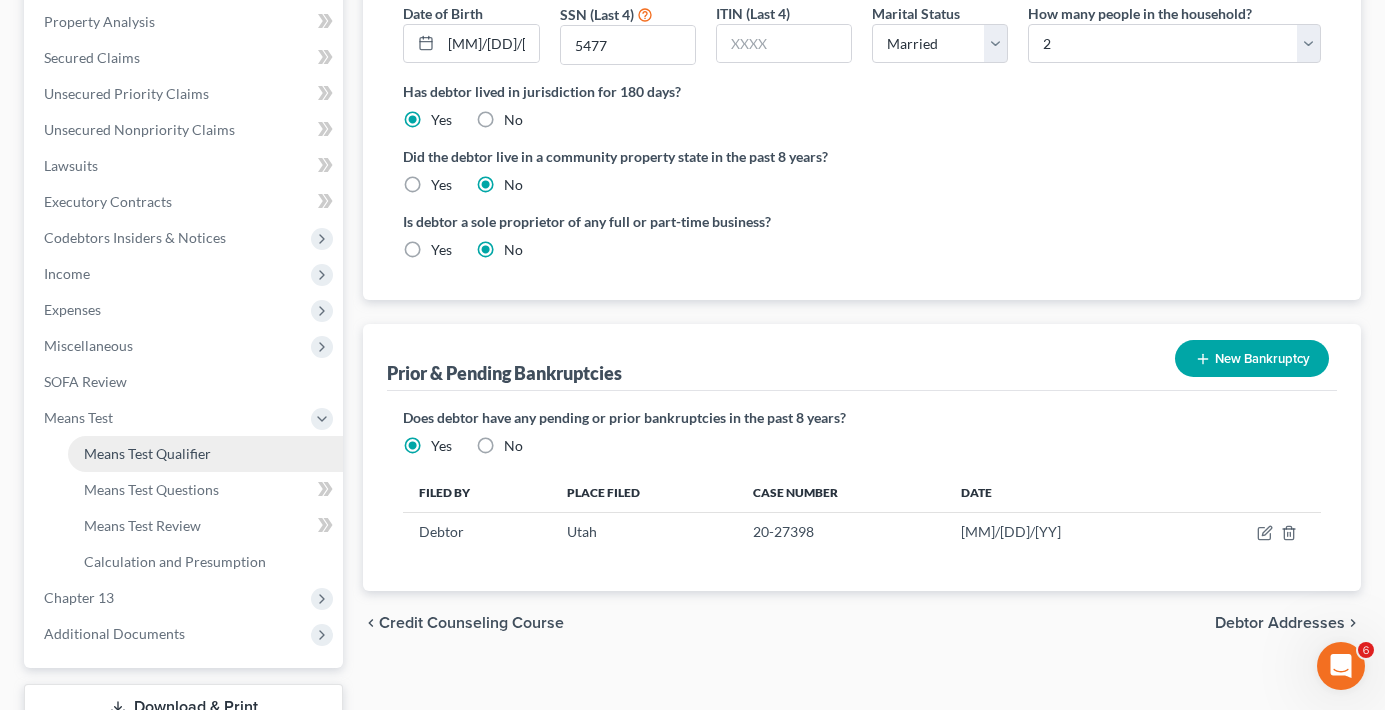 click on "Means Test Qualifier" at bounding box center (147, 453) 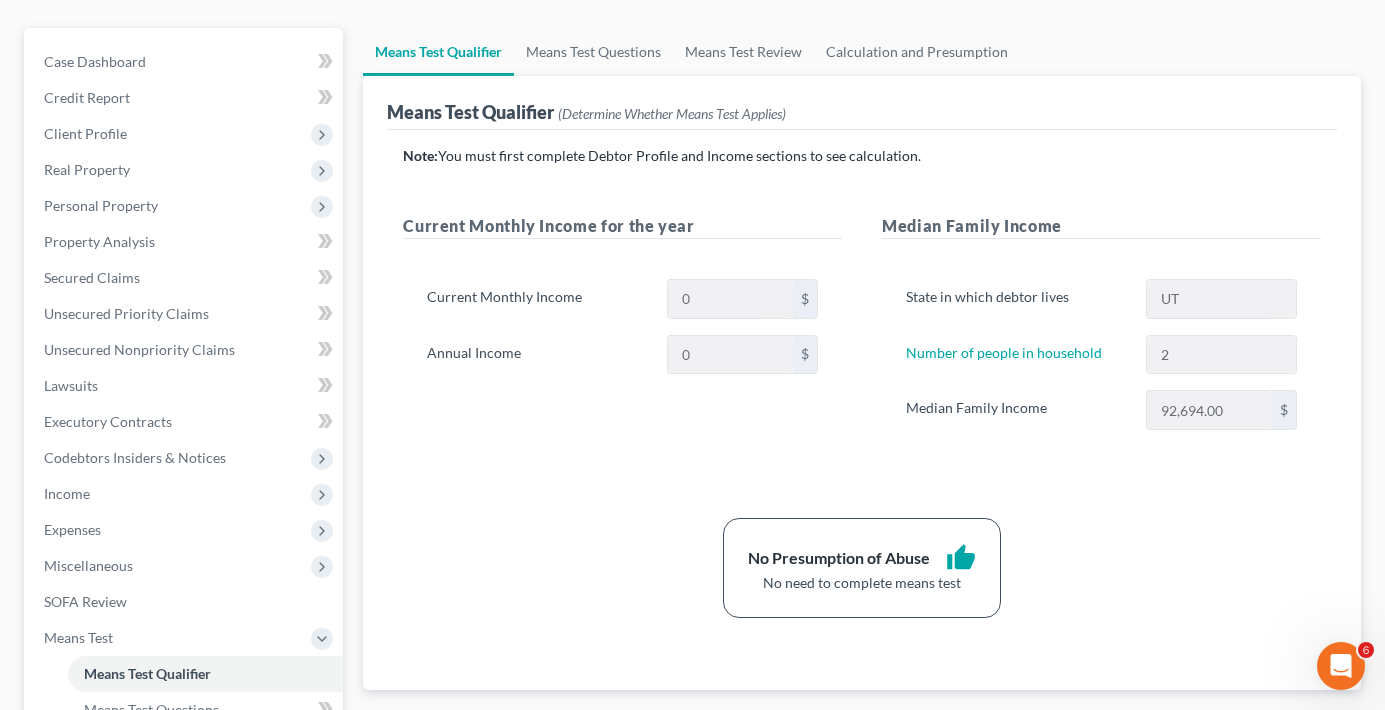 scroll, scrollTop: 0, scrollLeft: 0, axis: both 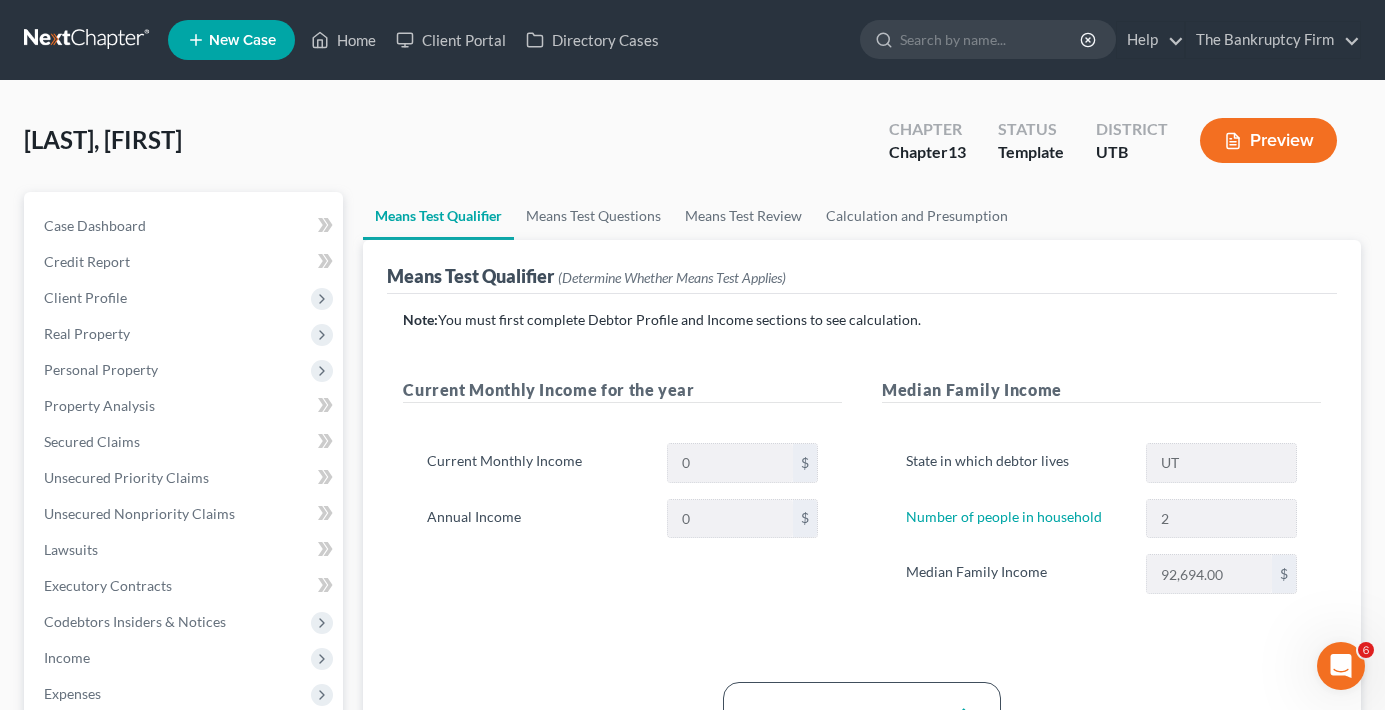 click on "Case Dashboard
Payments
Invoices
Payments
Payments
Credit Report
Client Profile" at bounding box center [183, 679] 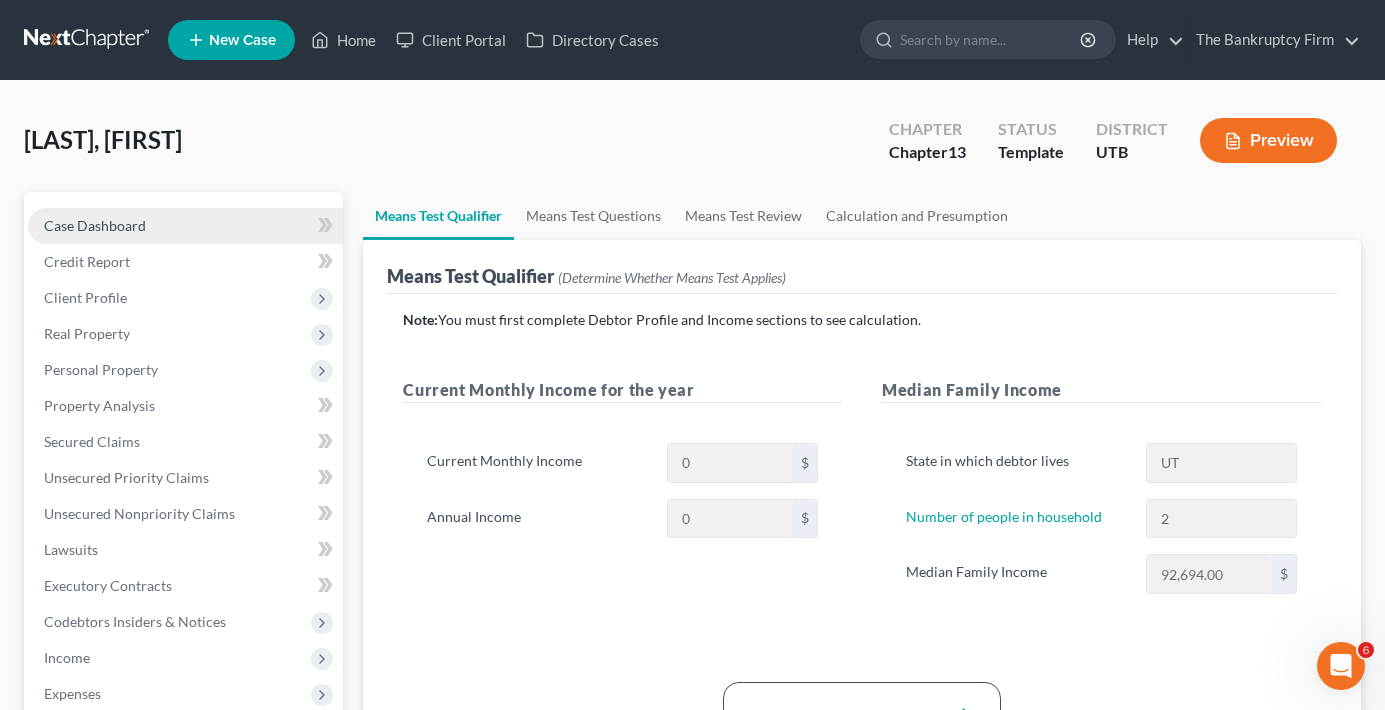 click on "Case Dashboard" at bounding box center [95, 225] 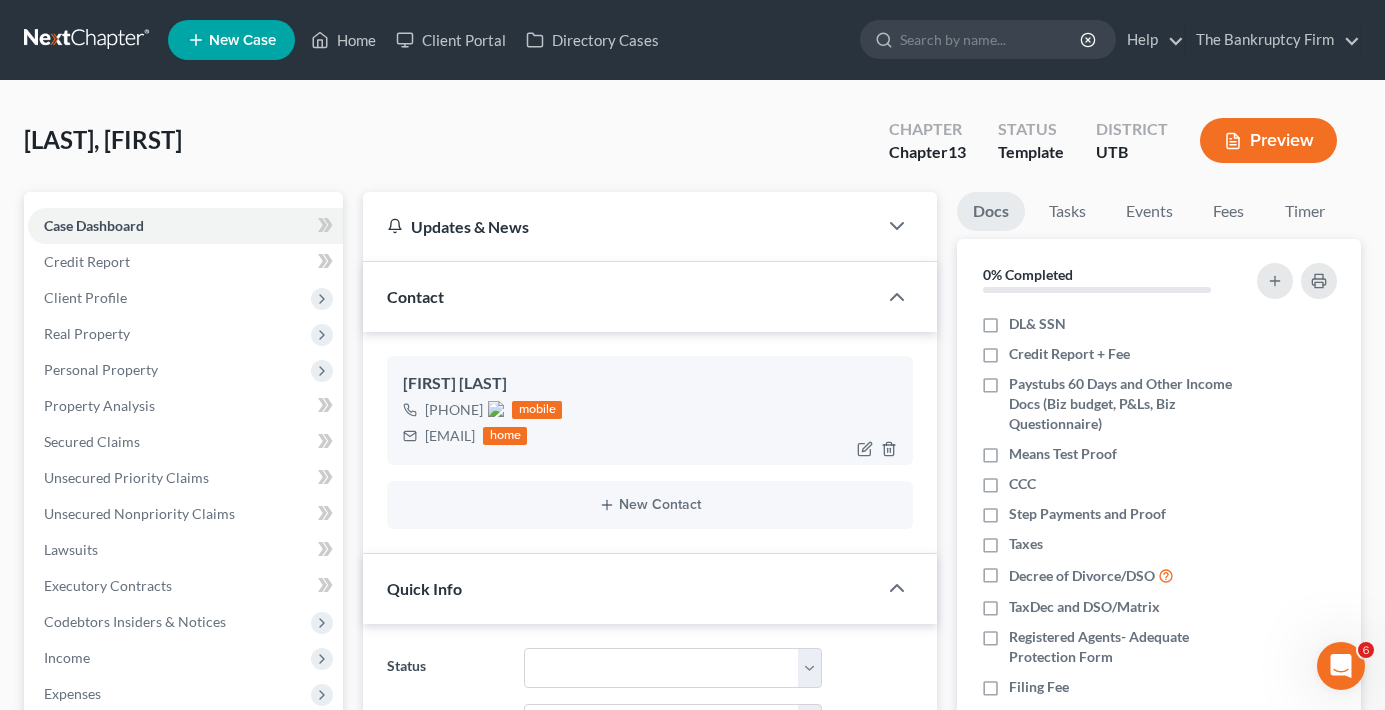 scroll, scrollTop: 157, scrollLeft: 0, axis: vertical 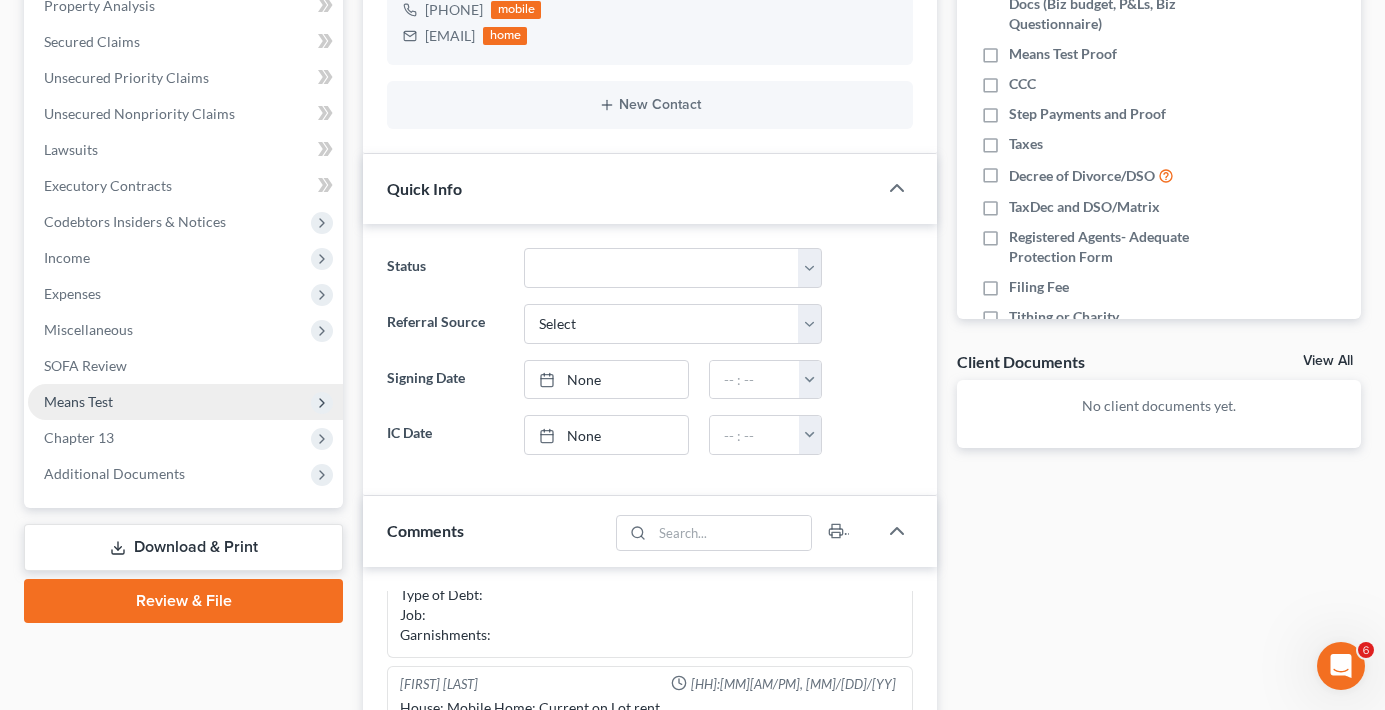 click on "Means Test" at bounding box center (78, 401) 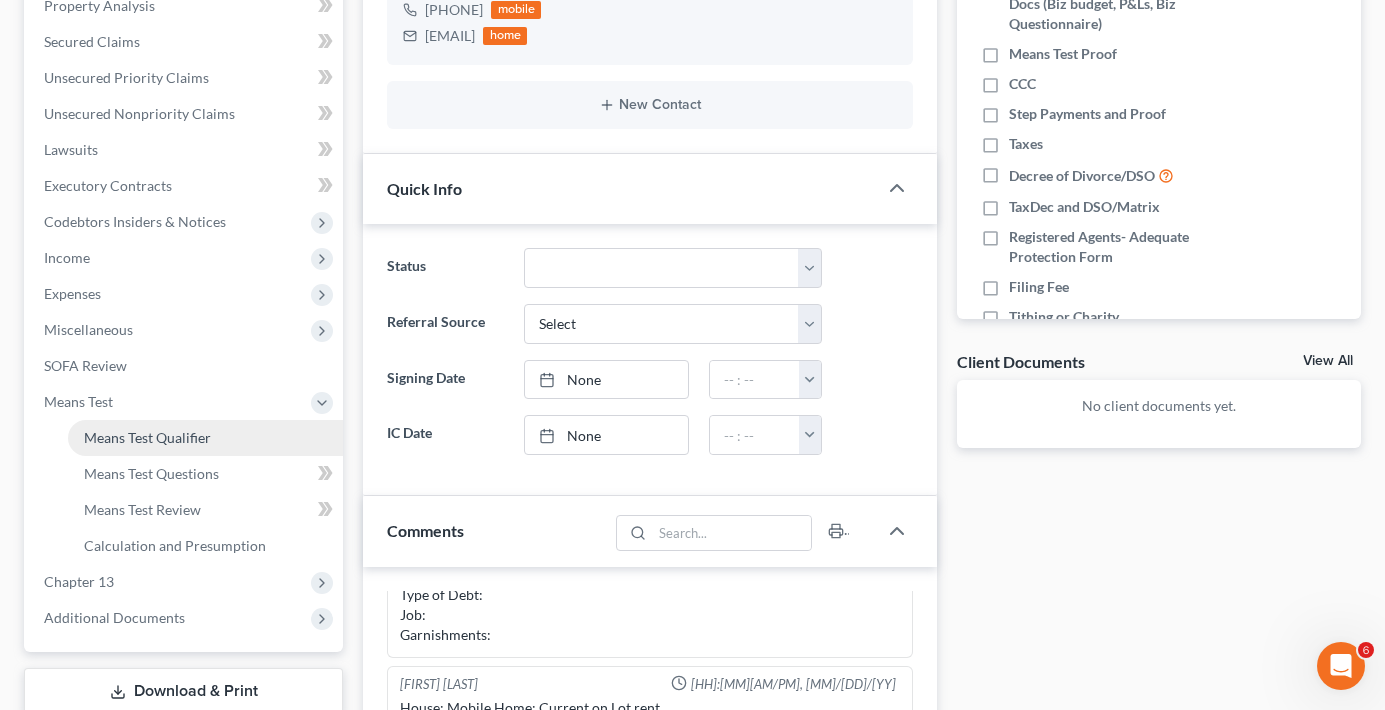 click on "Means Test Qualifier" at bounding box center (147, 437) 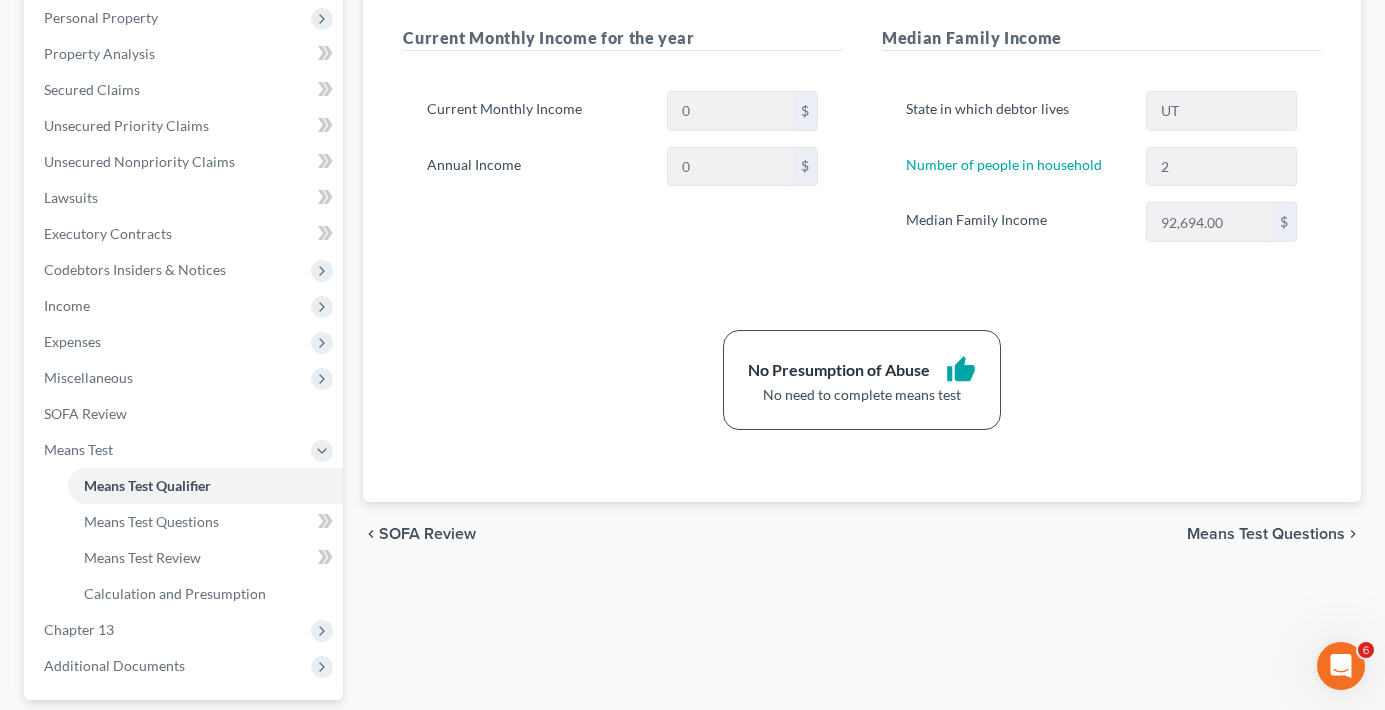 scroll, scrollTop: 400, scrollLeft: 0, axis: vertical 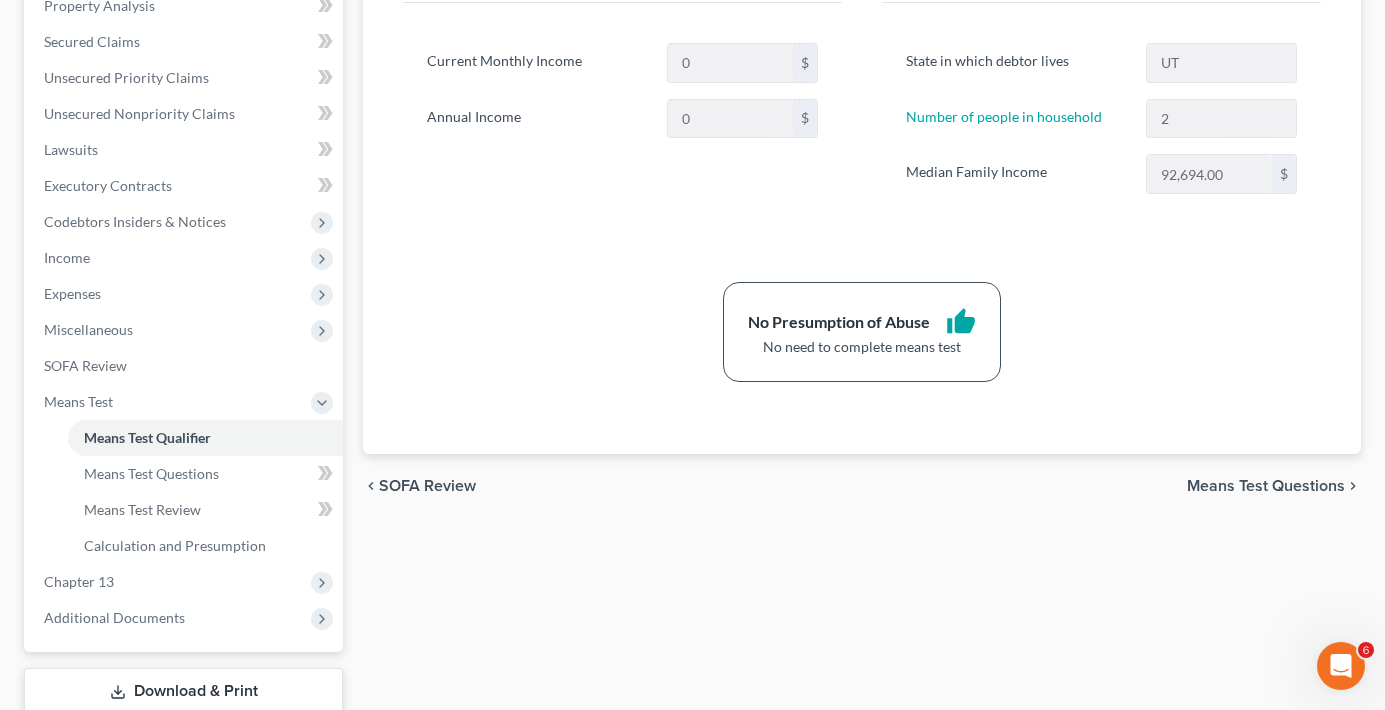 click on "Means Test Qualifier
Means Test Questions
Means Test Review
Calculation and Presumption
Means Test Qualifier (Determine Whether Means Test Applies)
Note:  You must first complete Debtor Profile and Income sections to see calculation. Current Monthly Income for the year Current Monthly Income 0 $ Annual Income 0 $ Median Family Income State in which debtor lives UT Number of people in household 2 Median Family Income 92,694.00 $ No Presumption of Abuse thumb_up No need to complete means test
chevron_left
SOFA Review
Means Test Questions
chevron_right" at bounding box center (862, 279) 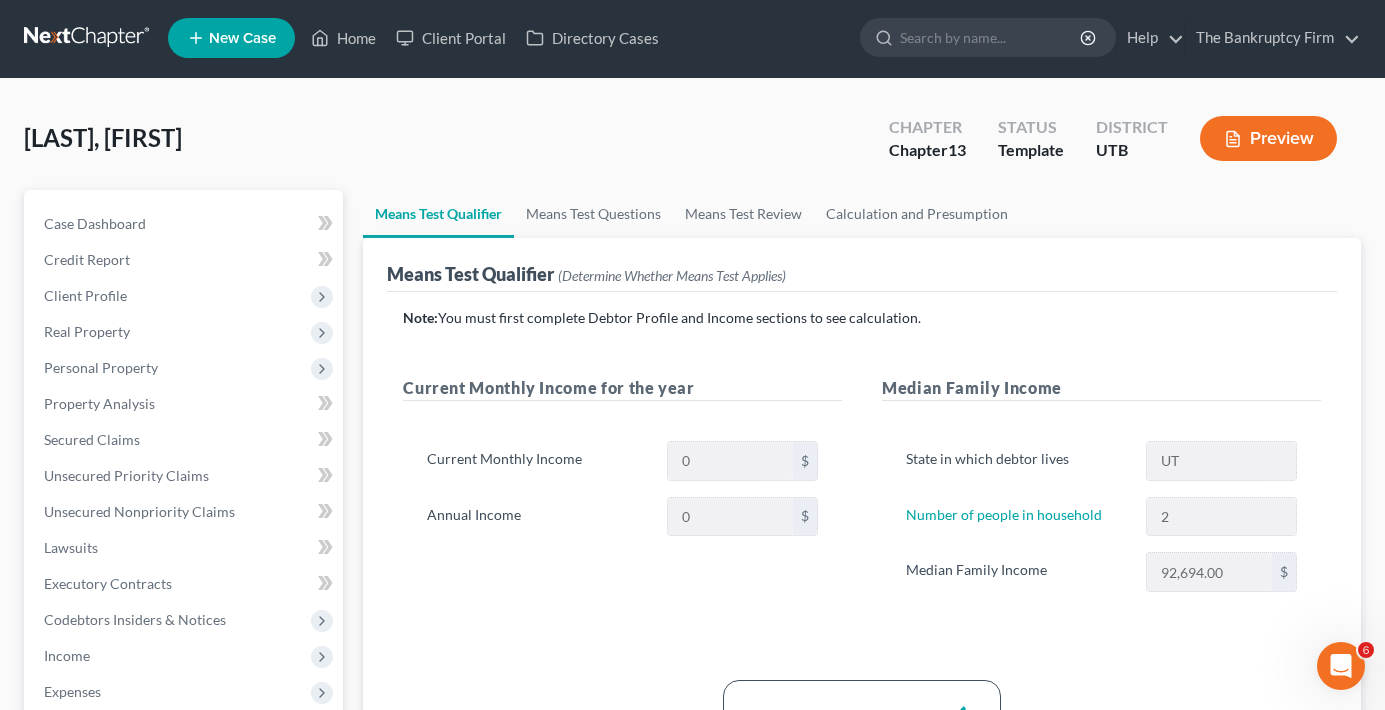 scroll, scrollTop: 0, scrollLeft: 0, axis: both 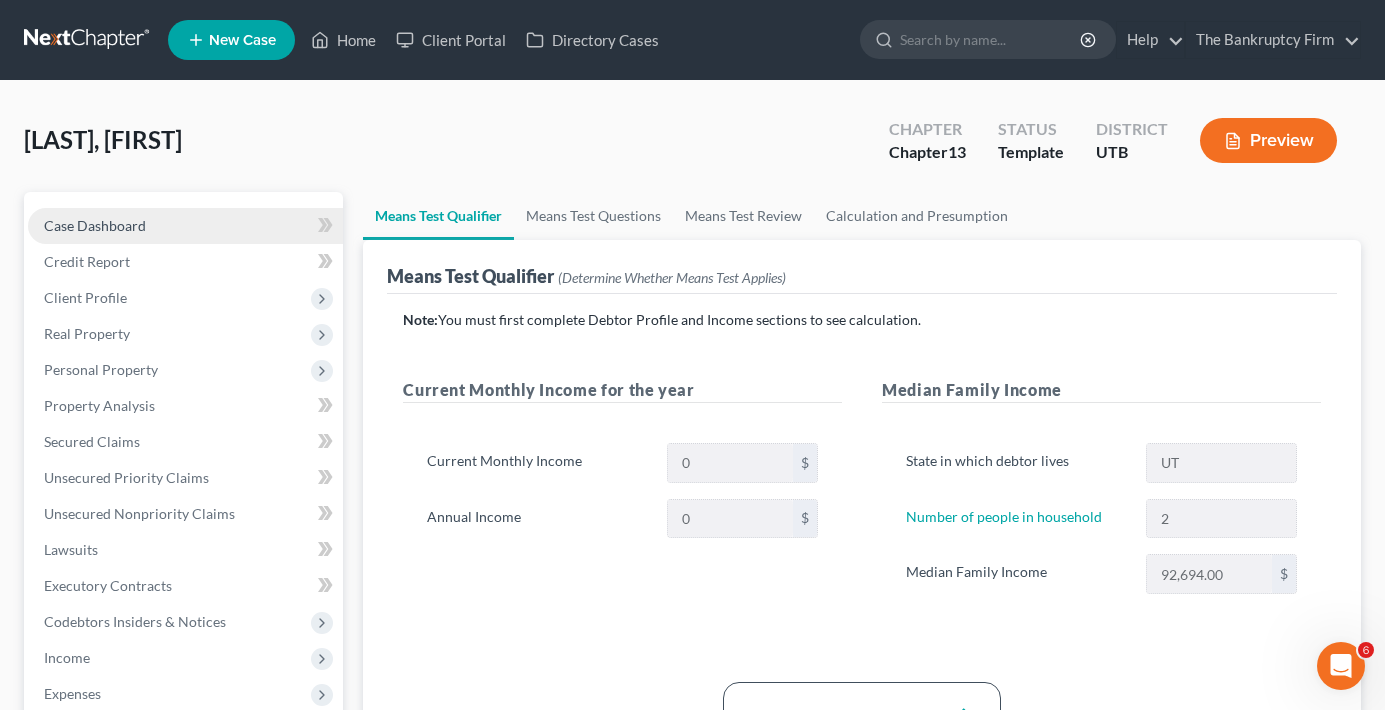 click on "Case Dashboard" at bounding box center (185, 226) 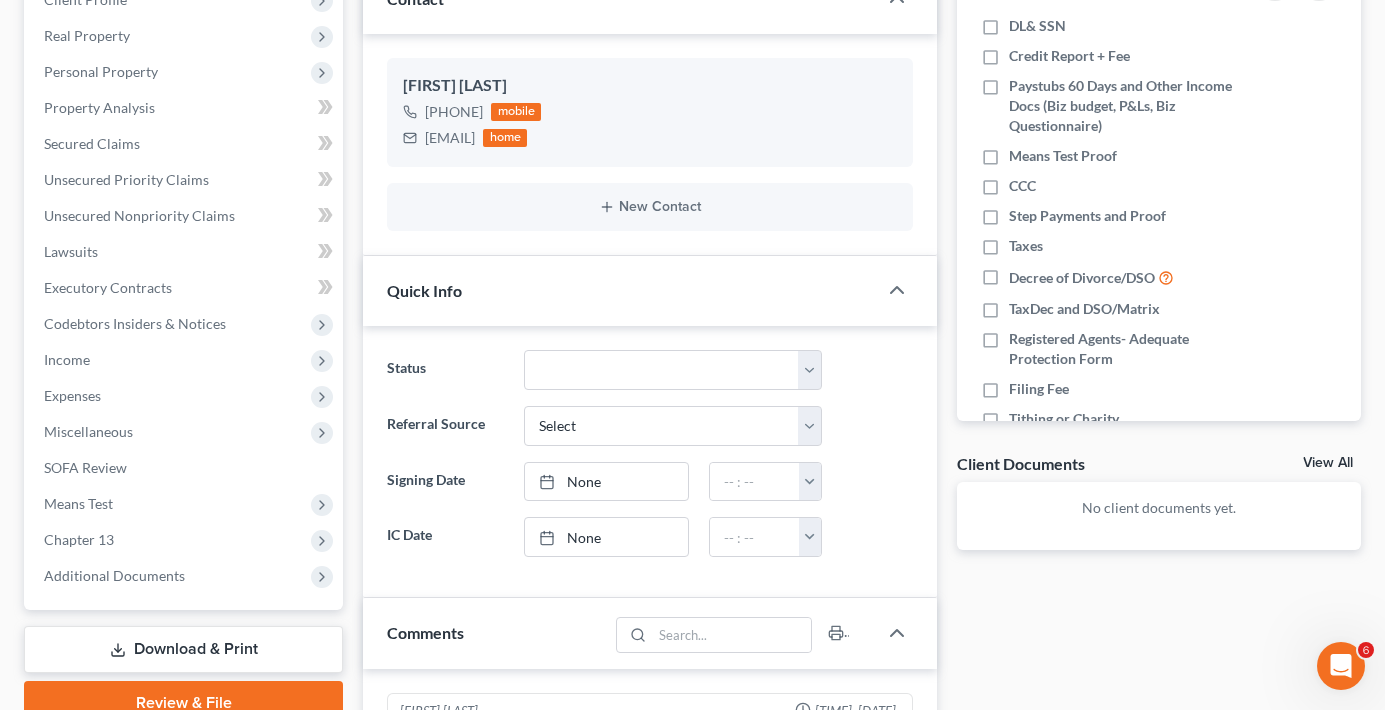 scroll, scrollTop: 300, scrollLeft: 0, axis: vertical 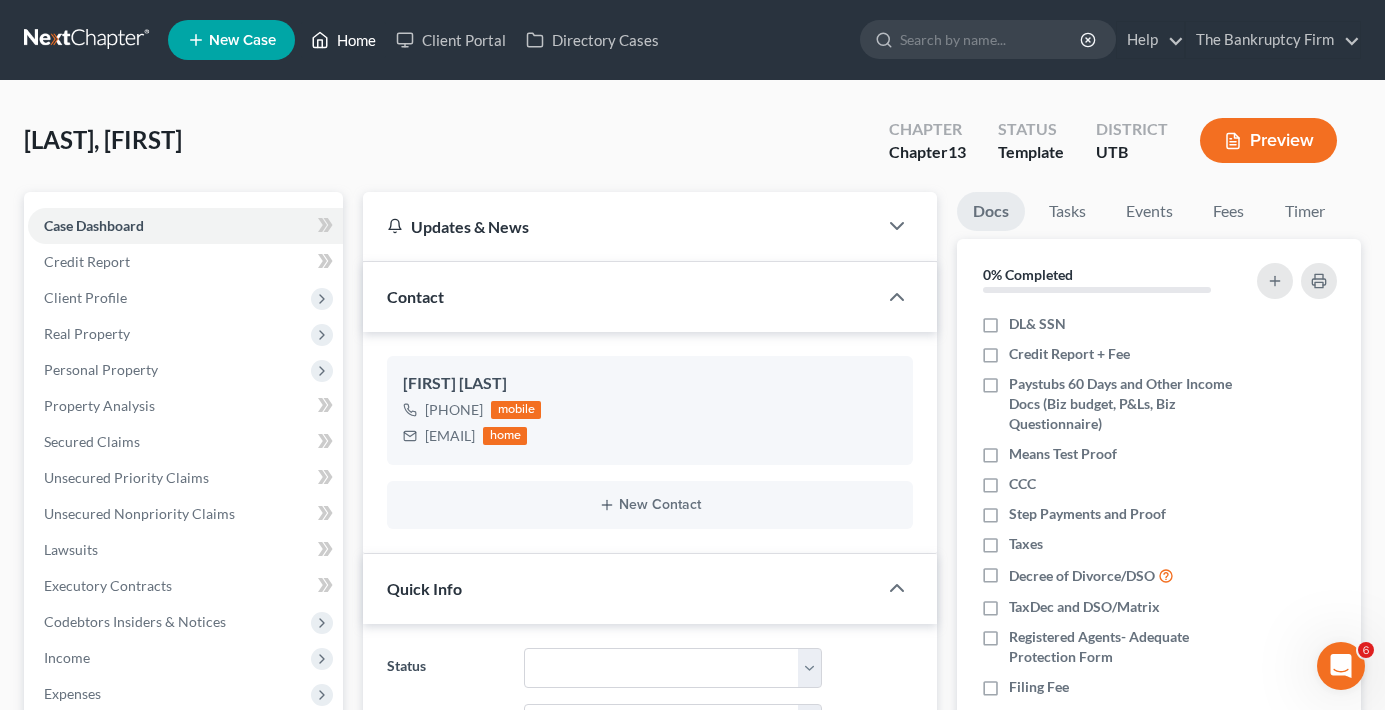 click on "Home" at bounding box center [343, 40] 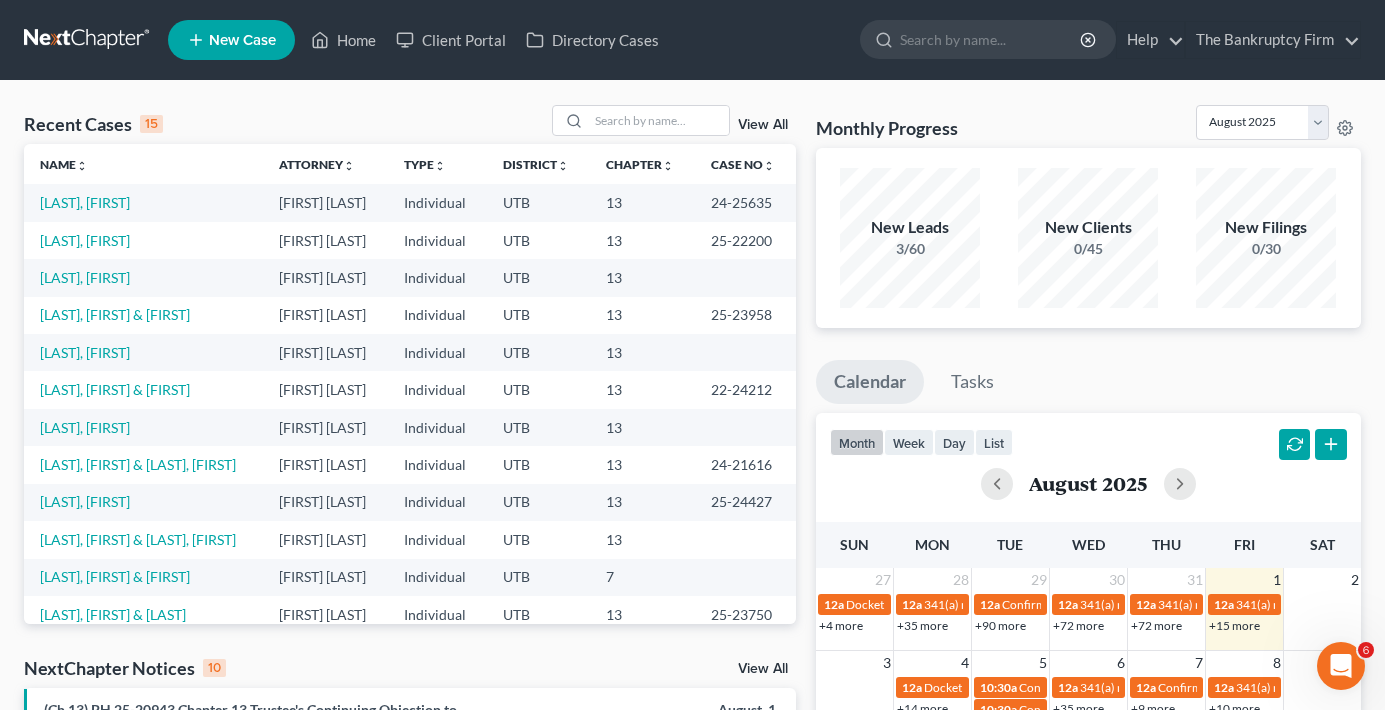 click on "Recent Cases 15         View All" at bounding box center (410, 124) 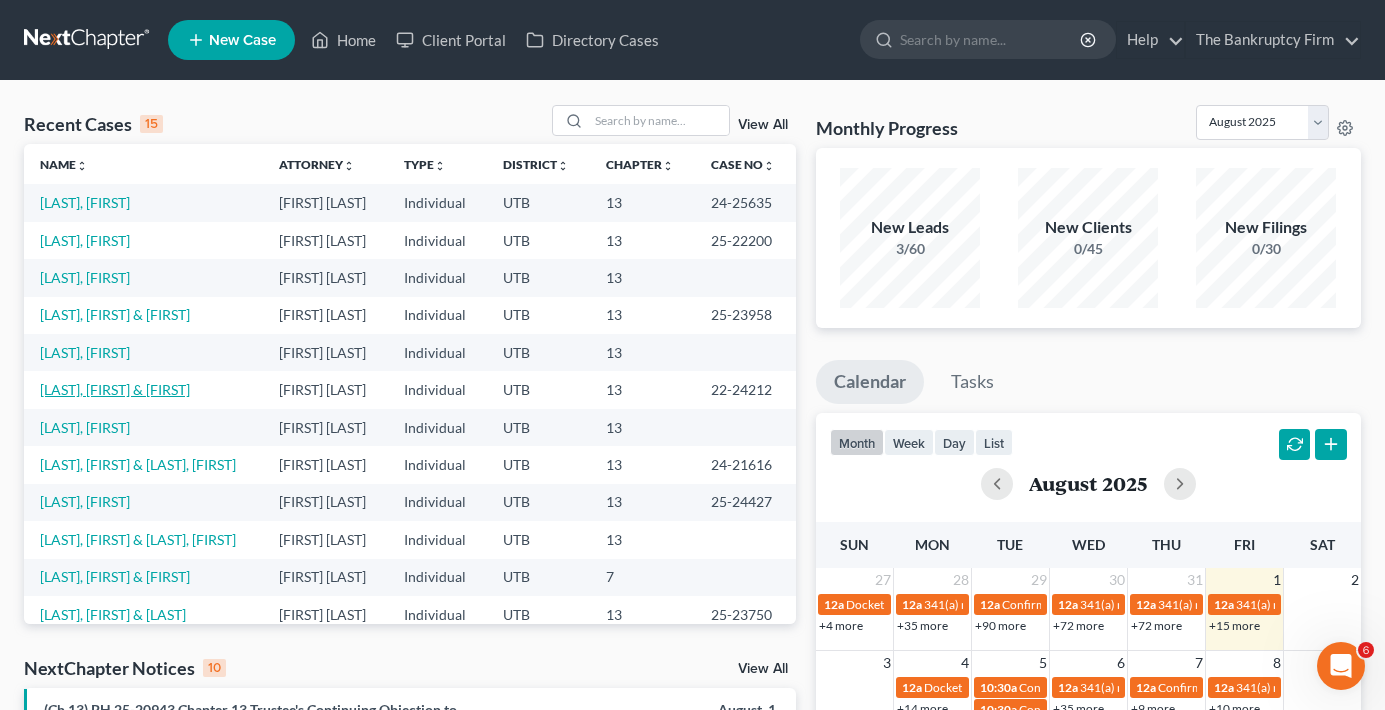 click on "[LAST], [FIRST] & [FIRST]" at bounding box center [115, 389] 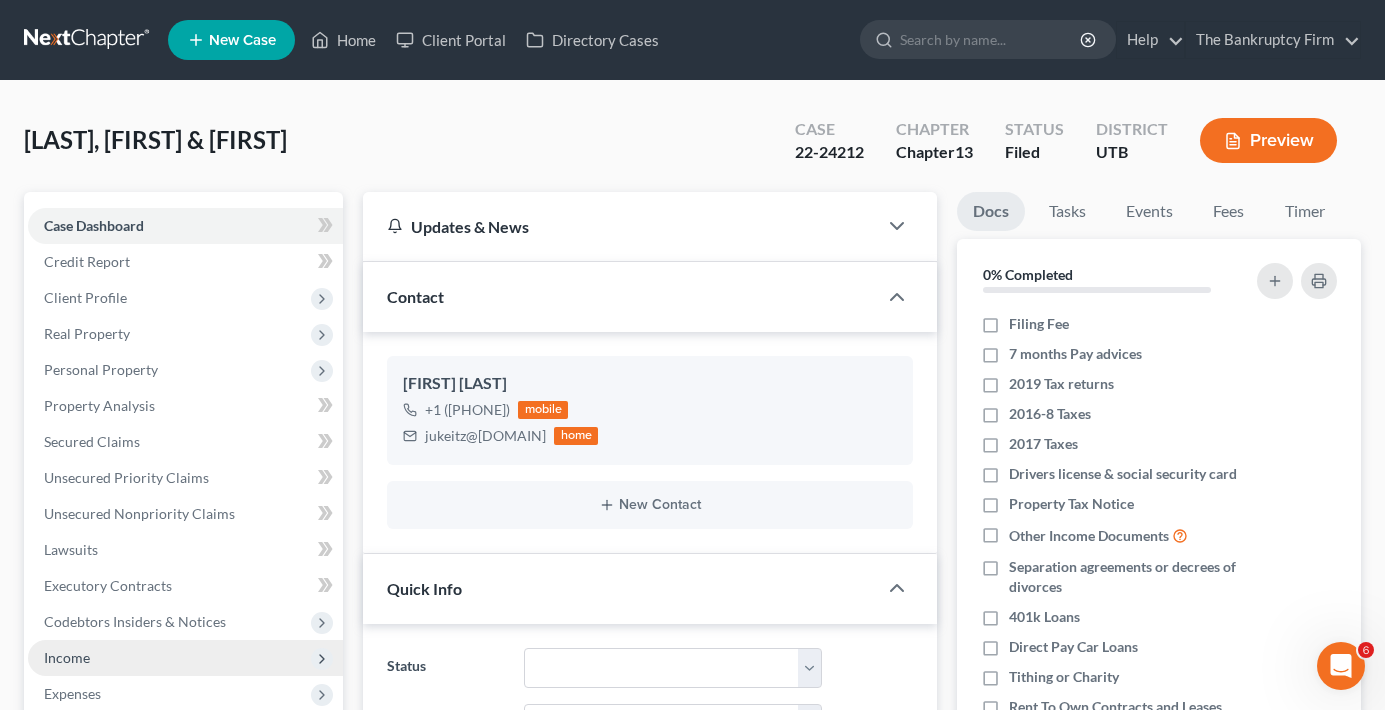 click on "Income" at bounding box center (67, 657) 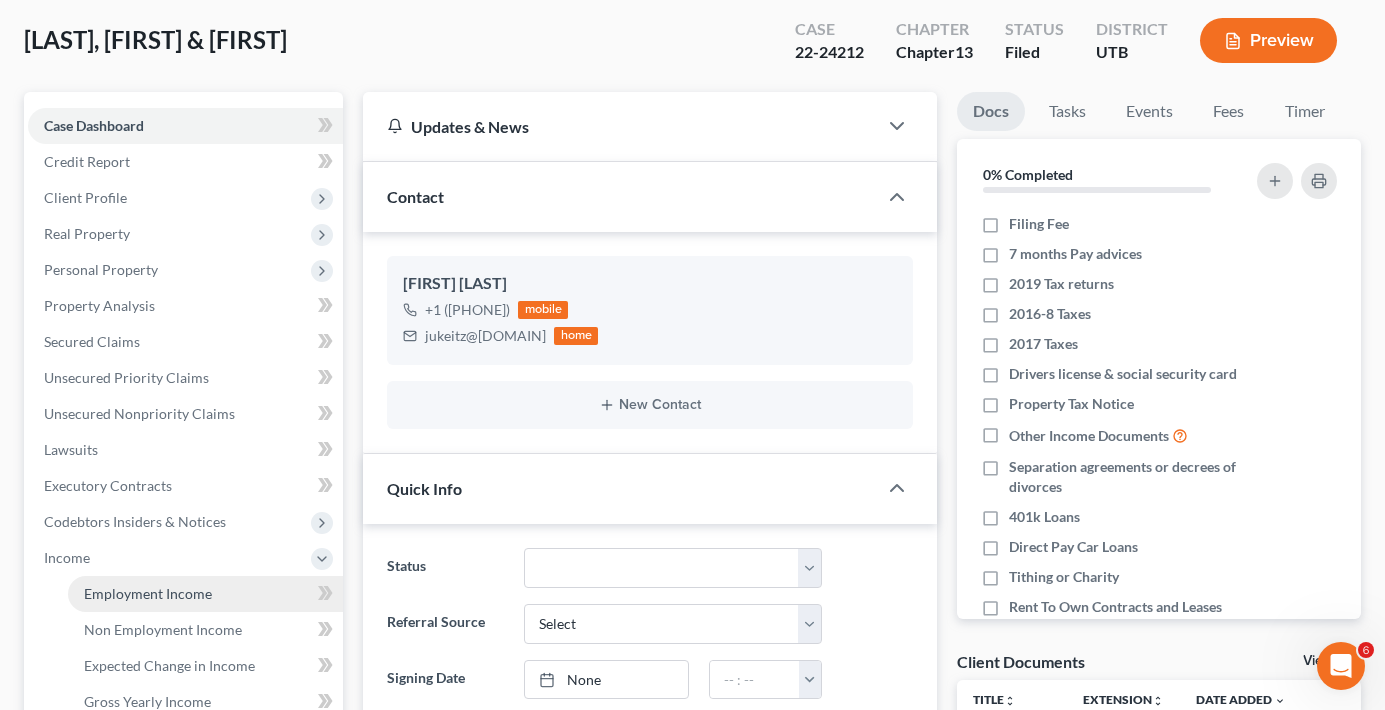 click on "Employment Income" at bounding box center [148, 593] 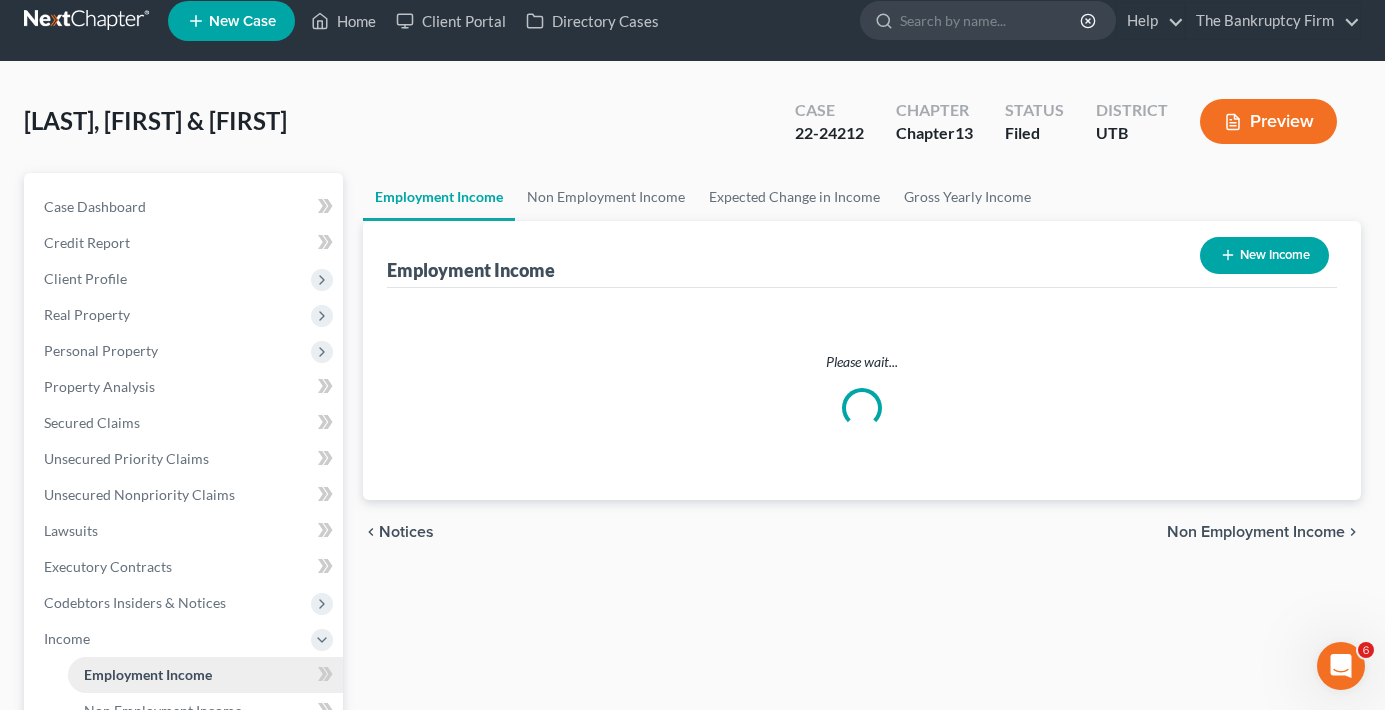 scroll, scrollTop: 0, scrollLeft: 0, axis: both 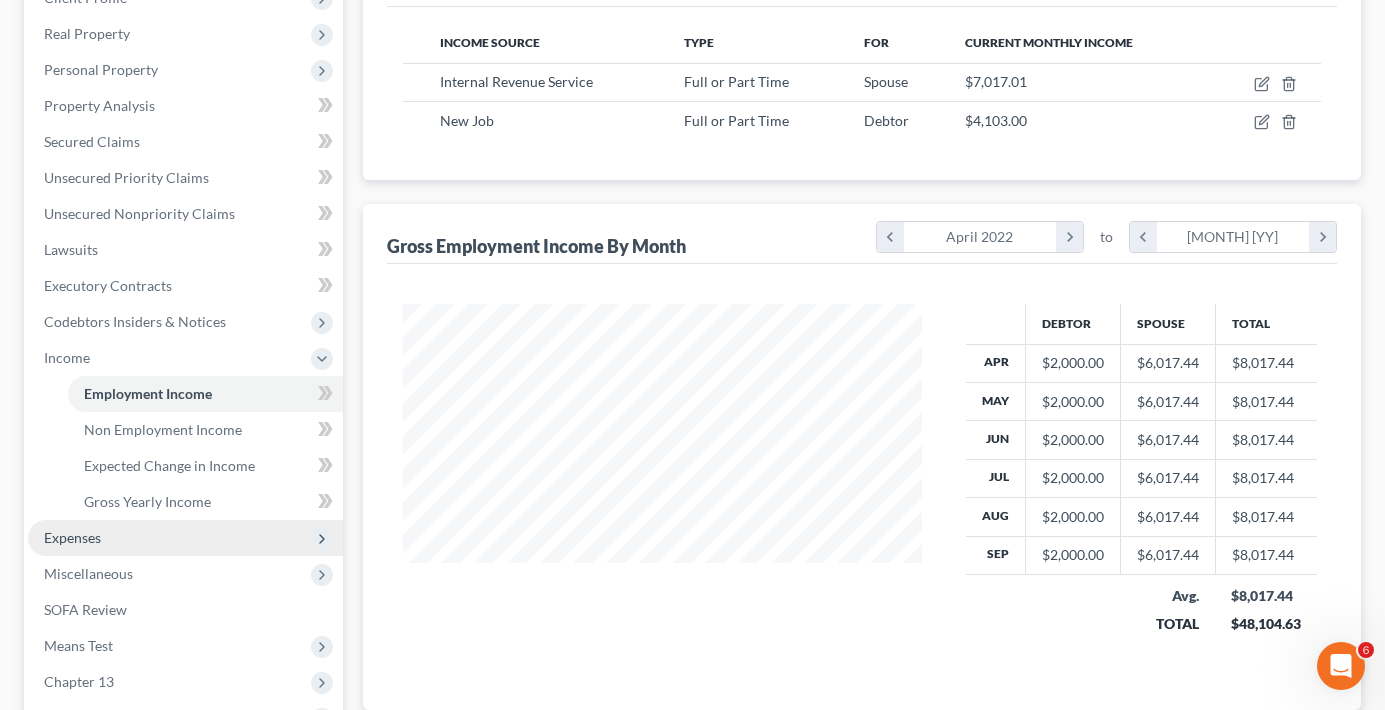 click on "Expenses" at bounding box center (185, 538) 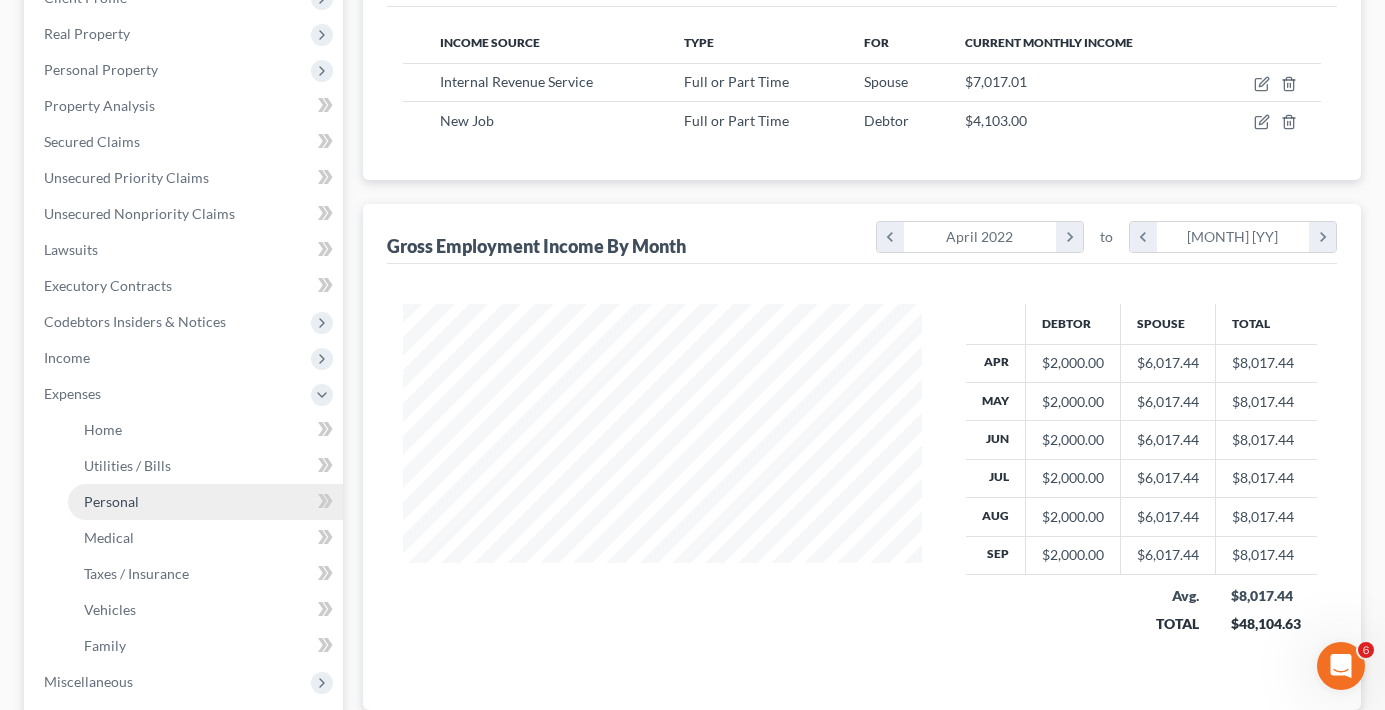 click on "Personal" at bounding box center [111, 501] 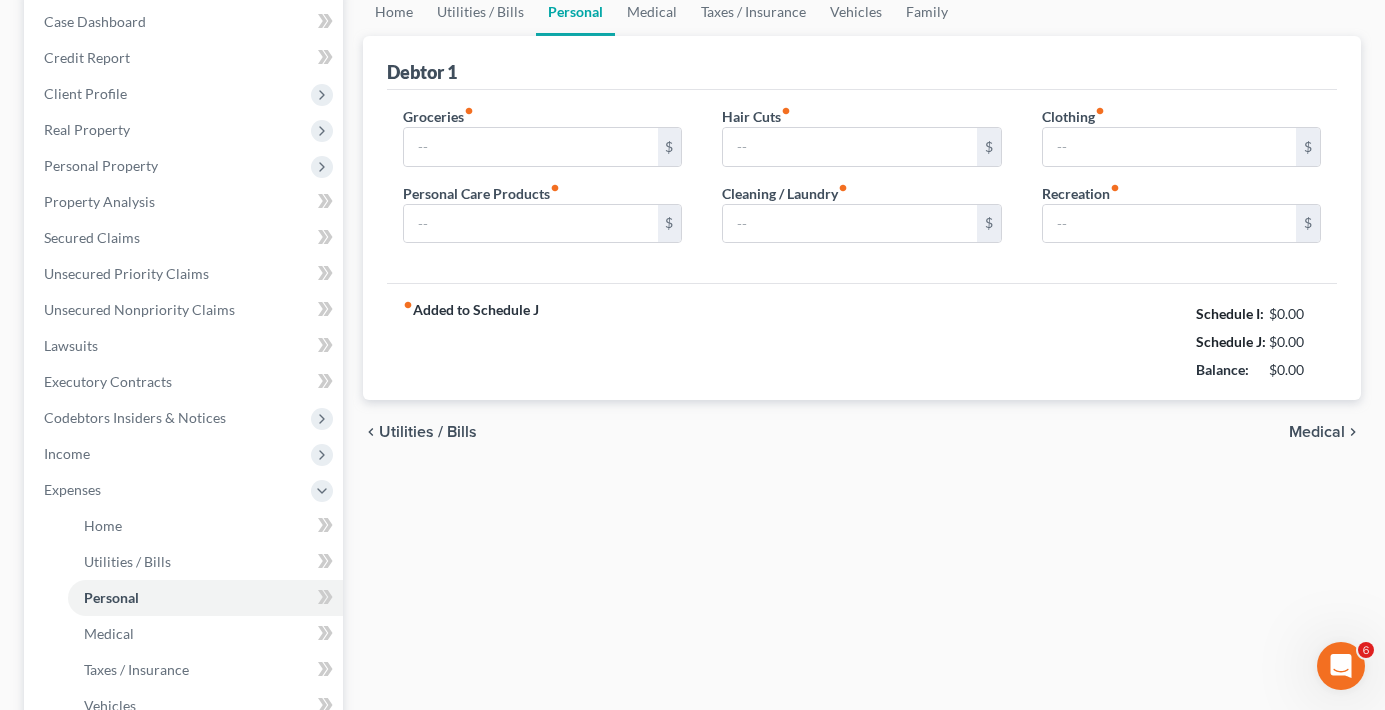 type on "900.00" 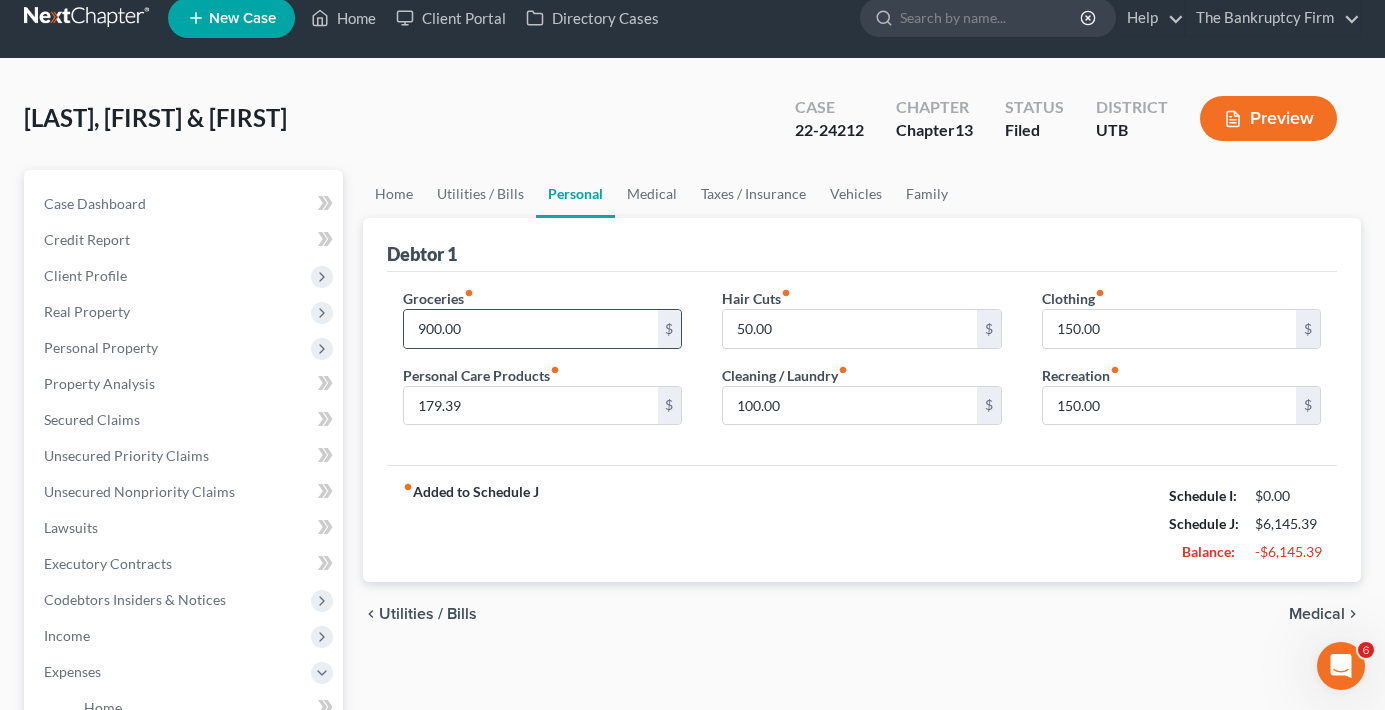 scroll, scrollTop: 0, scrollLeft: 0, axis: both 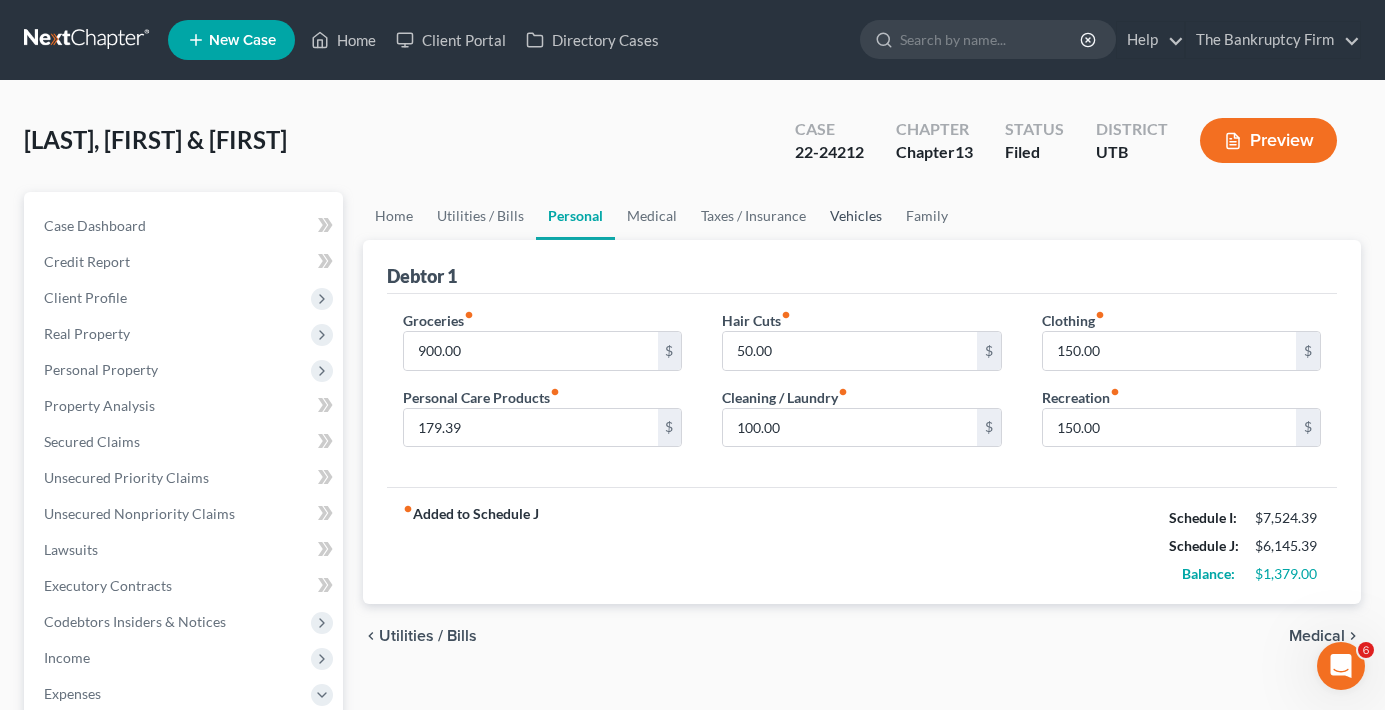 click on "Vehicles" at bounding box center [856, 216] 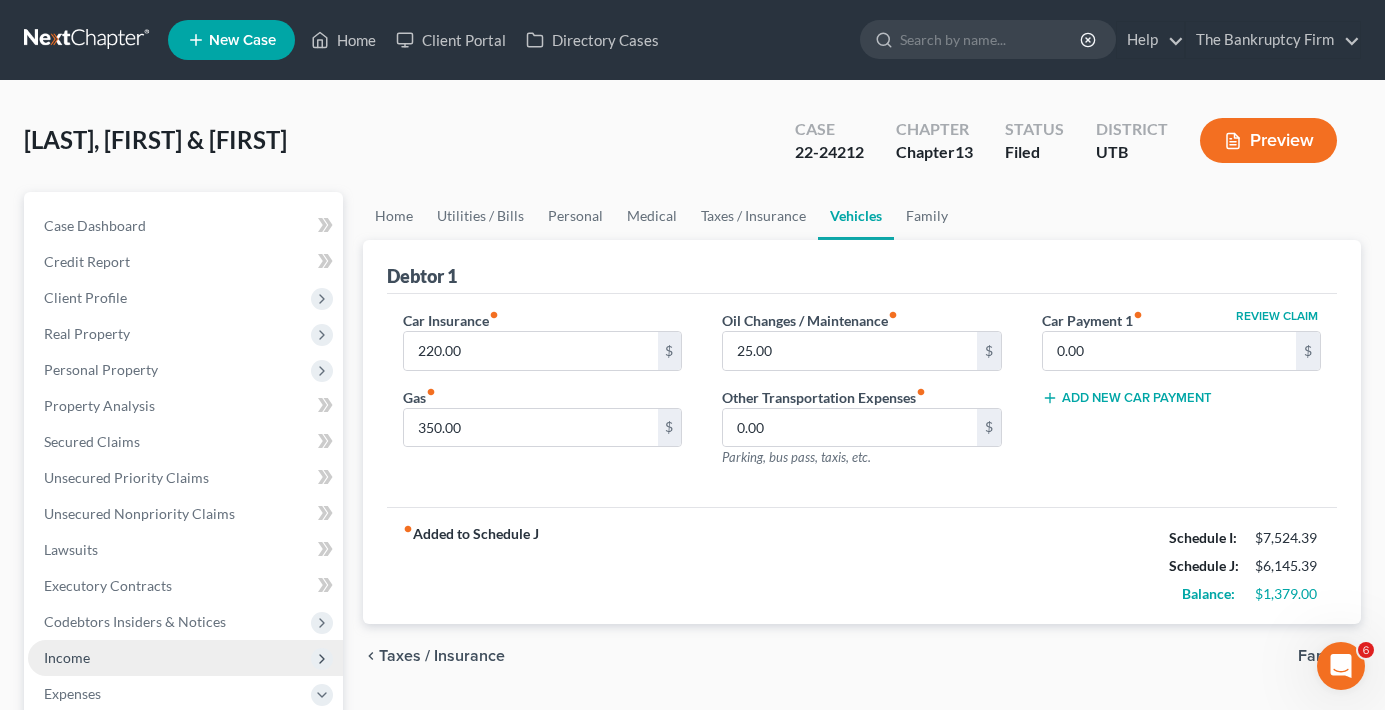 click on "Income" at bounding box center [185, 658] 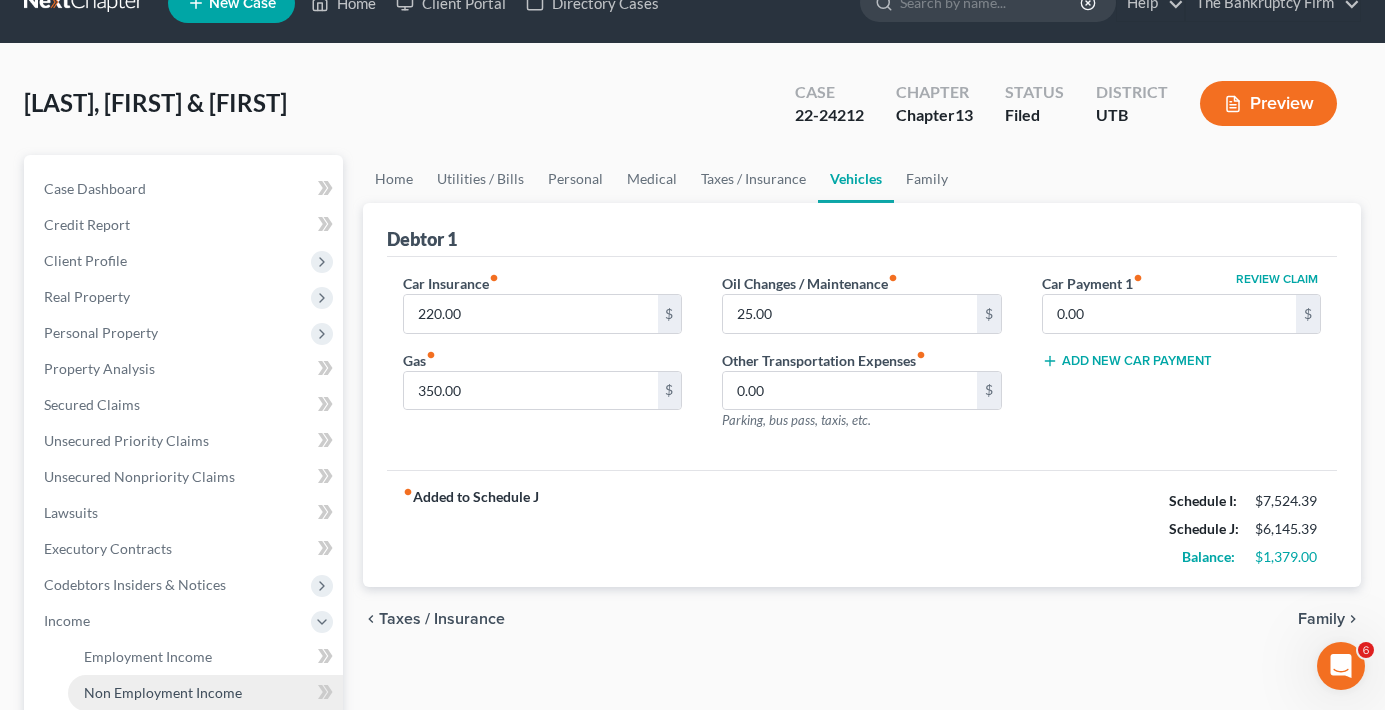 scroll, scrollTop: 100, scrollLeft: 0, axis: vertical 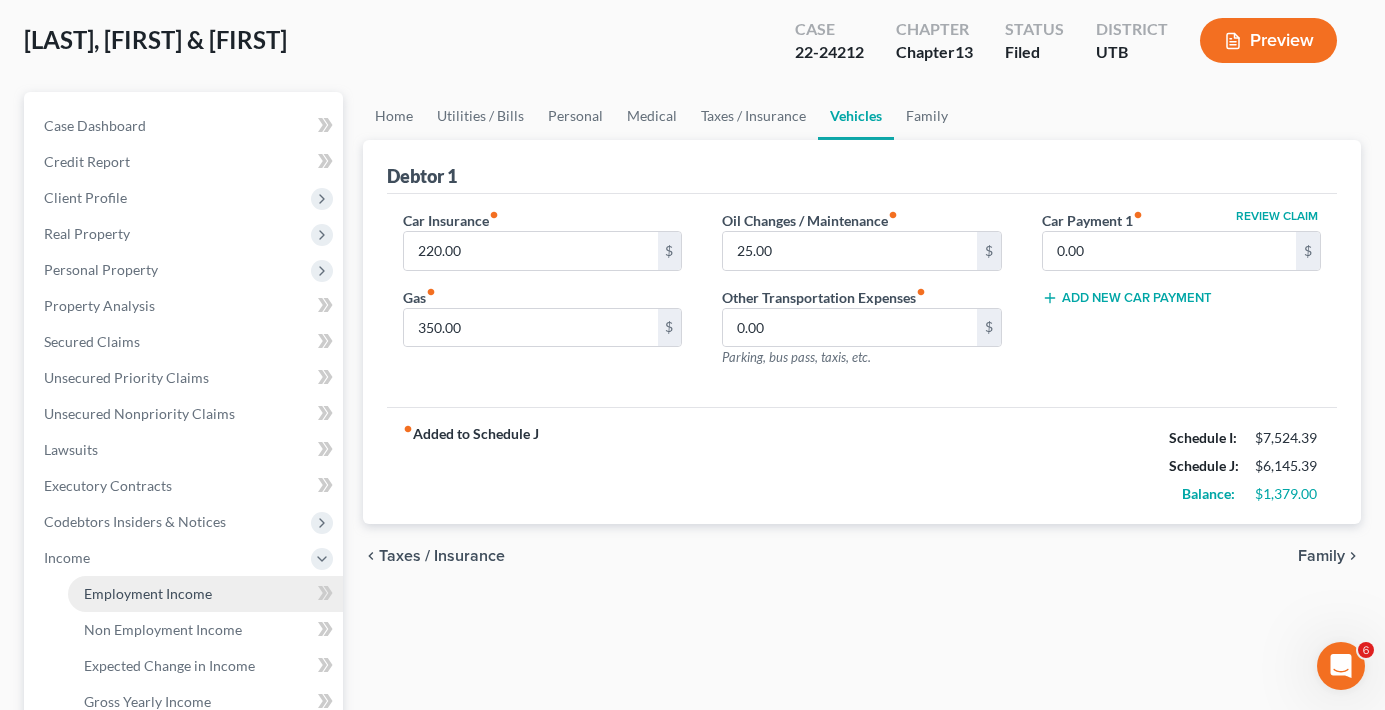 click on "Employment Income" at bounding box center [148, 593] 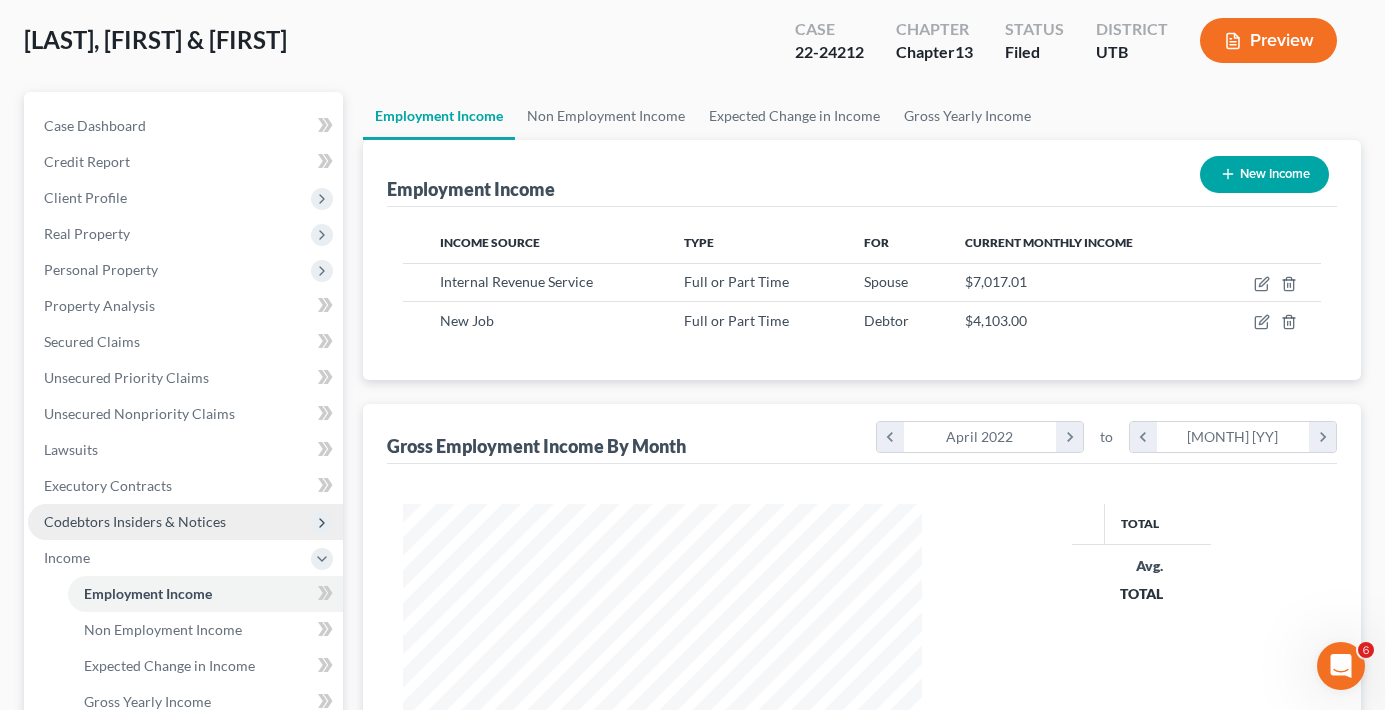 scroll, scrollTop: 0, scrollLeft: 0, axis: both 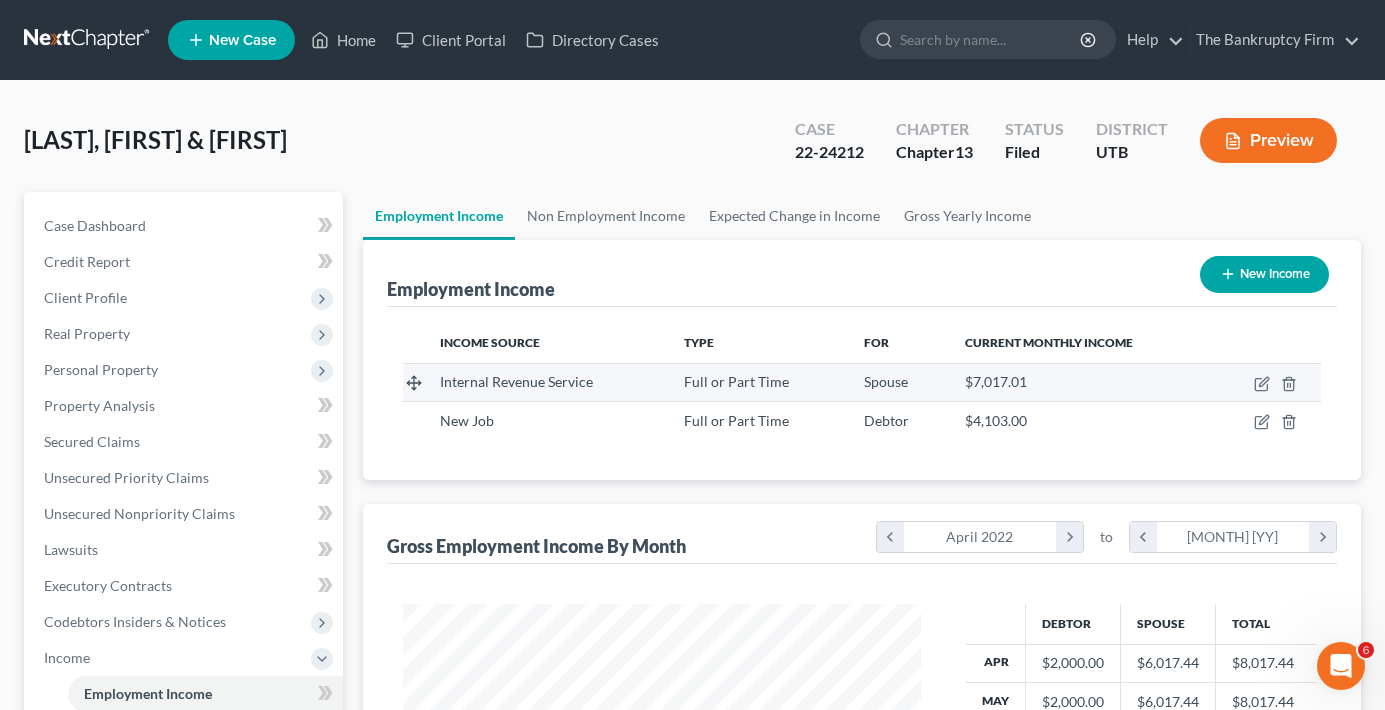 click at bounding box center [1266, 382] 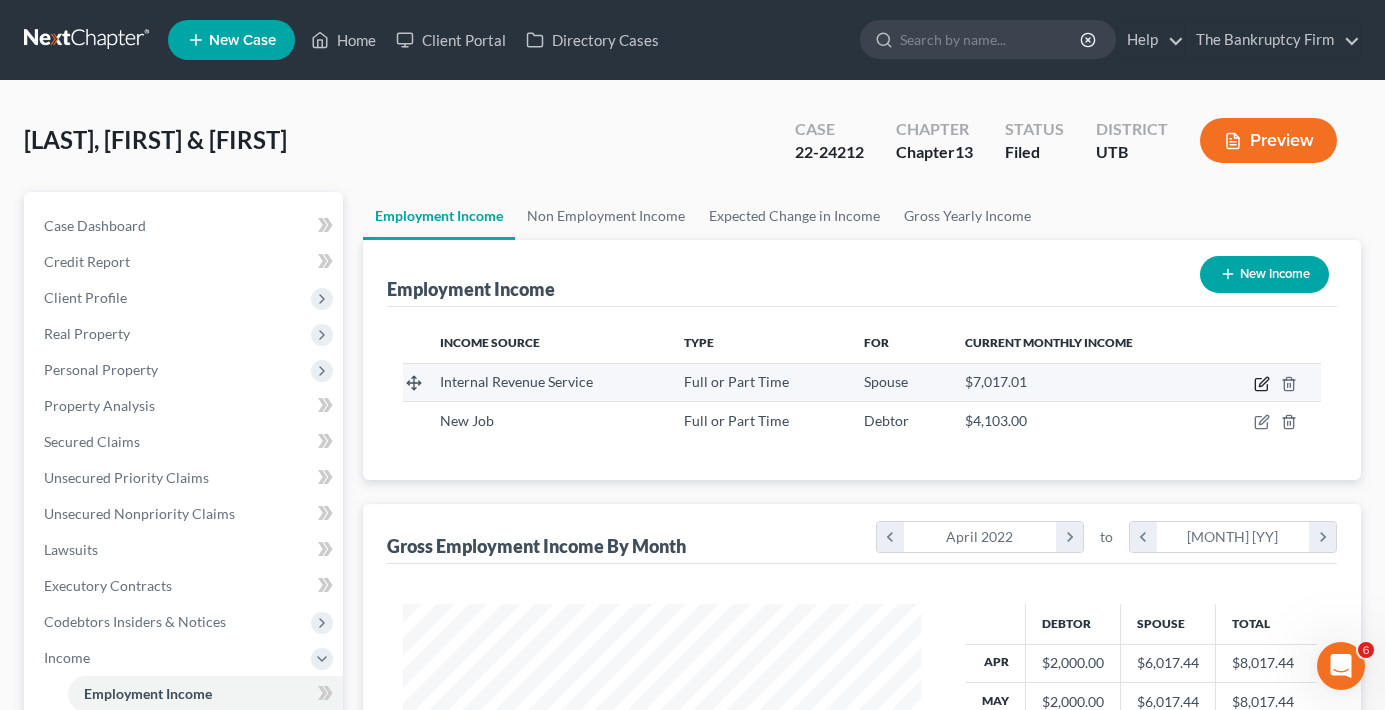 click 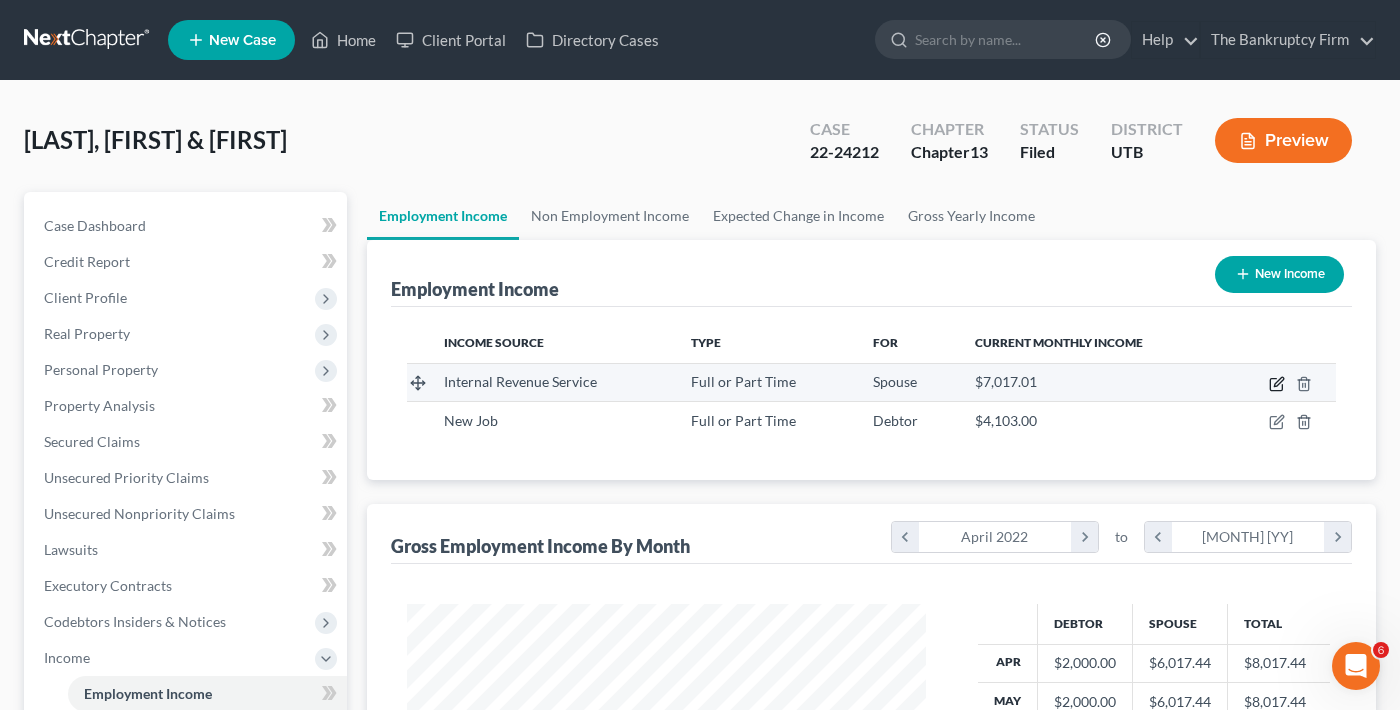 select on "0" 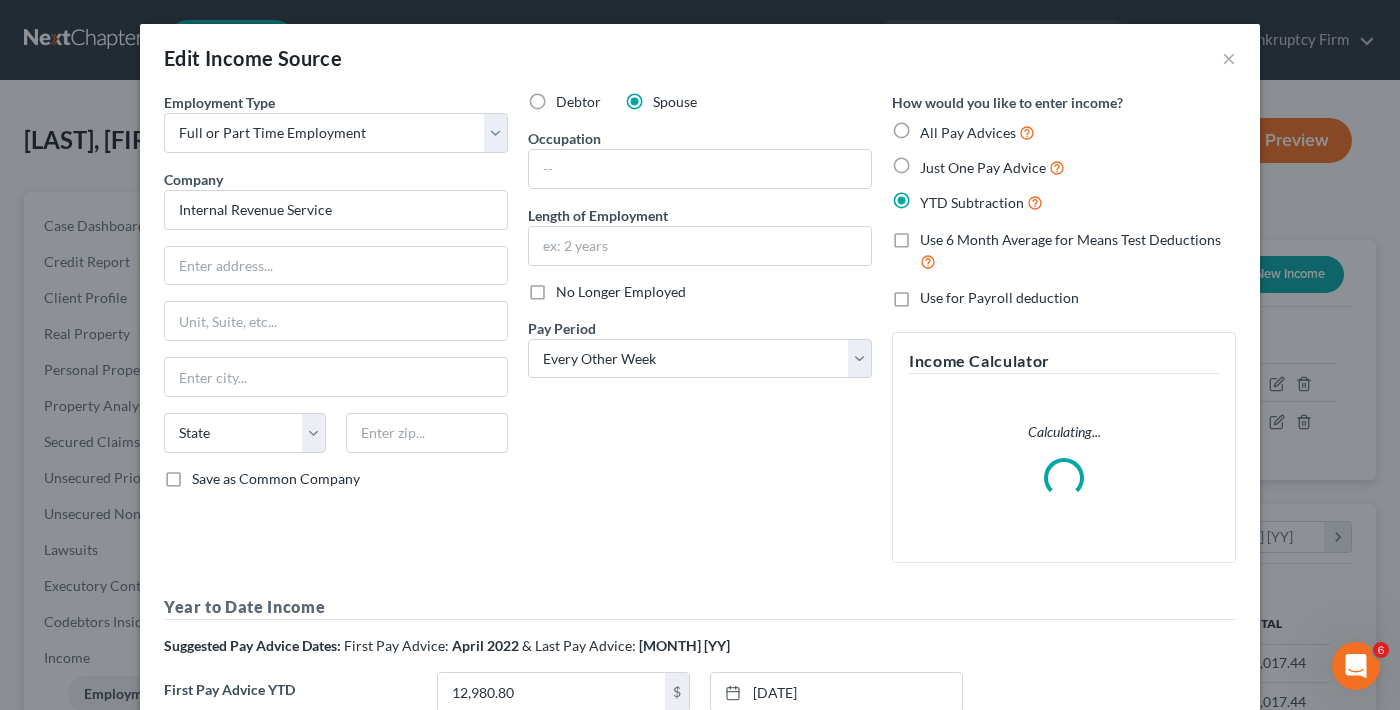 scroll, scrollTop: 999642, scrollLeft: 999435, axis: both 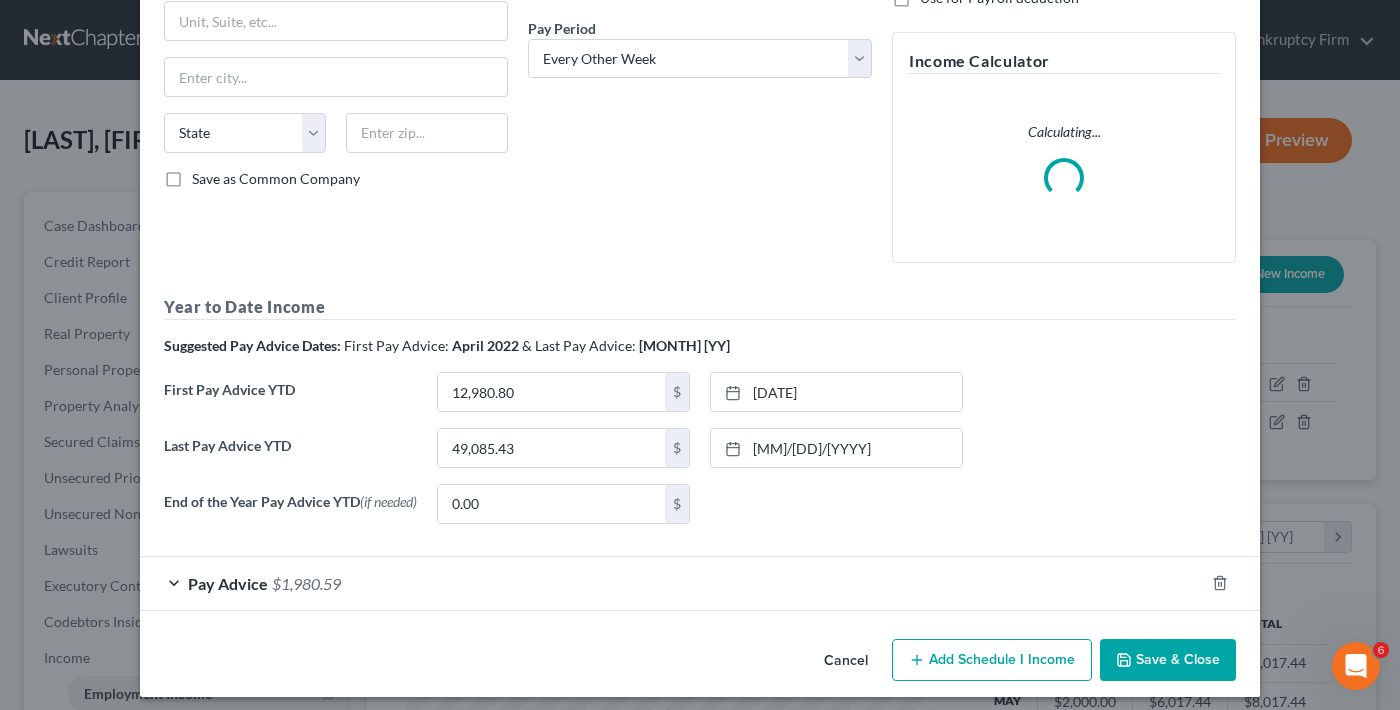 click on "Pay Advice $[AMOUNT]" at bounding box center [672, 583] 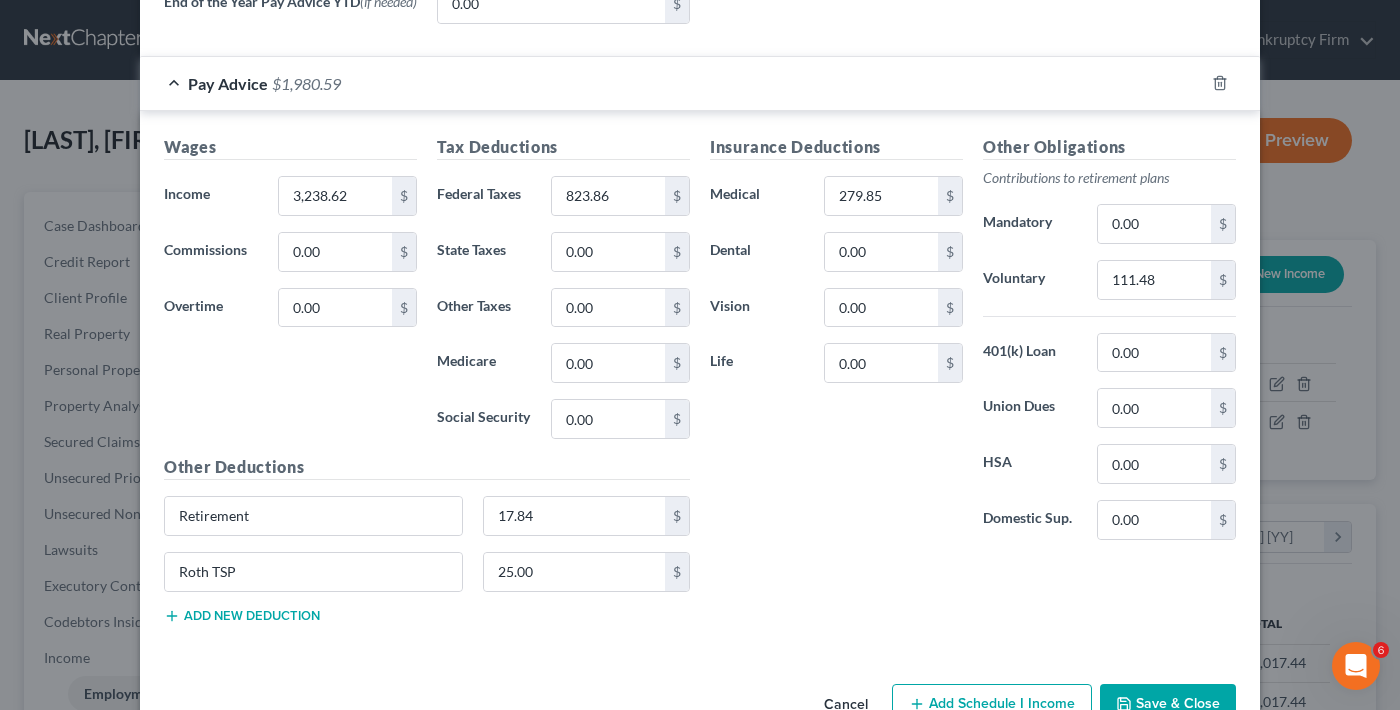 scroll, scrollTop: 912, scrollLeft: 0, axis: vertical 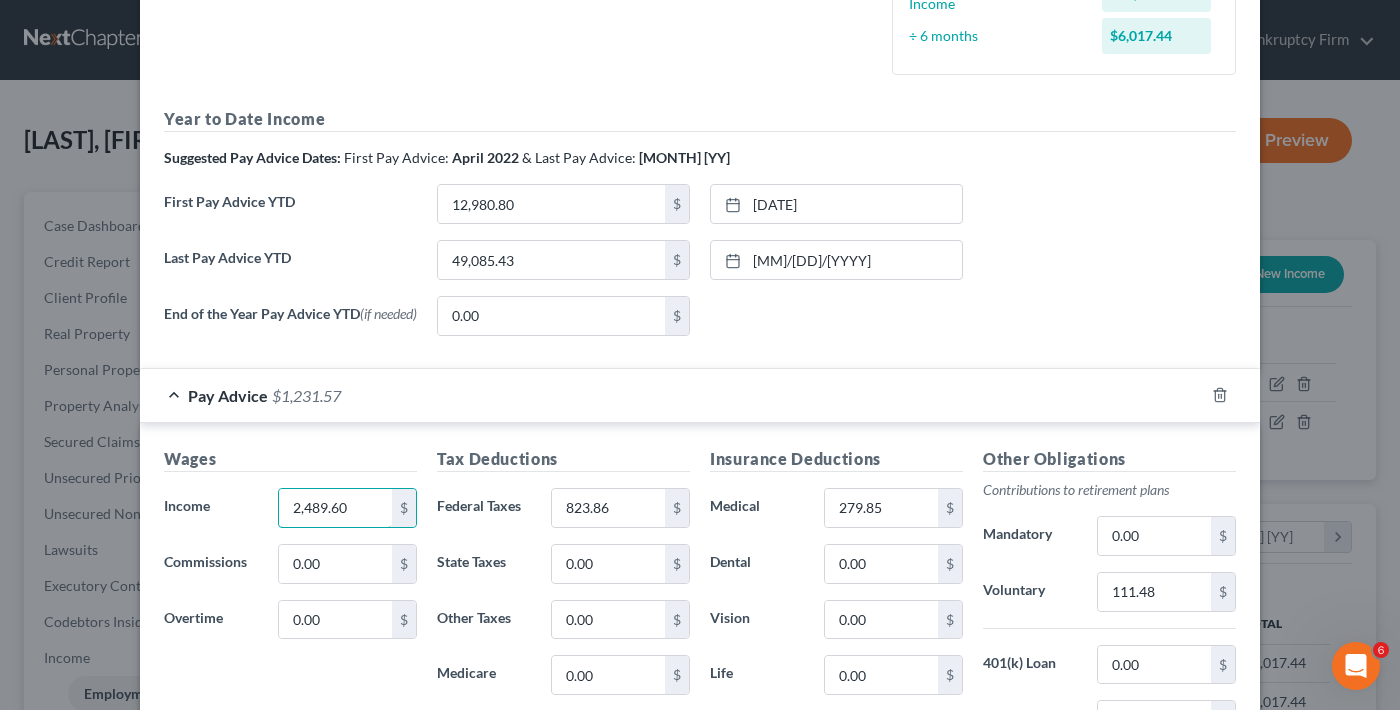 type on "2,489.60" 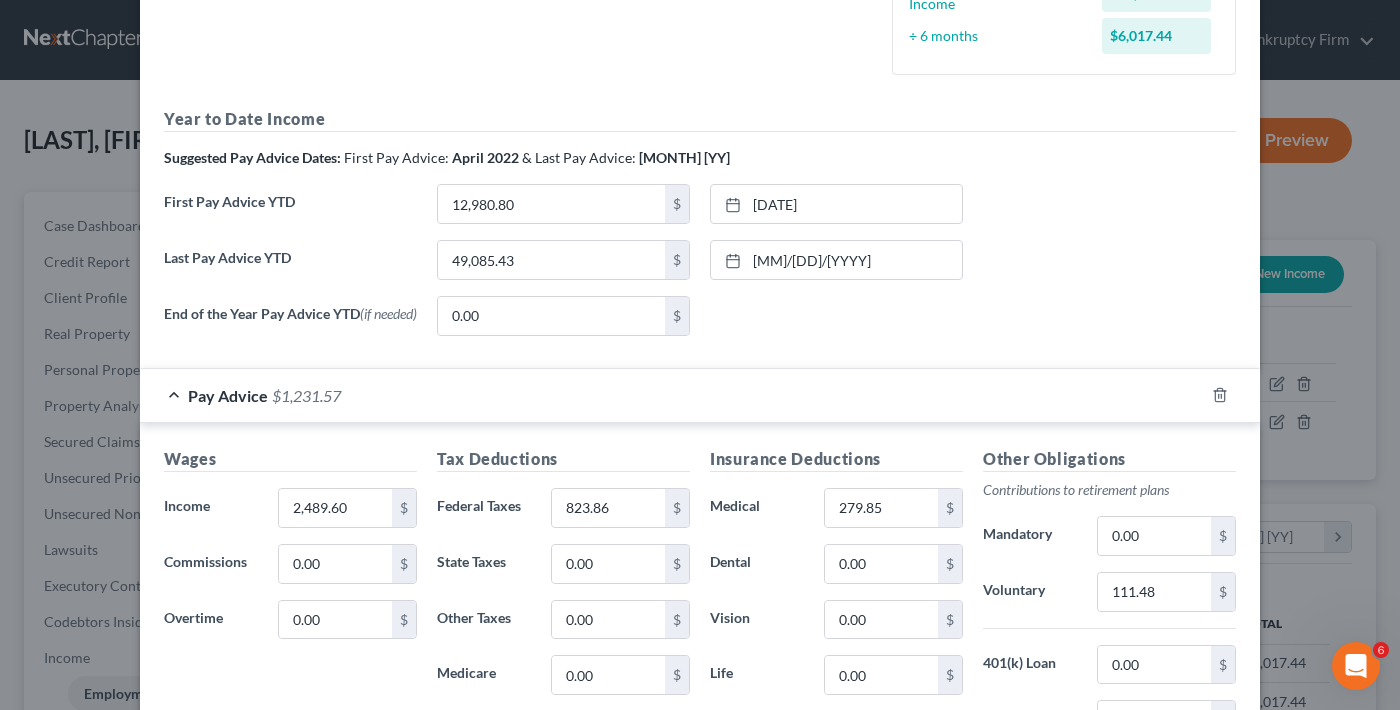 click on "Employment Type
*
Select Full or Part Time Employment Self Employment
Company
*
Internal Revenue Service                      State AL AK AR AZ CA CO CT DE DC FL GA GU HI ID IL IN IA KS KY LA ME MD MA MI MN MS MO MT NC ND NE NV NH WI WY Save as Common Company" at bounding box center [336, -209] 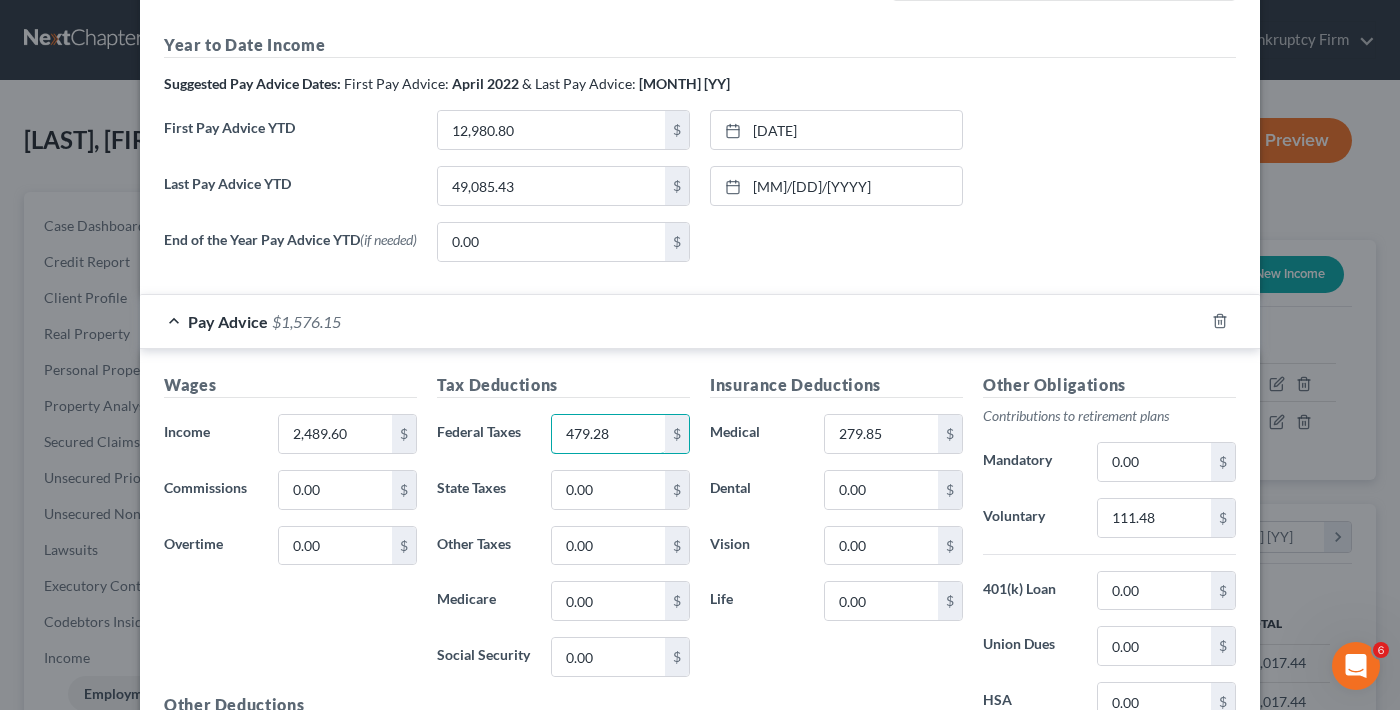 scroll, scrollTop: 700, scrollLeft: 0, axis: vertical 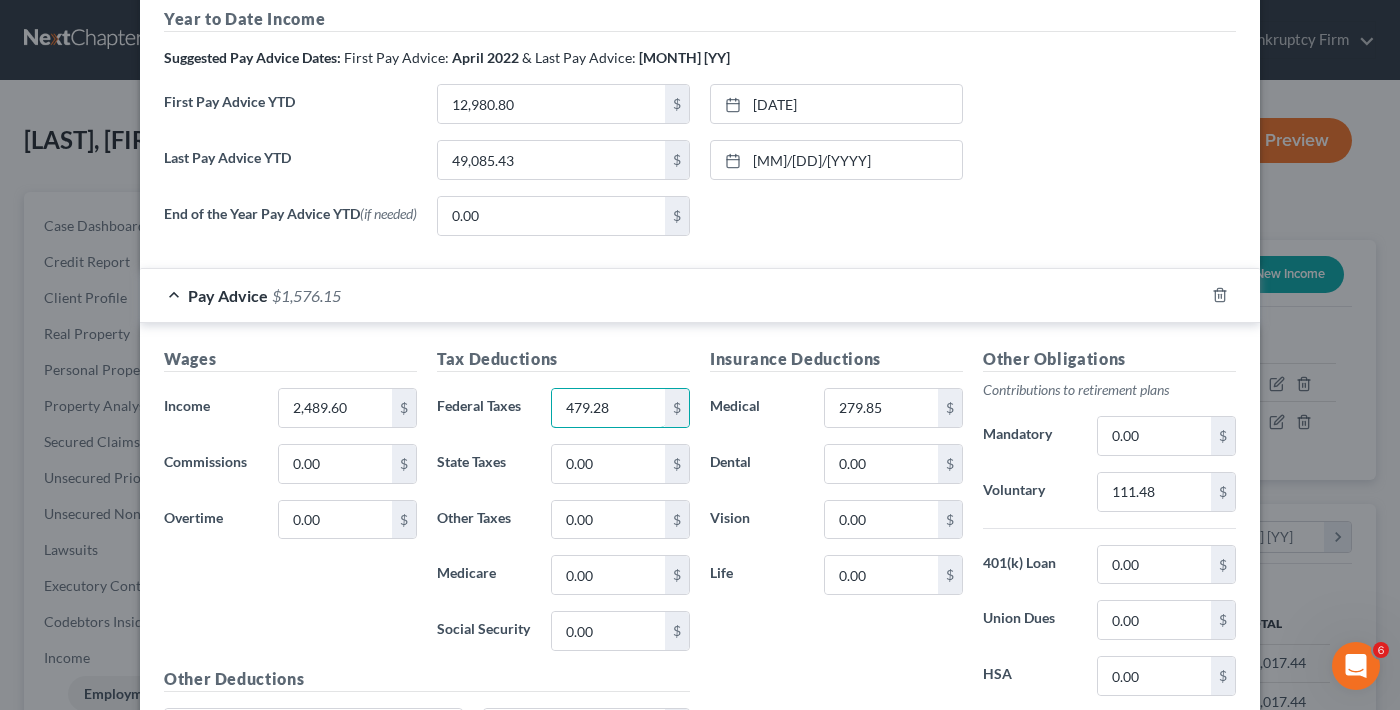 type on "479.28" 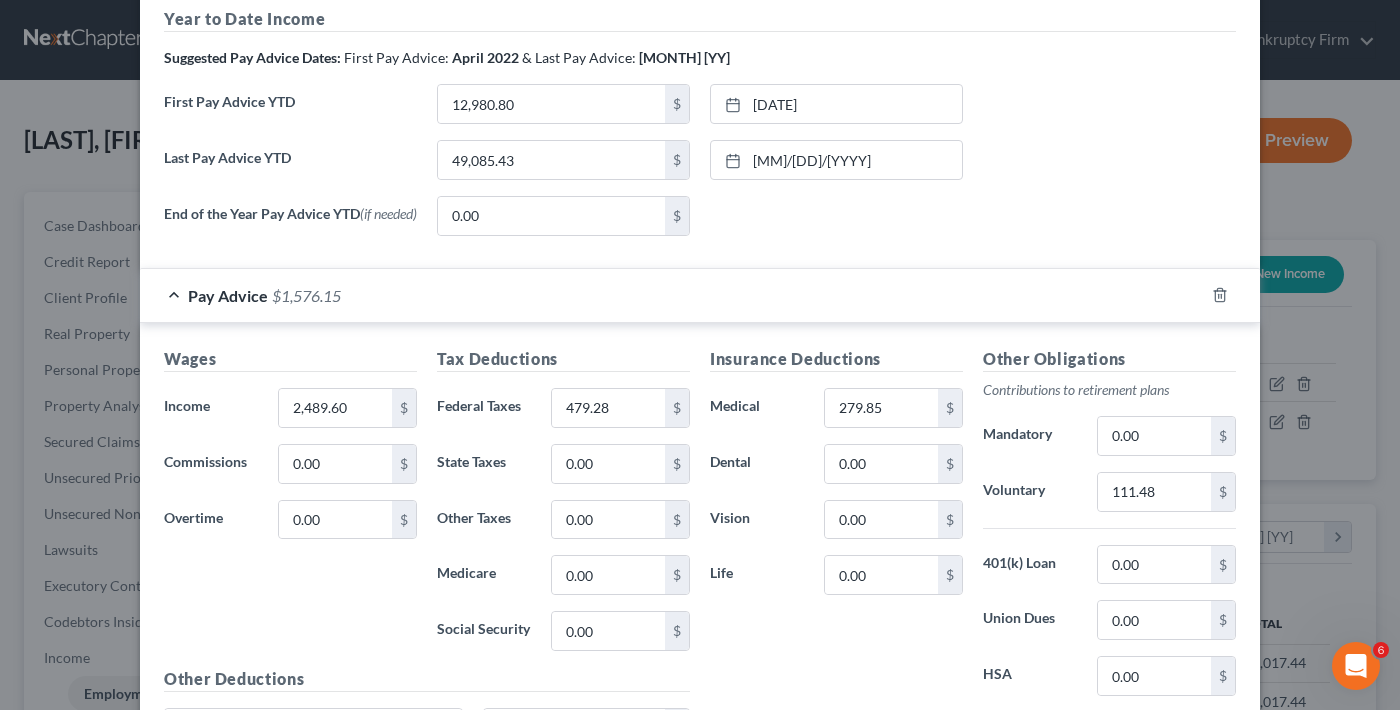click on "Year to Date Income Suggested Pay Advice Dates:   First Pay Advice:   April 2022   & Last Pay Advice:   September 2022   First Pay Advice YTD 12,980.80 $
[DATE]
close
Date
[DATE]
Time
12:00 AM
chevron_left
March 2022
chevron_right
Su M Tu W Th F Sa
27 28 1 2 3 4 5
6 7 8 9 10 11 12
13 14 15 16 17 18 19
20 21 22 23 24 25 26
27 28 29 30 31 1 2
Clear
Last Pay Advice YTD 49,085.43 $
[DATE]
close
Date
[DATE]
Time
12:00 AM
chevron_left
September 2022
chevron_right
Su M Tu W Th F Sa 28 29" at bounding box center (700, 129) 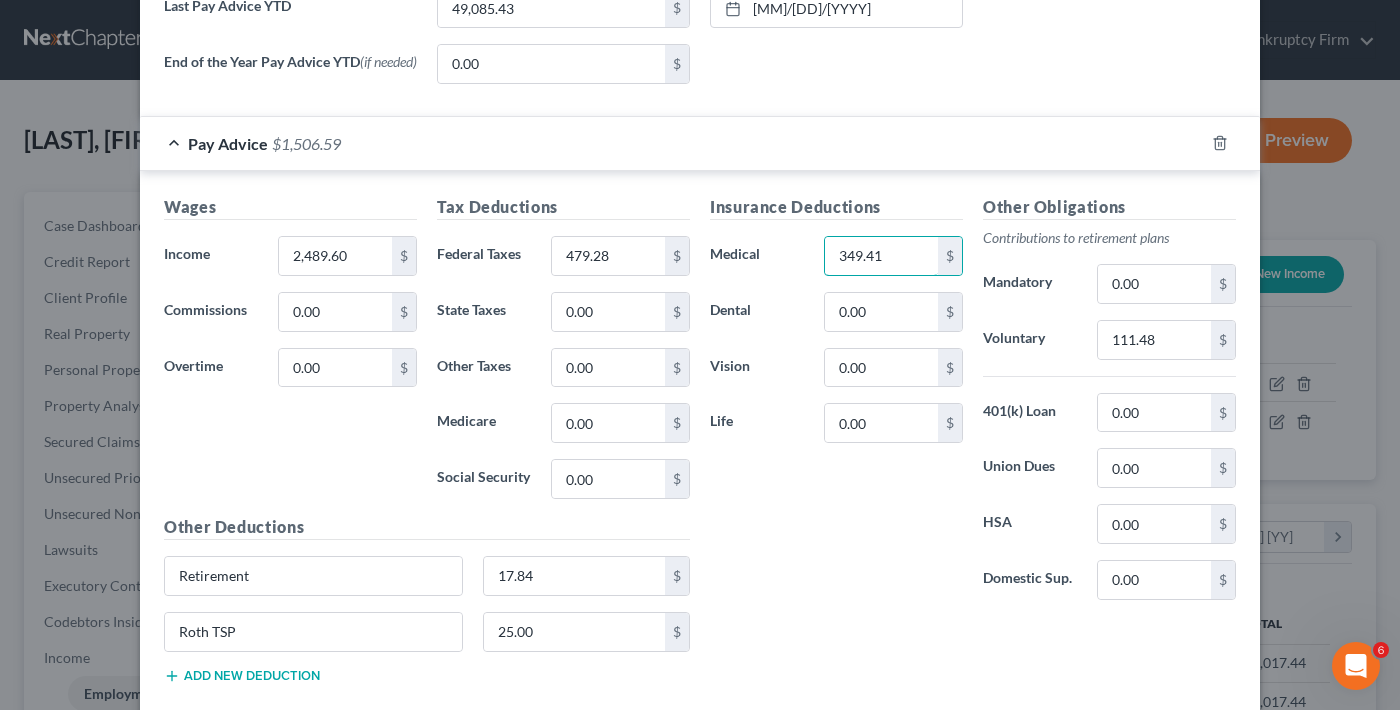 scroll, scrollTop: 900, scrollLeft: 0, axis: vertical 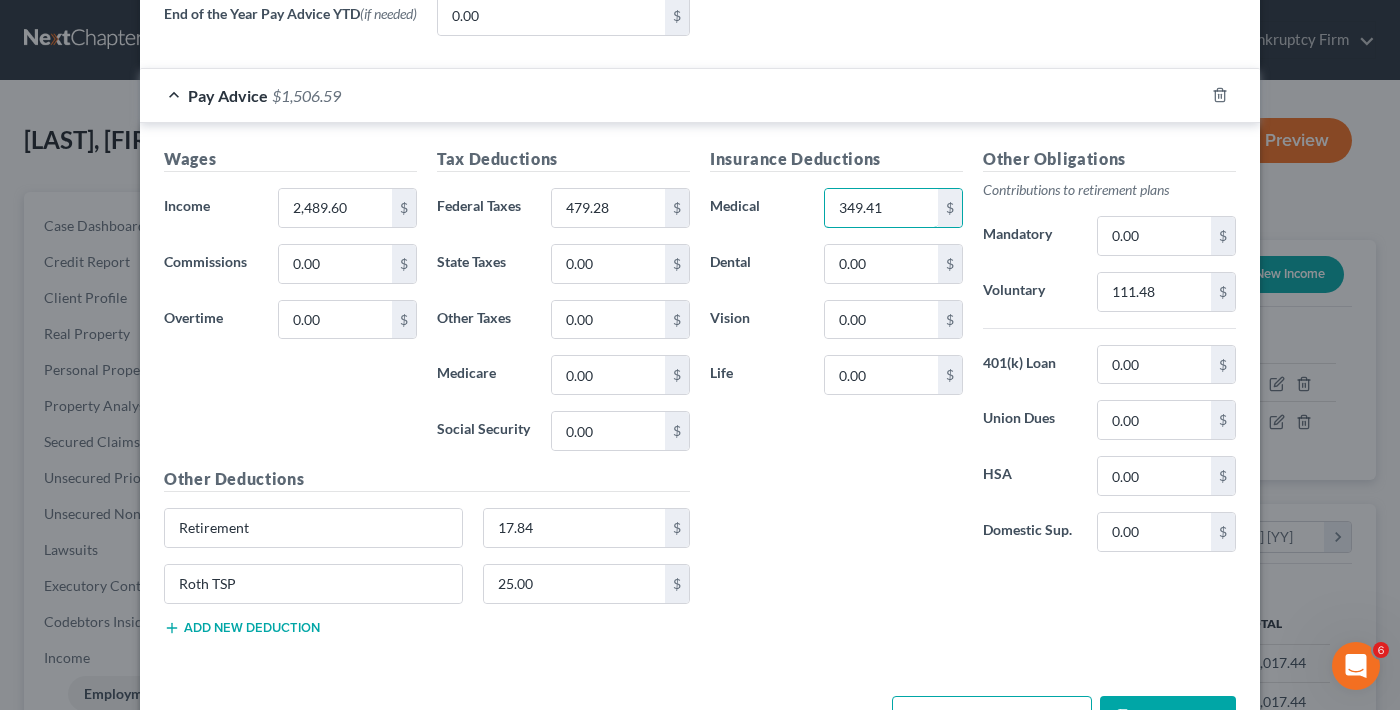 type on "349.41" 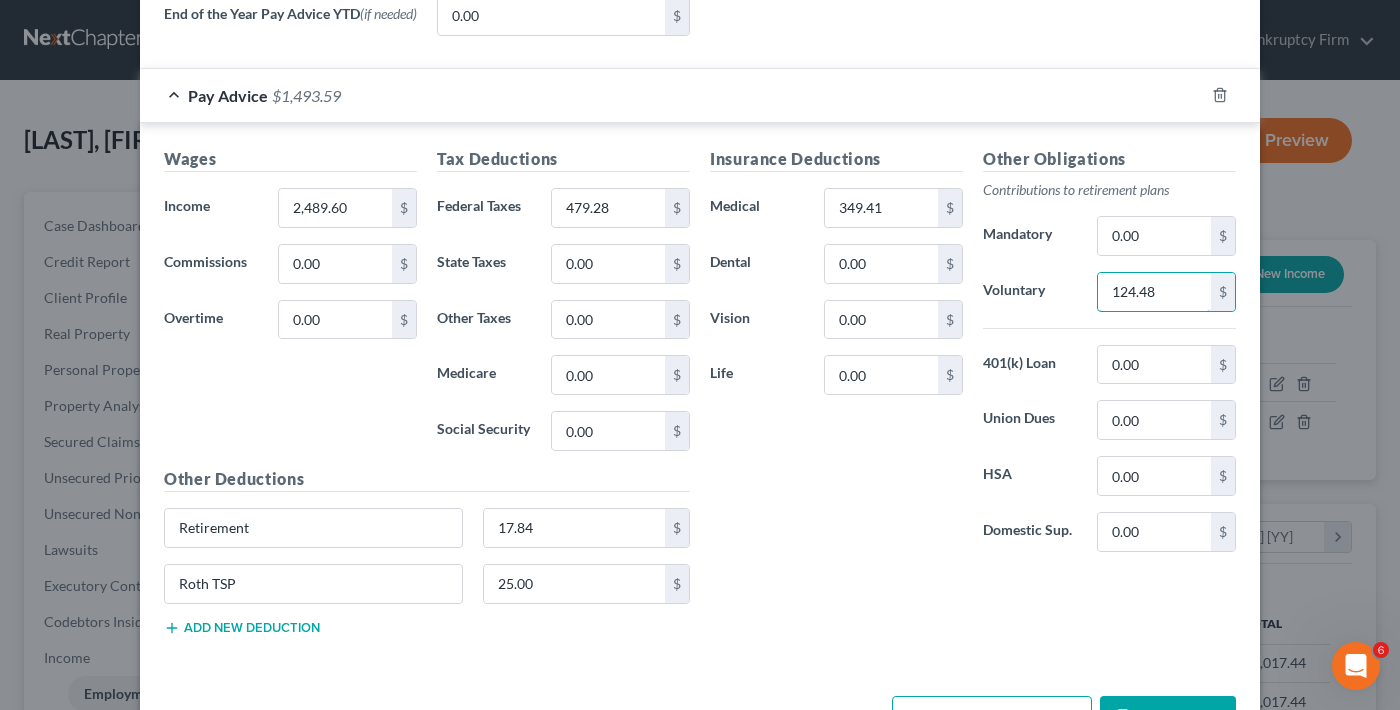 type on "124.48" 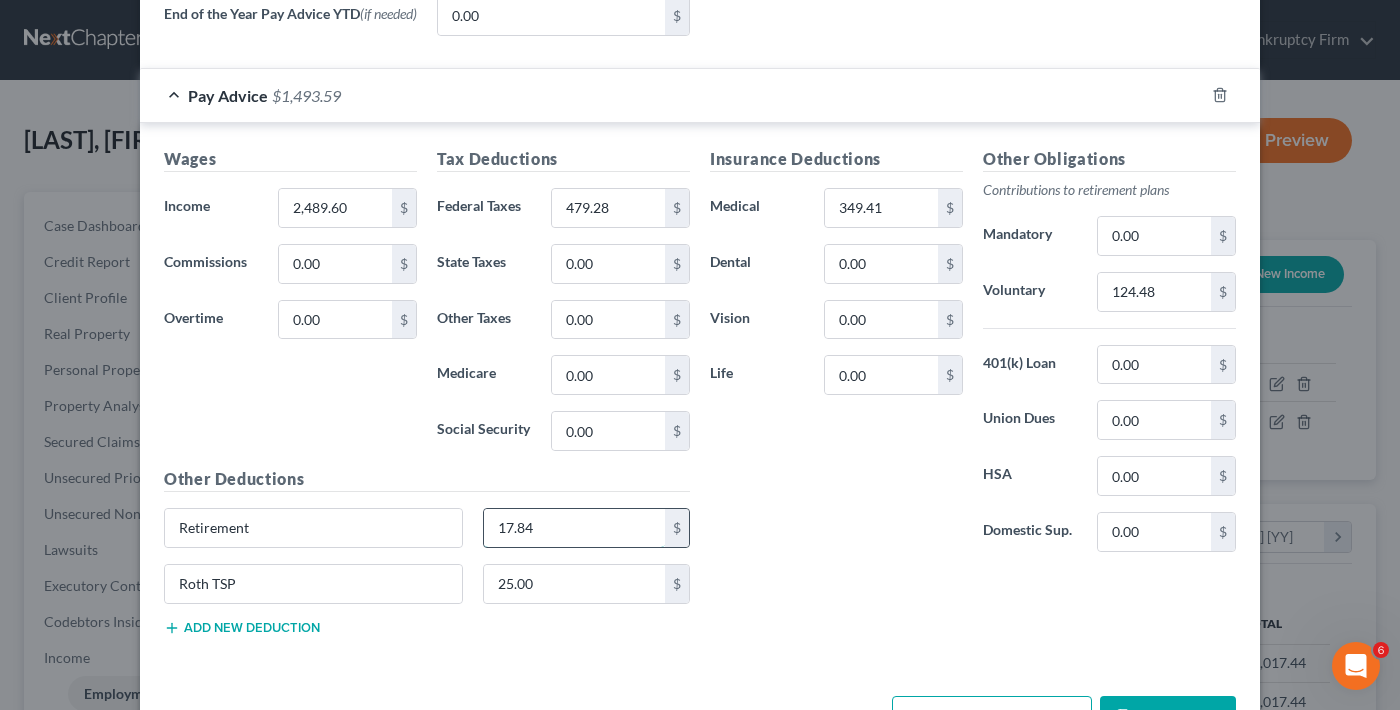 click on "17.84" at bounding box center [575, 528] 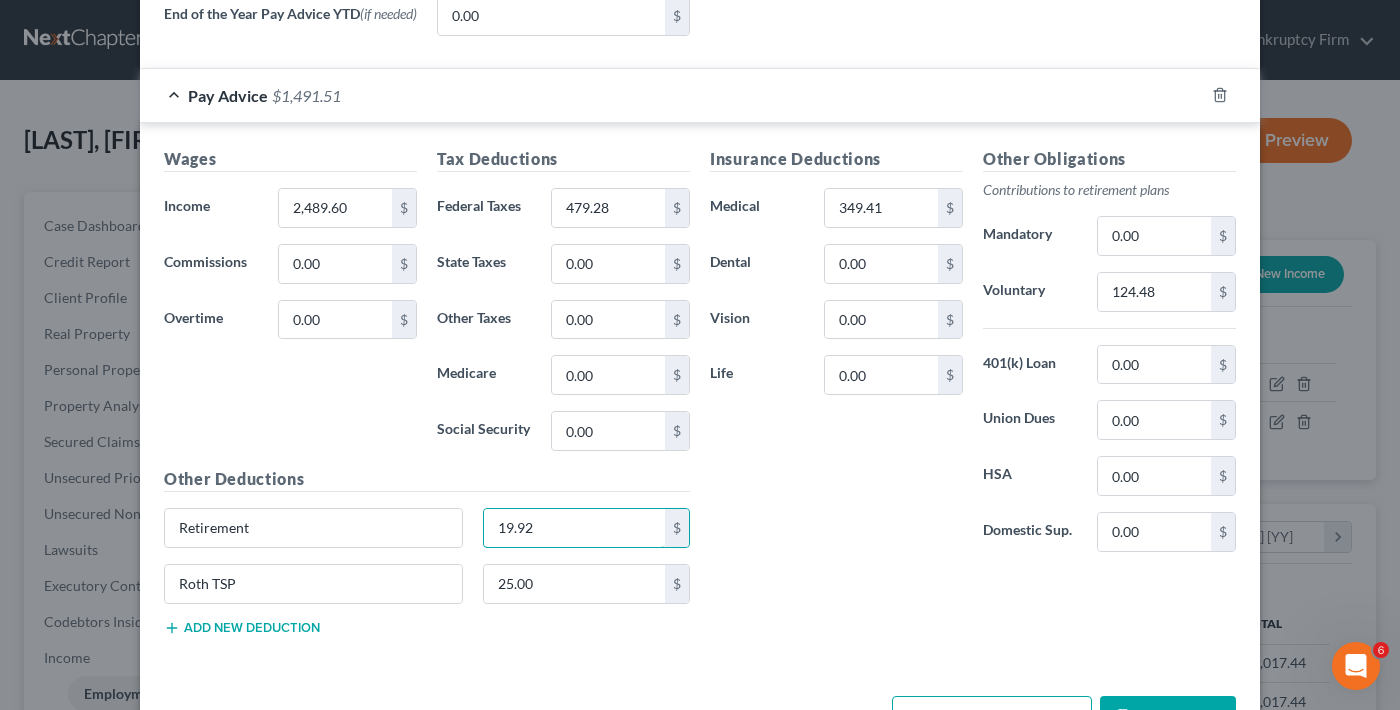 type on "19.92" 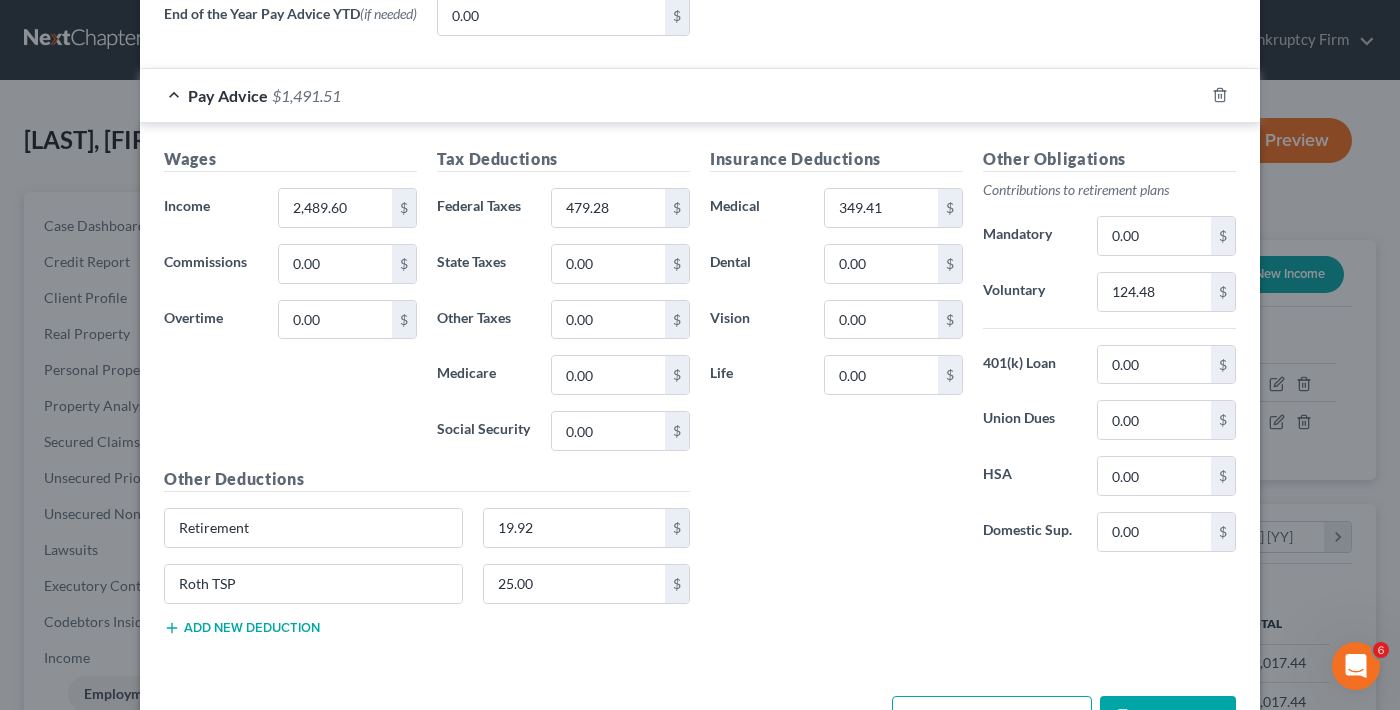 click on "Other Deductions Retirement 19.92 $ Roth TSP 25.00 $ Add new deduction" at bounding box center [427, 559] 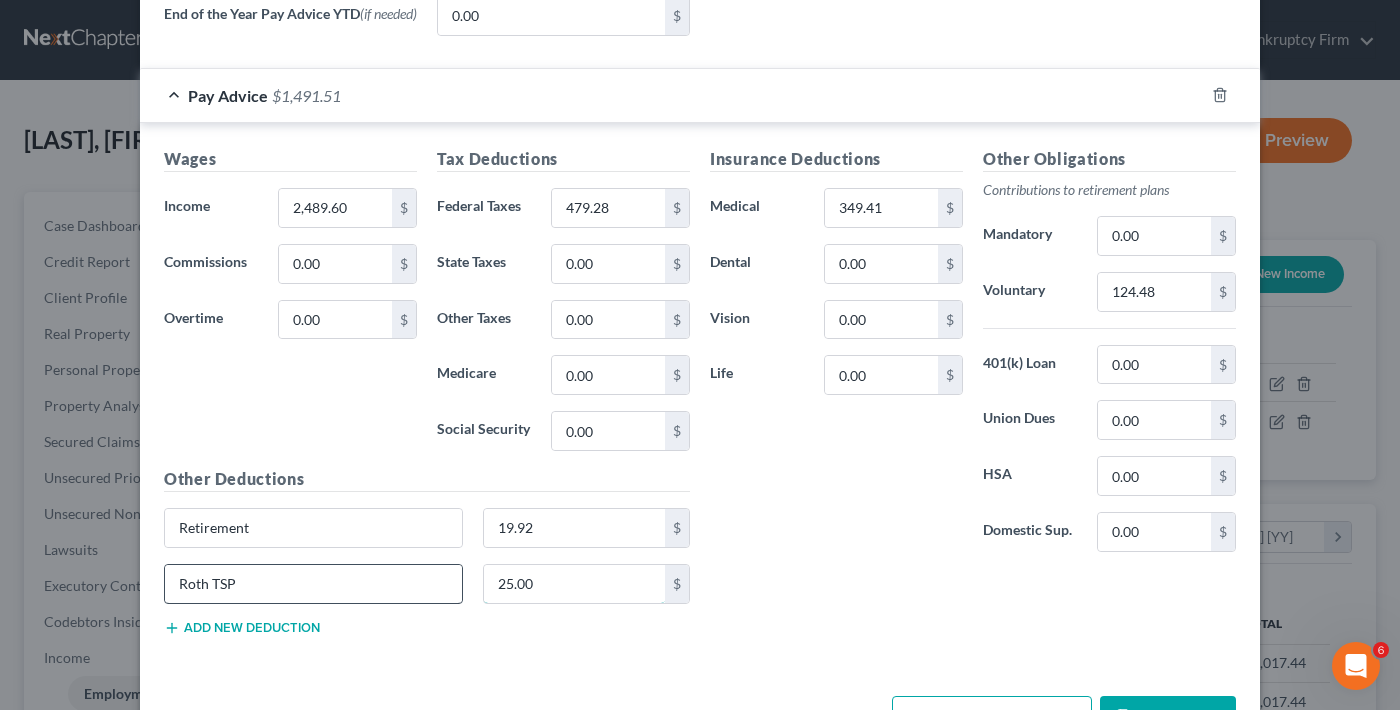 type 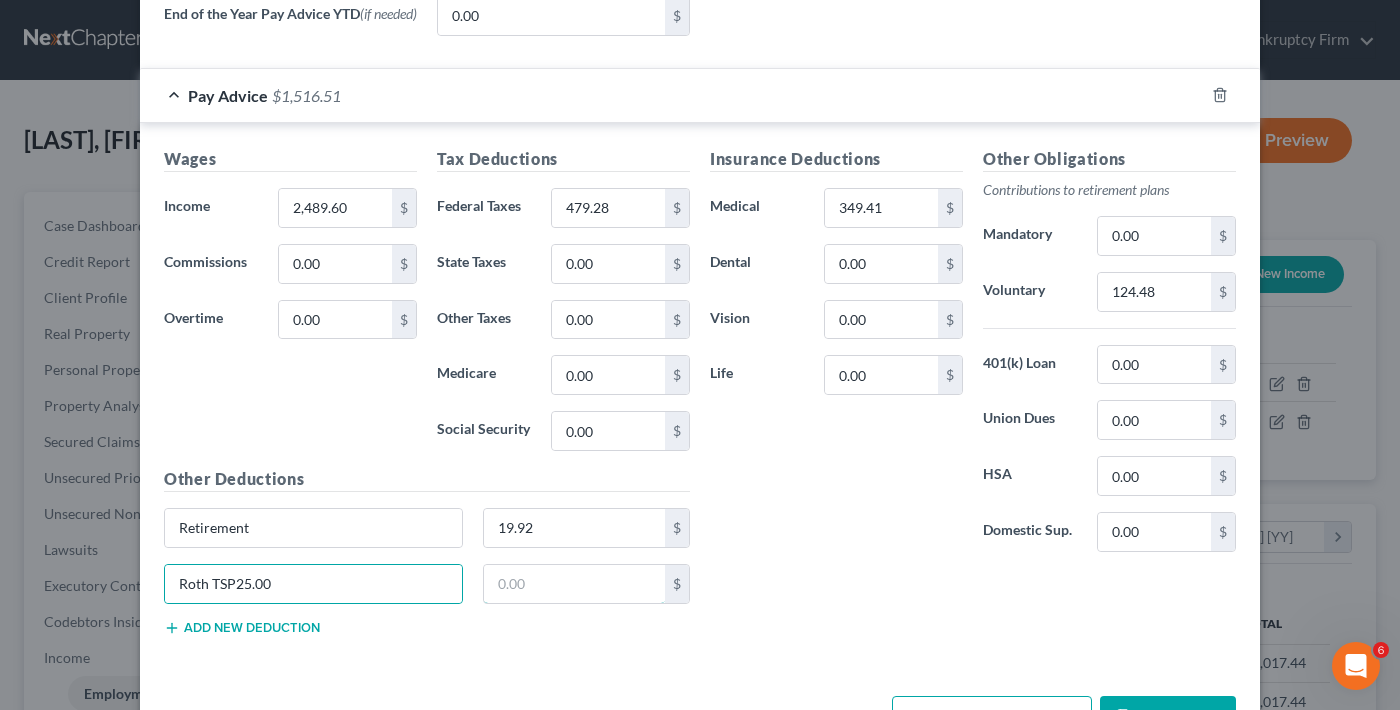 type on "Roth TSP" 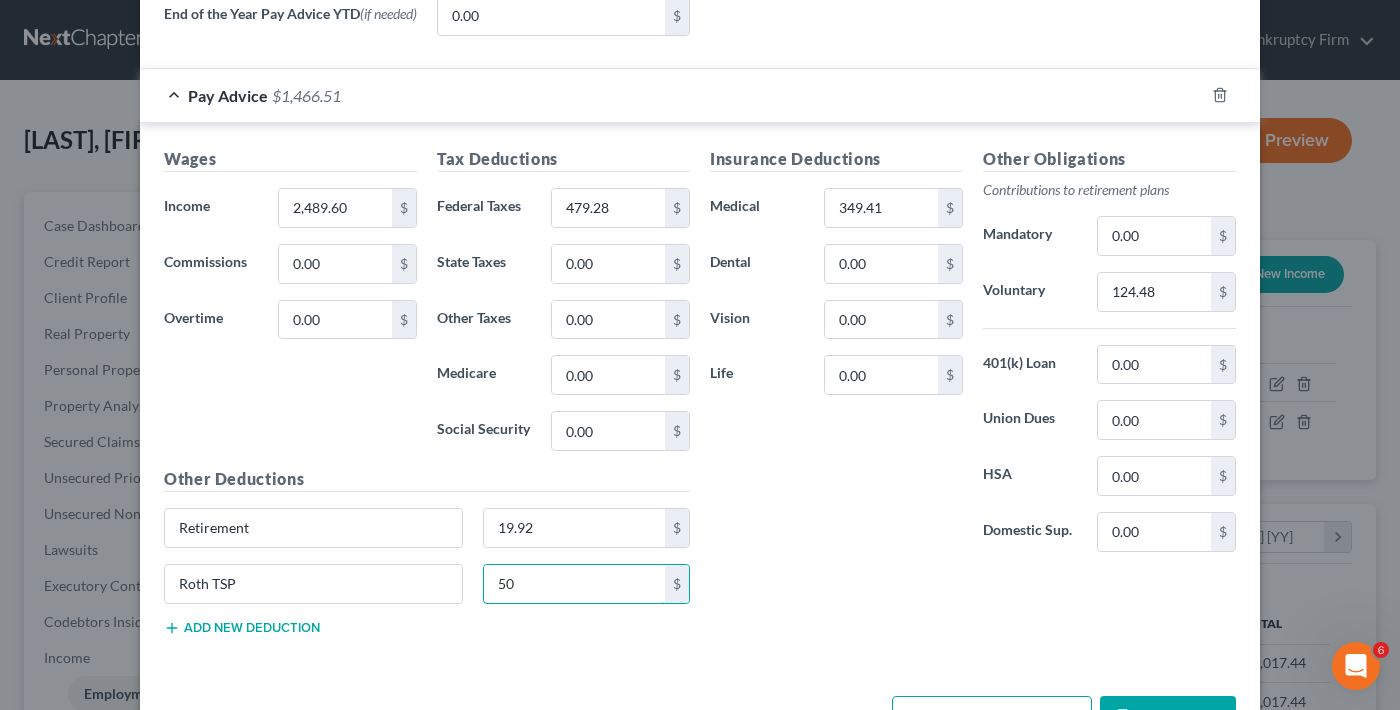 type on "50" 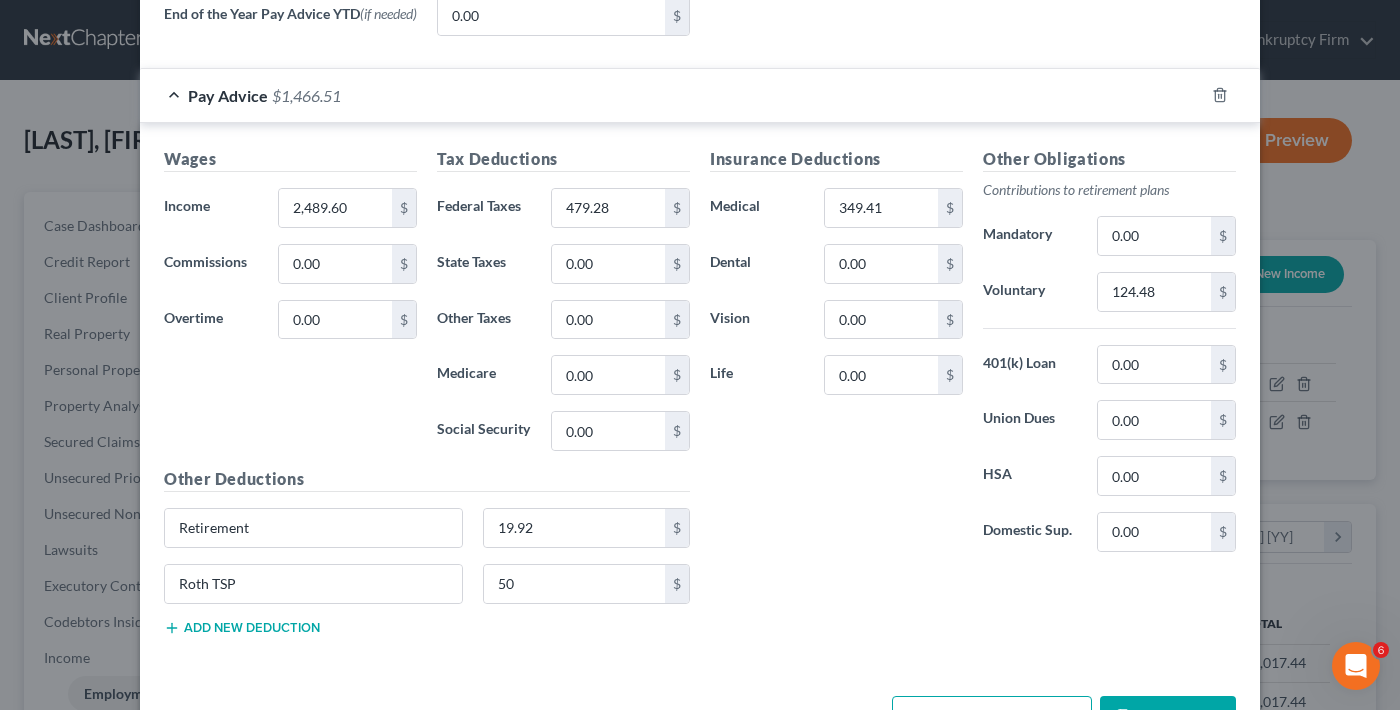 click on "Insurance Deductions Medical 349.41 $ Dental 0.00 $ Vision 0.00 $ Life 0.00 $" at bounding box center [836, 357] 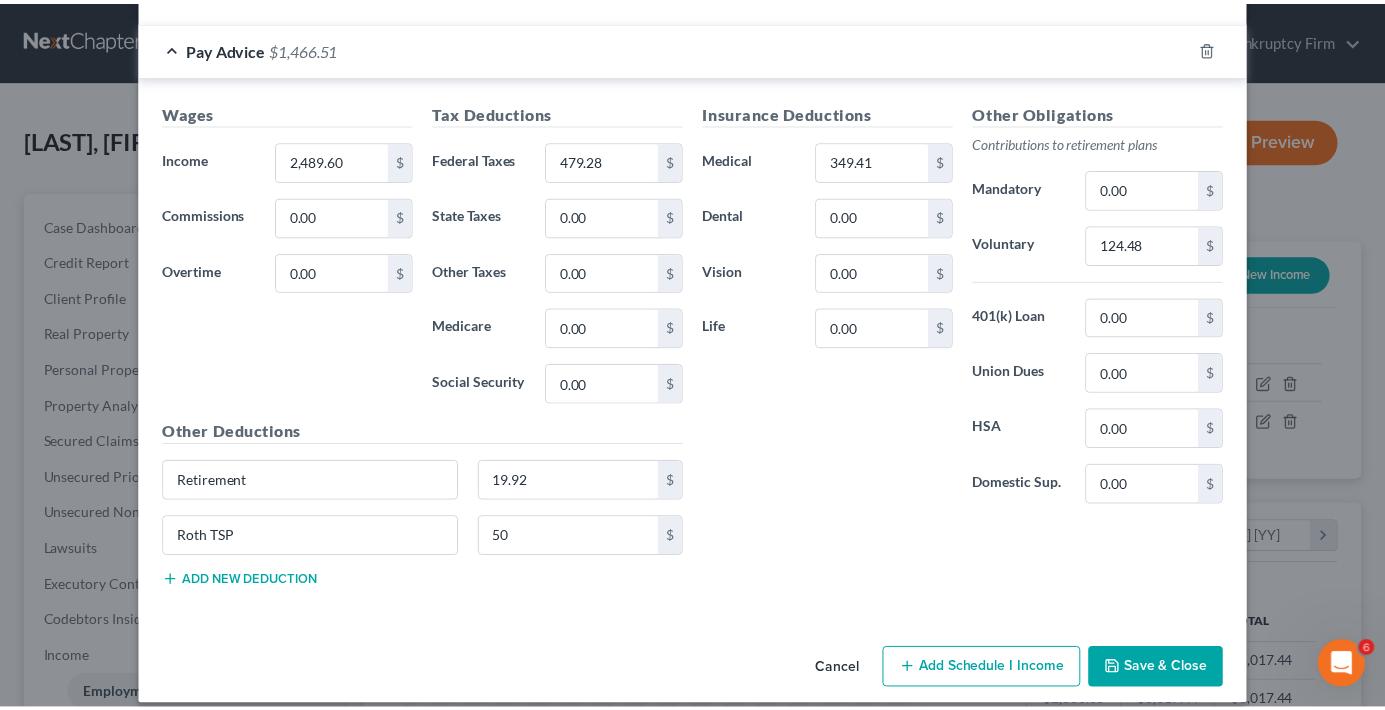scroll, scrollTop: 971, scrollLeft: 0, axis: vertical 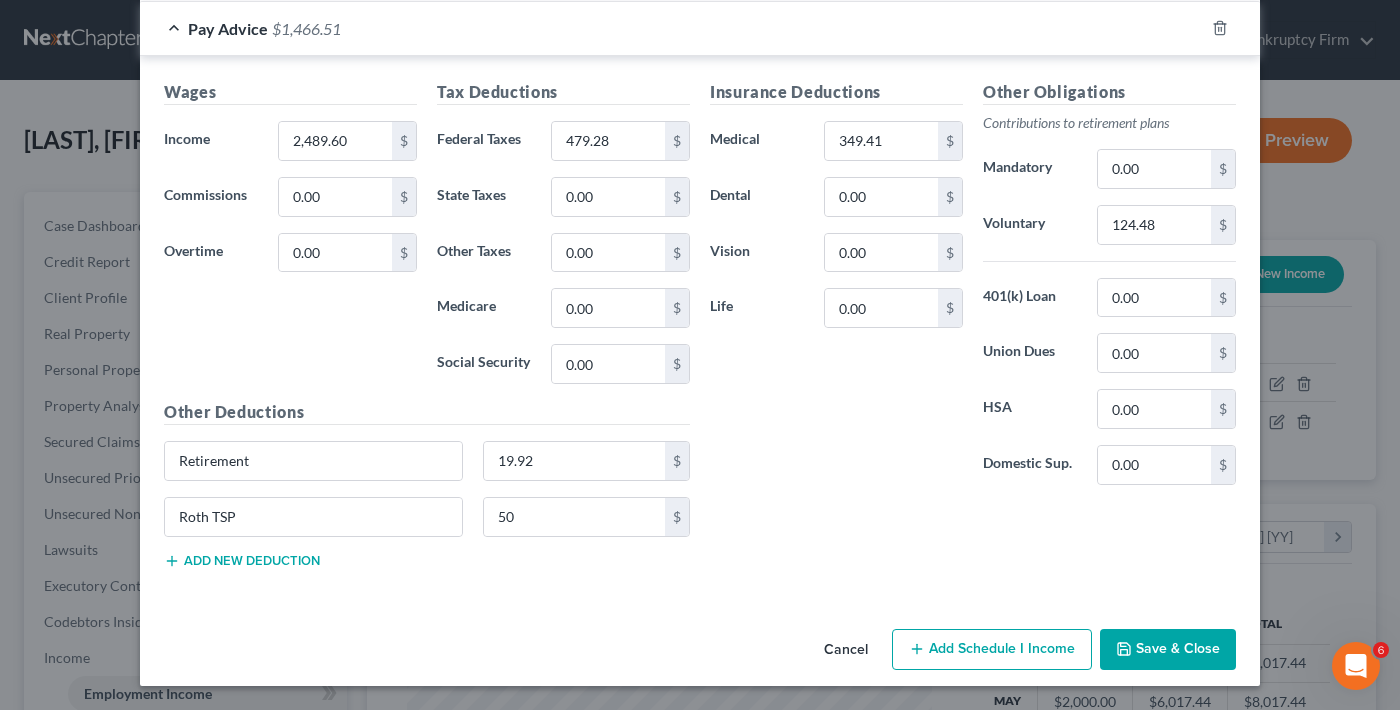 click on "Save & Close" at bounding box center [1168, 650] 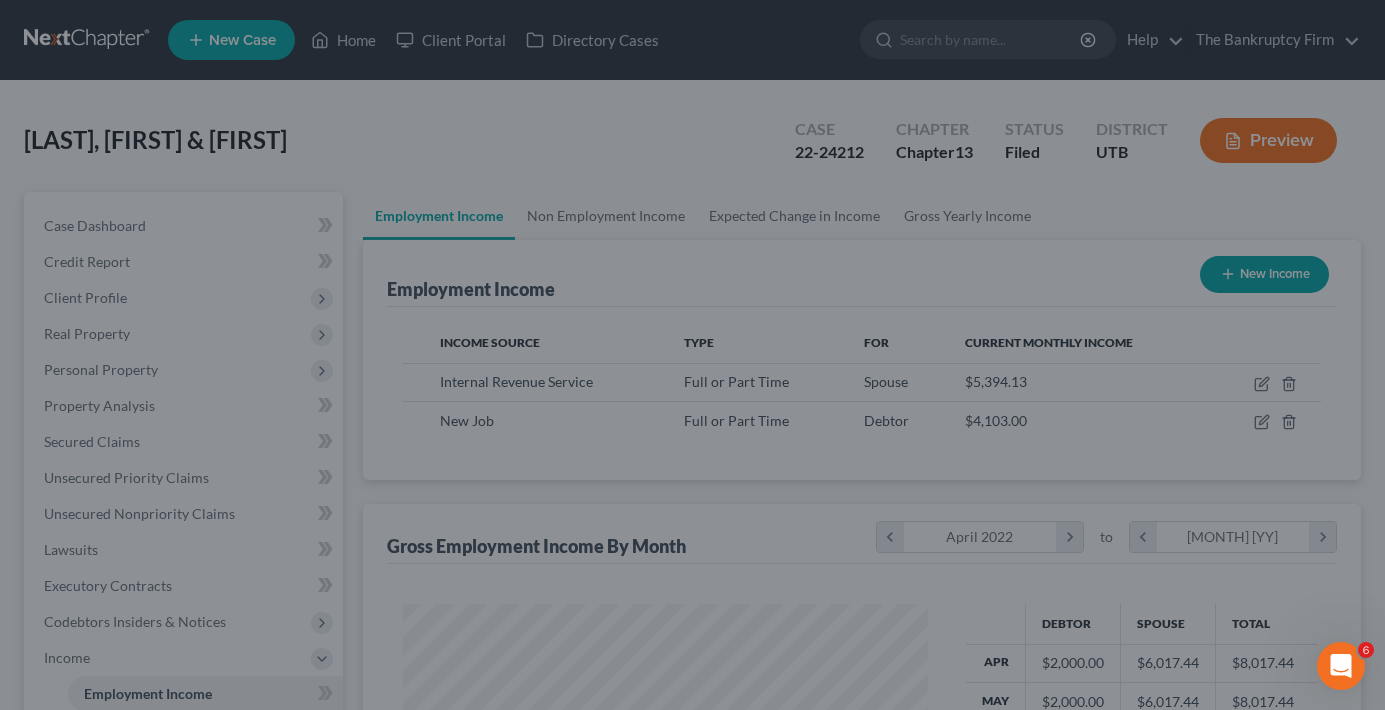 scroll, scrollTop: 359, scrollLeft: 558, axis: both 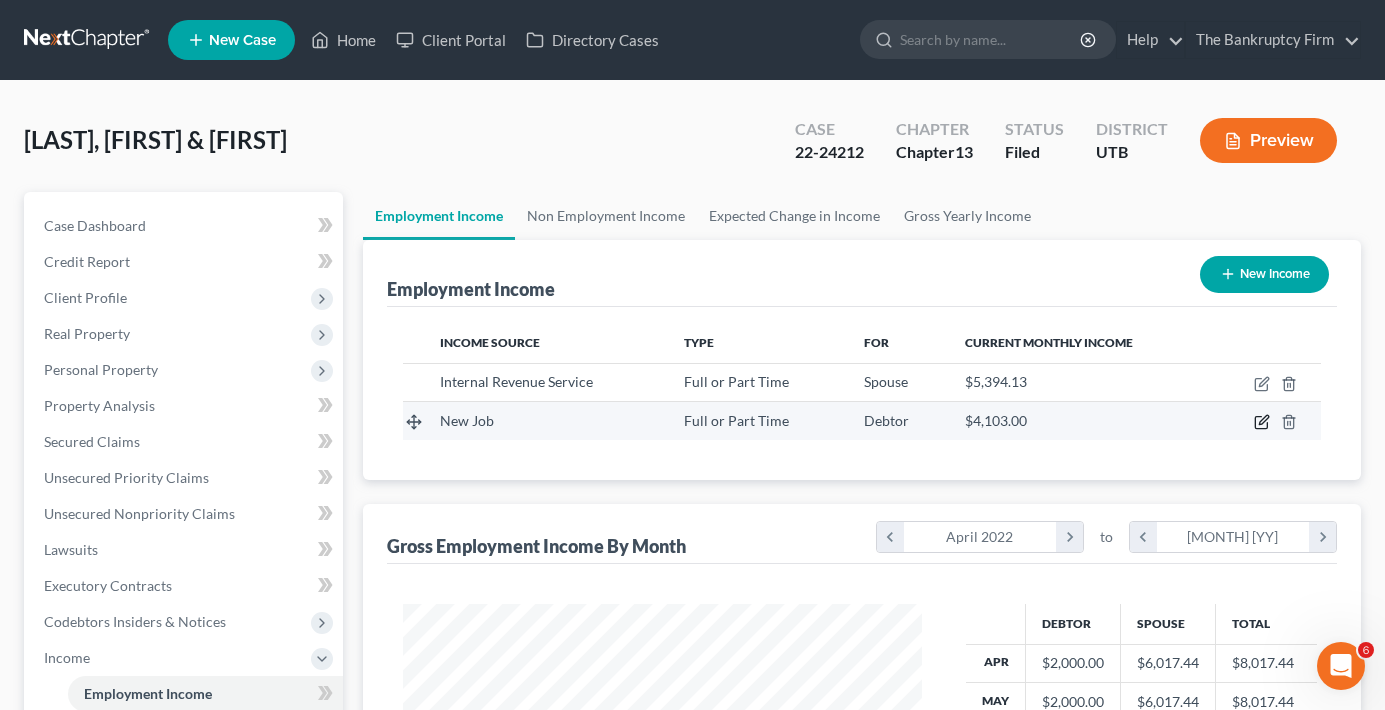 click 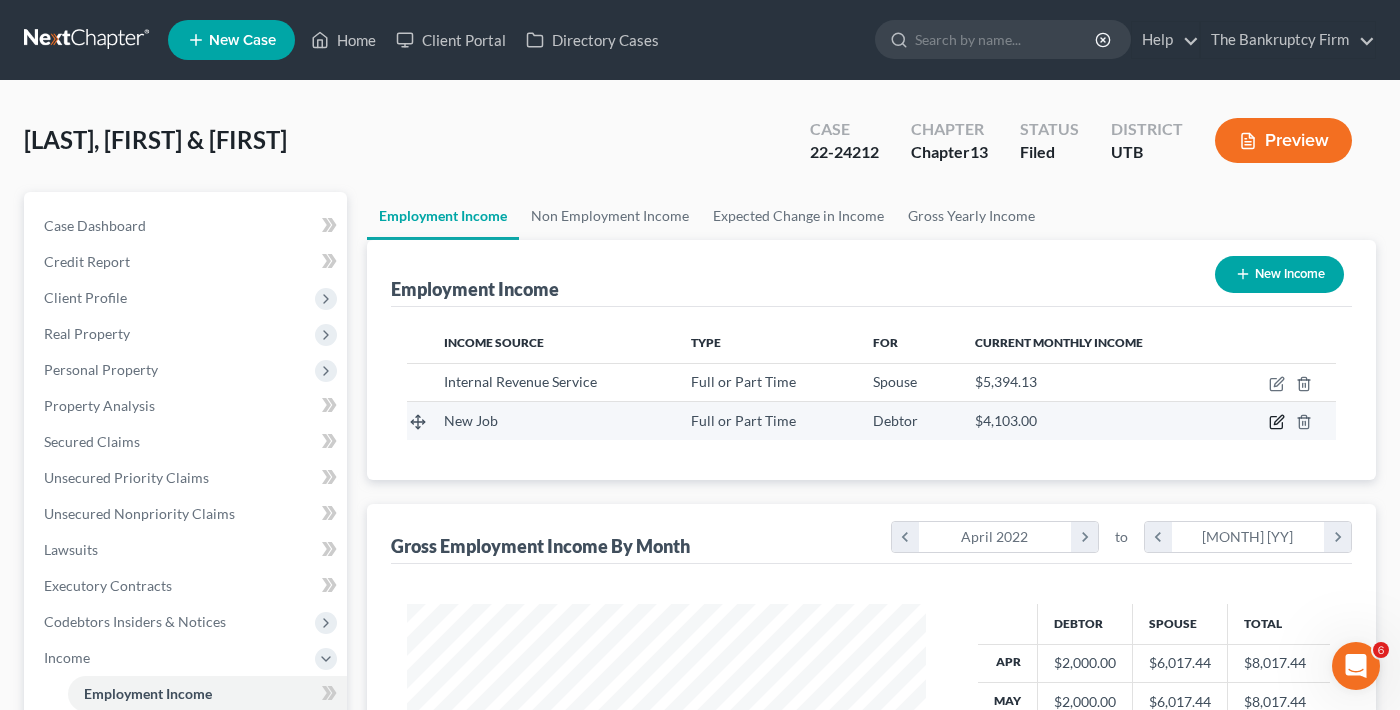 select on "0" 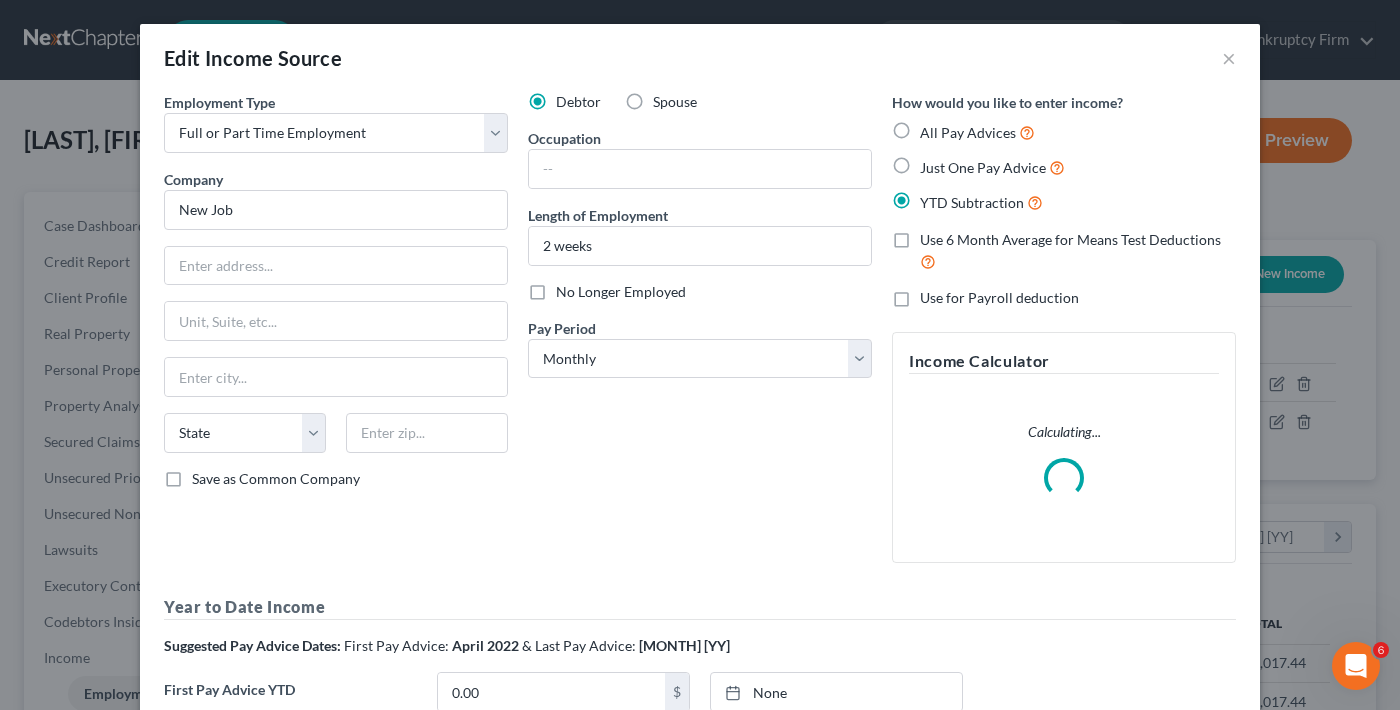 scroll, scrollTop: 999642, scrollLeft: 999435, axis: both 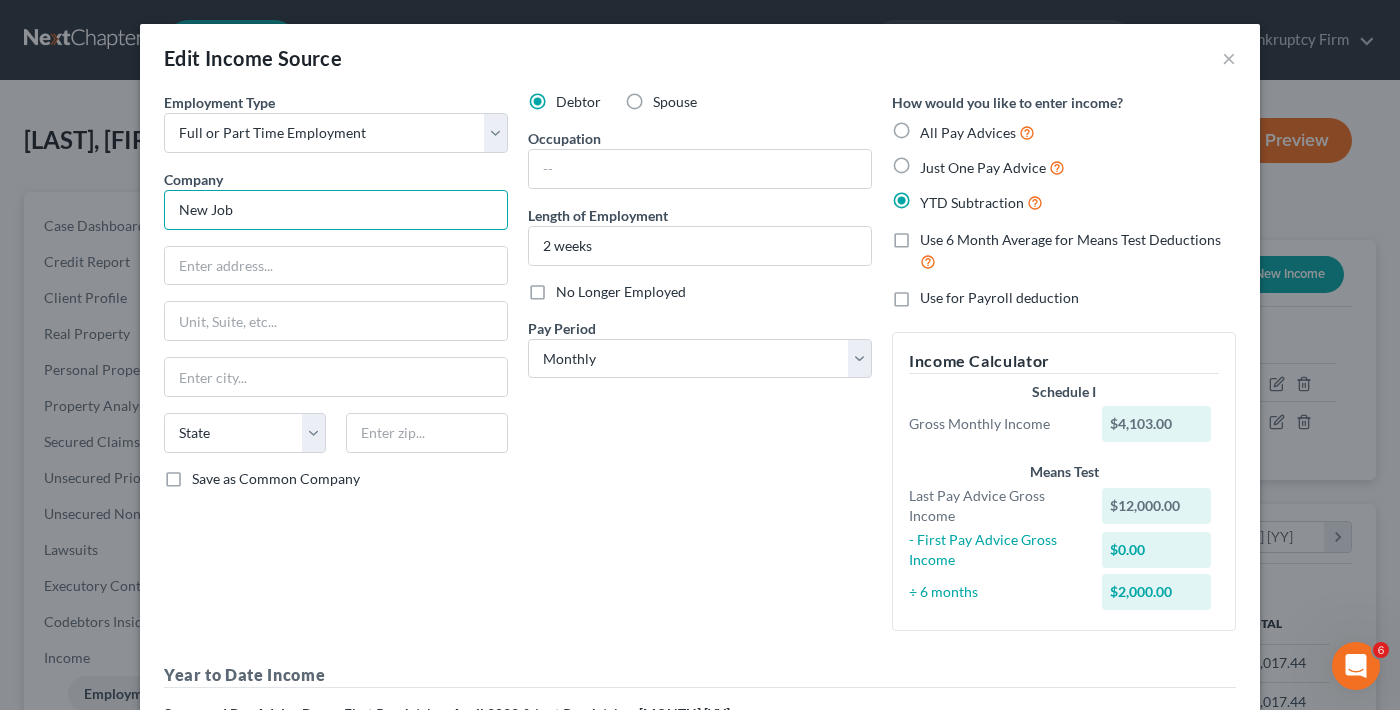 drag, startPoint x: 242, startPoint y: 205, endPoint x: 98, endPoint y: 215, distance: 144.3468 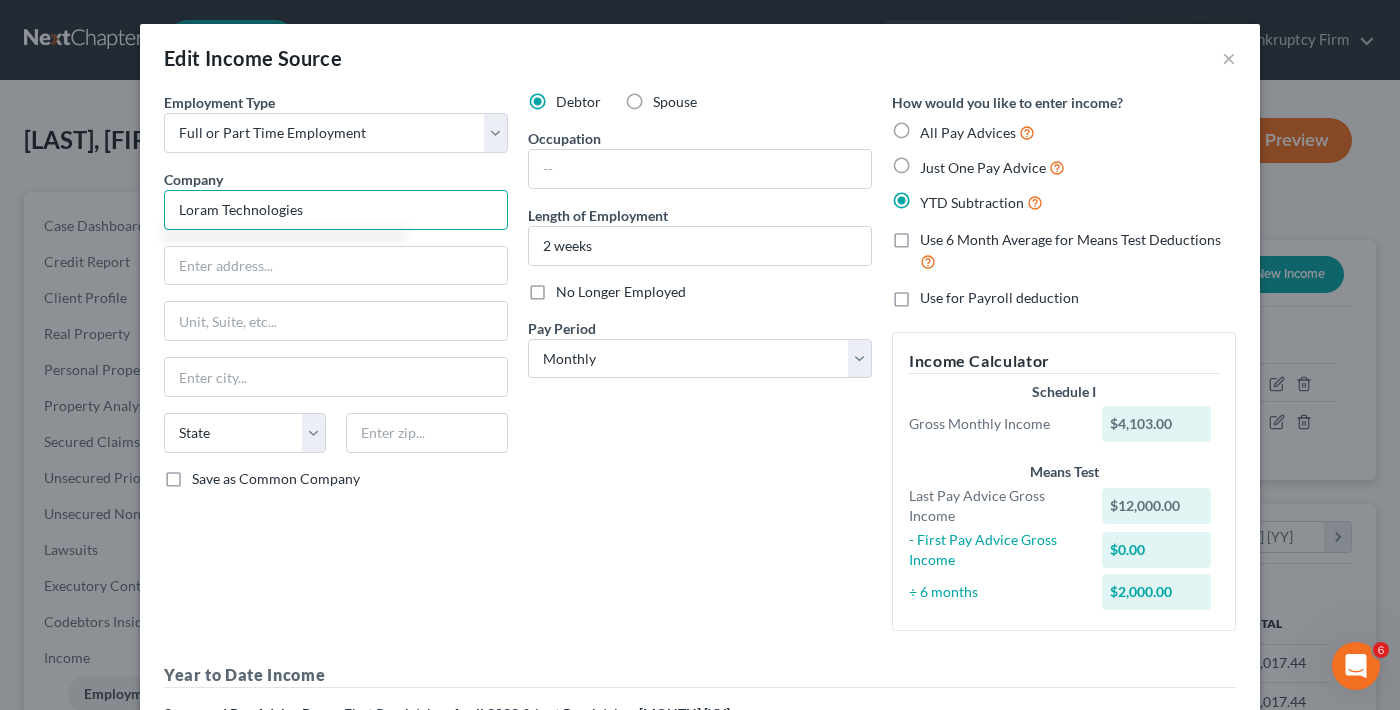 type on "Loram Technologies" 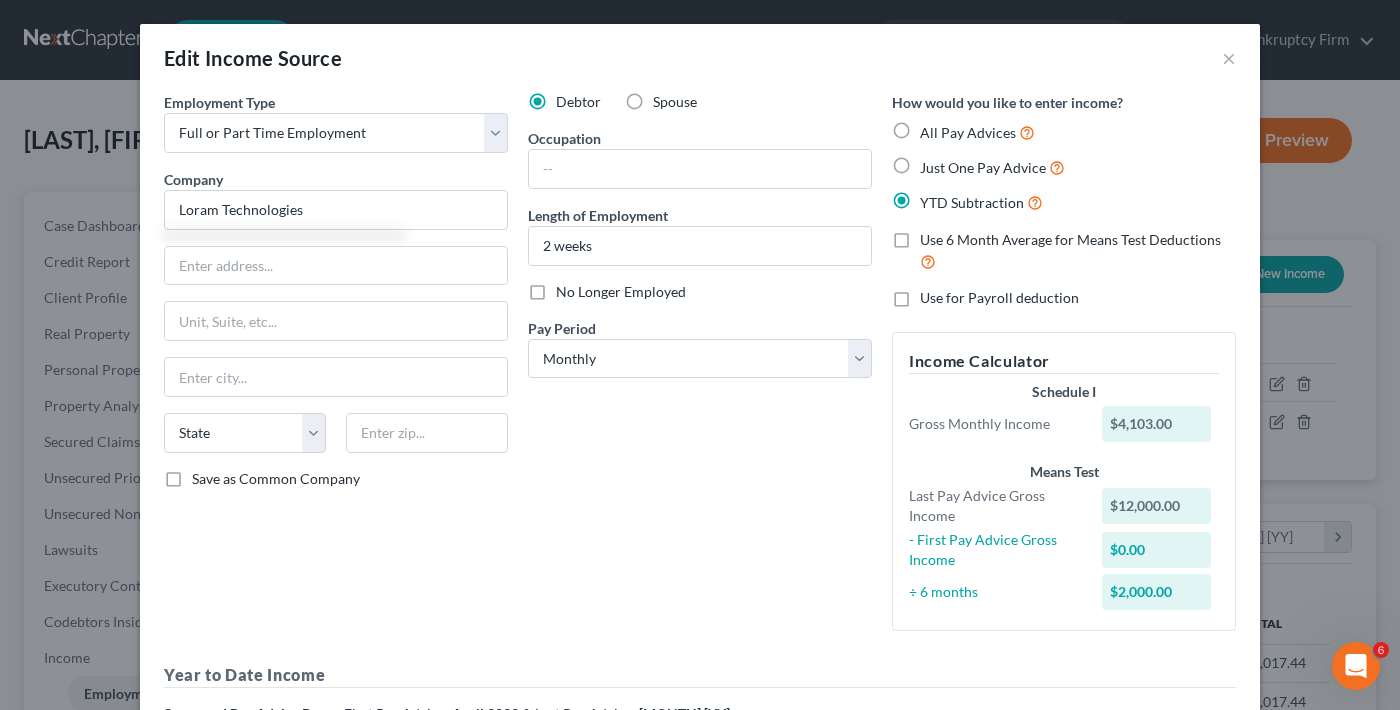 click on "Debtor Spouse Occupation Length of Employment 2 weeks No Longer Employed
Pay Period
*
Select Monthly Twice Monthly Every Other Week Weekly" at bounding box center [700, 369] 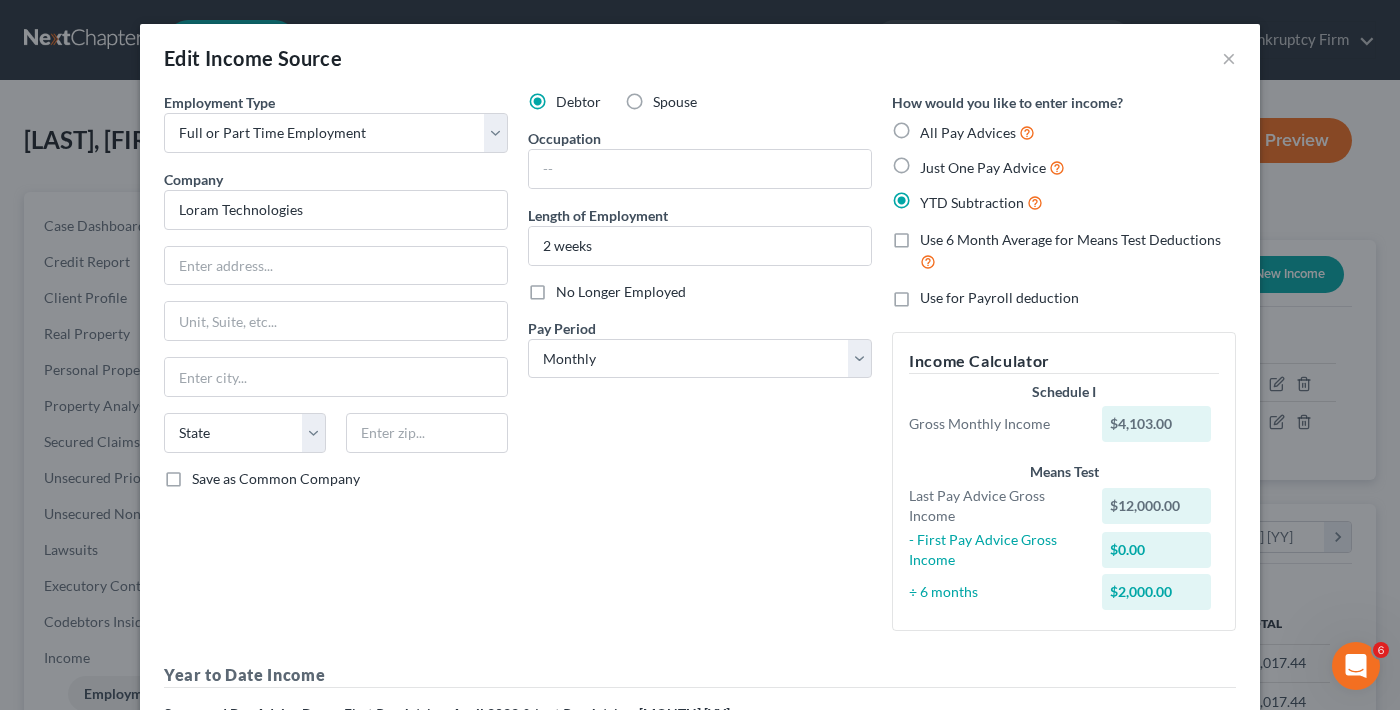 click on "Employment Type
*
Select Full or Part Time Employment Self Employment
Company
*
Loram Technologies                      State AL AK AR AZ CA CO CT DE DC FL GA GU HI ID IL IN IA KS KY LA ME MD MA MI MN MS MO MT NC ND NE NV NH NJ NM NY OH OK OR PA PR RI SC SD TN TX UT VI VA VT WA WV WI WY Save as Common Company" at bounding box center (336, 369) 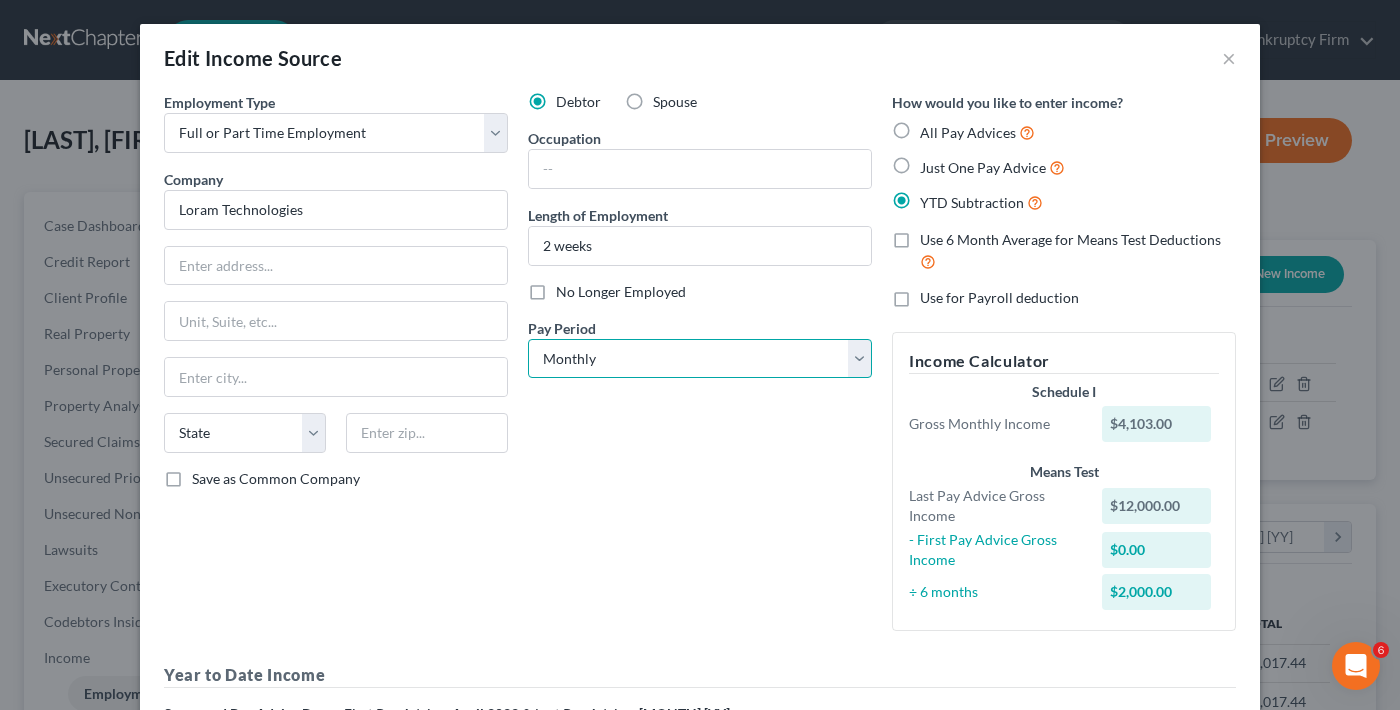 click on "Select Monthly Twice Monthly Every Other Week Weekly" at bounding box center (700, 359) 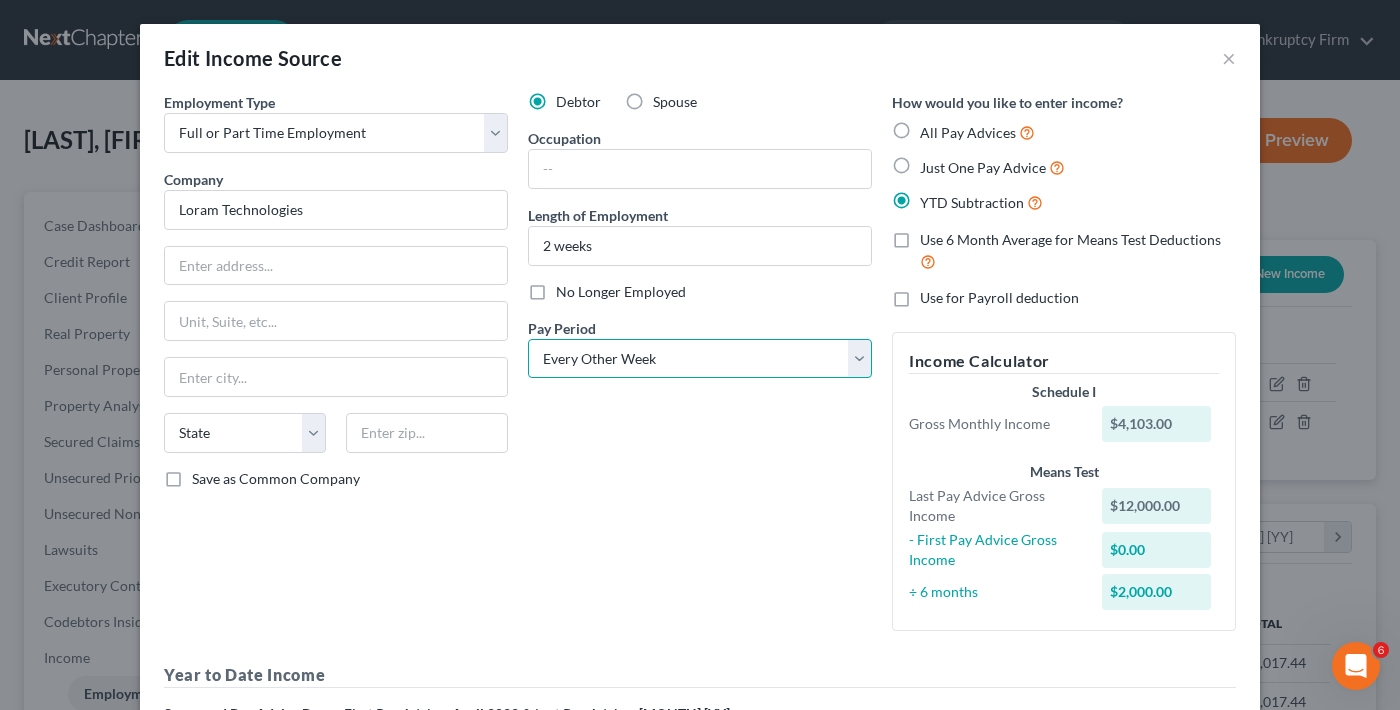 click on "Select Monthly Twice Monthly Every Other Week Weekly" at bounding box center [700, 359] 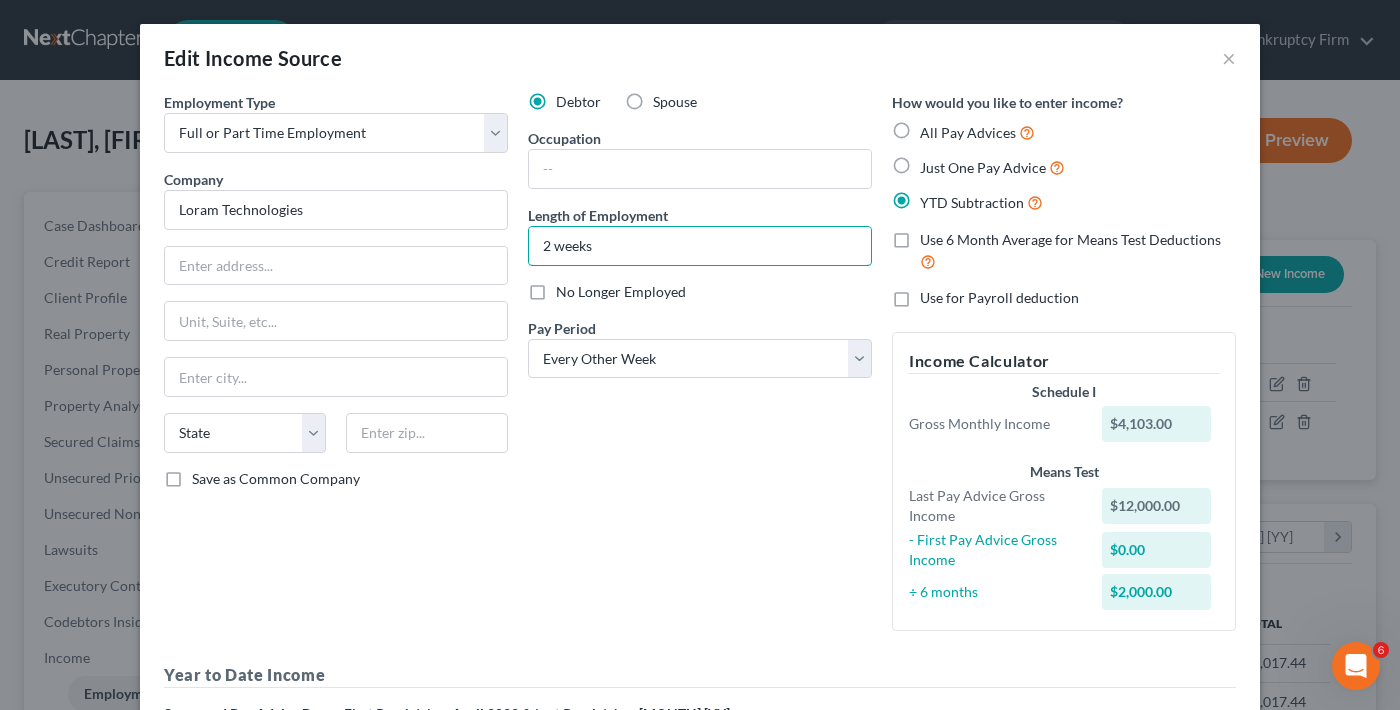 drag, startPoint x: 630, startPoint y: 244, endPoint x: 349, endPoint y: 299, distance: 286.33197 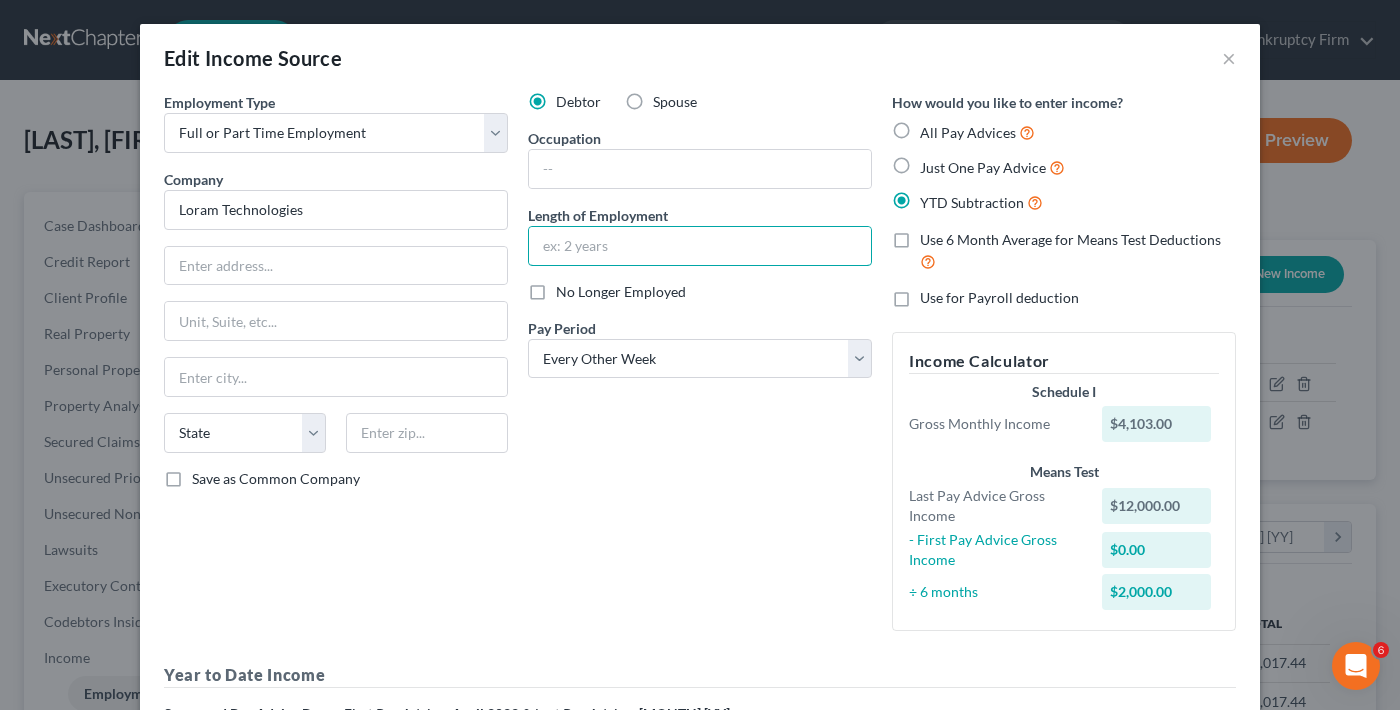 type 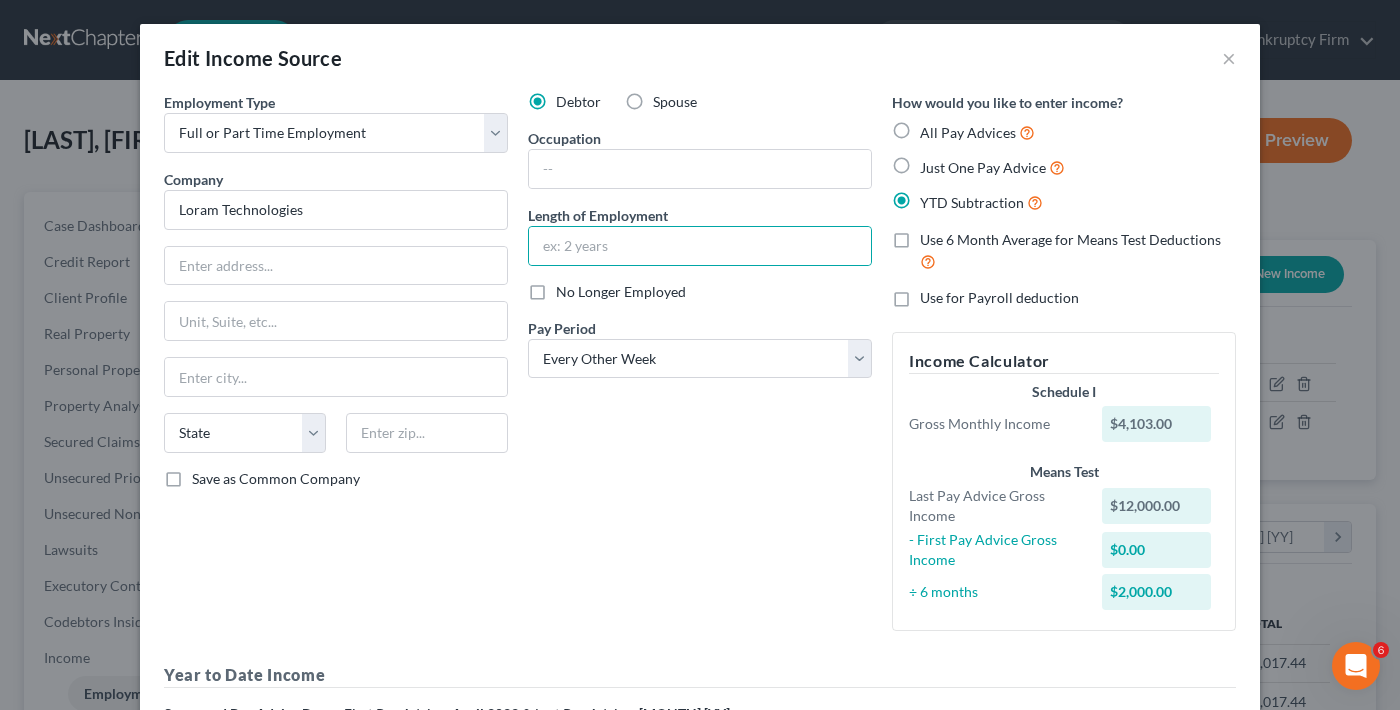 click on "Just One Pay Advice" at bounding box center (992, 167) 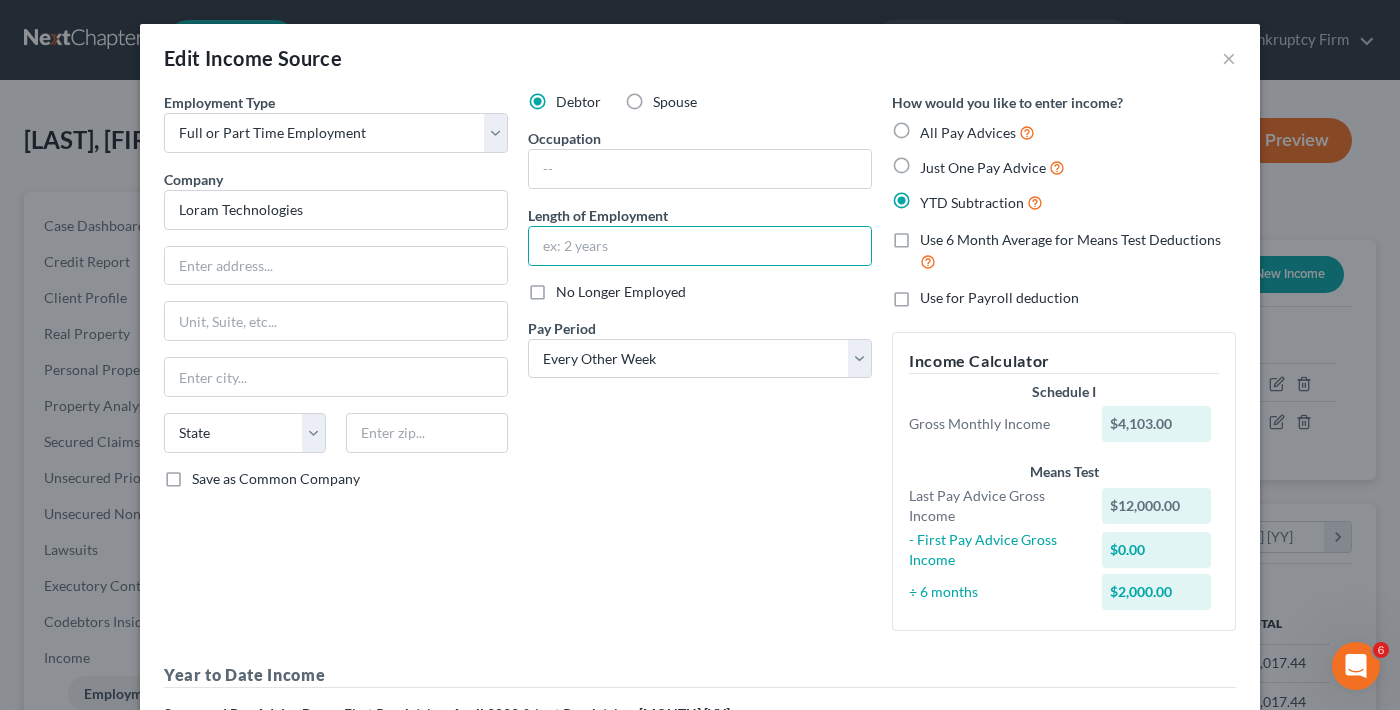 click on "Just One Pay Advice" at bounding box center (934, 162) 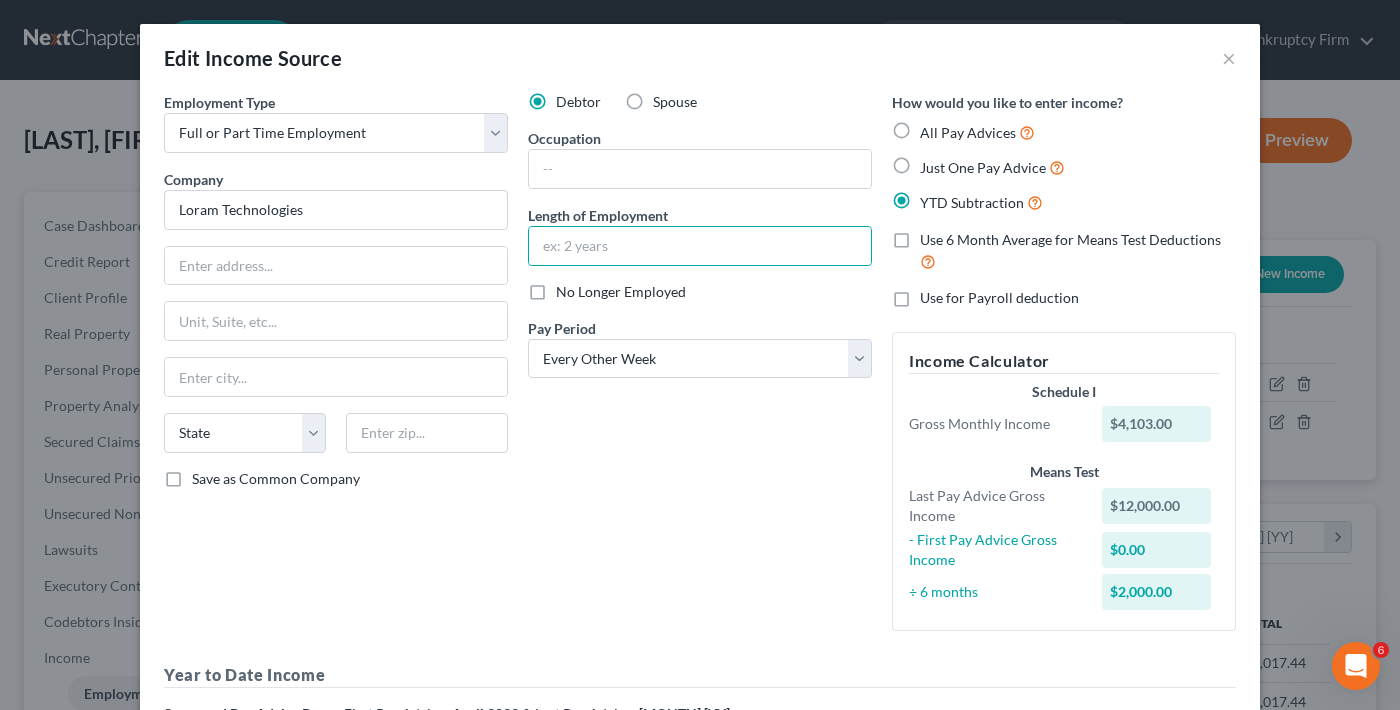 radio on "true" 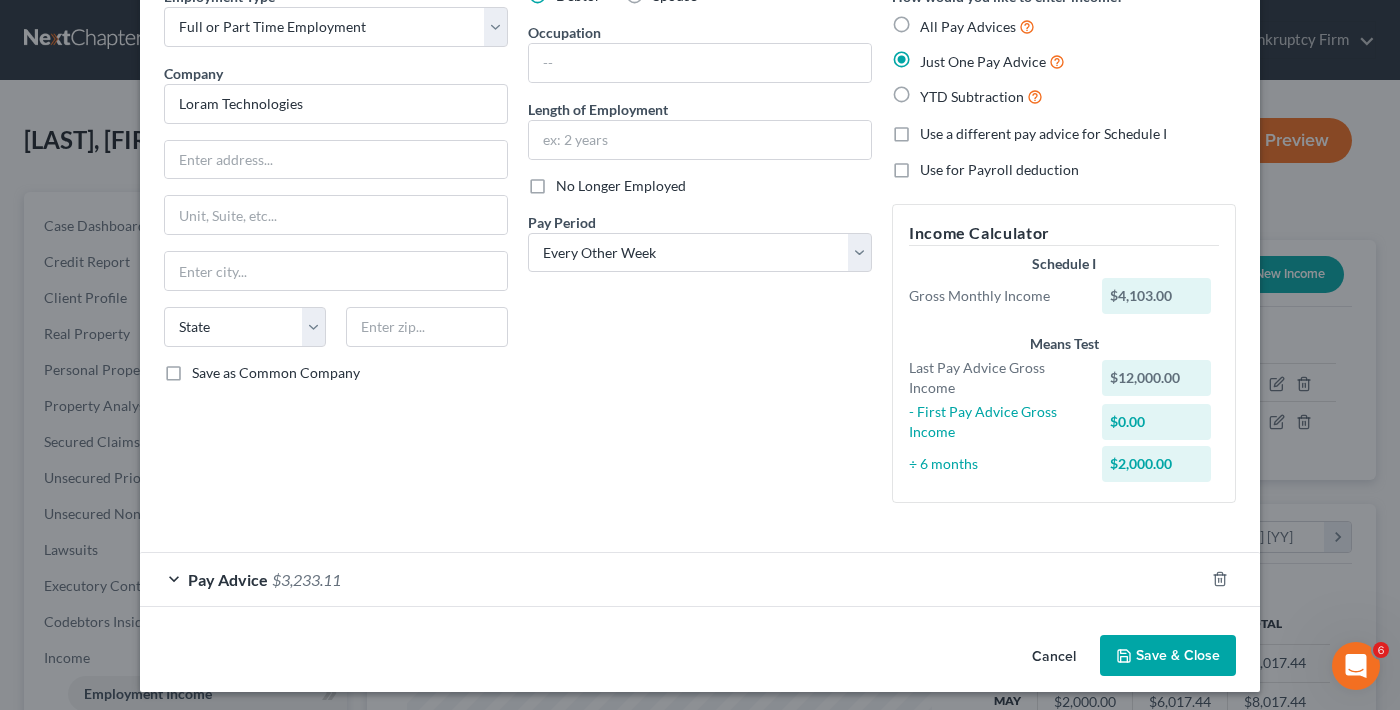 scroll, scrollTop: 112, scrollLeft: 0, axis: vertical 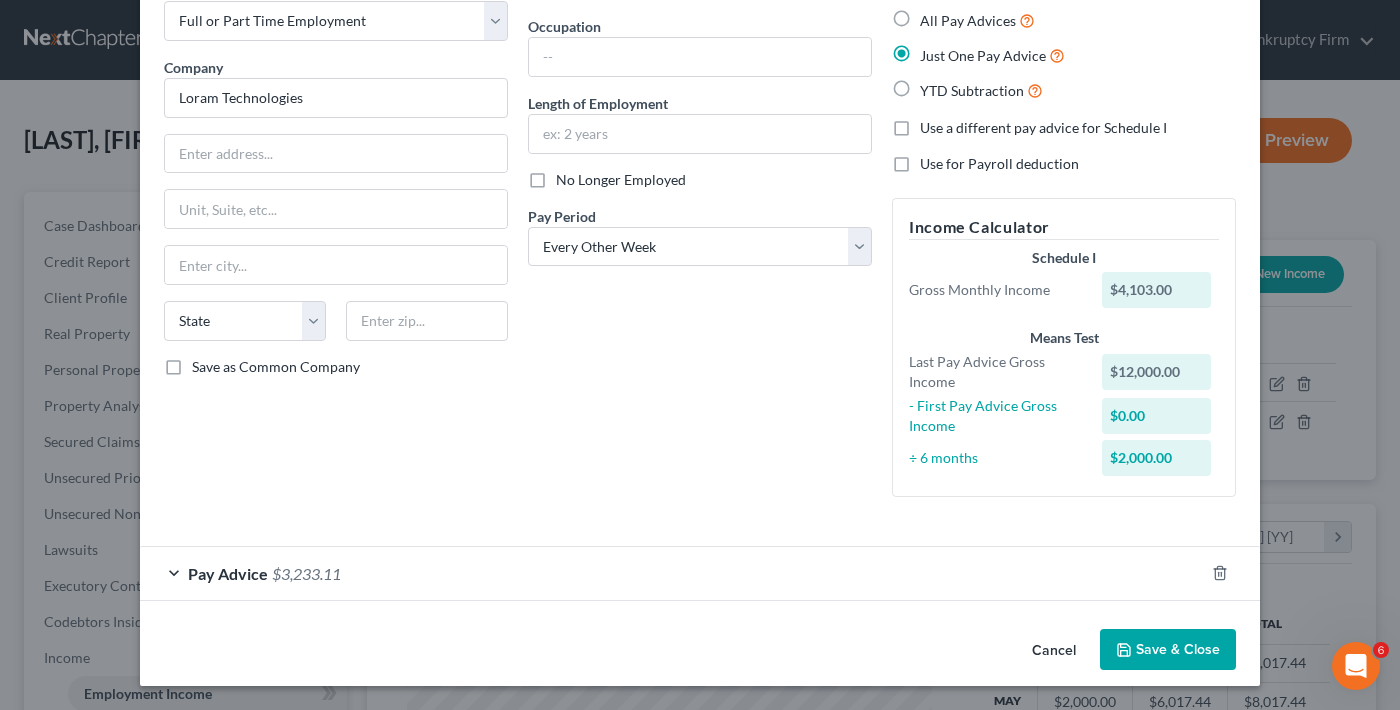 click on "Pay Advice $3,233.11" at bounding box center [672, 573] 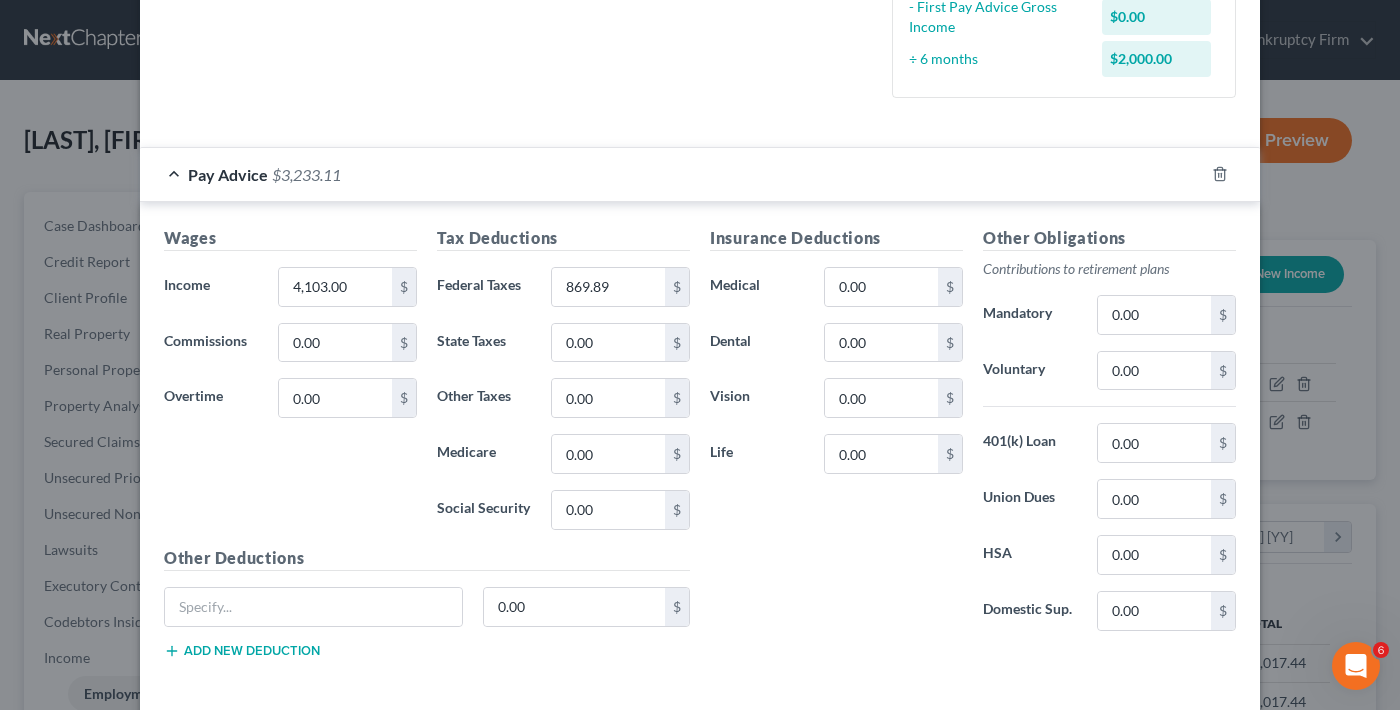 scroll, scrollTop: 512, scrollLeft: 0, axis: vertical 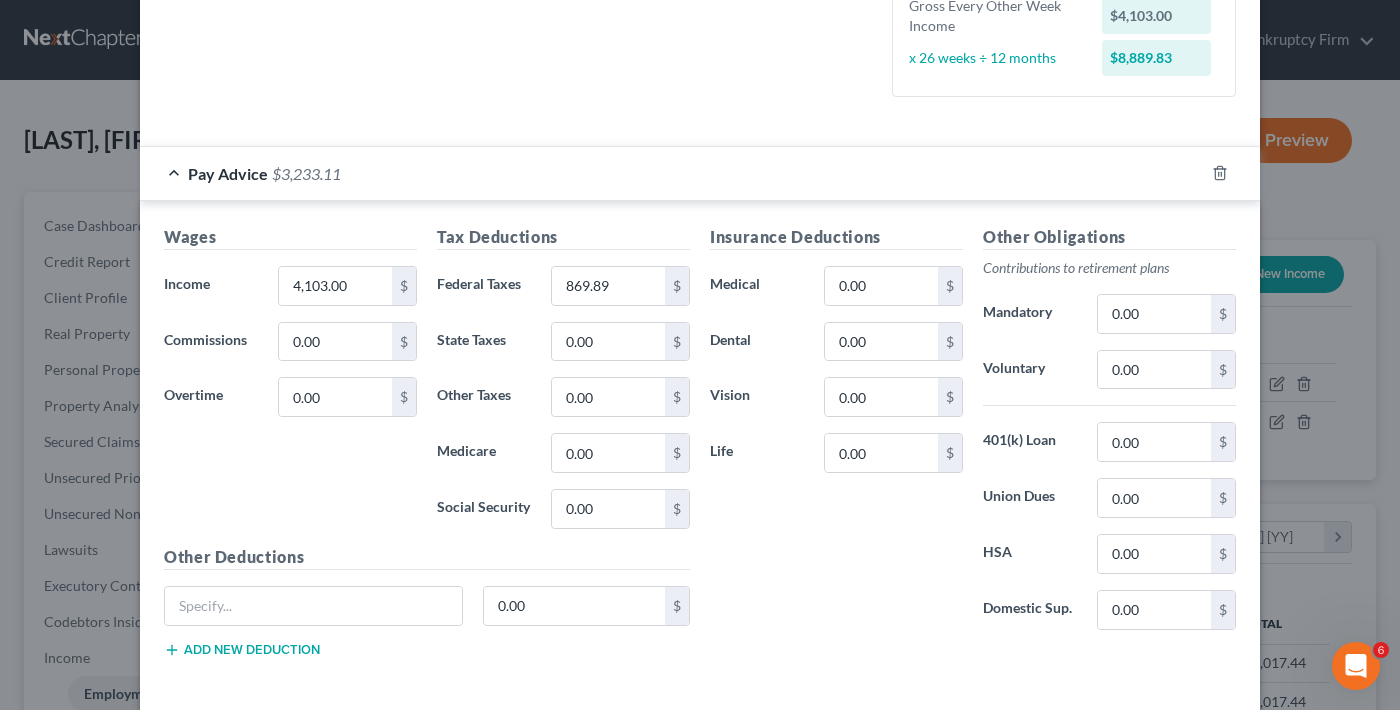 click on "Employment Type
*
Select Full or Part Time Employment Self Employment
Company
*
Loram Technologies                      State AL AK AR AZ CA CO CT DE DC FL GA GU HI ID IL IN IA KS KY LA ME MD MA MI MN MS MO MT NC ND NE NV NH NJ NM NY OH OK OR PA PR RI SC SD TN TX UT VI VA VT WA WV WI WY Save as Common Company" at bounding box center [336, -154] 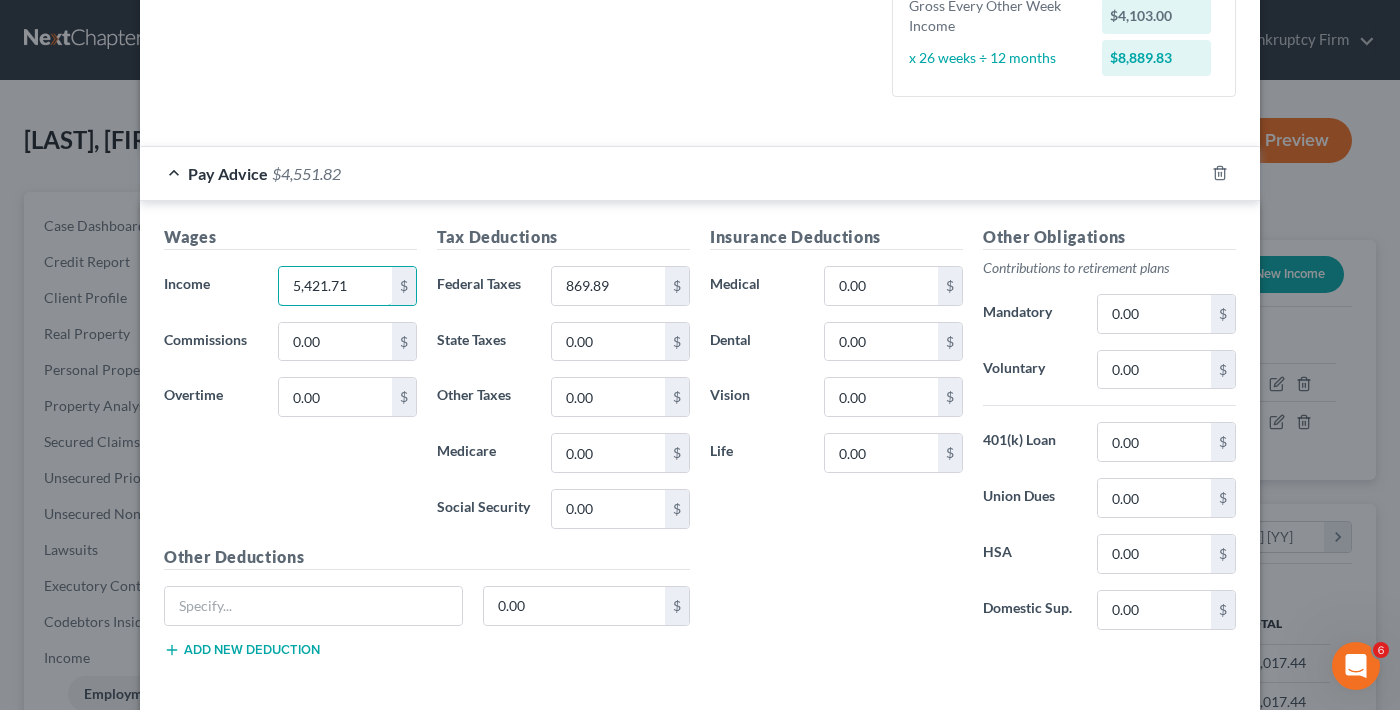 type on "5,421.71" 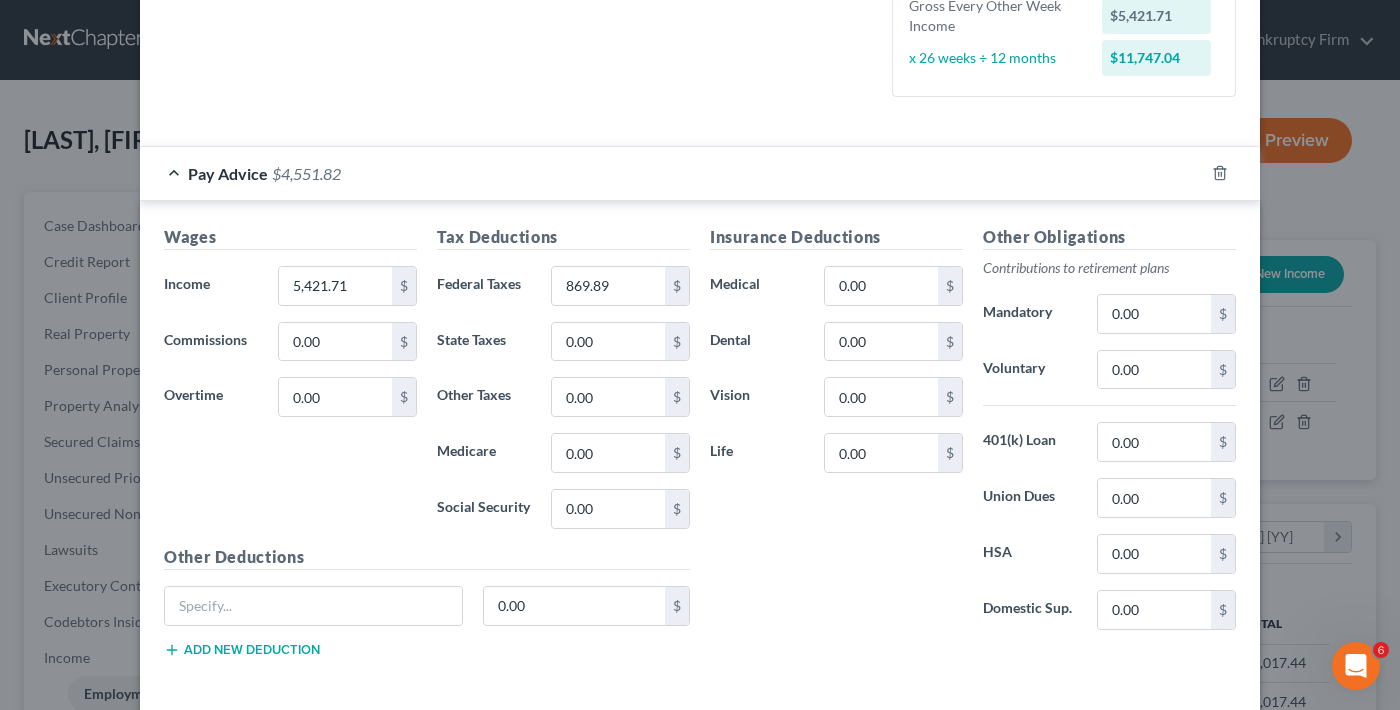 click on "Employment Type
*
Select Full or Part Time Employment Self Employment
Company
*
Loram Technologies                      State AL AK AR AZ CA CO CT DE DC FL GA GU HI ID IL IN IA KS KY LA ME MD MA MI MN MS MO MT NC ND NE NV NH NJ NM NY OH OK OR PA PR RI SC SD TN TX UT VI VA VT WA WV WI WY Save as Common Company" at bounding box center (336, -154) 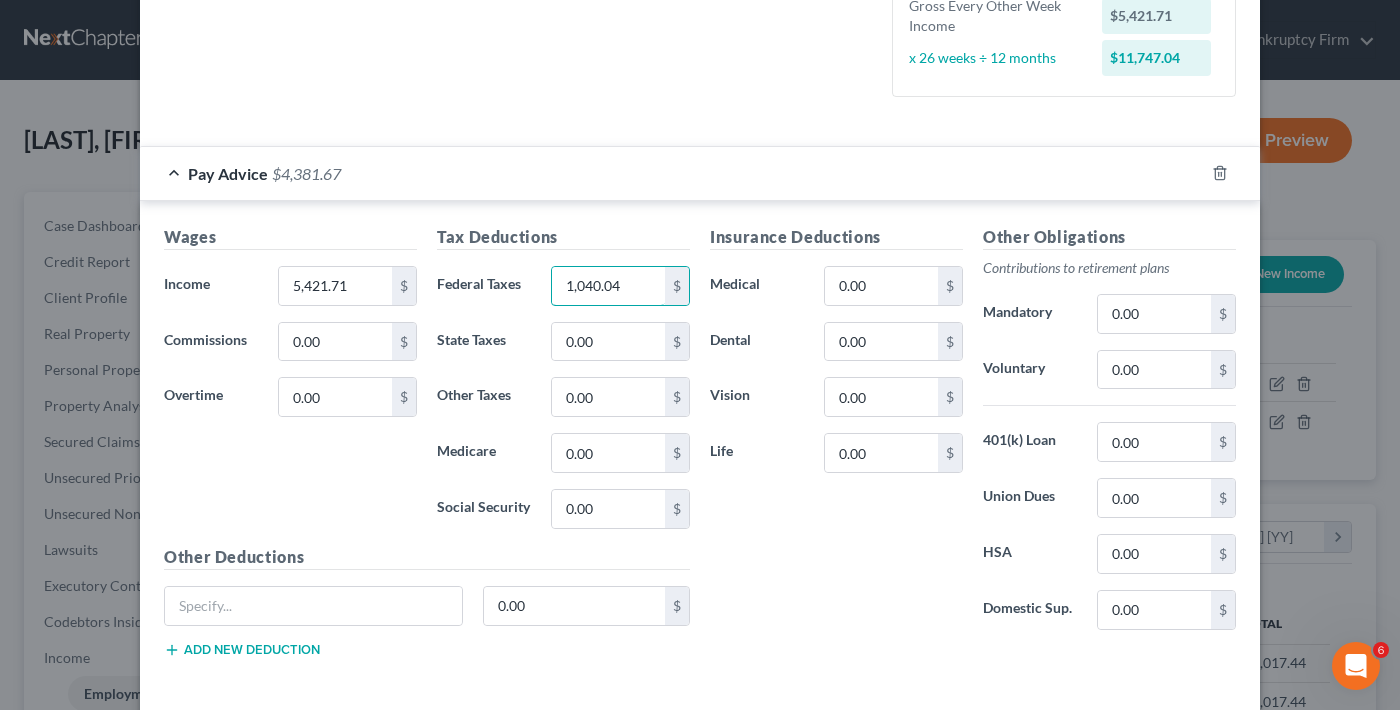 type on "1,040.04" 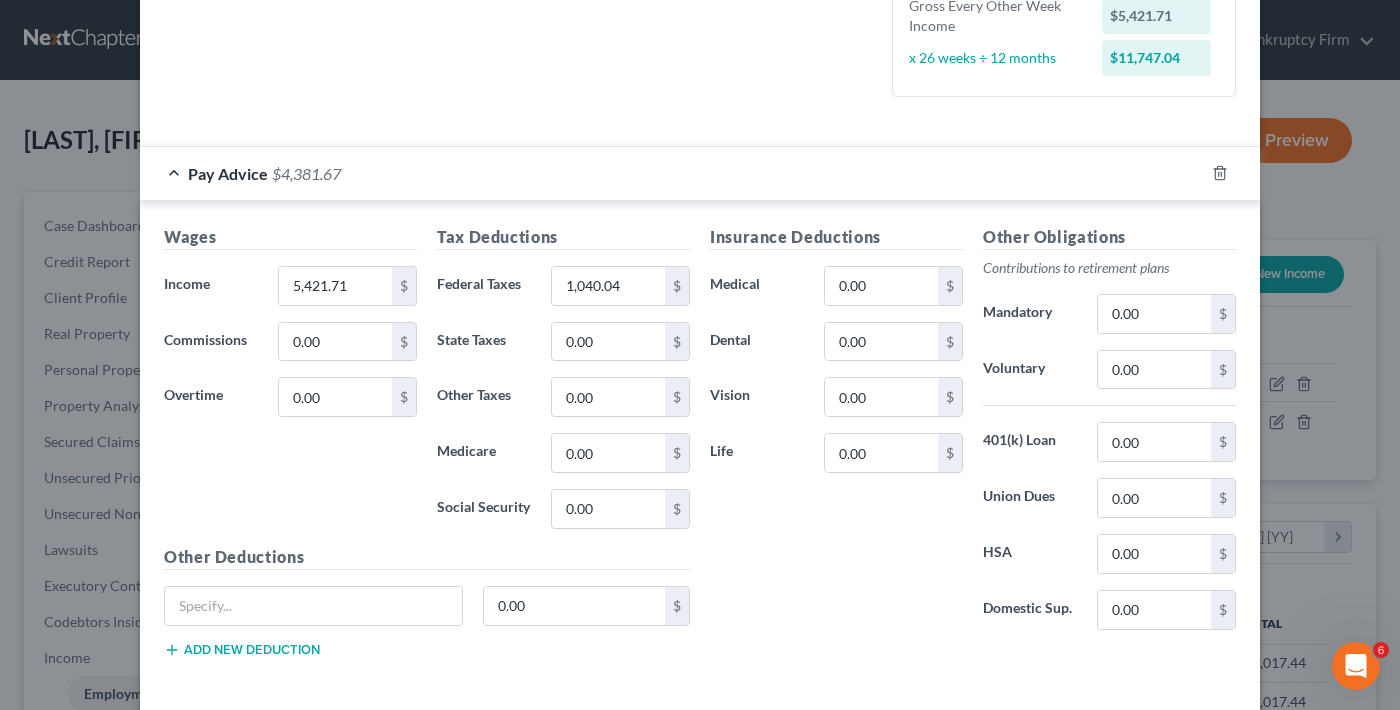 click on "Employment Type
*
Select Full or Part Time Employment Self Employment
Company
*
Loram Technologies                      State AL AK AR AZ CA CO CT DE DC FL GA GU HI ID IL IN IA KS KY LA ME MD MA MI MN MS MO MT NC ND NE NV NH NJ NM NY OH OK OR PA PR RI SC SD TN TX UT VI VA VT WA WV WI WY Save as Common Company" at bounding box center (336, -154) 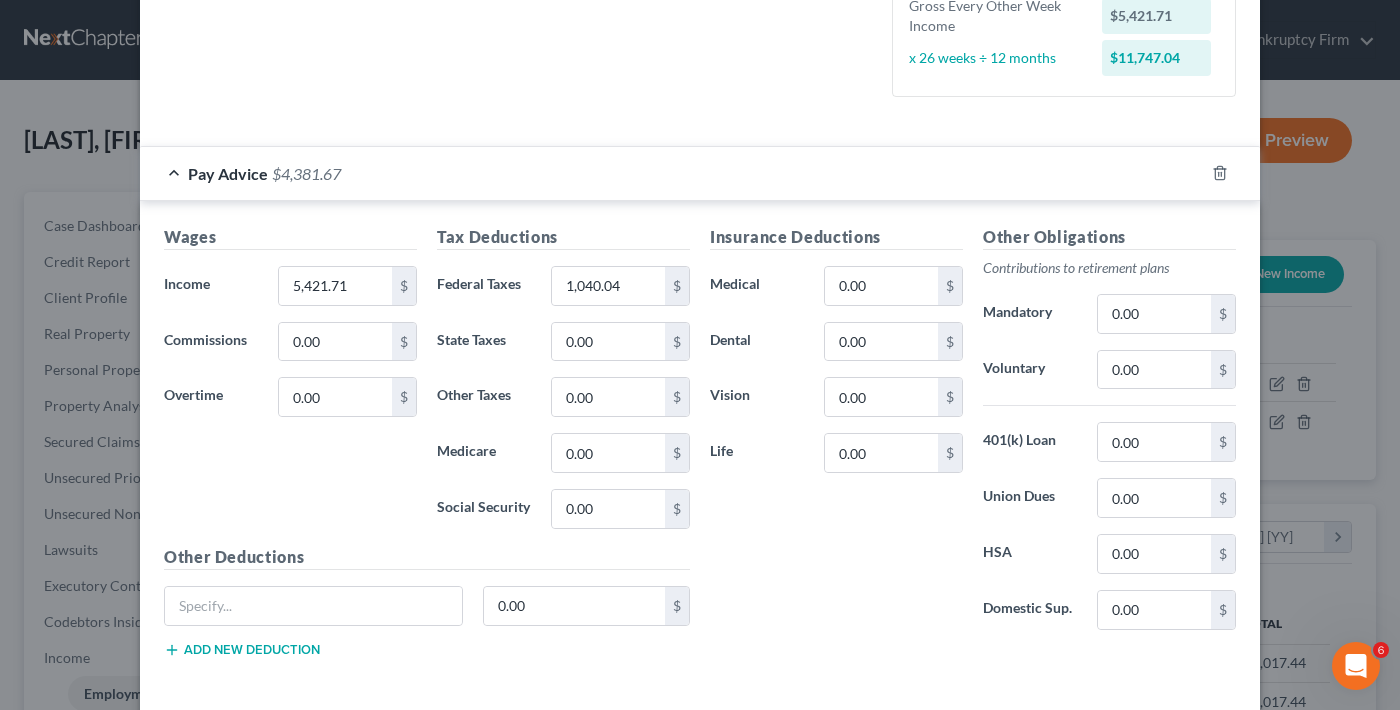 click on "Wages
Income
*
5,421.71 $ Commissions 0.00 $ Overtime 0.00 $" at bounding box center [290, 385] 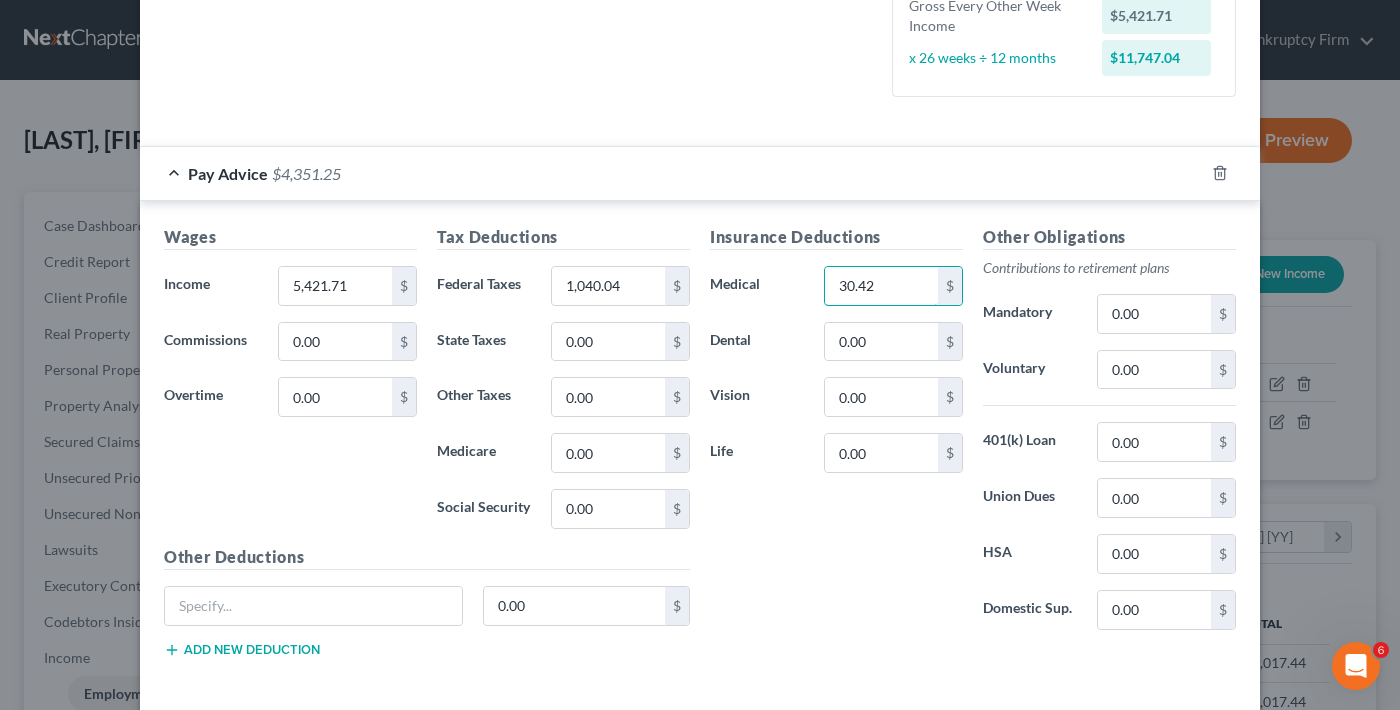 type on "30.42" 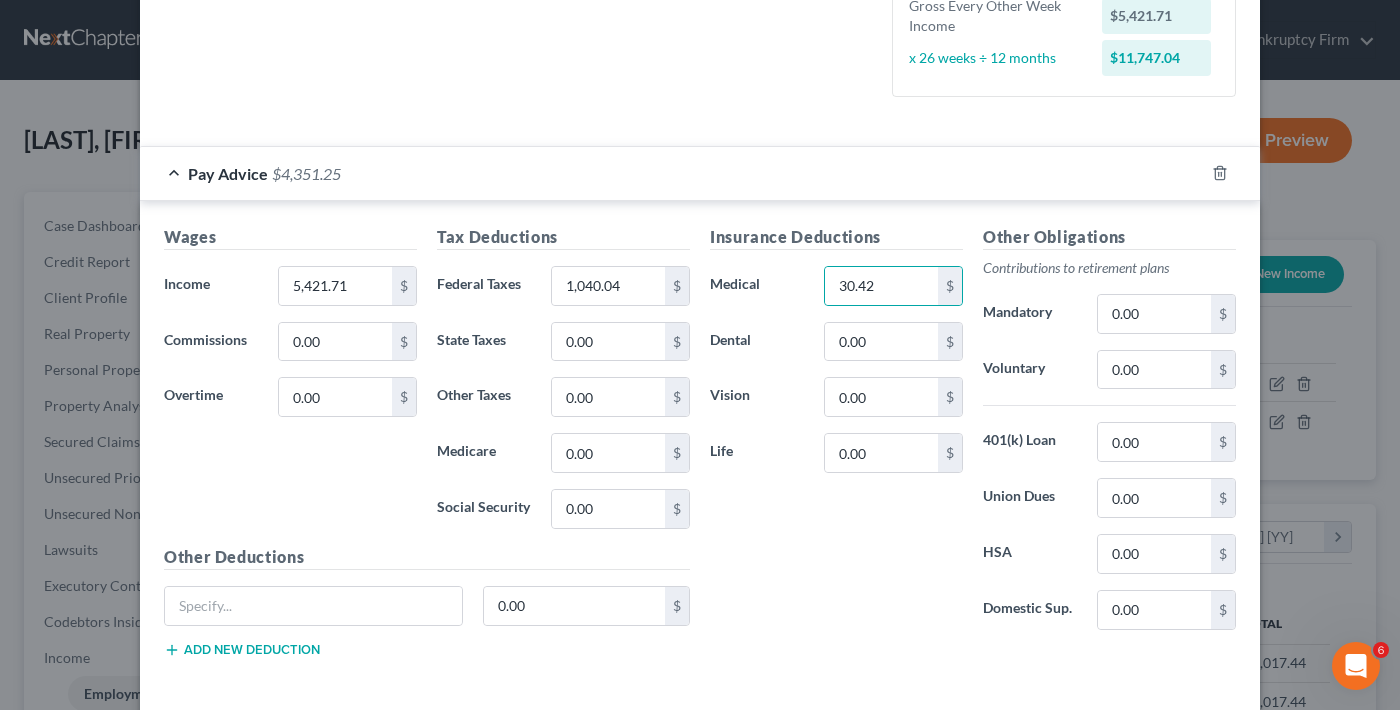 click on "Insurance Deductions Medical 30.42 $ Dental 0.00 $ Vision 0.00 $ Life 0.00 $" at bounding box center [836, 435] 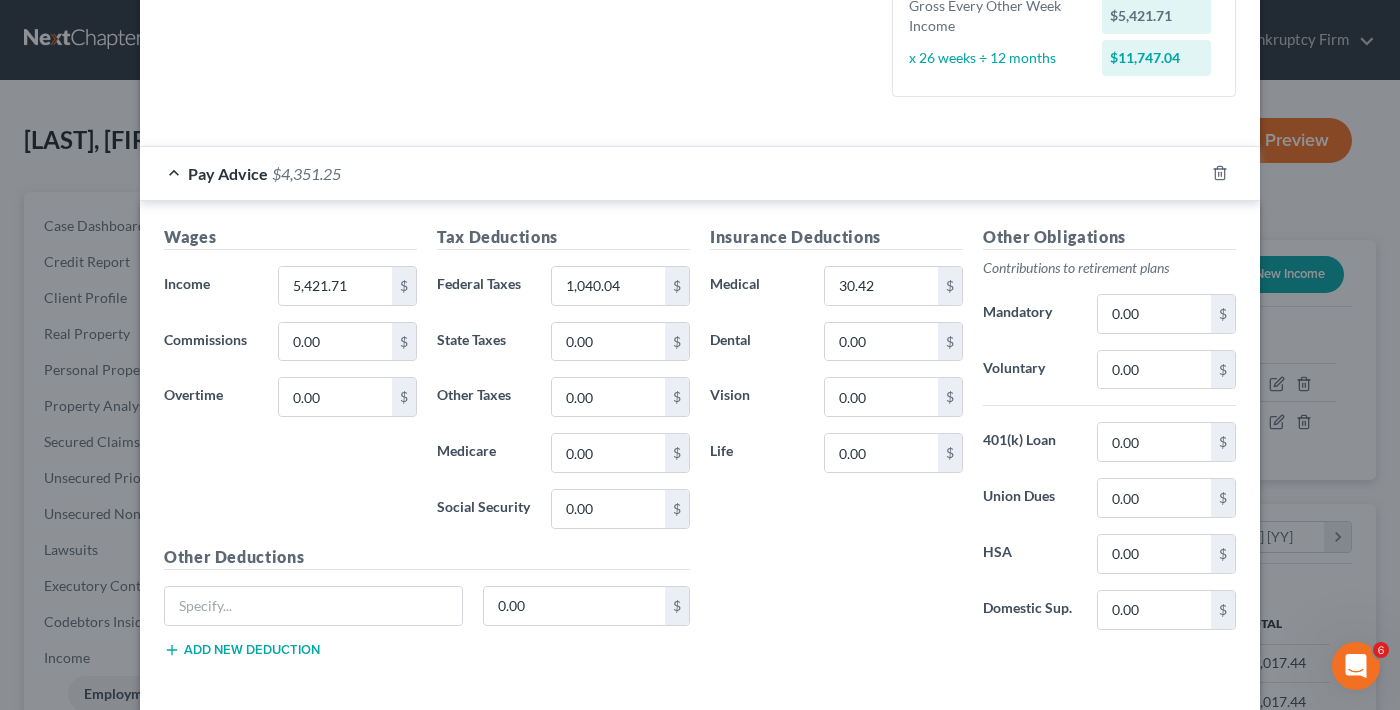 click on "Wages
Income
*
5,421.71 $ Commissions 0.00 $ Overtime 0.00 $" at bounding box center [290, 385] 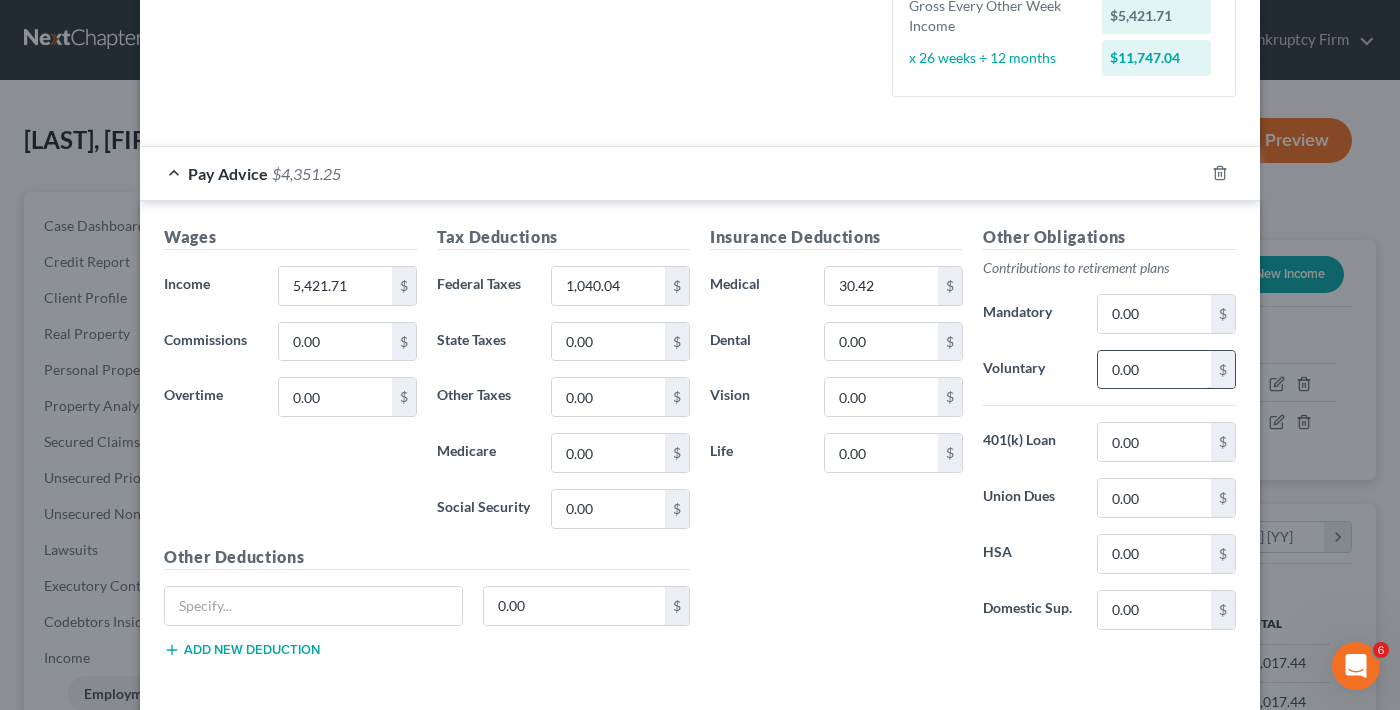 click on "0.00" at bounding box center (1154, 370) 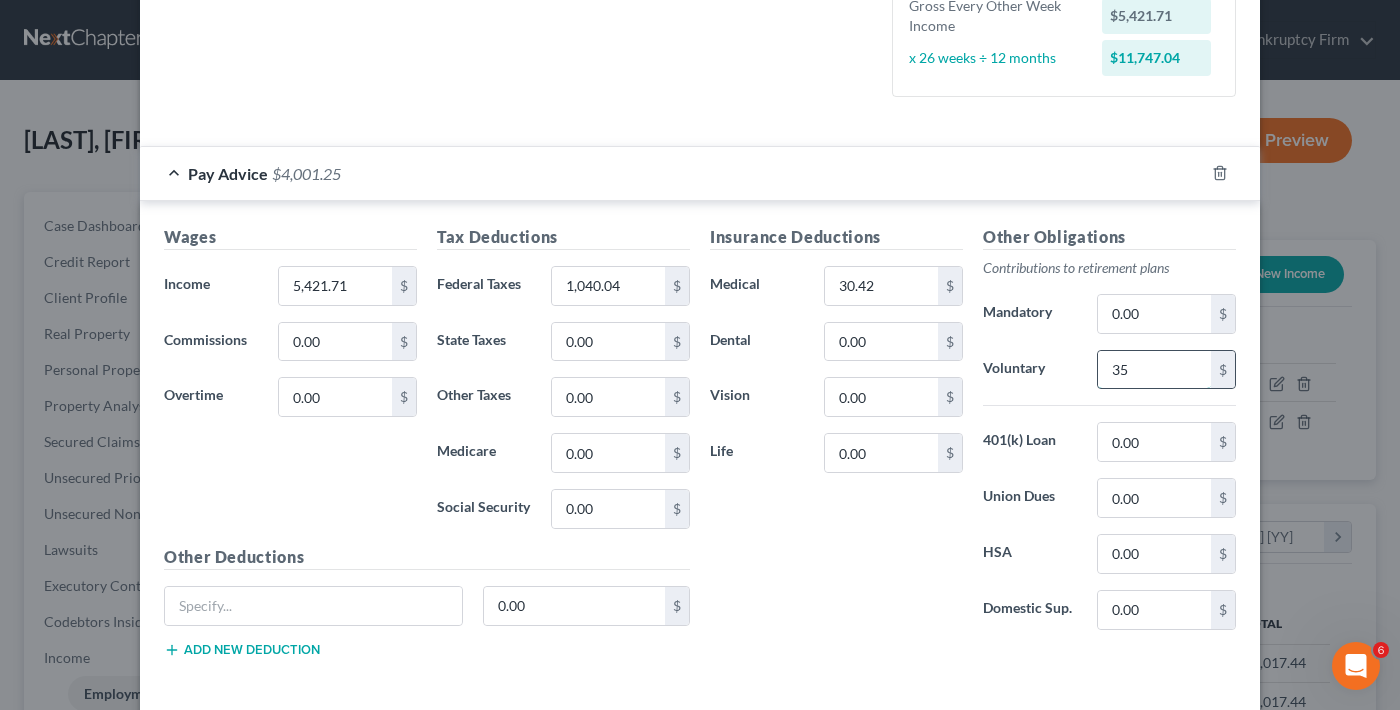 type on "3" 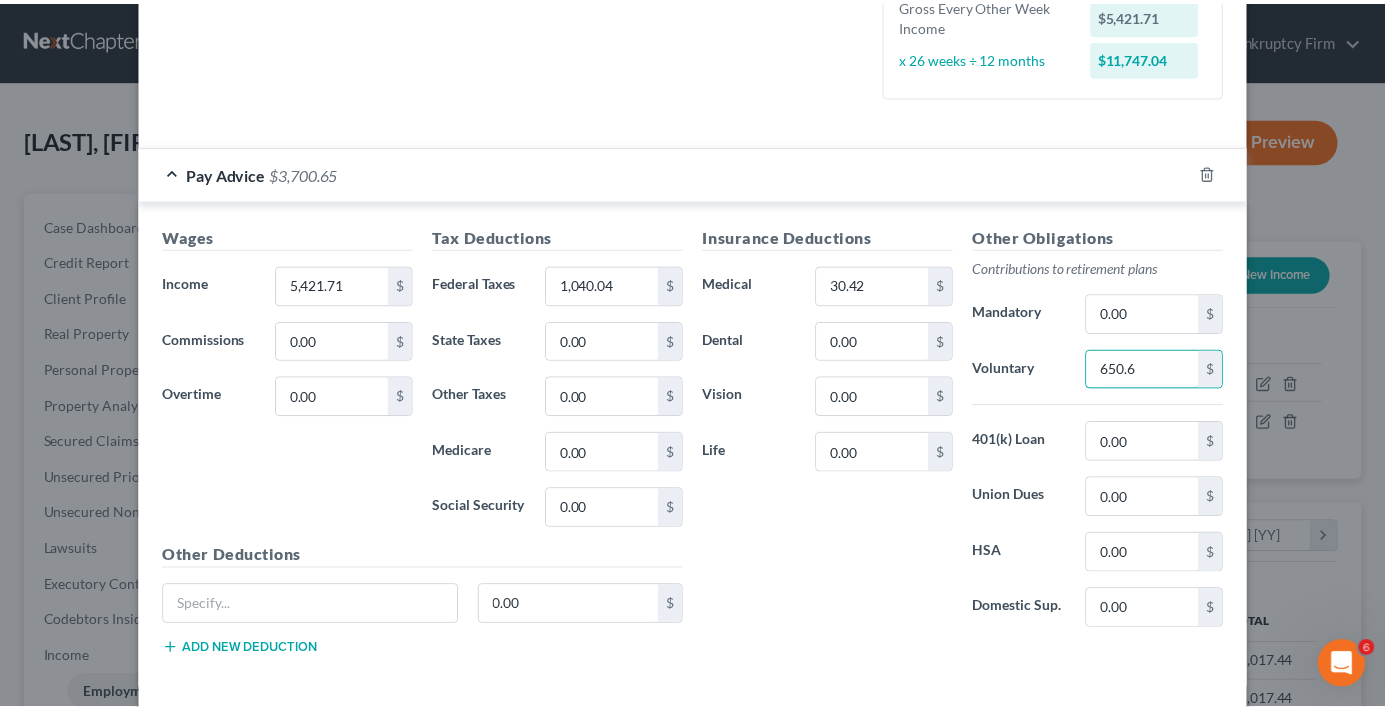 scroll, scrollTop: 601, scrollLeft: 0, axis: vertical 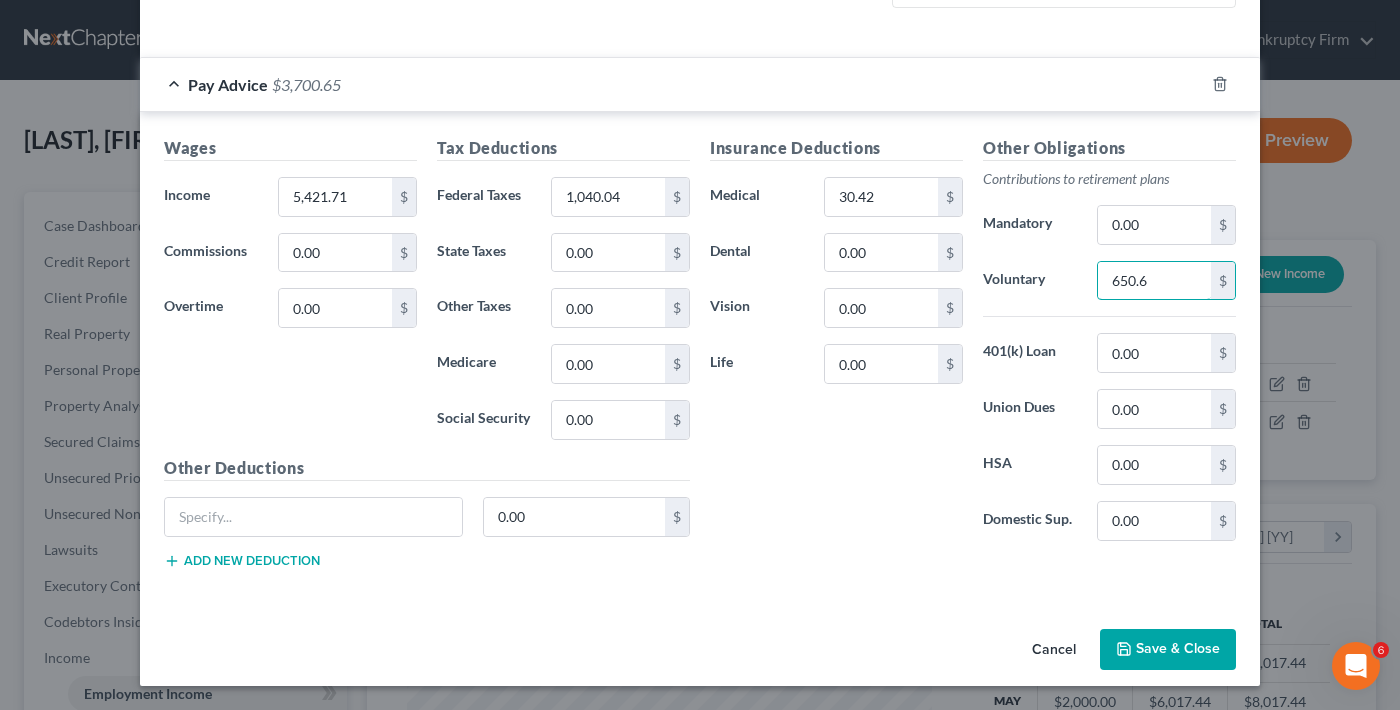 type on "650.6" 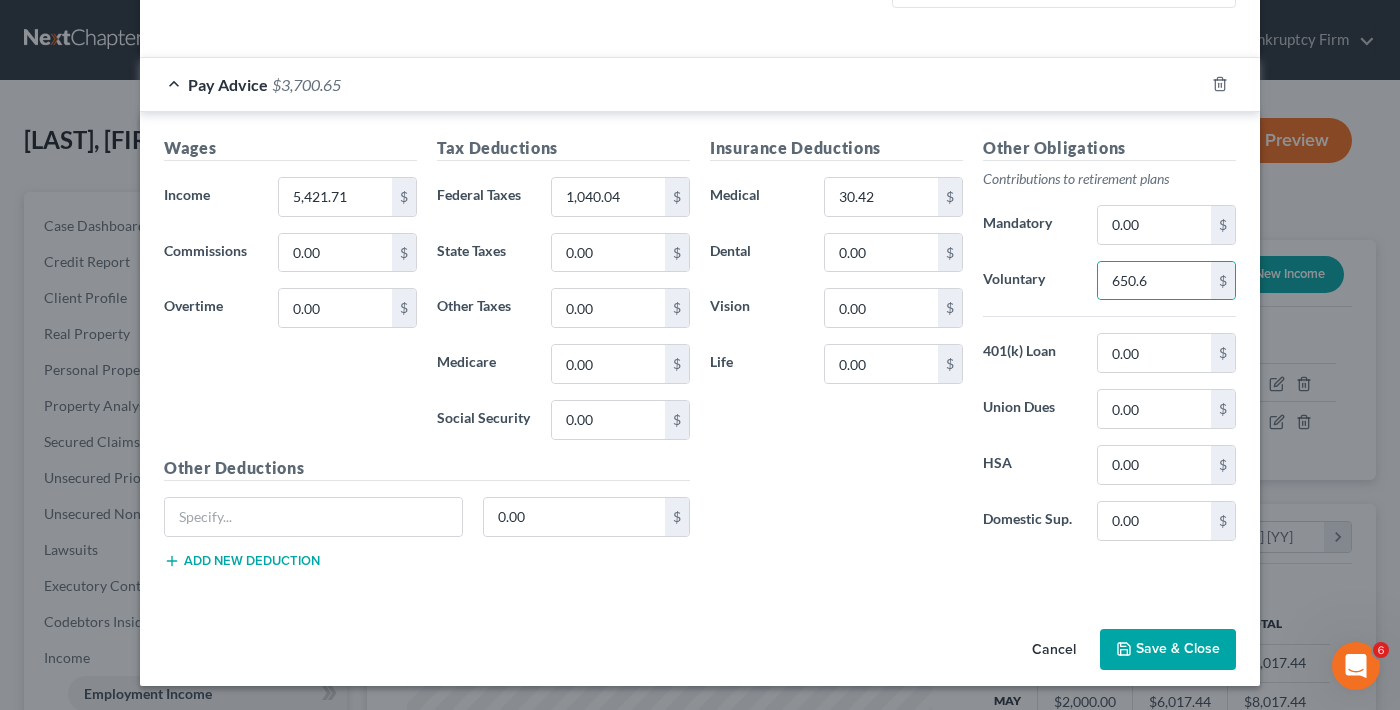 click on "Save & Close" at bounding box center [1168, 650] 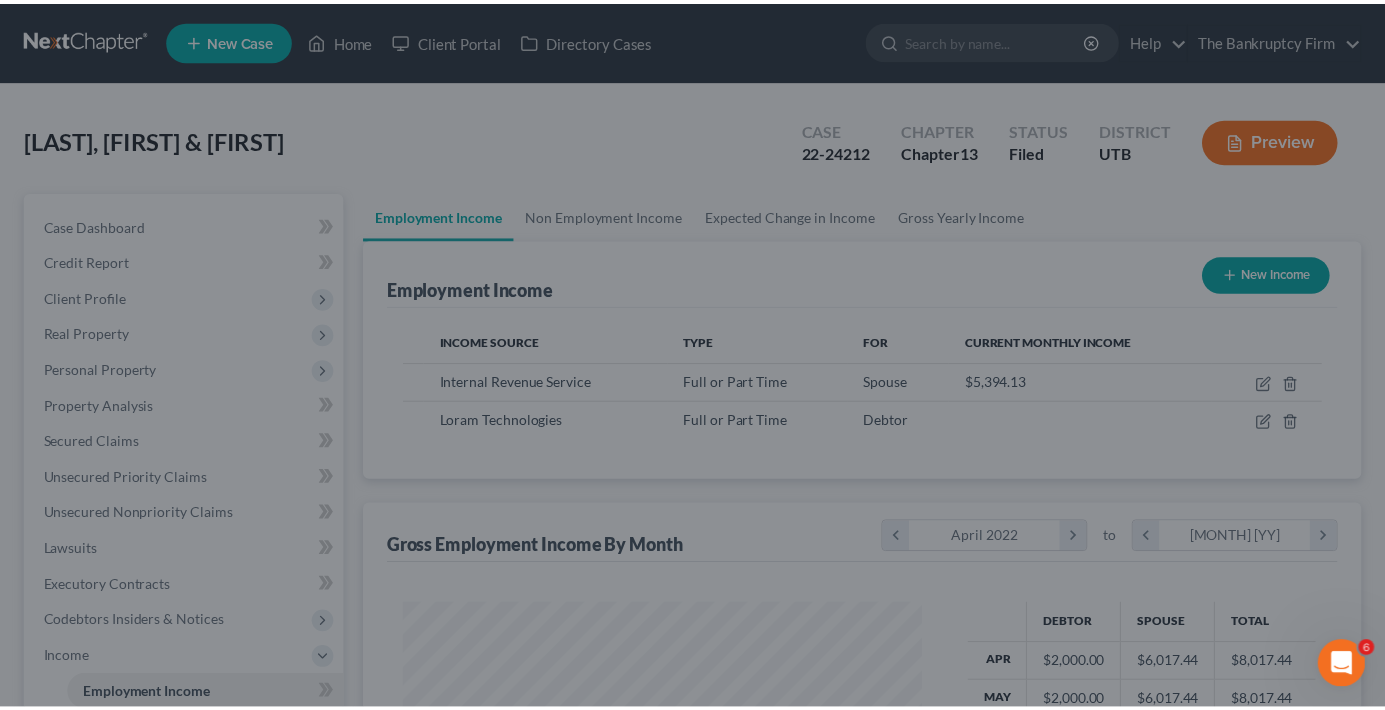scroll, scrollTop: 359, scrollLeft: 558, axis: both 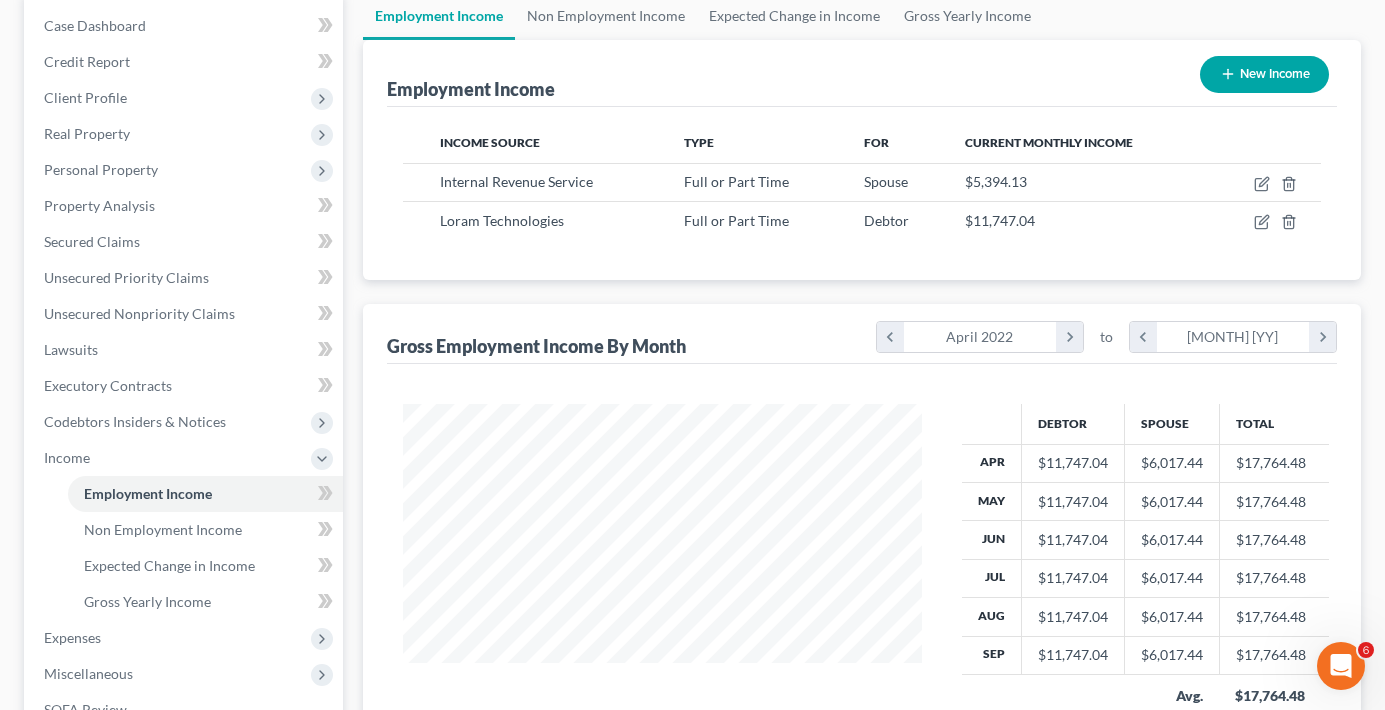 drag, startPoint x: 346, startPoint y: 299, endPoint x: 313, endPoint y: 320, distance: 39.115215 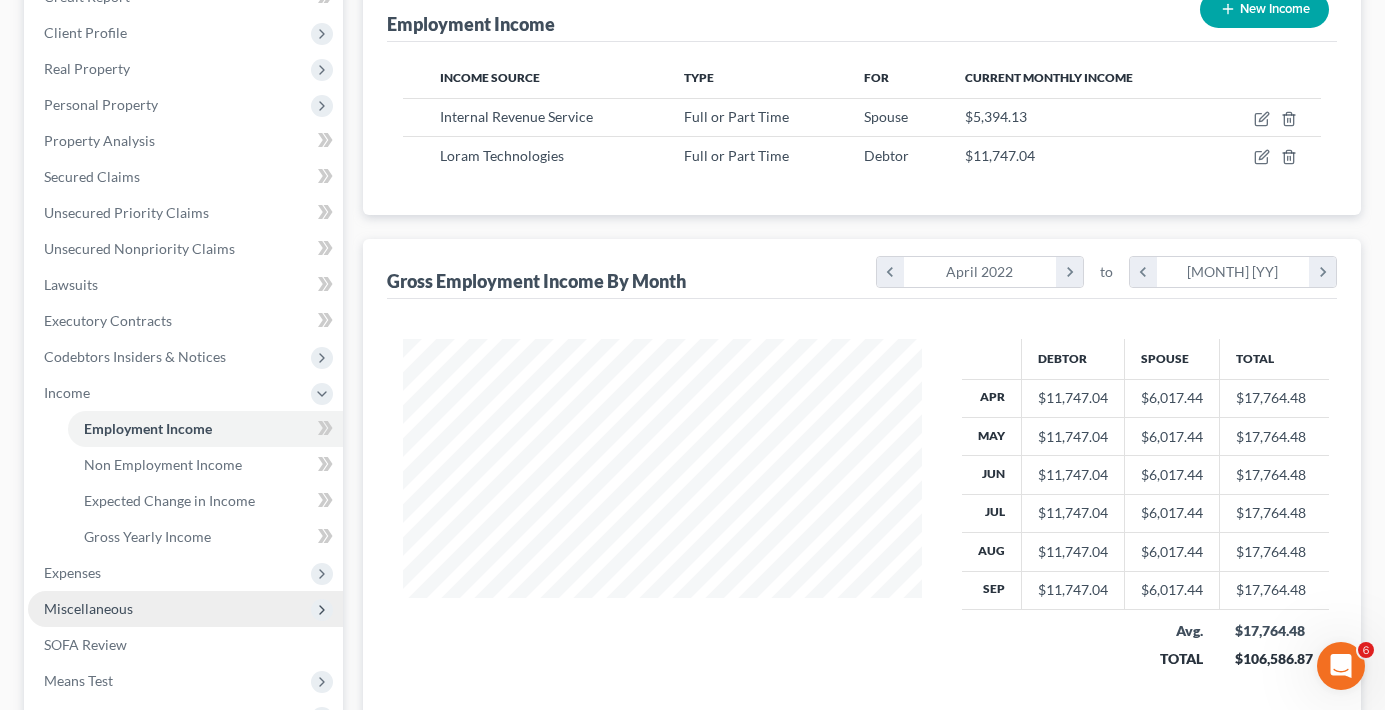 scroll, scrollTop: 300, scrollLeft: 0, axis: vertical 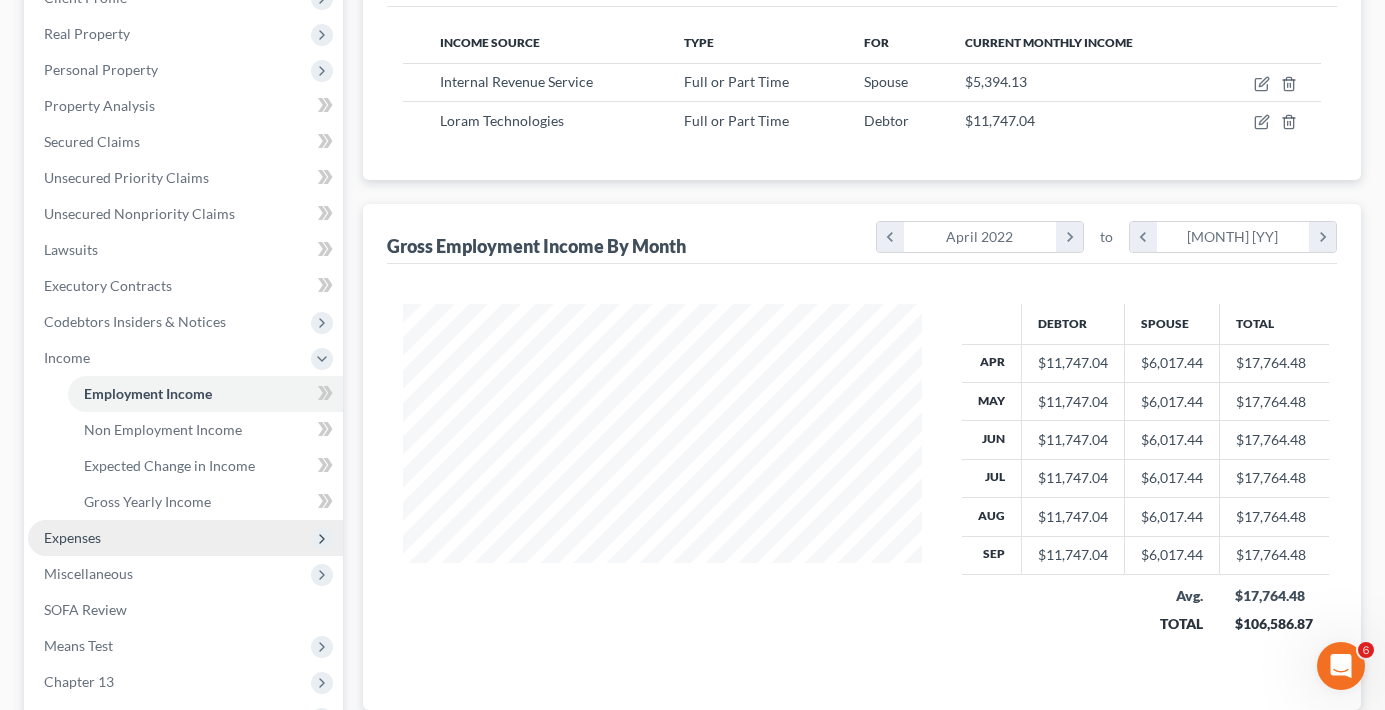 click on "Expenses" at bounding box center (185, 538) 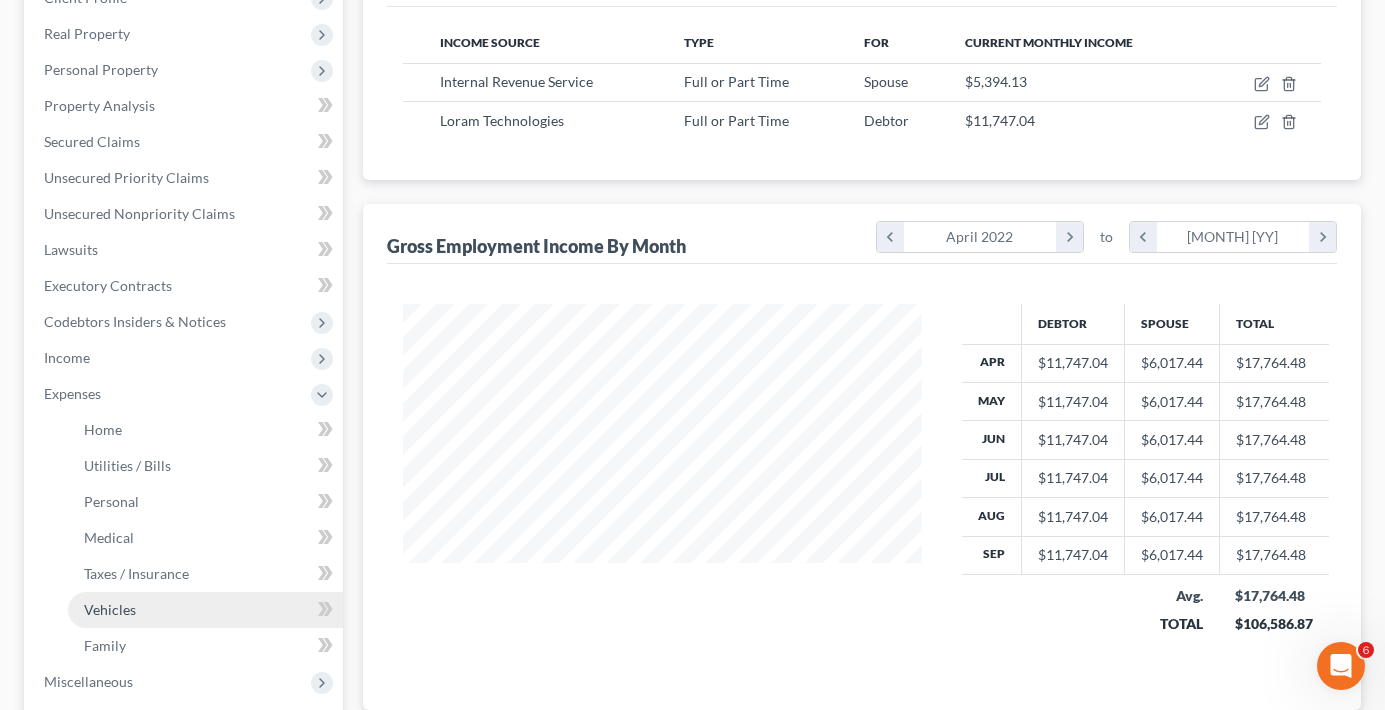 click on "Vehicles" at bounding box center [110, 609] 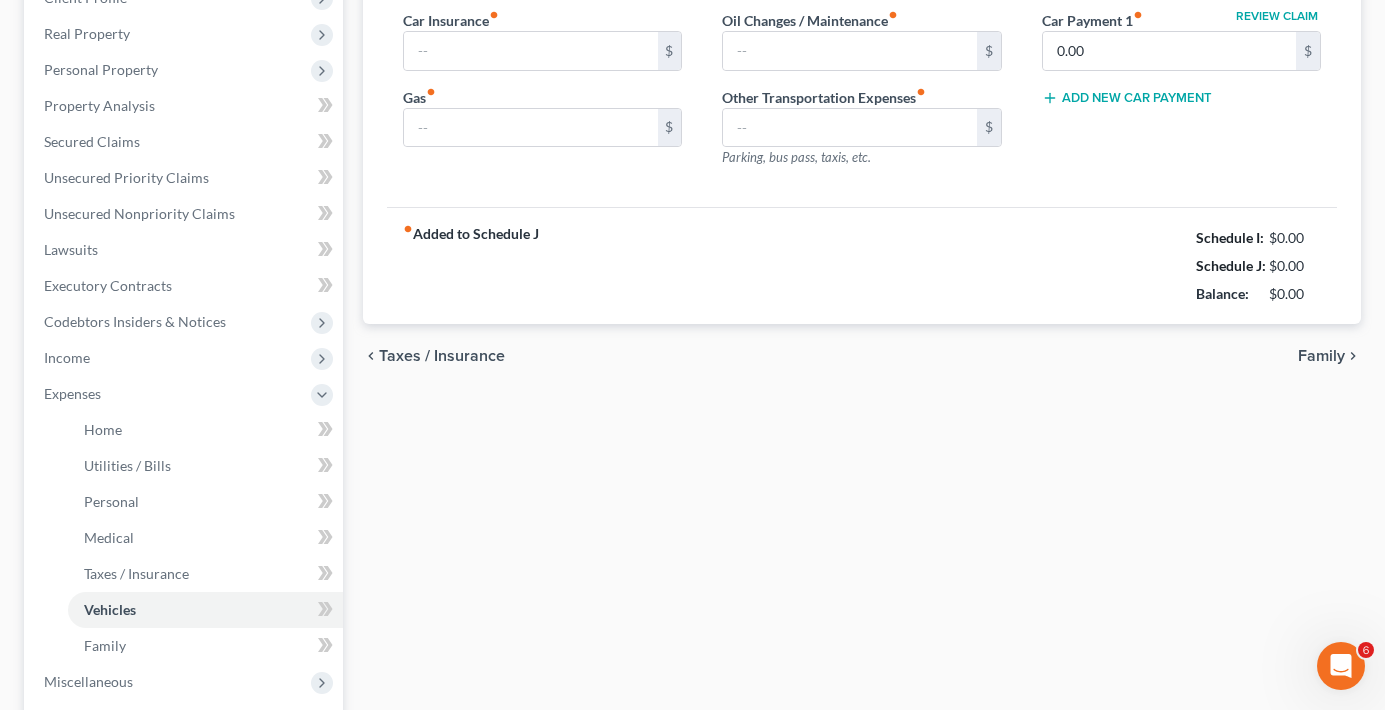 scroll, scrollTop: 198, scrollLeft: 0, axis: vertical 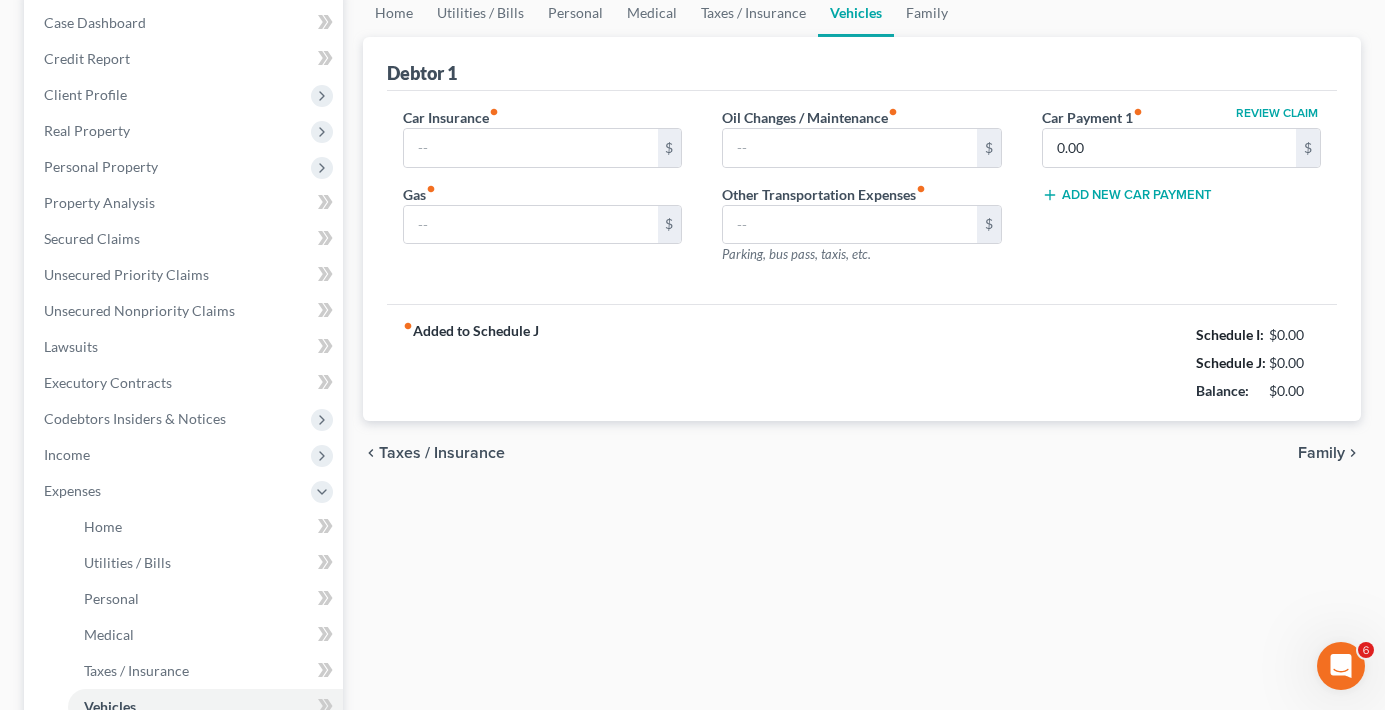 type on "220.00" 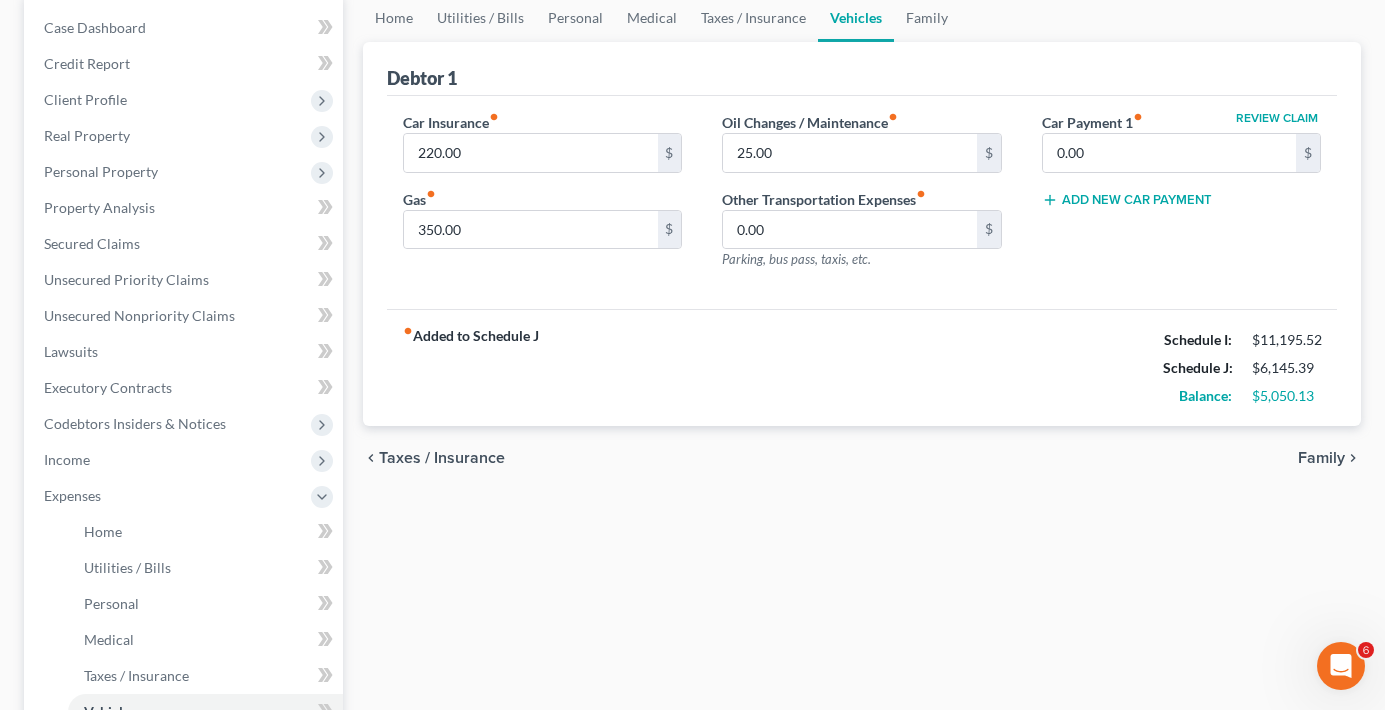scroll, scrollTop: 0, scrollLeft: 0, axis: both 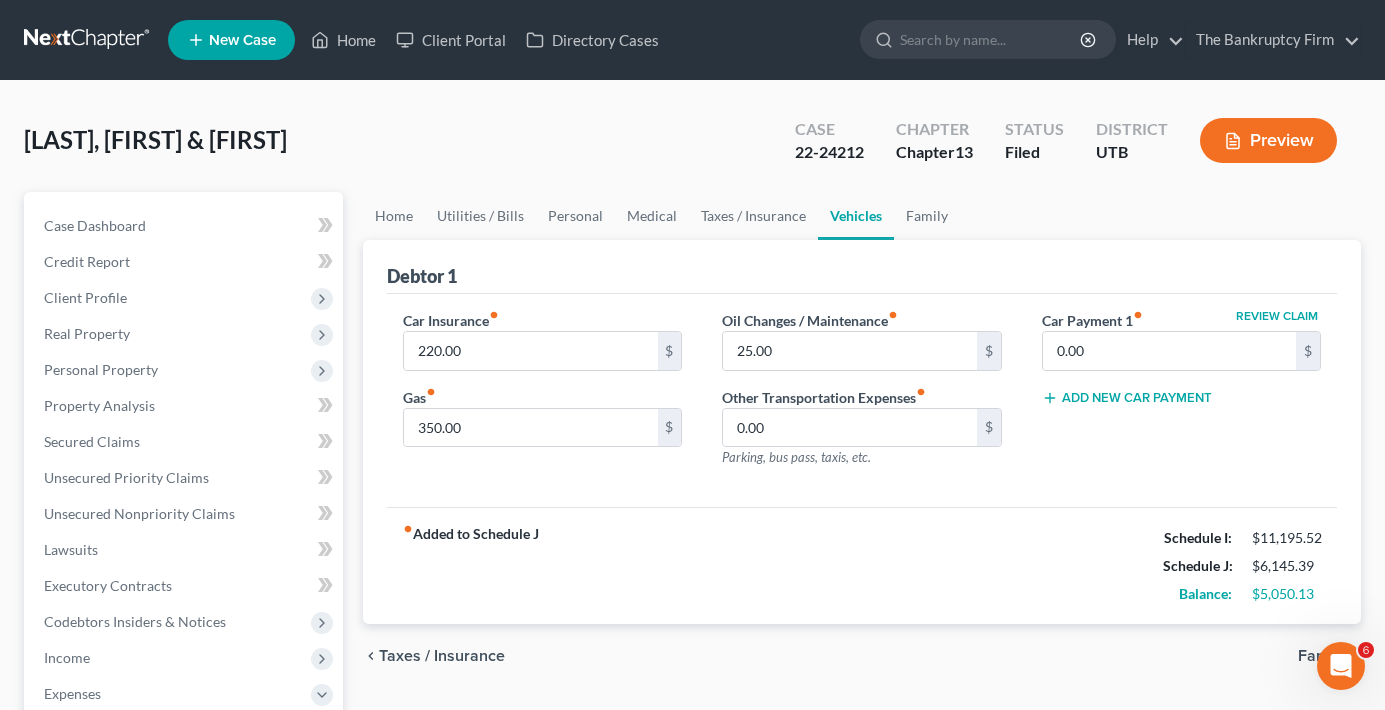 click on "[LAST], [FIRST] & [FIRST] Upgraded Case 22-24212 Chapter Chapter  13 Status Filed District UTB Preview" at bounding box center (692, 148) 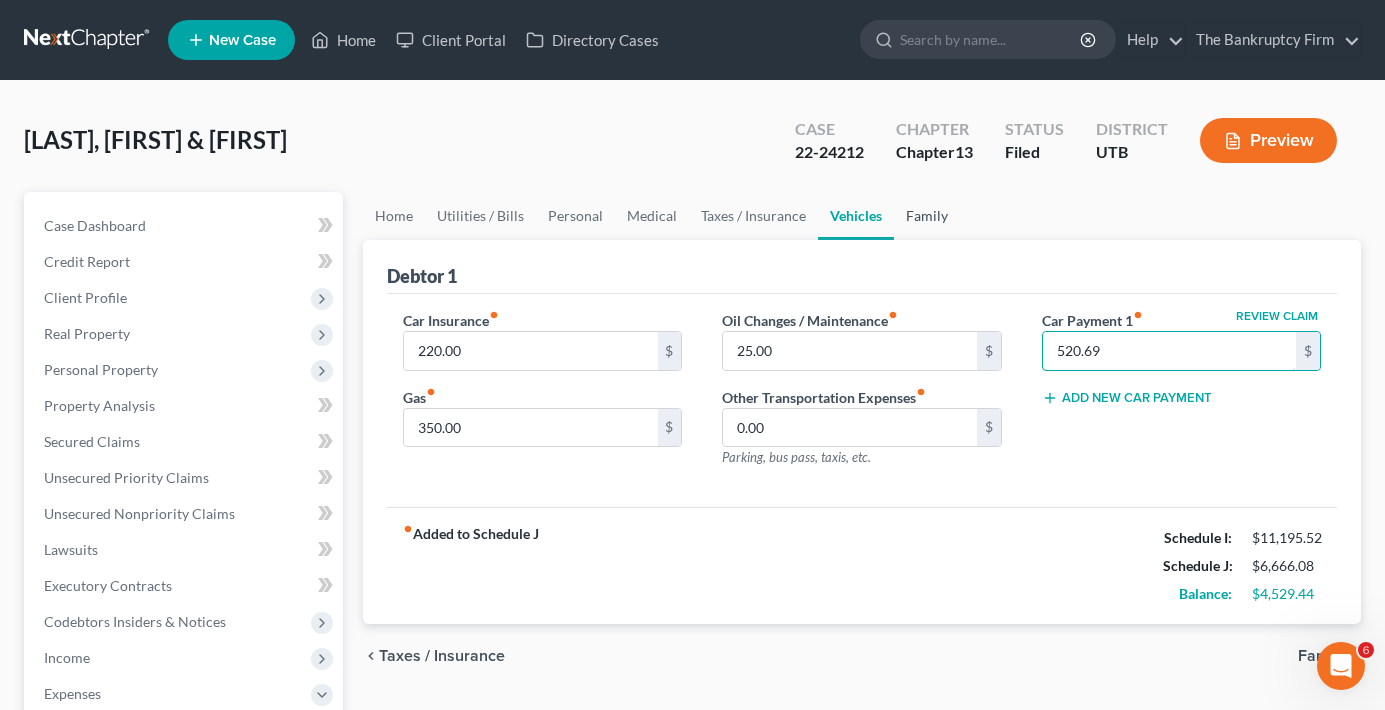 type on "520.69" 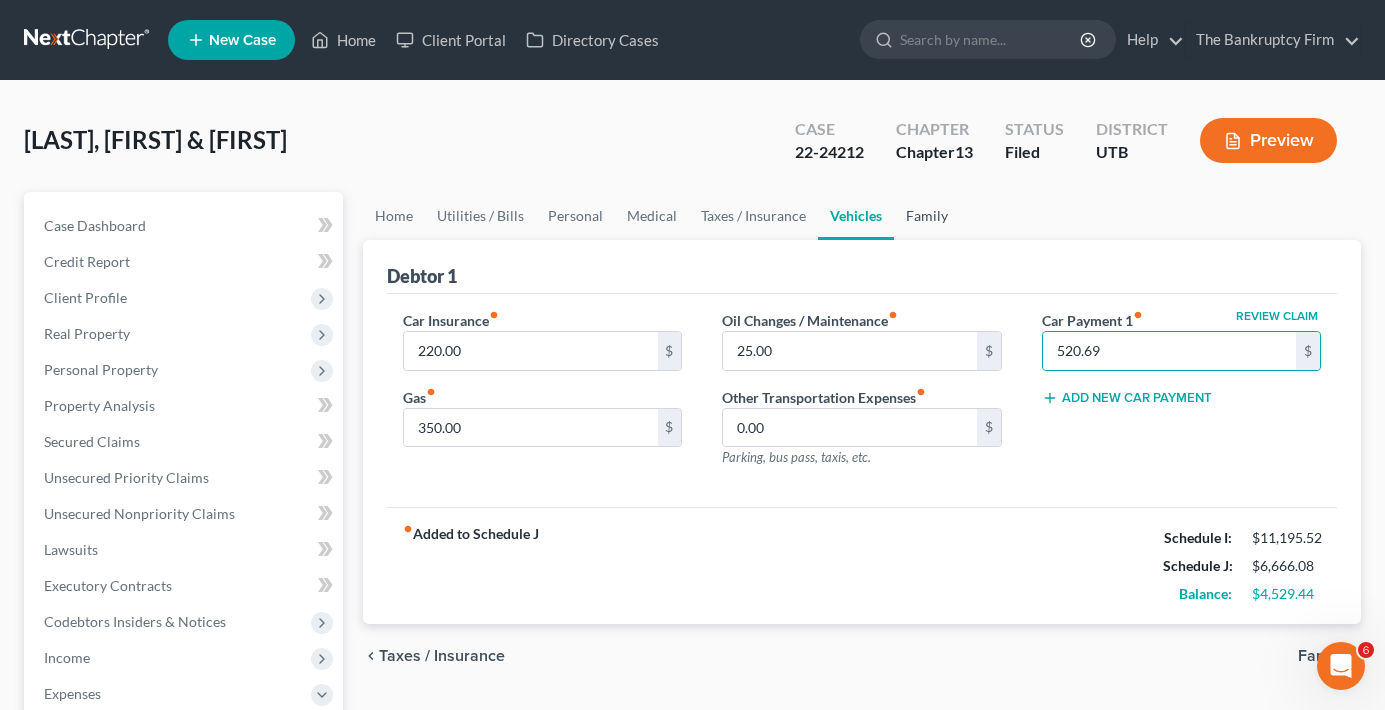 click on "Family" at bounding box center [927, 216] 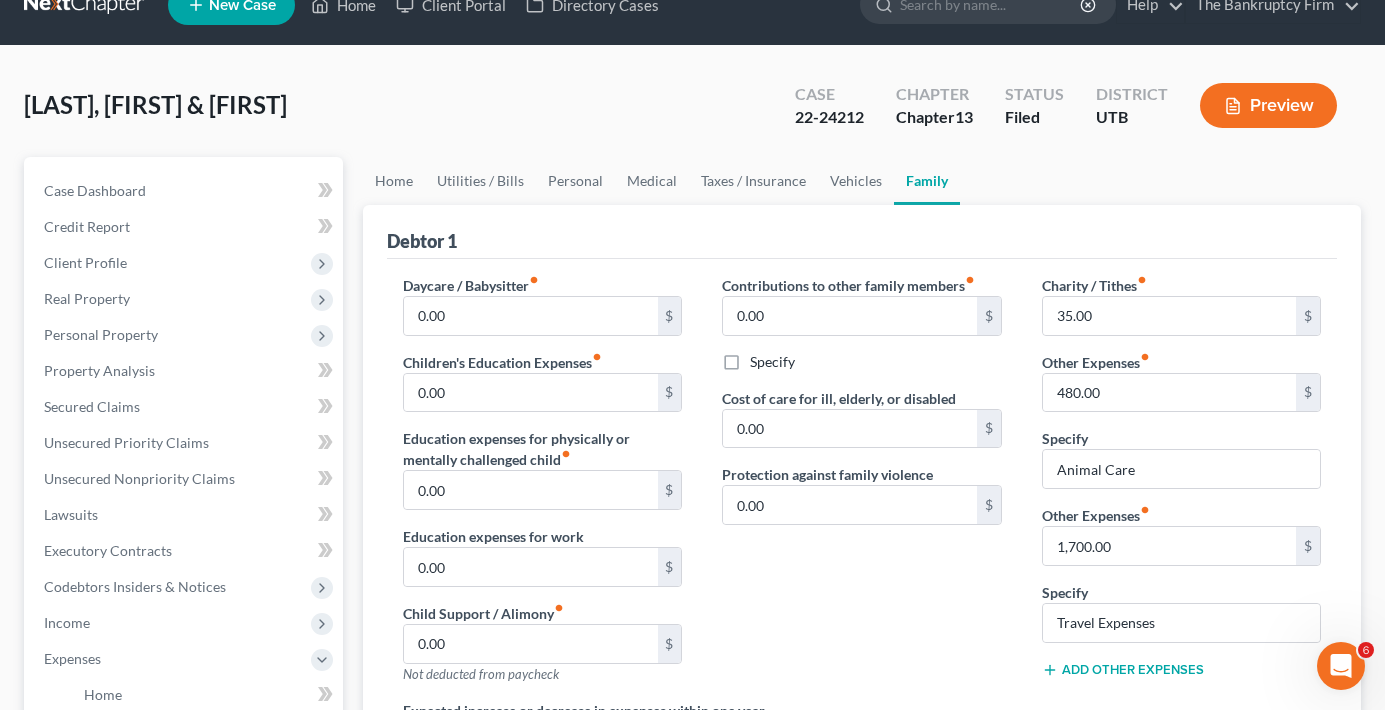 scroll, scrollTop: 0, scrollLeft: 0, axis: both 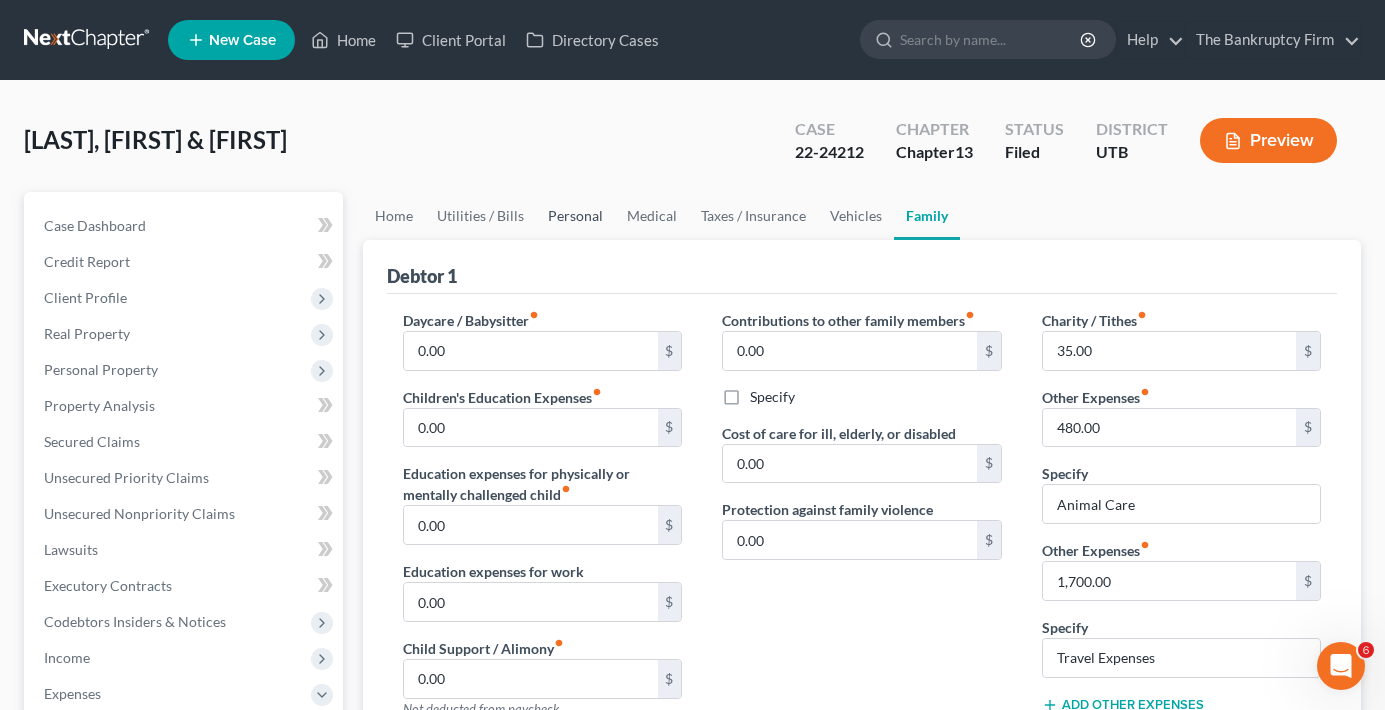 click on "Personal" at bounding box center [575, 216] 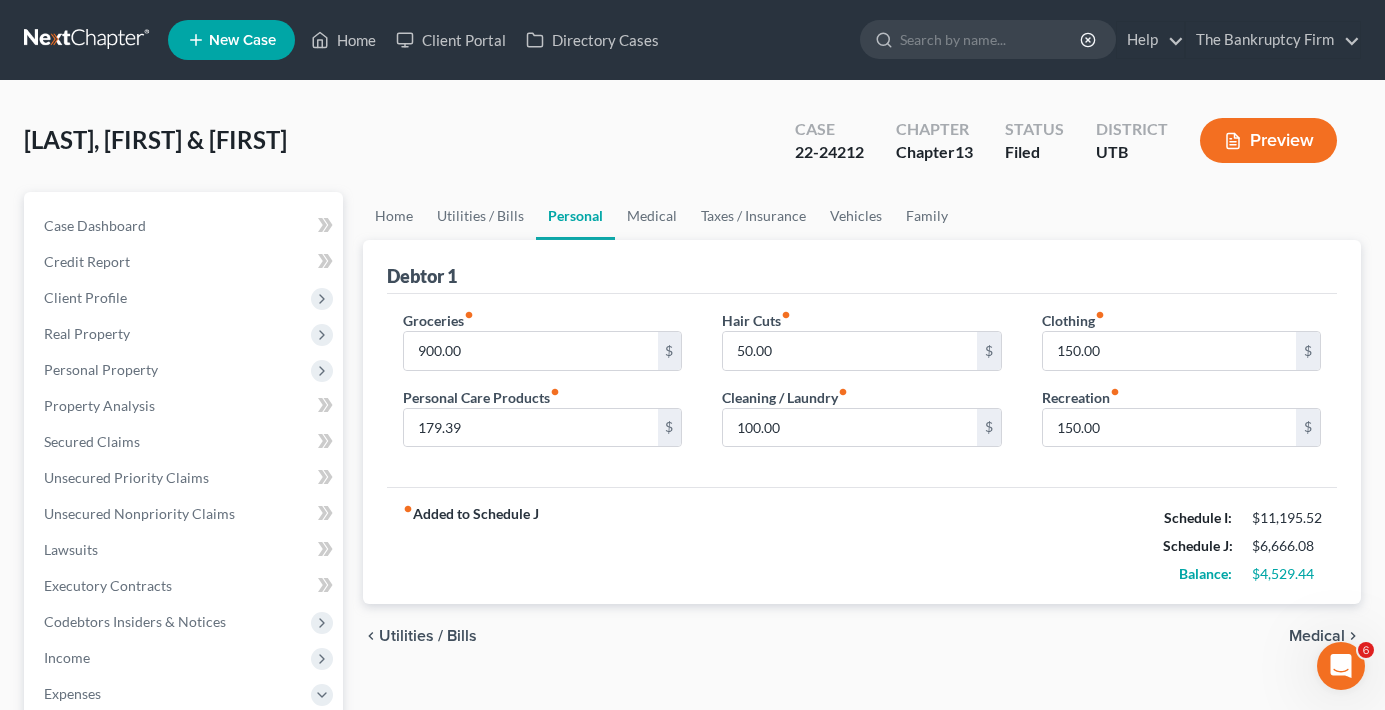 click on "fiber_manual_record  Added to Schedule J Schedule I: $11,195.52 Schedule J: $6,666.08 Balance: $4,529.44" at bounding box center [862, 545] 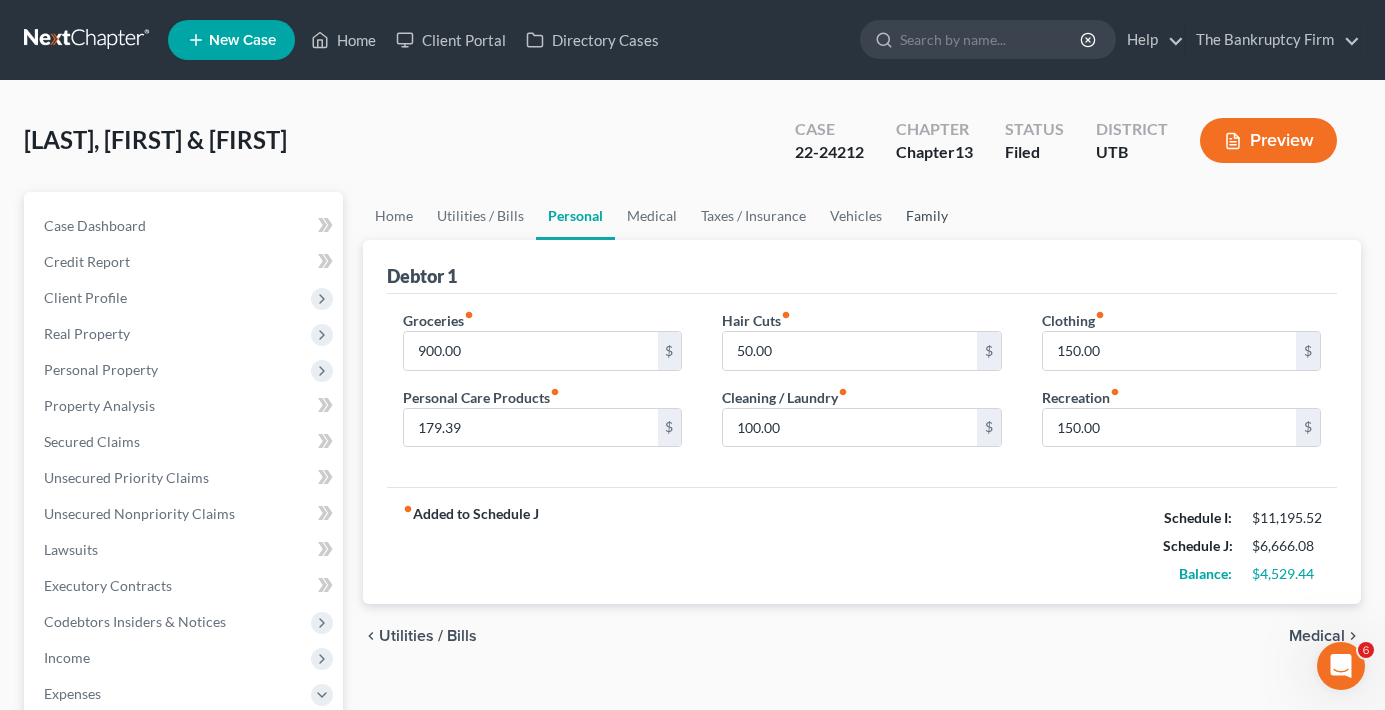 click on "Family" at bounding box center (927, 216) 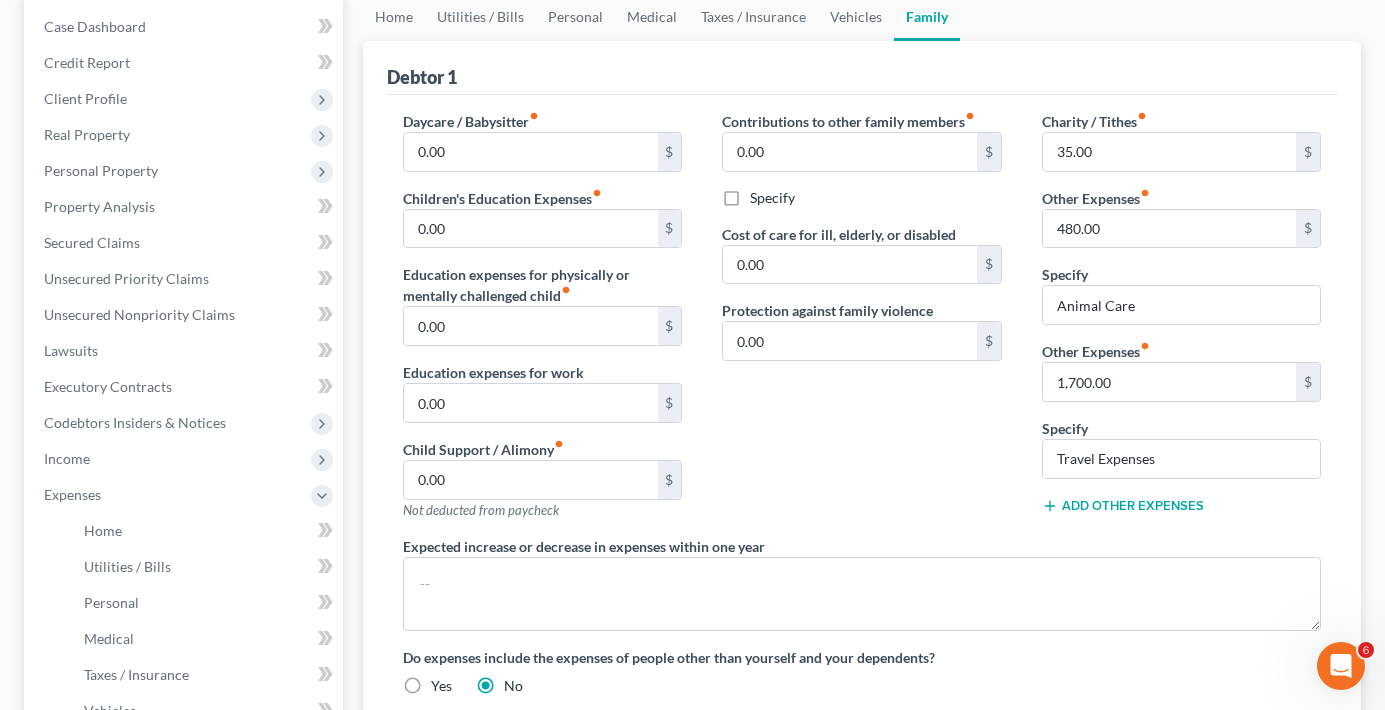 scroll, scrollTop: 200, scrollLeft: 0, axis: vertical 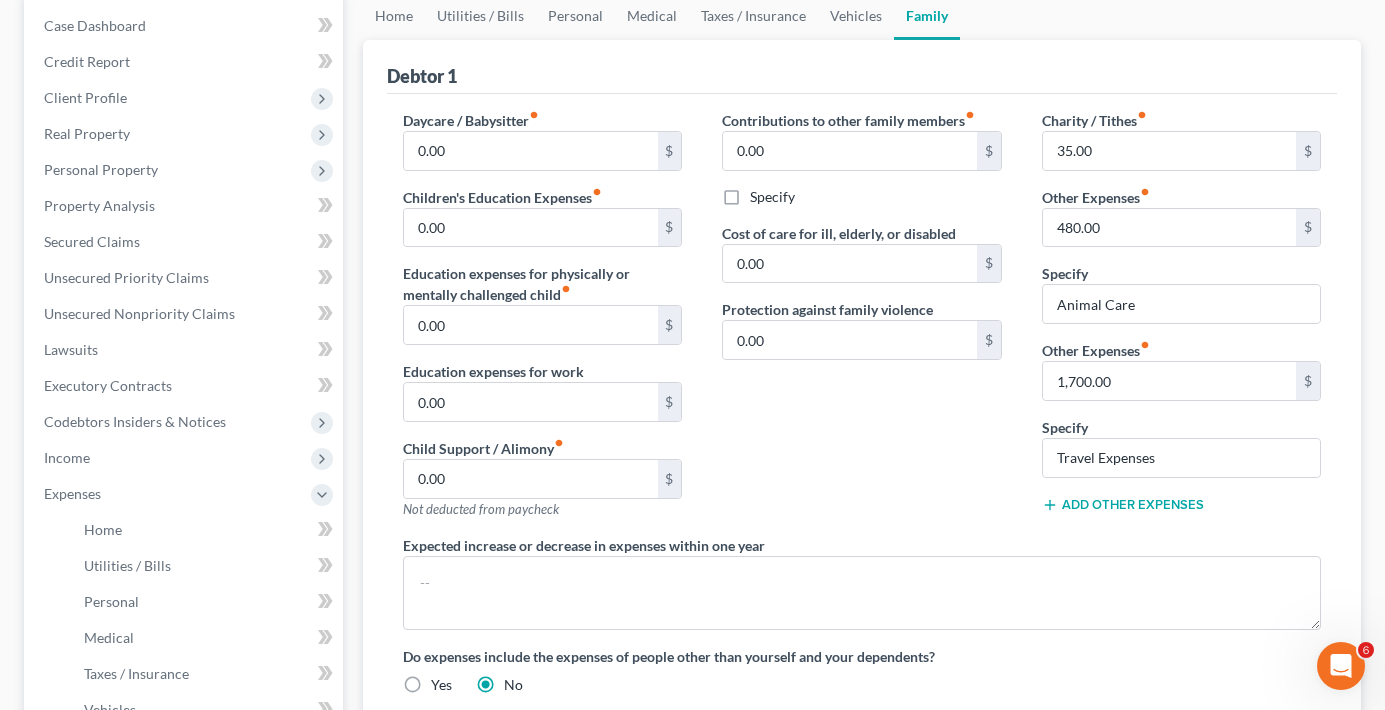 click on "Add Other Expenses" at bounding box center [1181, 504] 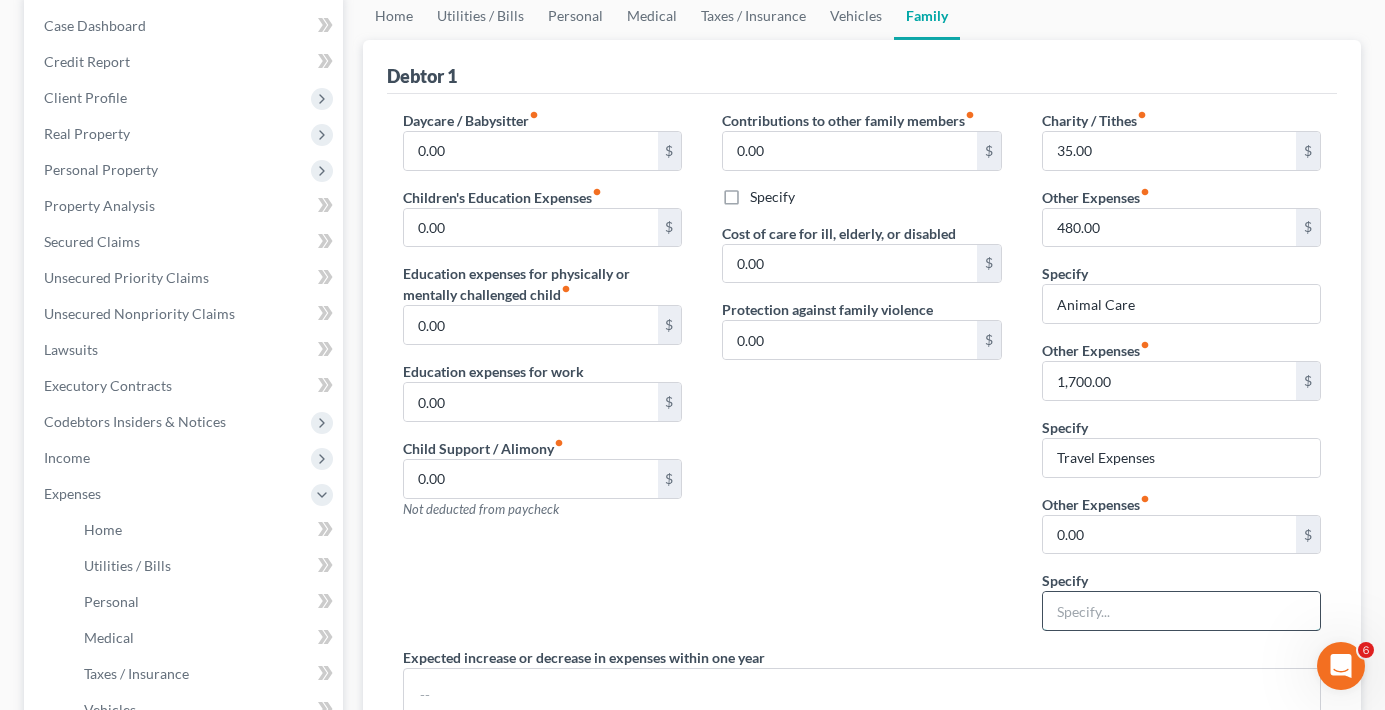 click at bounding box center (1181, 611) 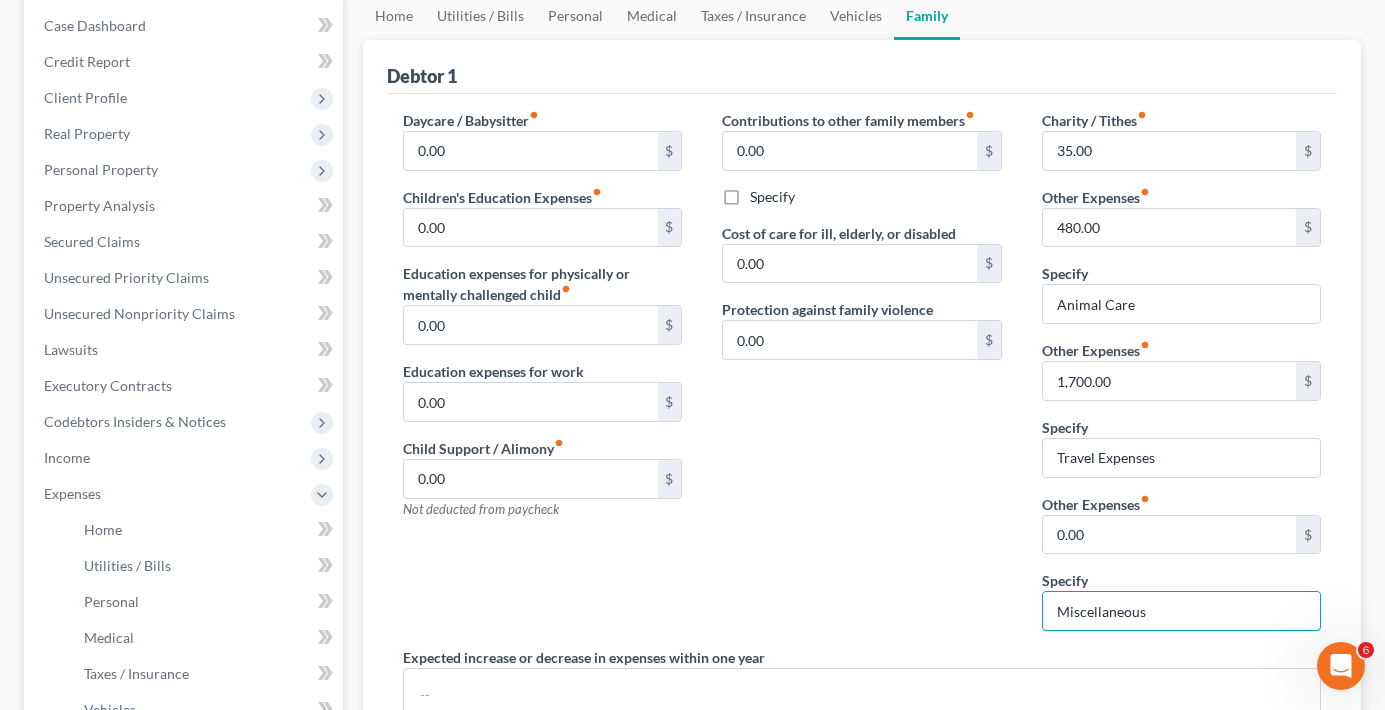 type on "Miscellaneous" 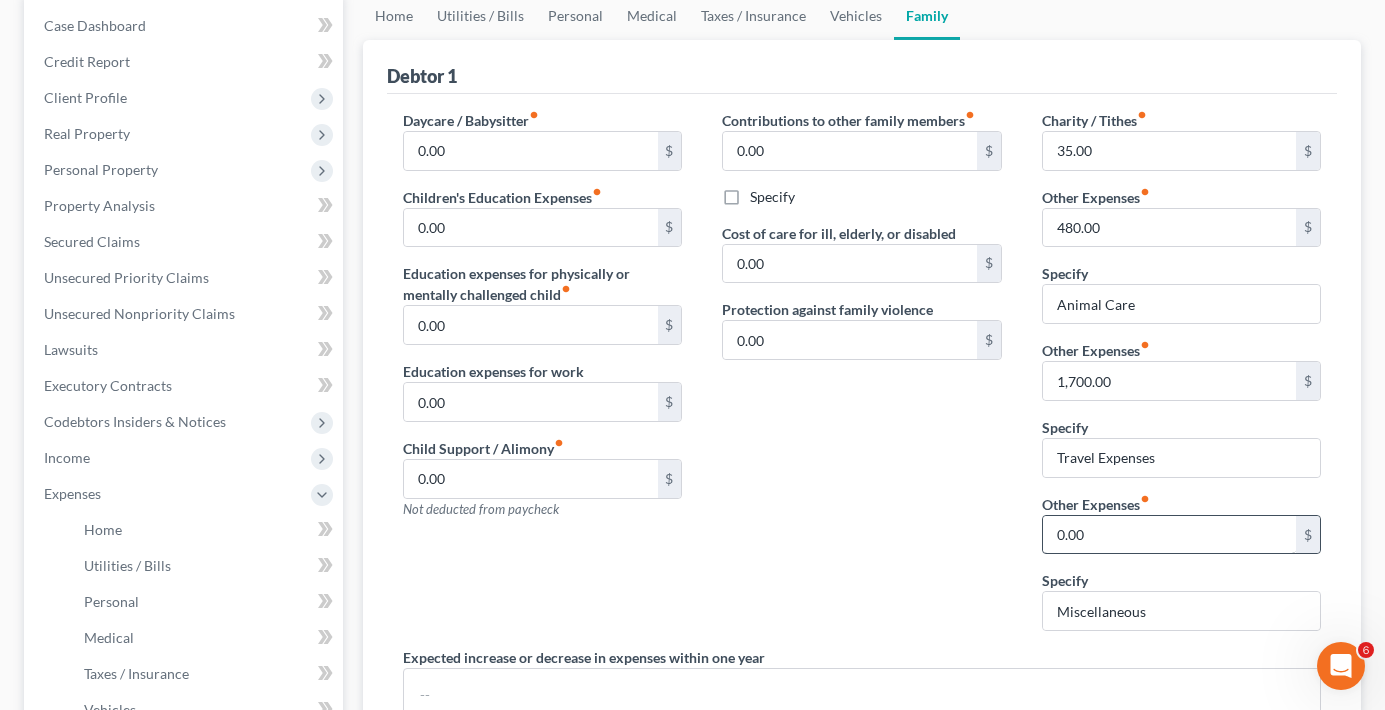drag, startPoint x: 1133, startPoint y: 558, endPoint x: 1133, endPoint y: 541, distance: 17 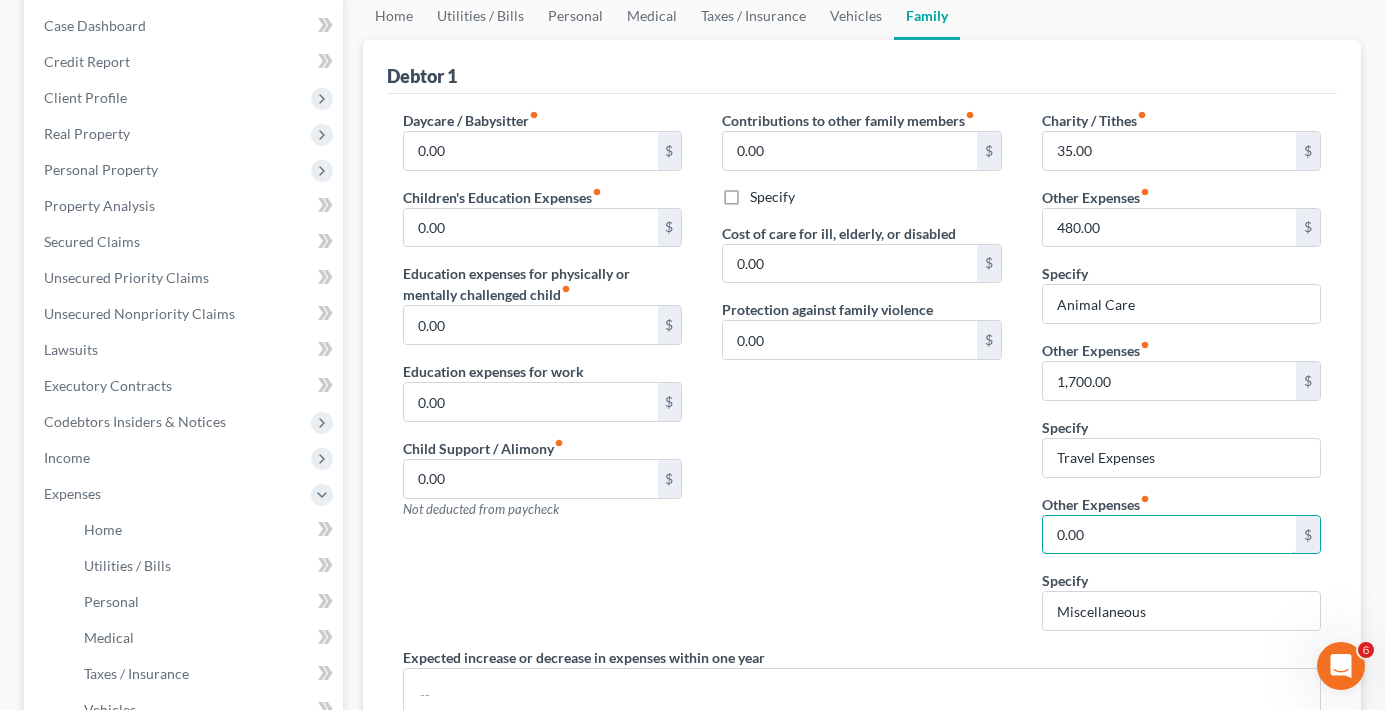 paste on "3150.44" 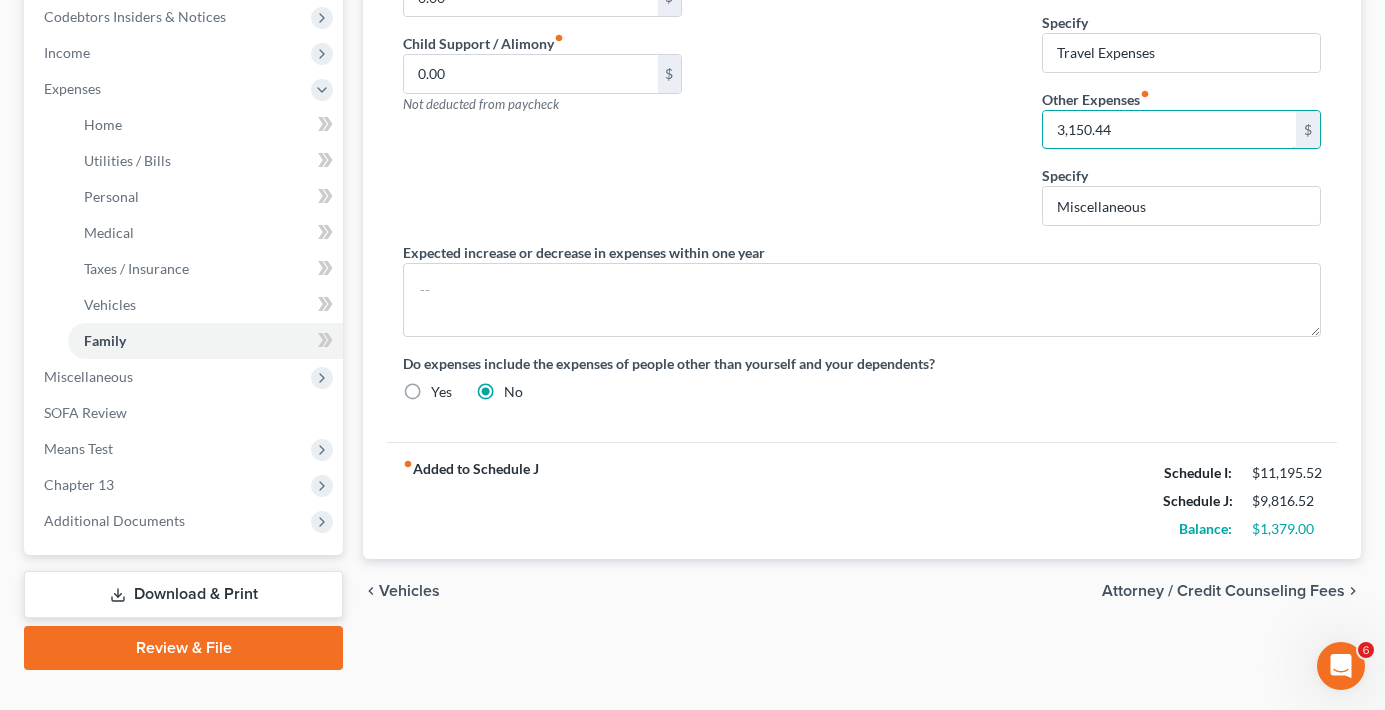 scroll, scrollTop: 541, scrollLeft: 0, axis: vertical 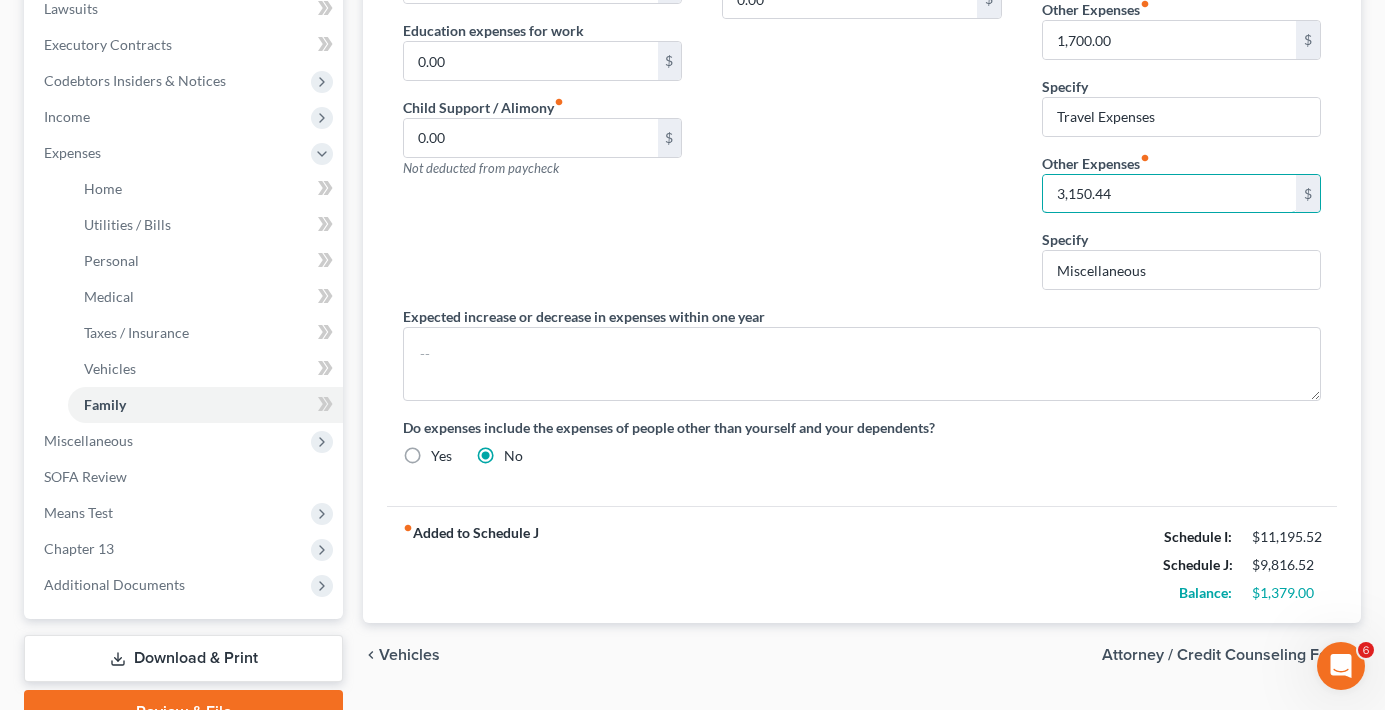 type on "3,150.44" 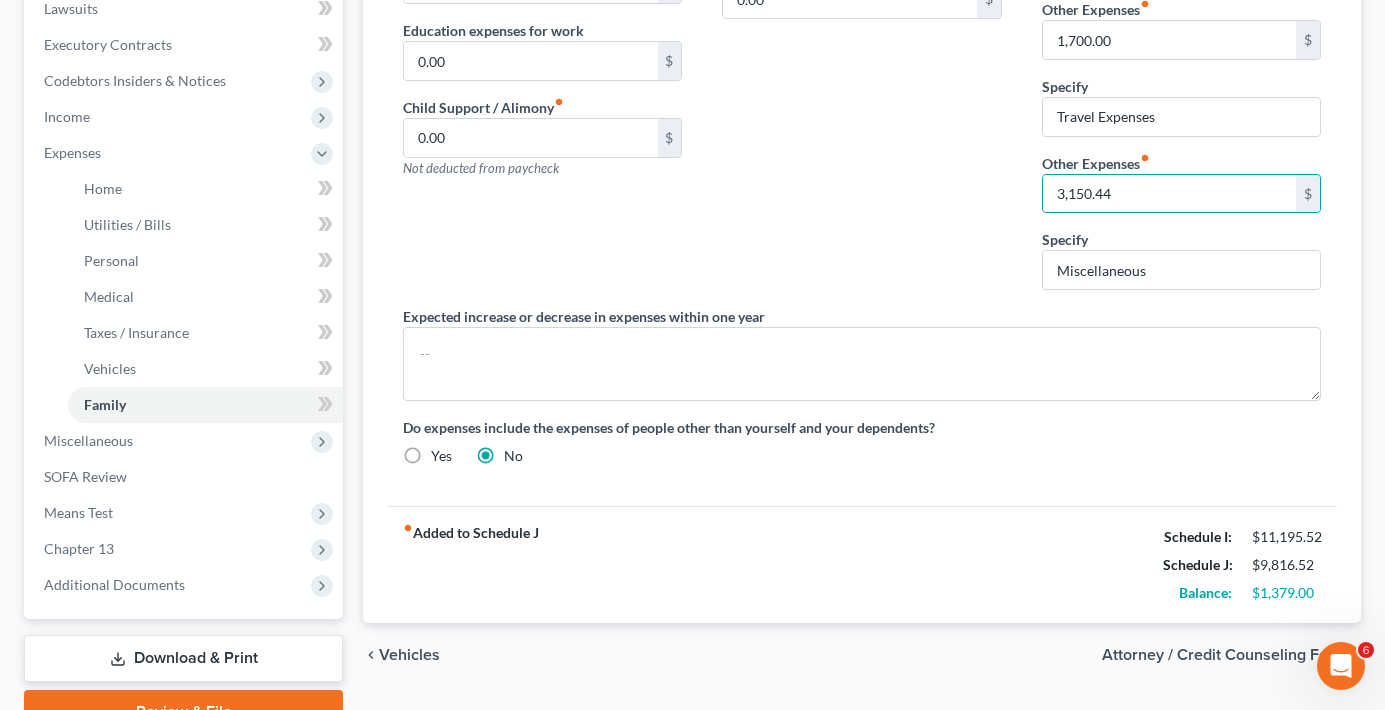 click on "Download & Print" at bounding box center [183, 658] 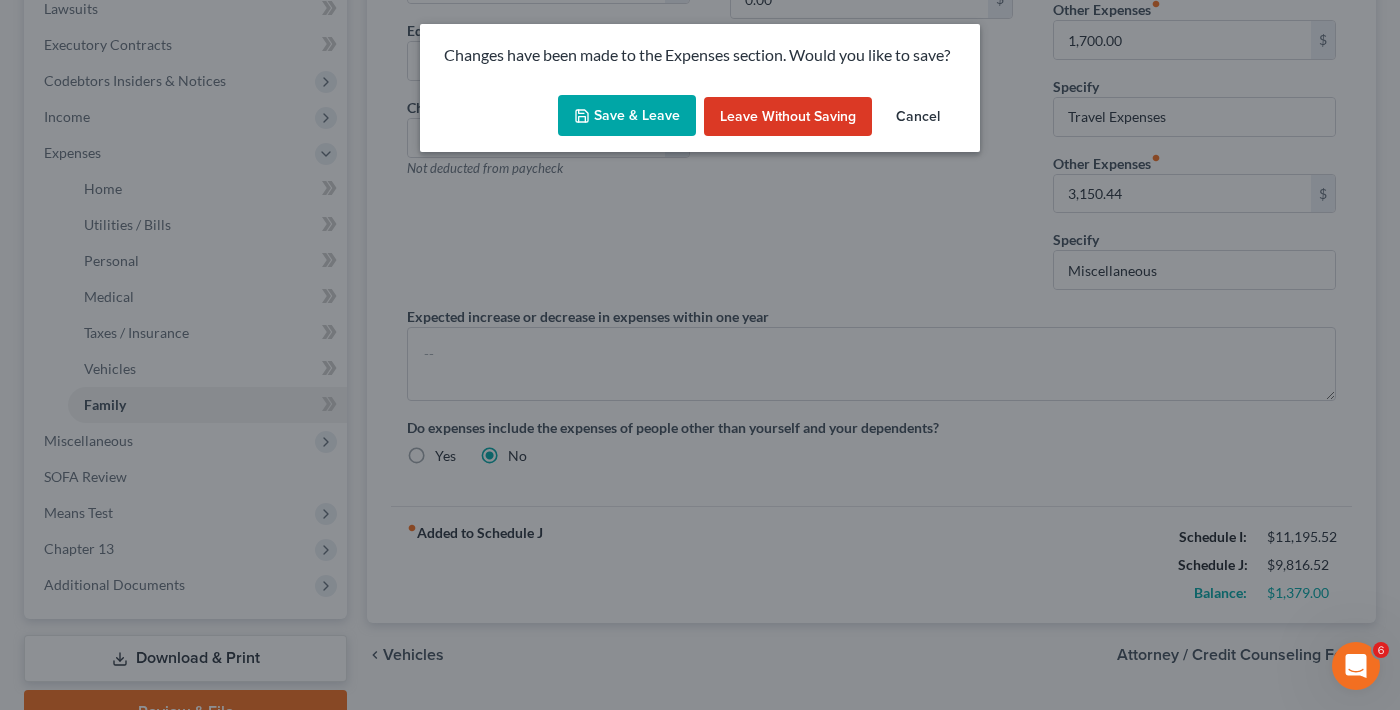click on "Save & Leave" at bounding box center [627, 116] 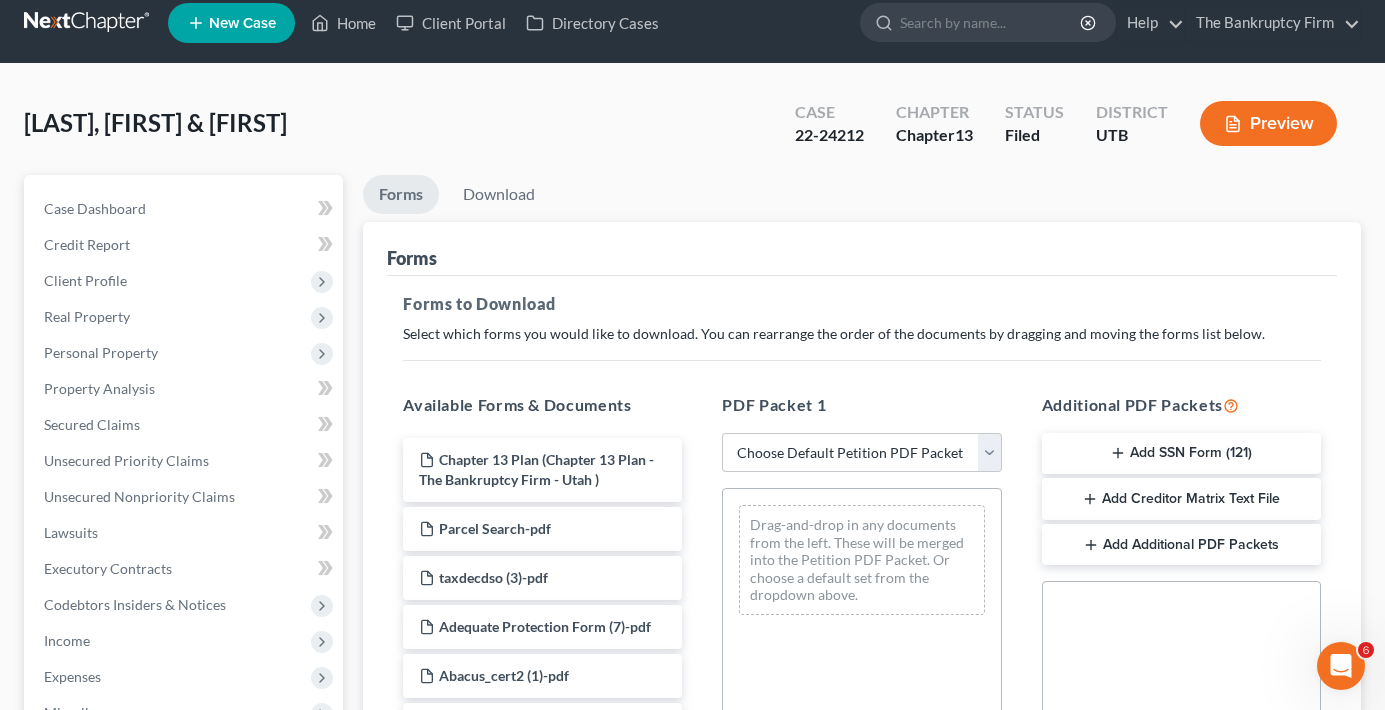 scroll, scrollTop: 0, scrollLeft: 0, axis: both 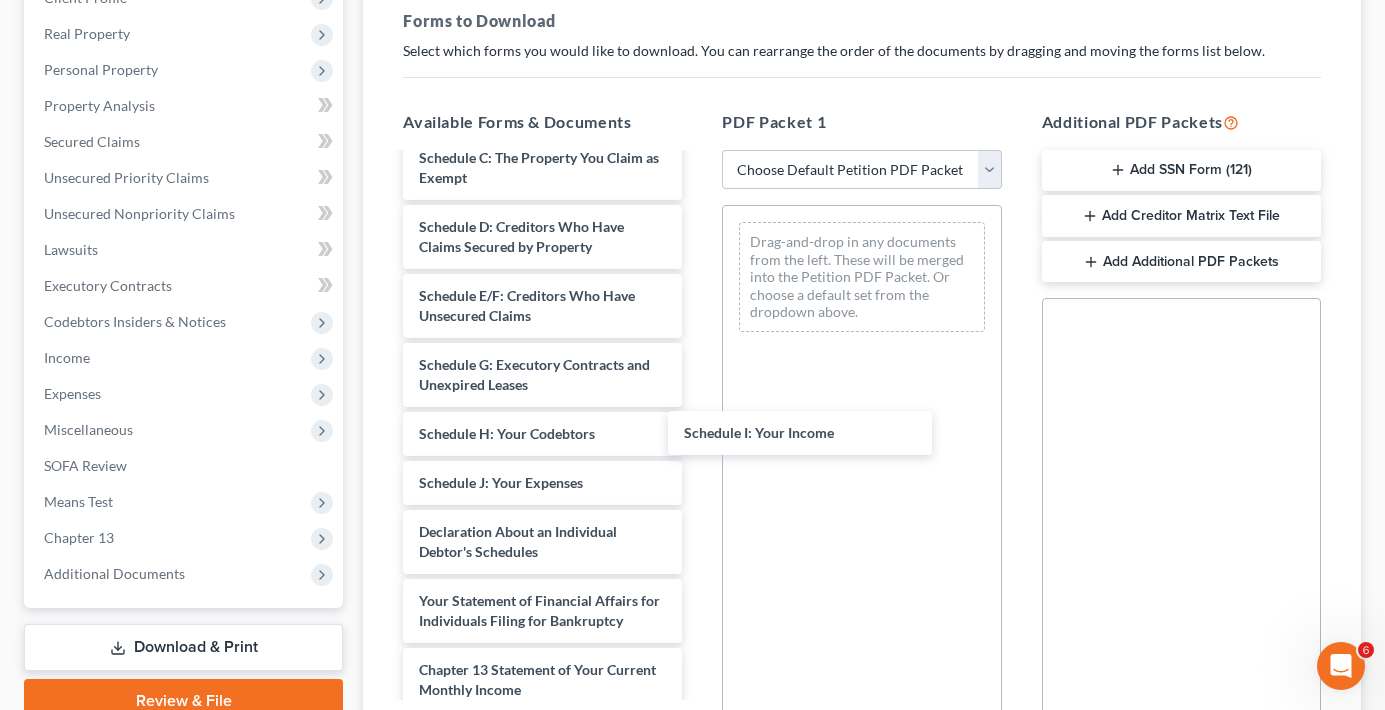 click on "Schedule I: Your Income Chapter 13 Plan (Chapter 13 Plan - The Bankruptcy Firm - Utah ) Parcel Search-pdf taxdecdso (3)-pdf Adequate Protection Form (7)-pdf Abacus_cert2 (1)-pdf Abacus_cert (7)-pdf Voluntary Petition for Individuals Filing for Bankruptcy Summary of Your Assets and Liabilities Schedule A/B: Property Schedule C: The Property You Claim as Exempt Schedule D: Creditors Who Have Claims Secured by Property Schedule E/F: Creditors Who Have Unsecured Claims Schedule G: Executory Contracts and Unexpired Leases Schedule H: Your Codebtors Schedule I: Your Income Schedule J: Your Expenses Declaration About an Individual Debtor's Schedules Your Statement of Financial Affairs for Individuals Filing for Bankruptcy Chapter 13 Statement of Your Current Monthly Income Chapter 13 Calculation of Your Disposable Income Creditor Matrix Verification of Creditor Matrix Notice Required by 11 U.S.C. § 342(b) for Individuals Filing for Bankruptcy Attorney's Disclosure of Compensation" at bounding box center [542, 326] 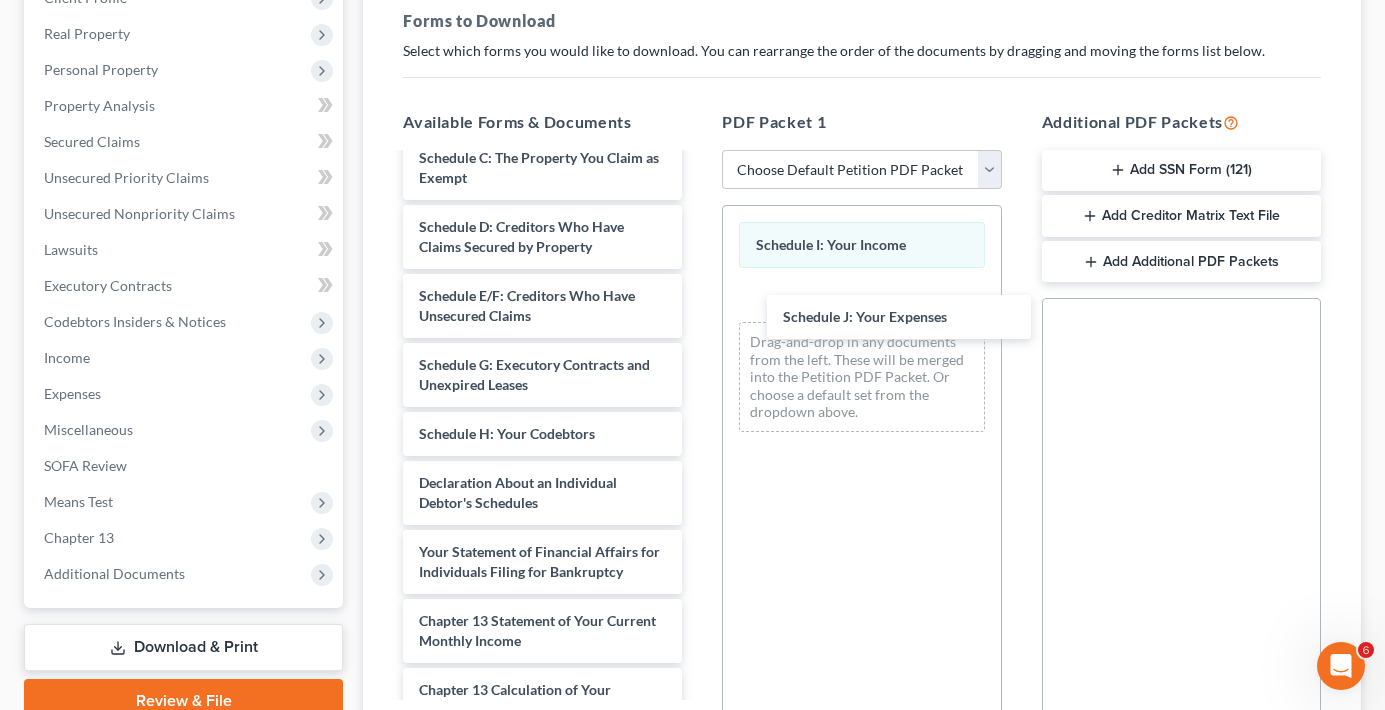 drag, startPoint x: 515, startPoint y: 513, endPoint x: 698, endPoint y: 432, distance: 200.12495 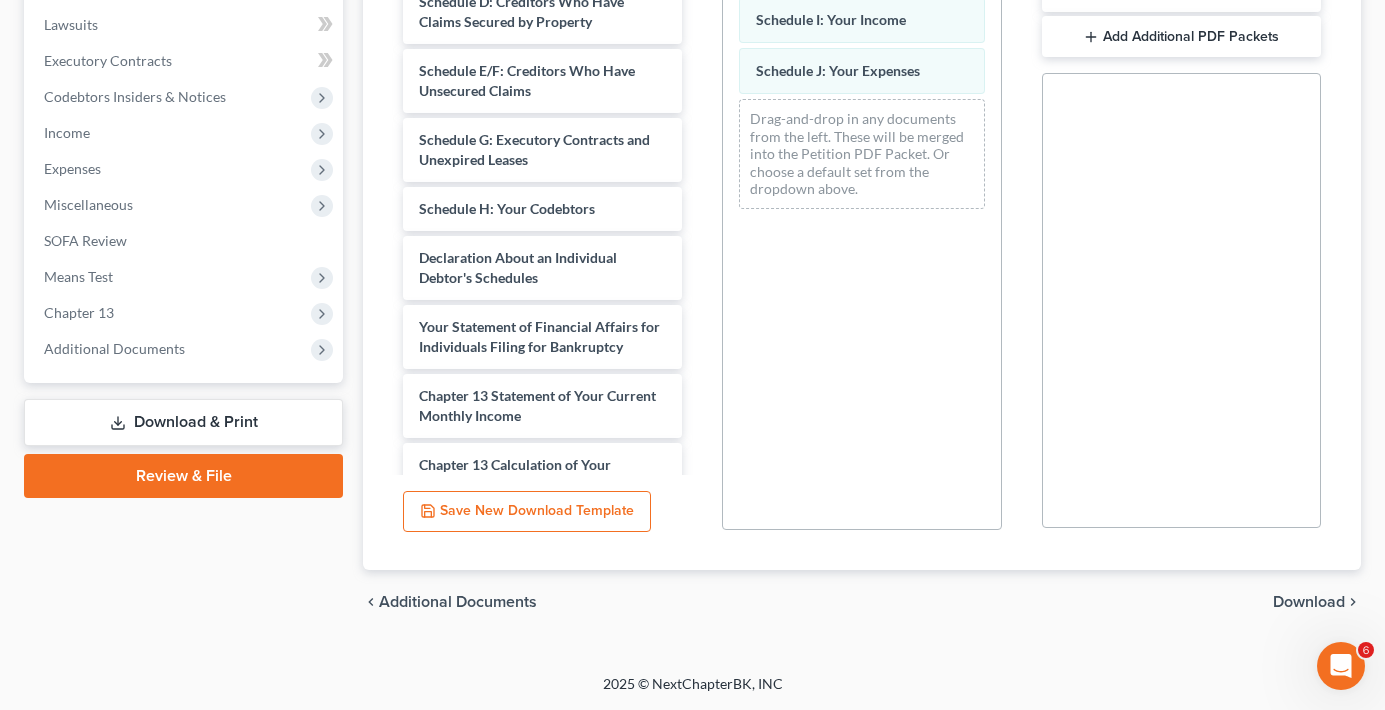 click on "Download" at bounding box center (1309, 602) 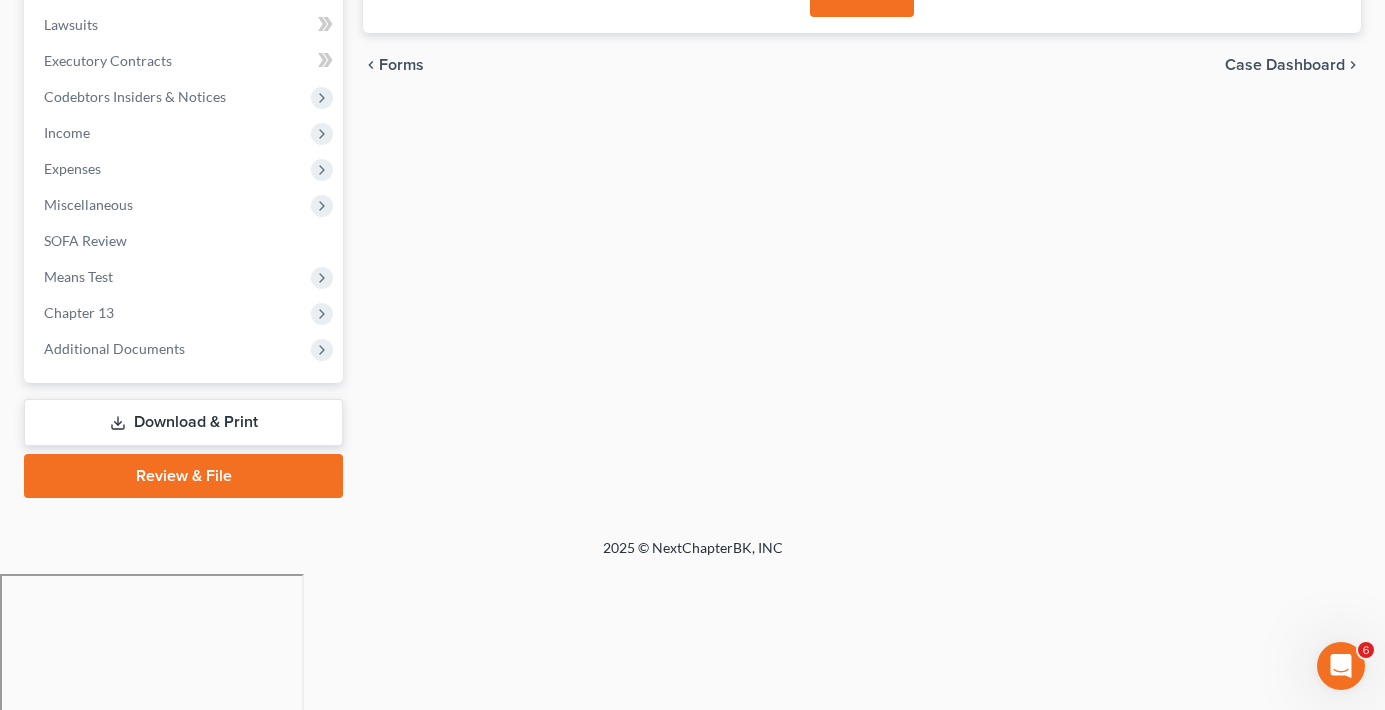 scroll, scrollTop: 389, scrollLeft: 0, axis: vertical 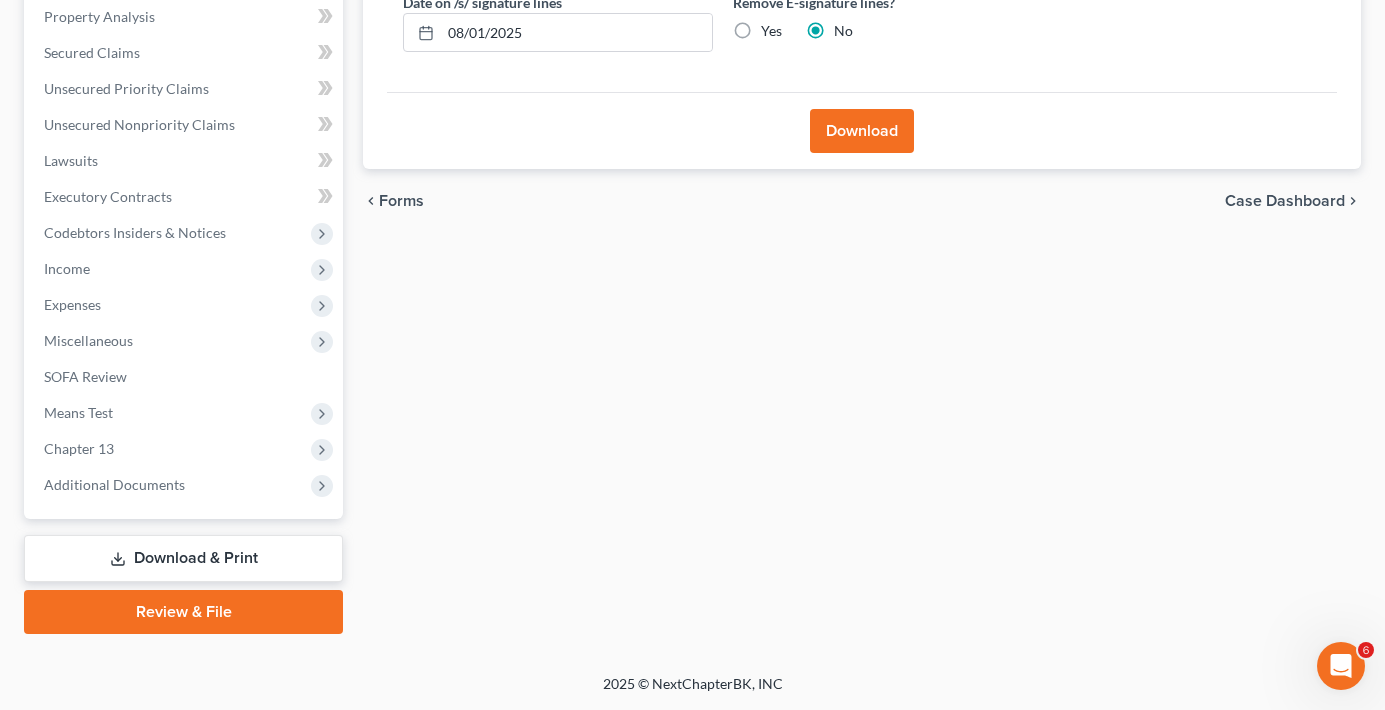 click on "Download" at bounding box center (862, 131) 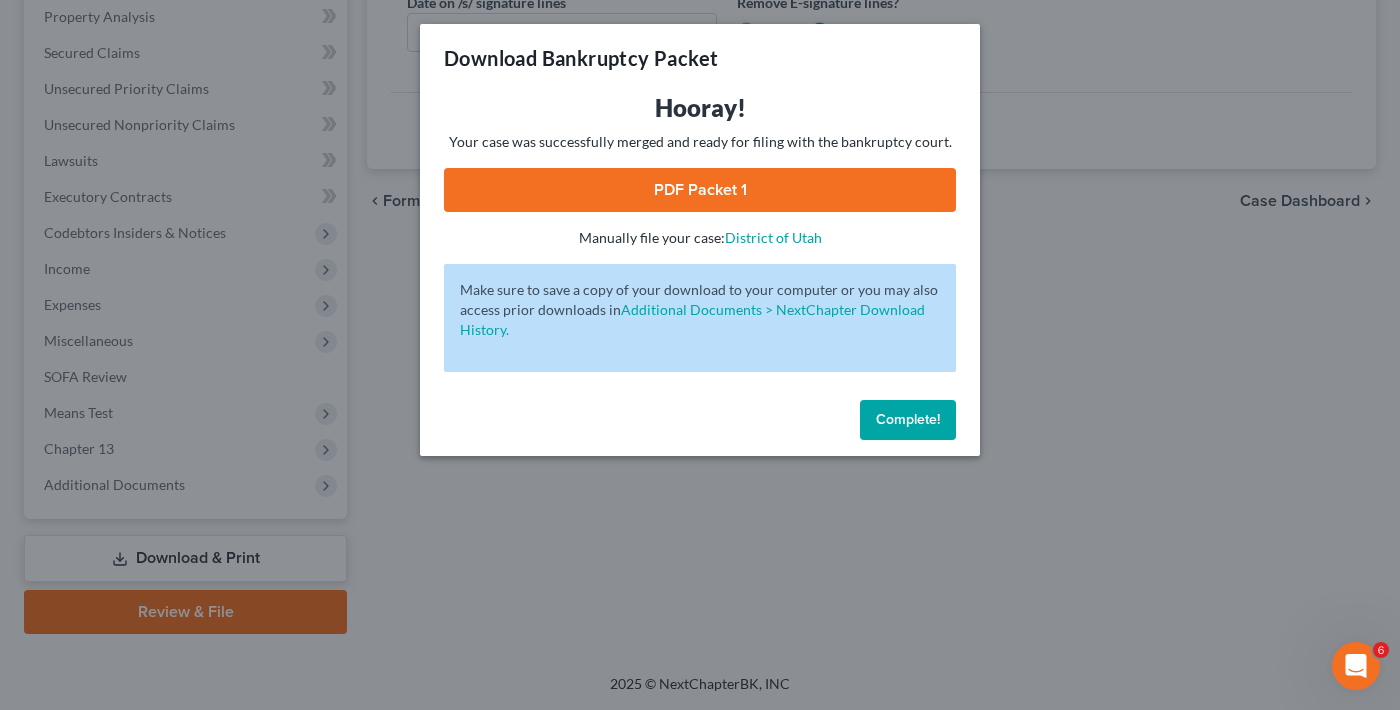 click on "Hooray!" at bounding box center [700, 108] 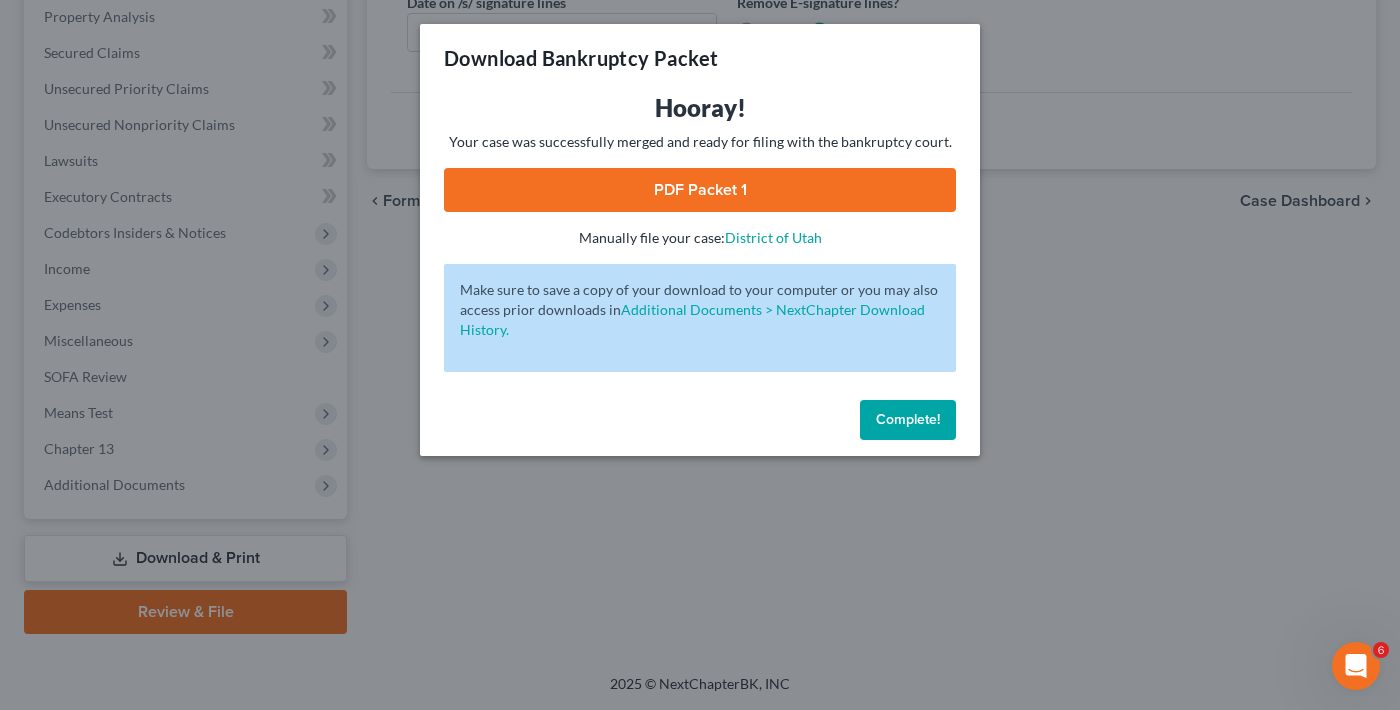 click on "Complete!" at bounding box center (700, 424) 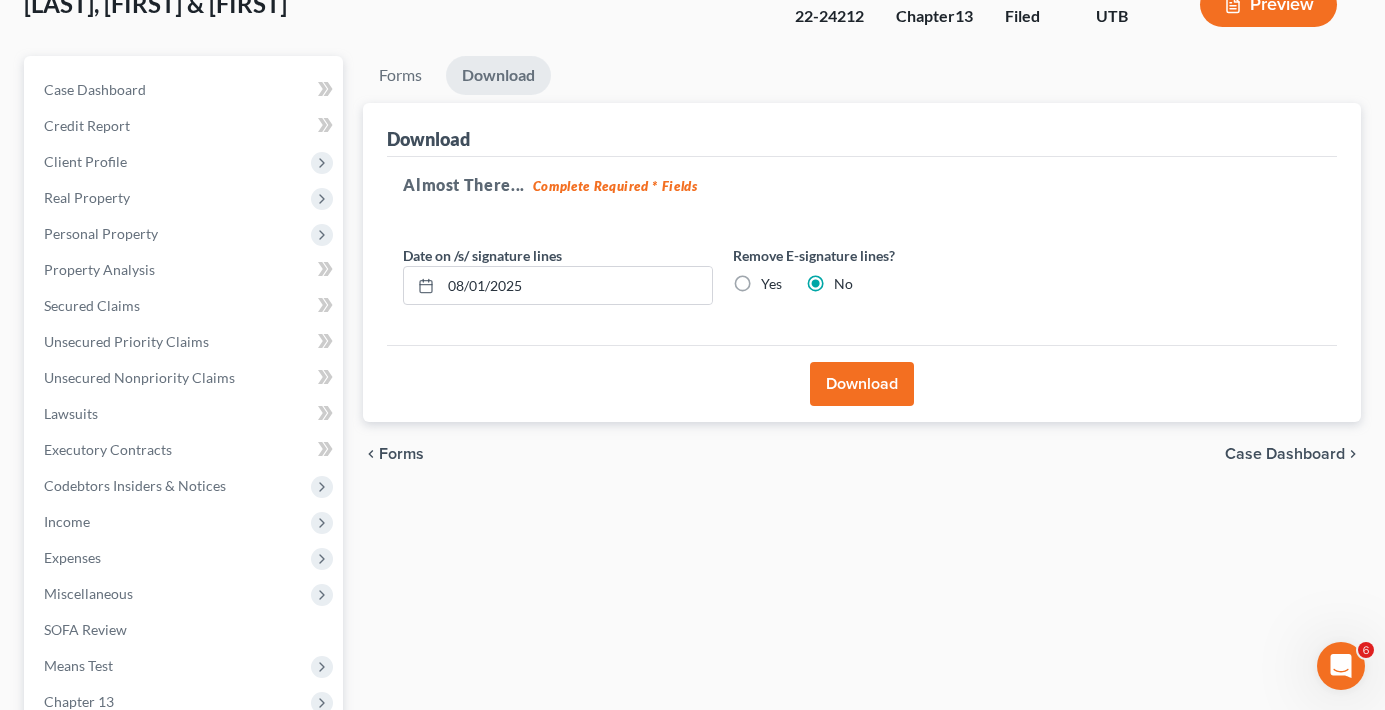 scroll, scrollTop: 0, scrollLeft: 0, axis: both 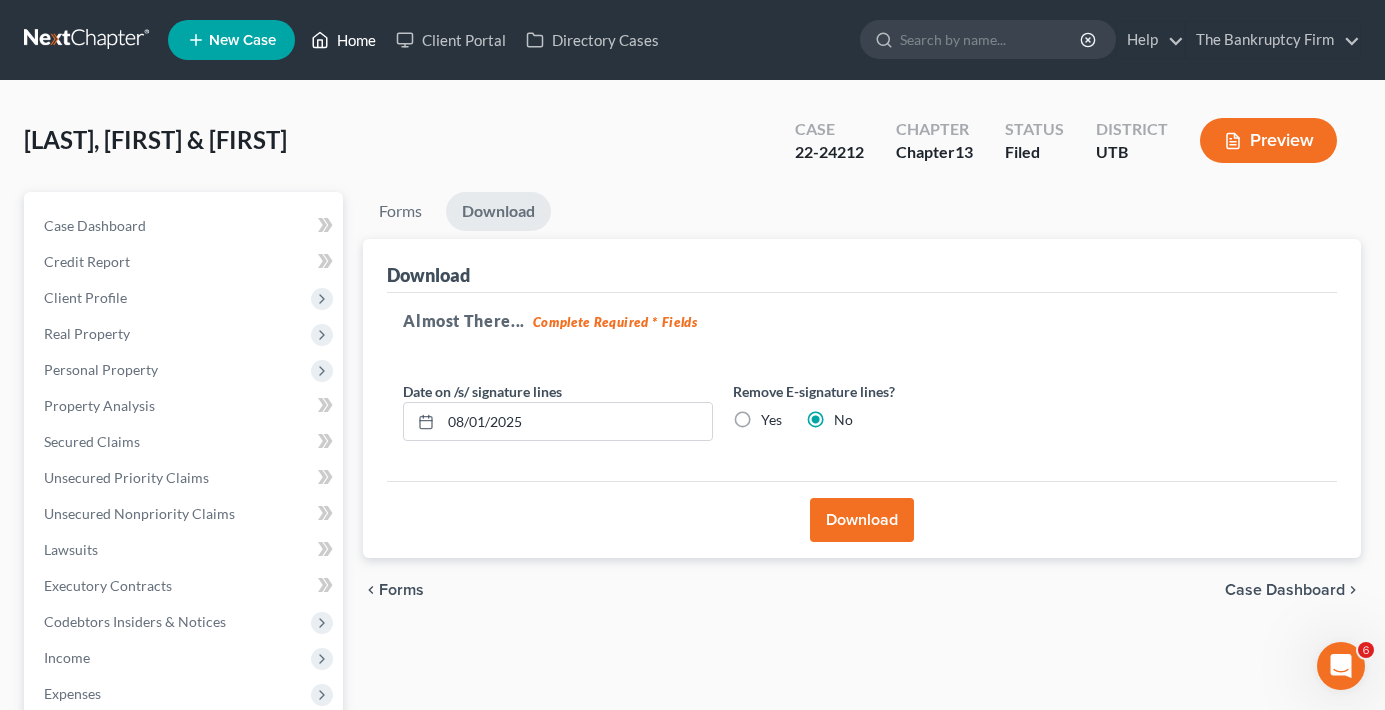click on "Home" at bounding box center [343, 40] 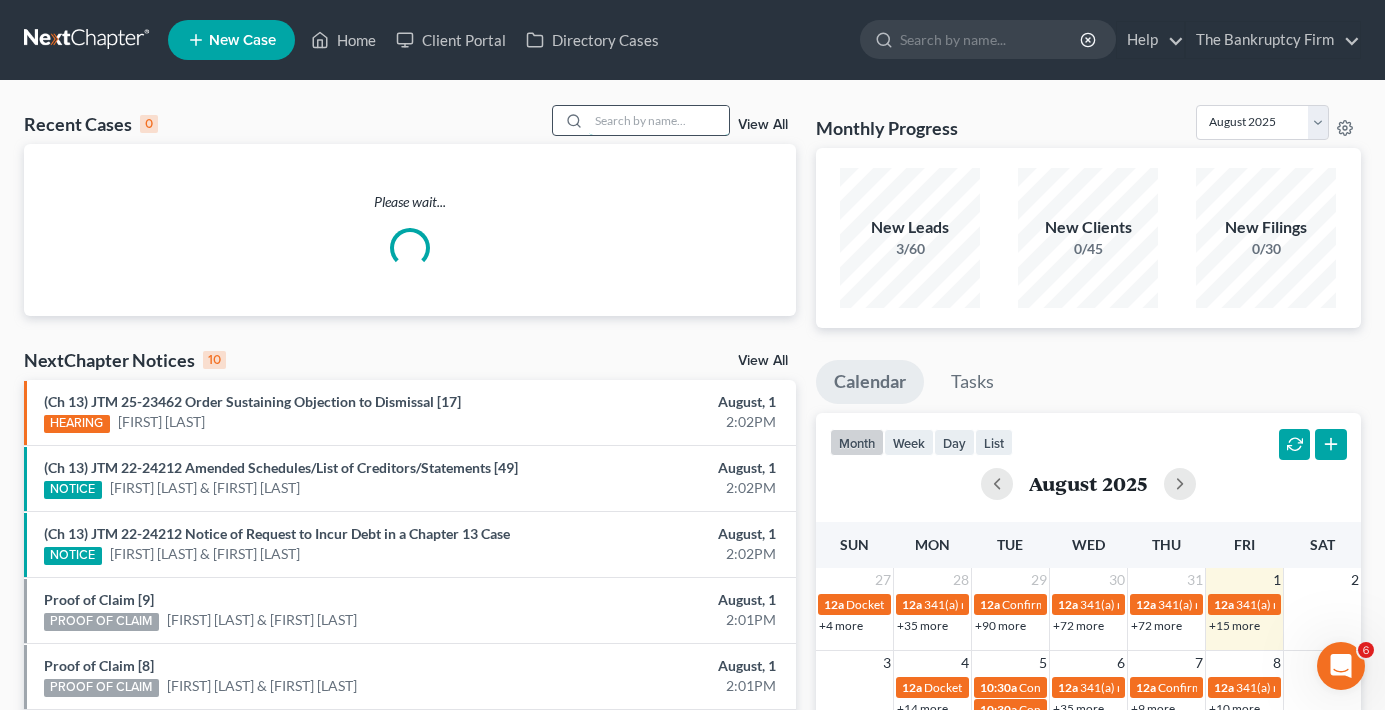 click at bounding box center (659, 120) 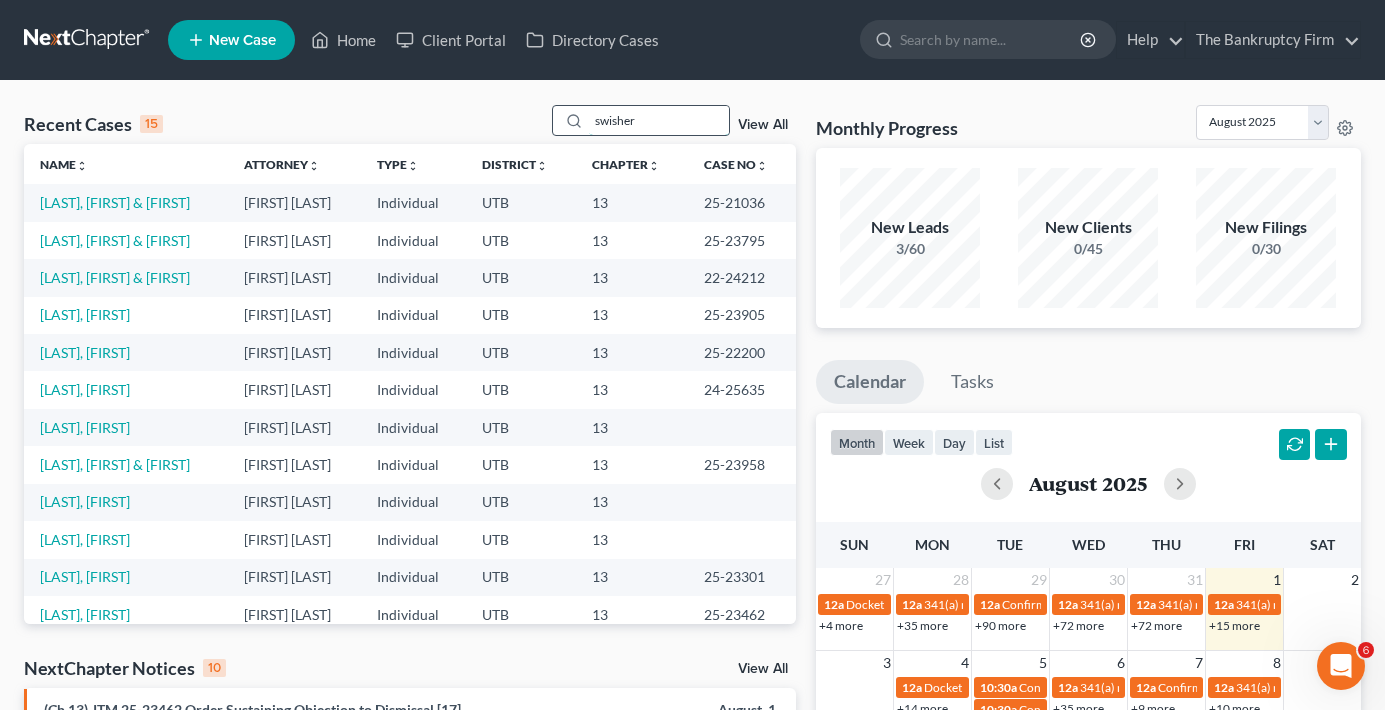 type on "swisher" 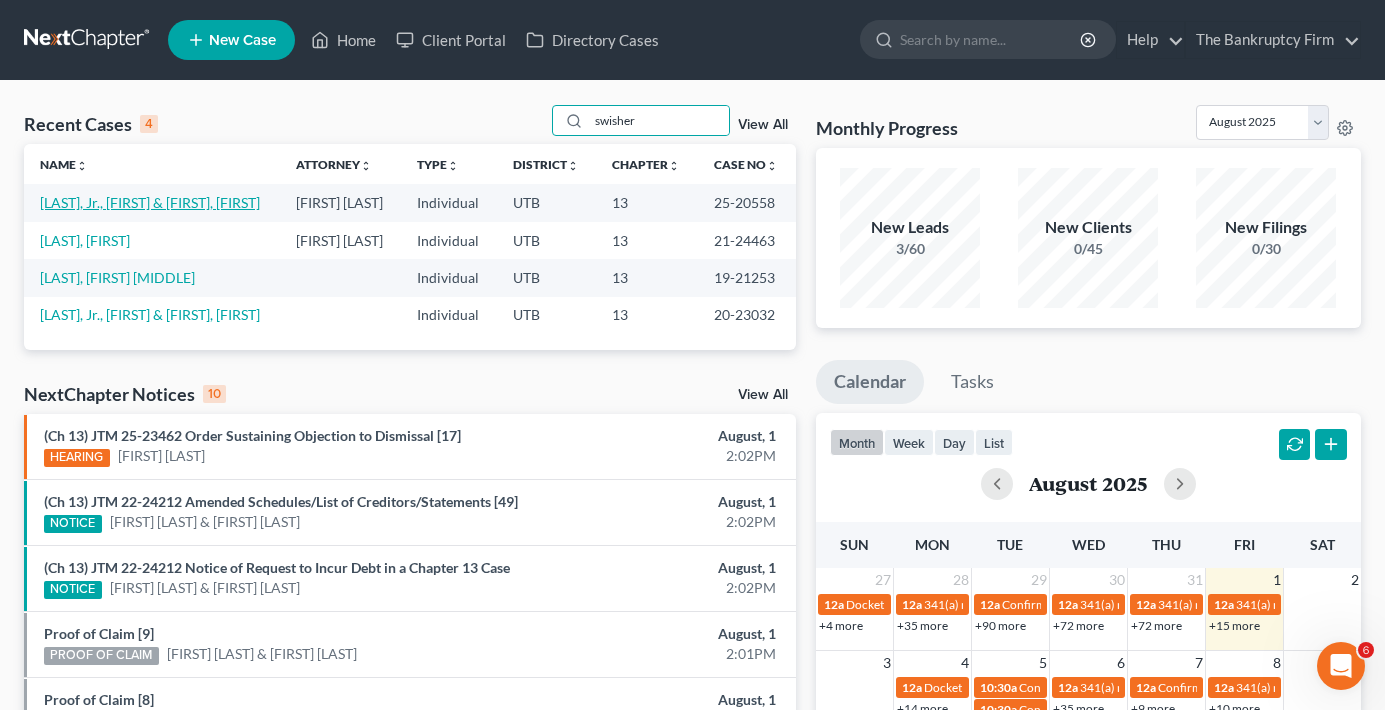 click on "[LAST], Jr., [FIRST] & [FIRST], [FIRST]" at bounding box center (150, 202) 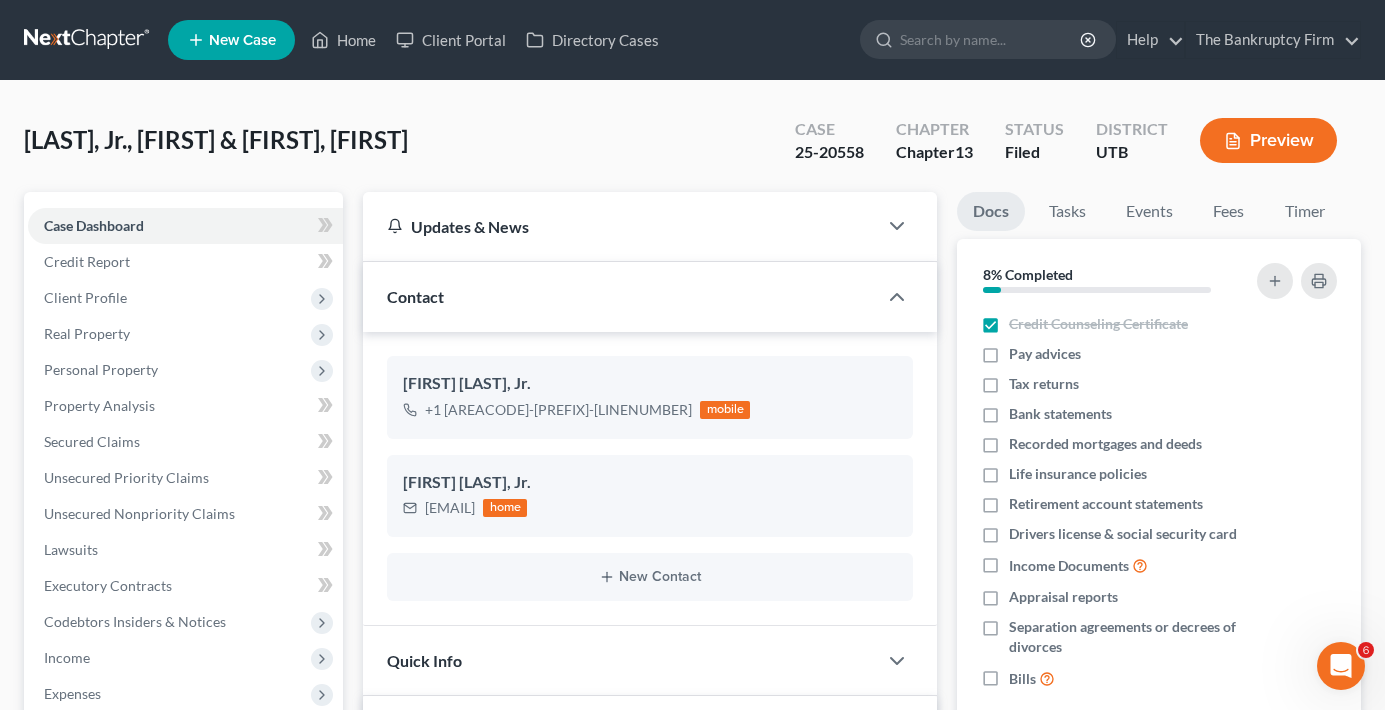 click on "[LAST], [FIRST] & [LAST], [FIRST] Upgraded Case [CASE_NUMBER] Chapter Chapter  13 Status Filed District UTB Preview" at bounding box center (692, 148) 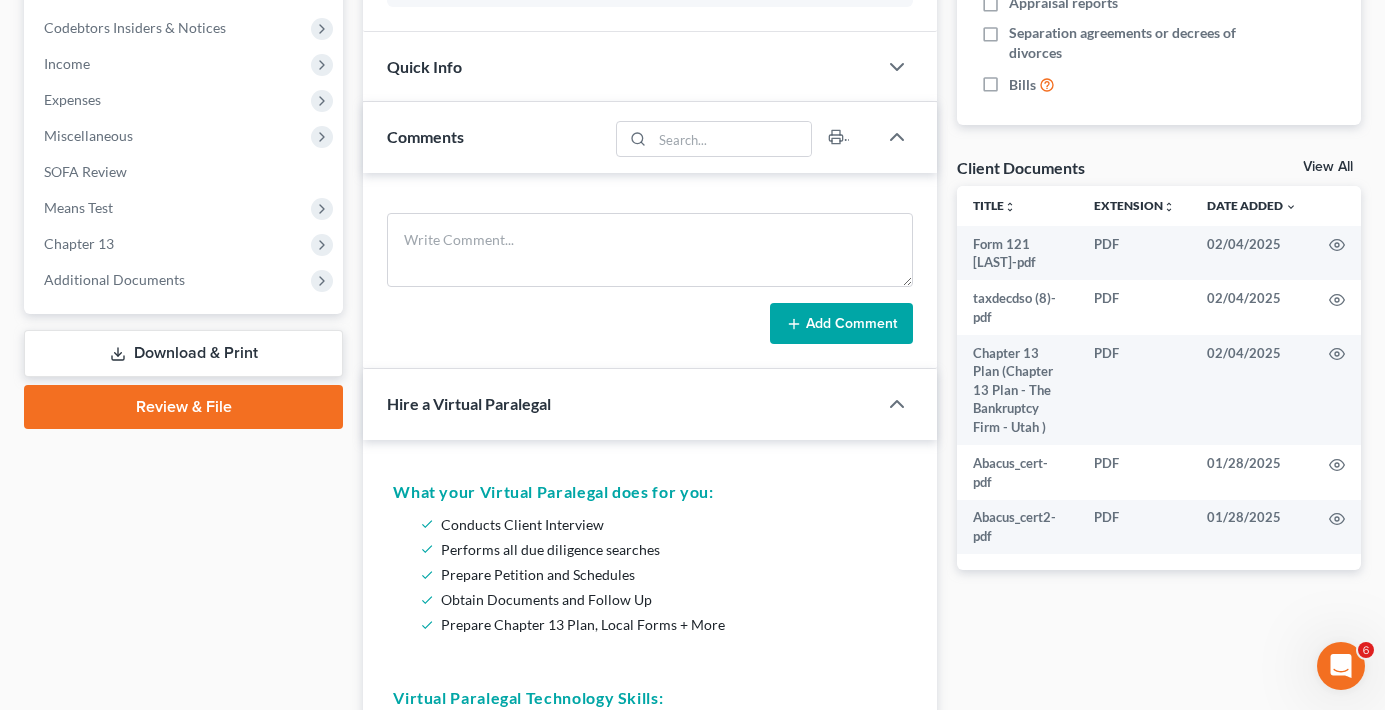 scroll, scrollTop: 600, scrollLeft: 0, axis: vertical 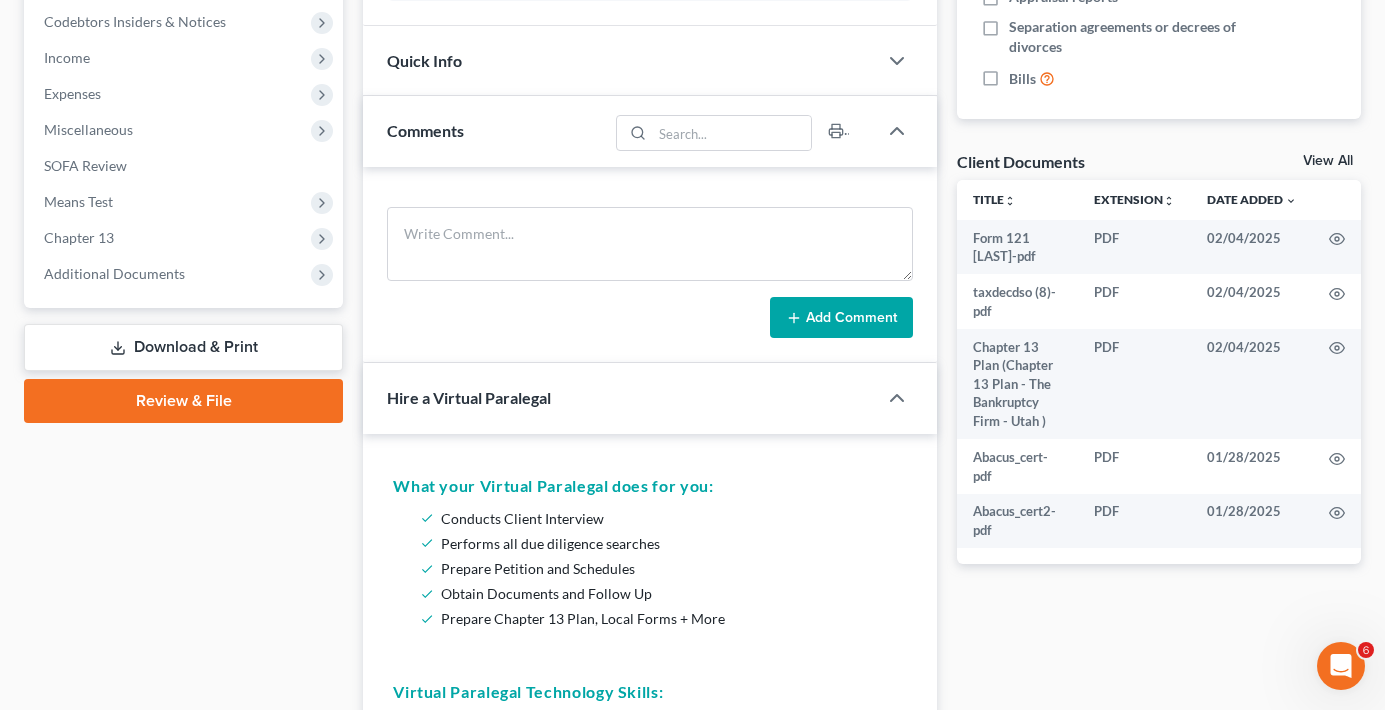 drag, startPoint x: 1310, startPoint y: 151, endPoint x: 1317, endPoint y: 159, distance: 10.630146 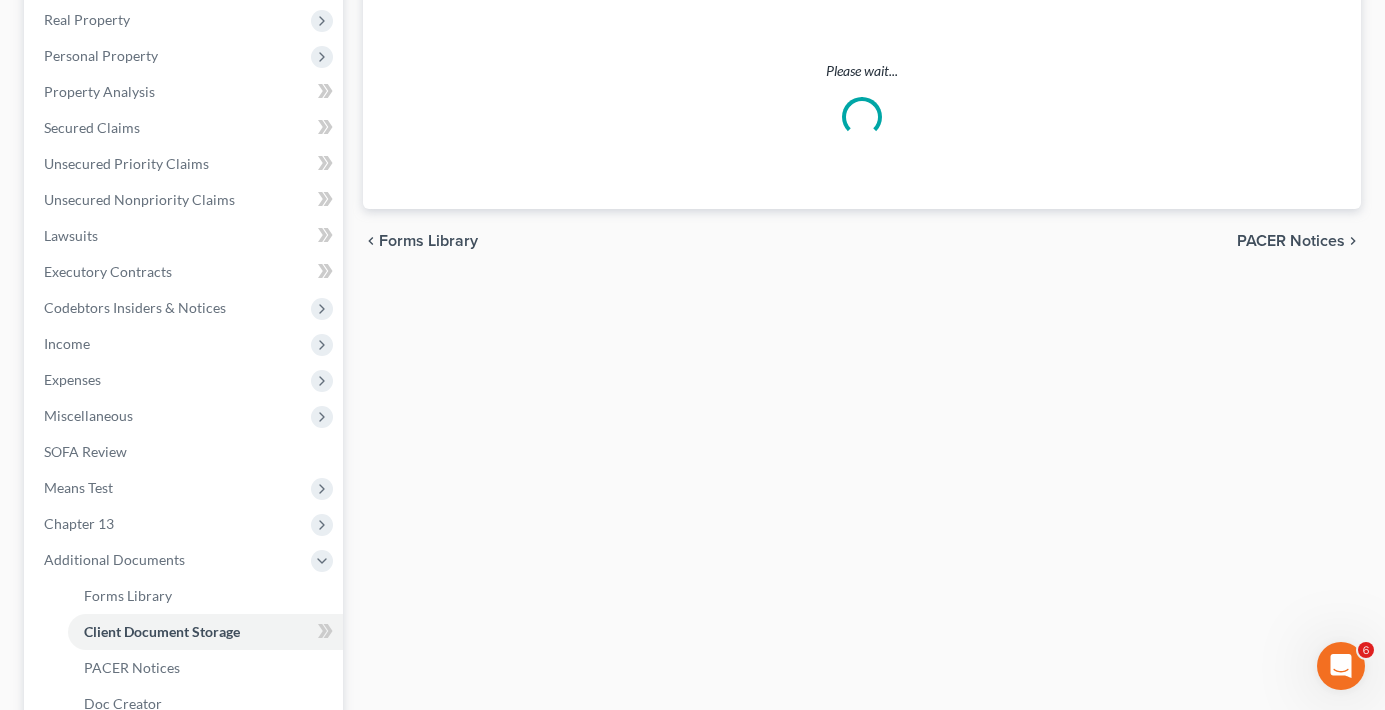 scroll, scrollTop: 46, scrollLeft: 0, axis: vertical 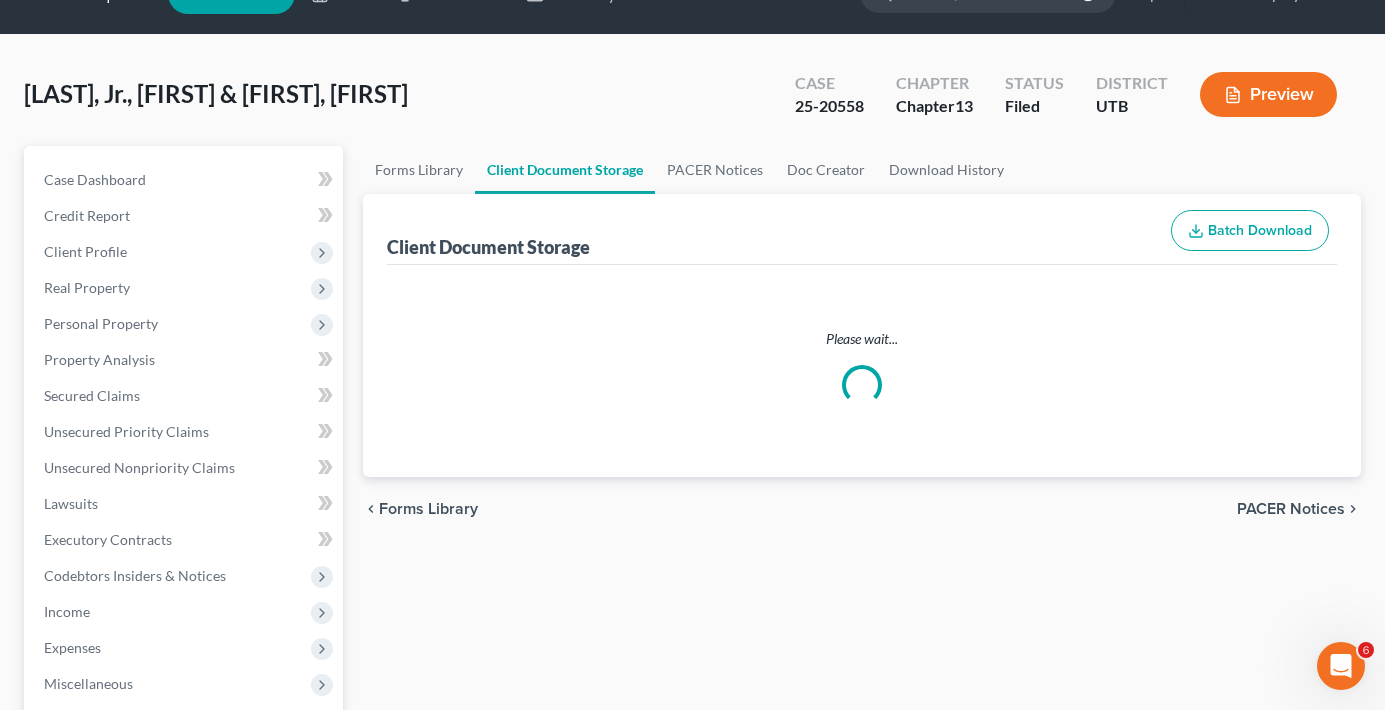 select on "30" 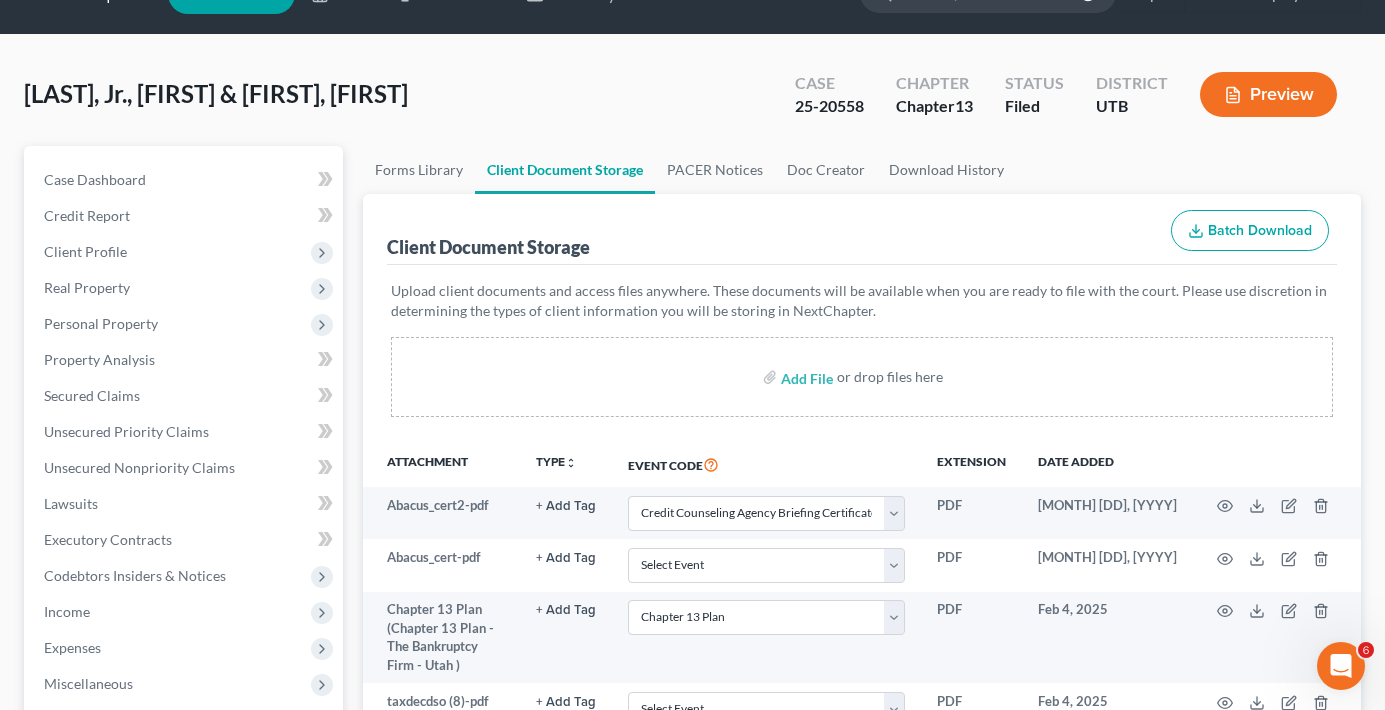 scroll, scrollTop: 0, scrollLeft: 0, axis: both 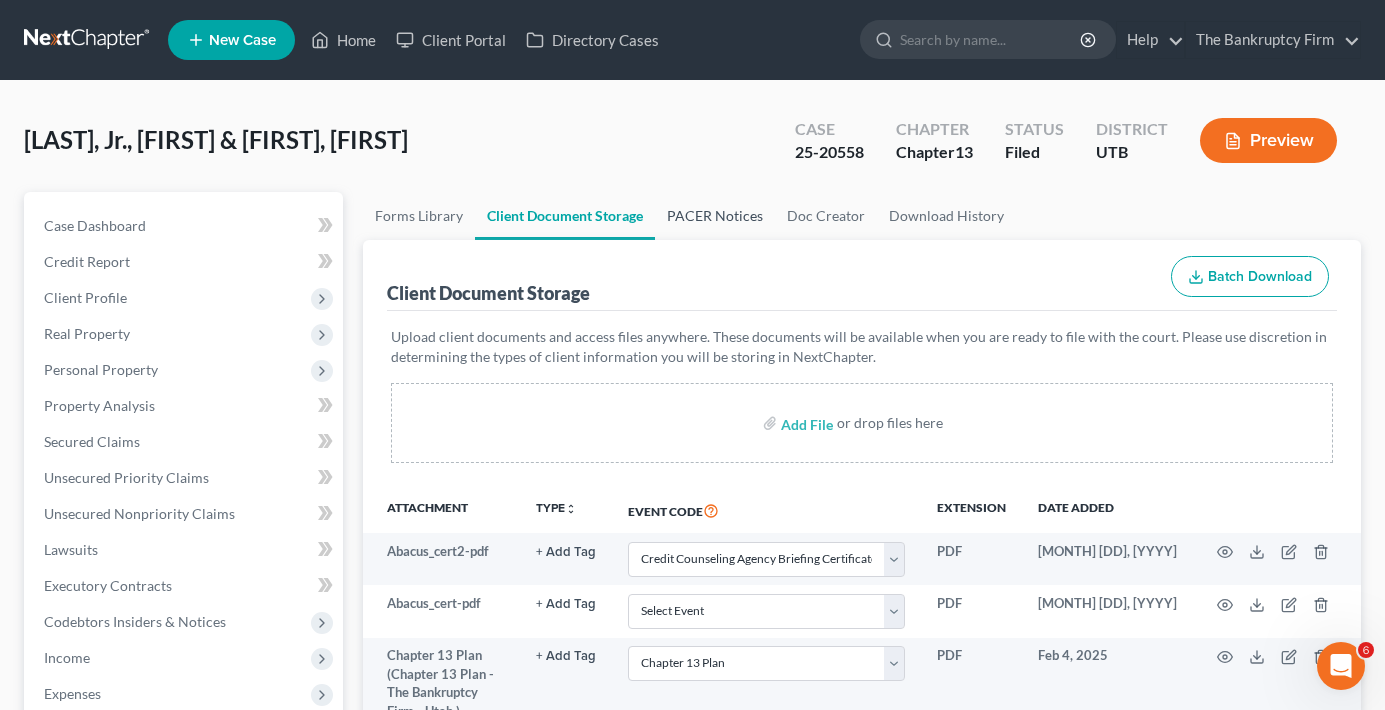 drag, startPoint x: 724, startPoint y: 207, endPoint x: 718, endPoint y: 229, distance: 22.803509 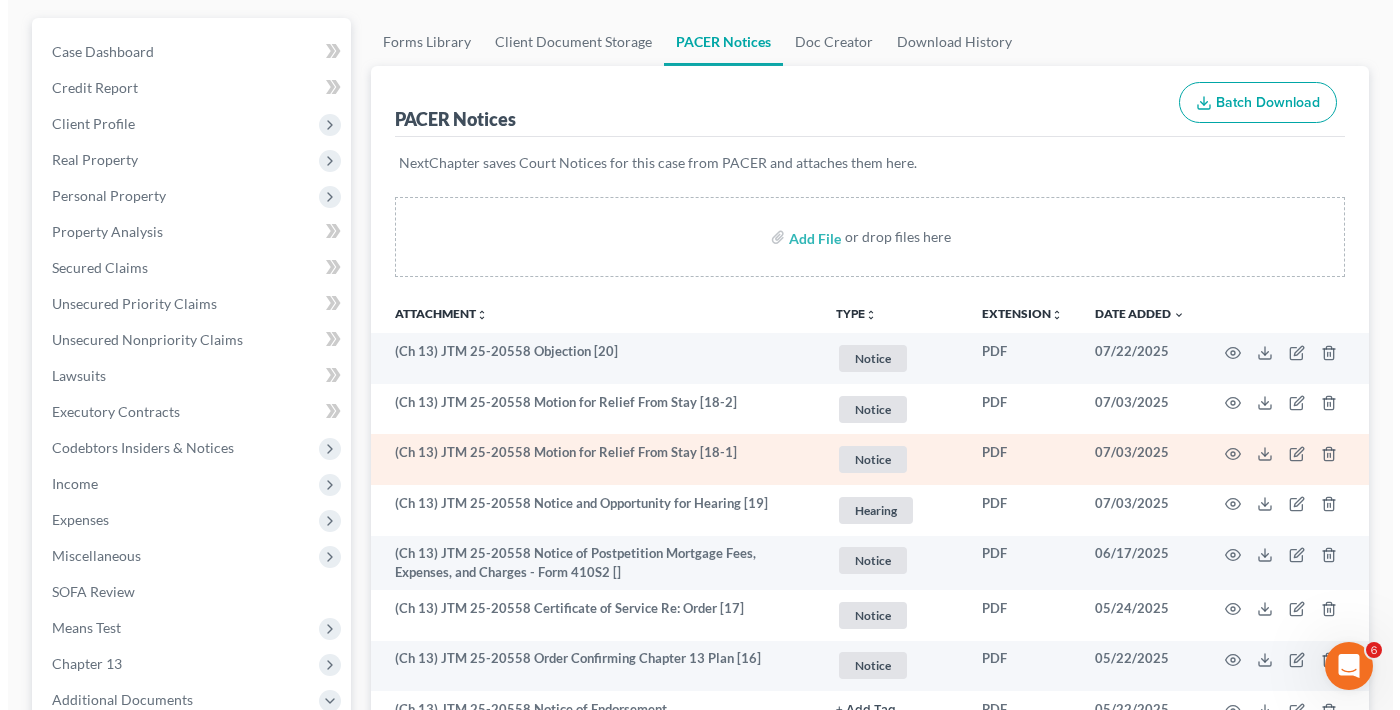 scroll, scrollTop: 200, scrollLeft: 0, axis: vertical 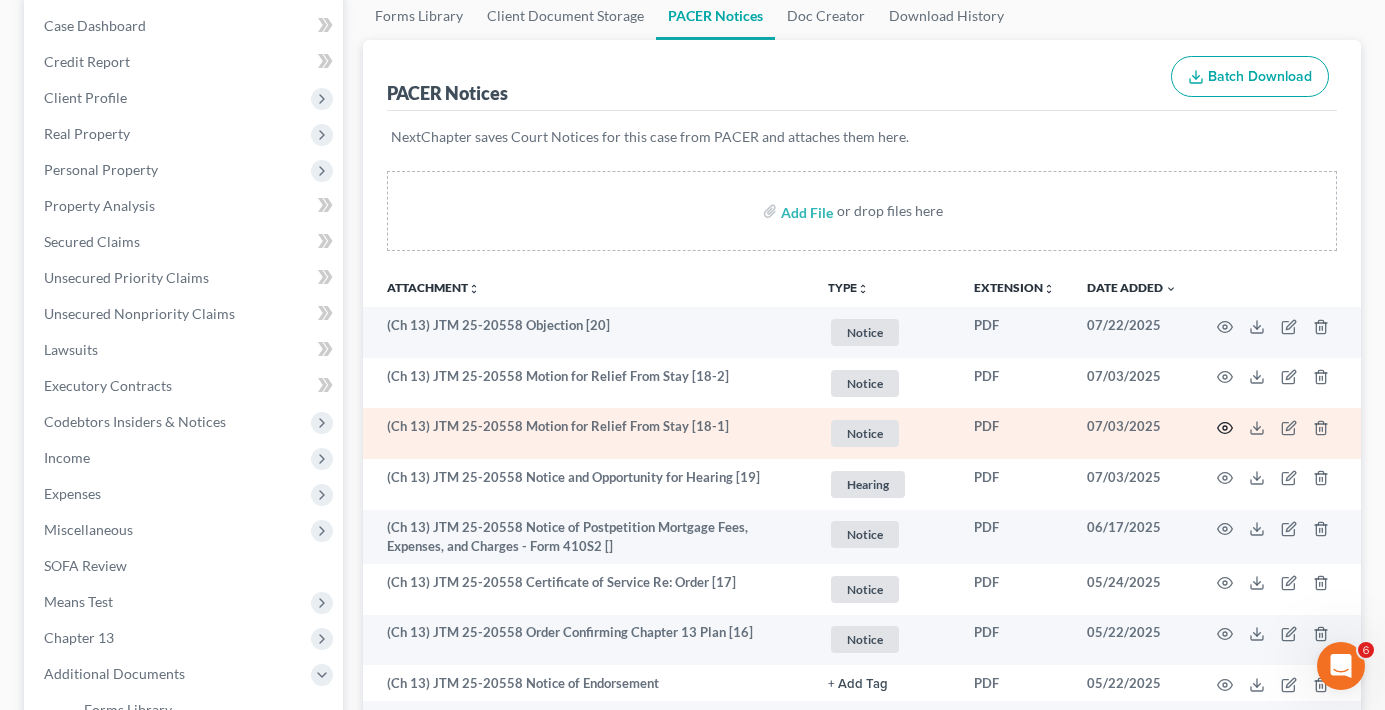 click 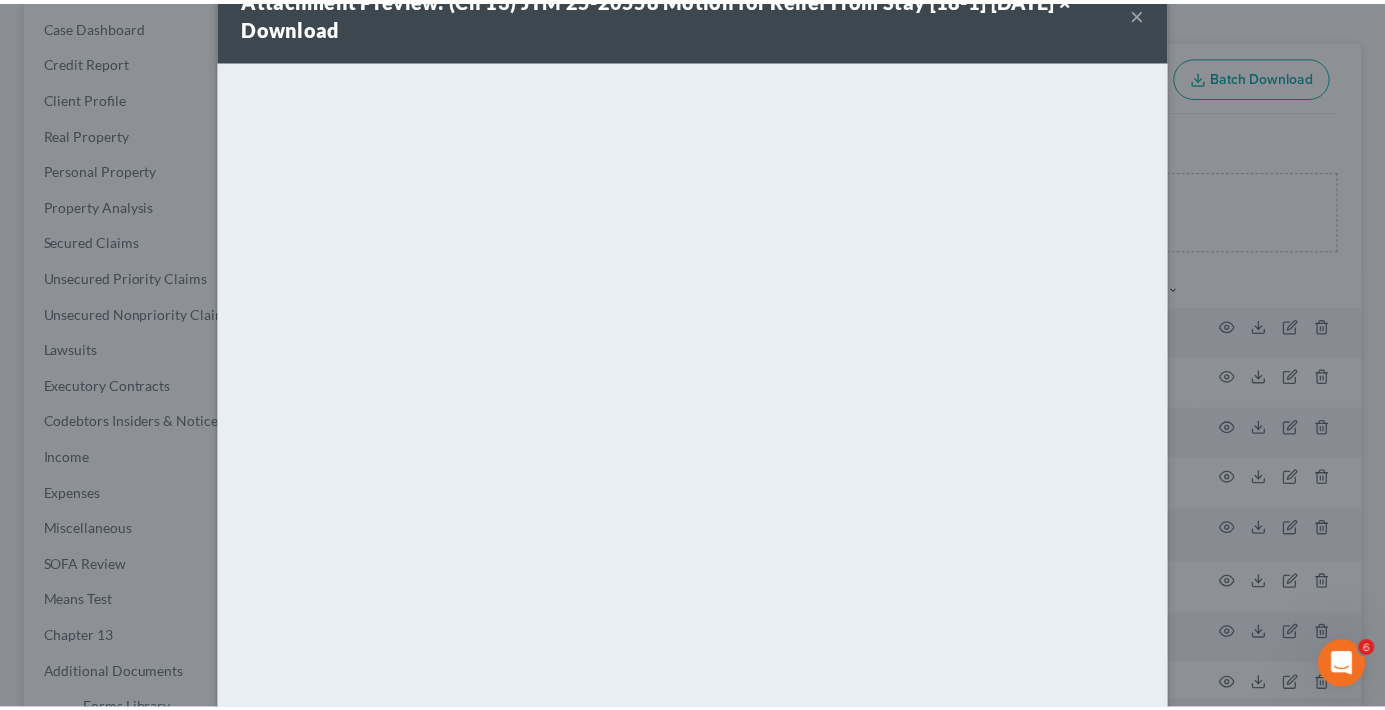 scroll, scrollTop: 0, scrollLeft: 0, axis: both 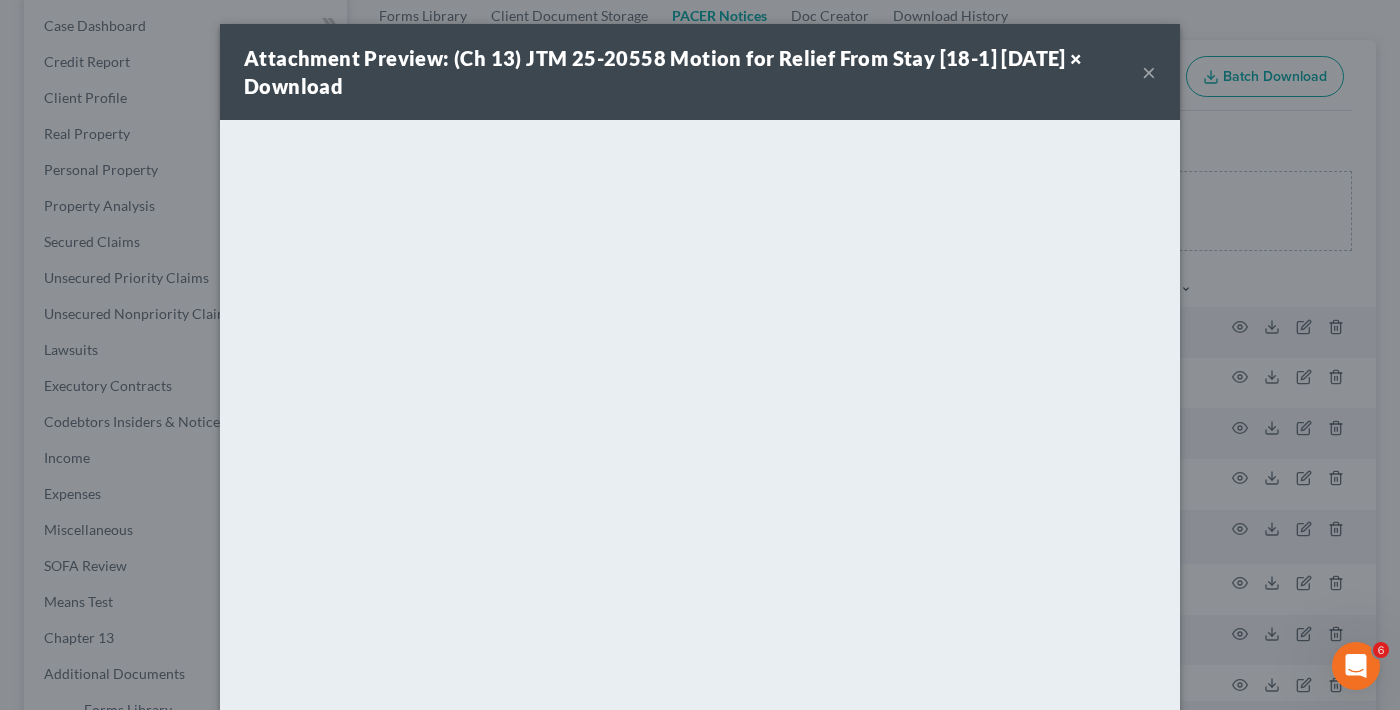 click on "×" at bounding box center [1149, 72] 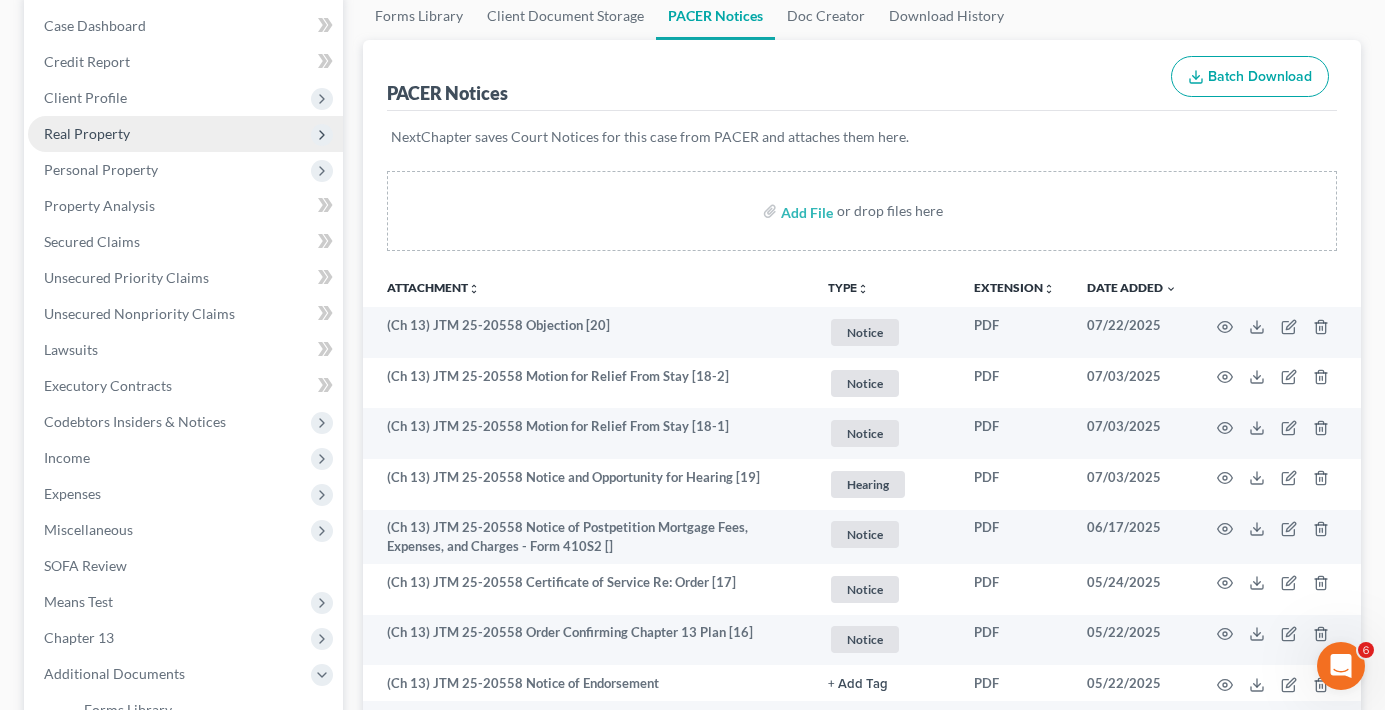 click on "Real Property" at bounding box center (87, 133) 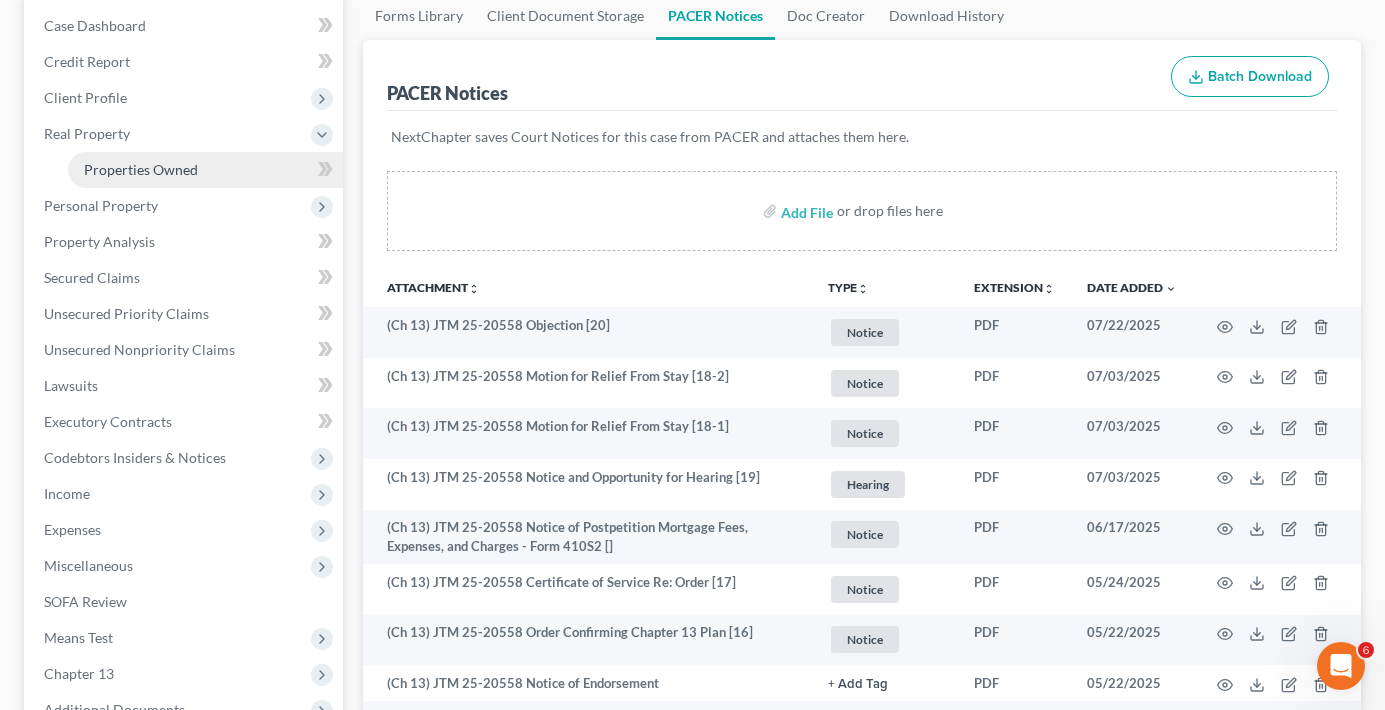 click on "Properties Owned" at bounding box center [141, 169] 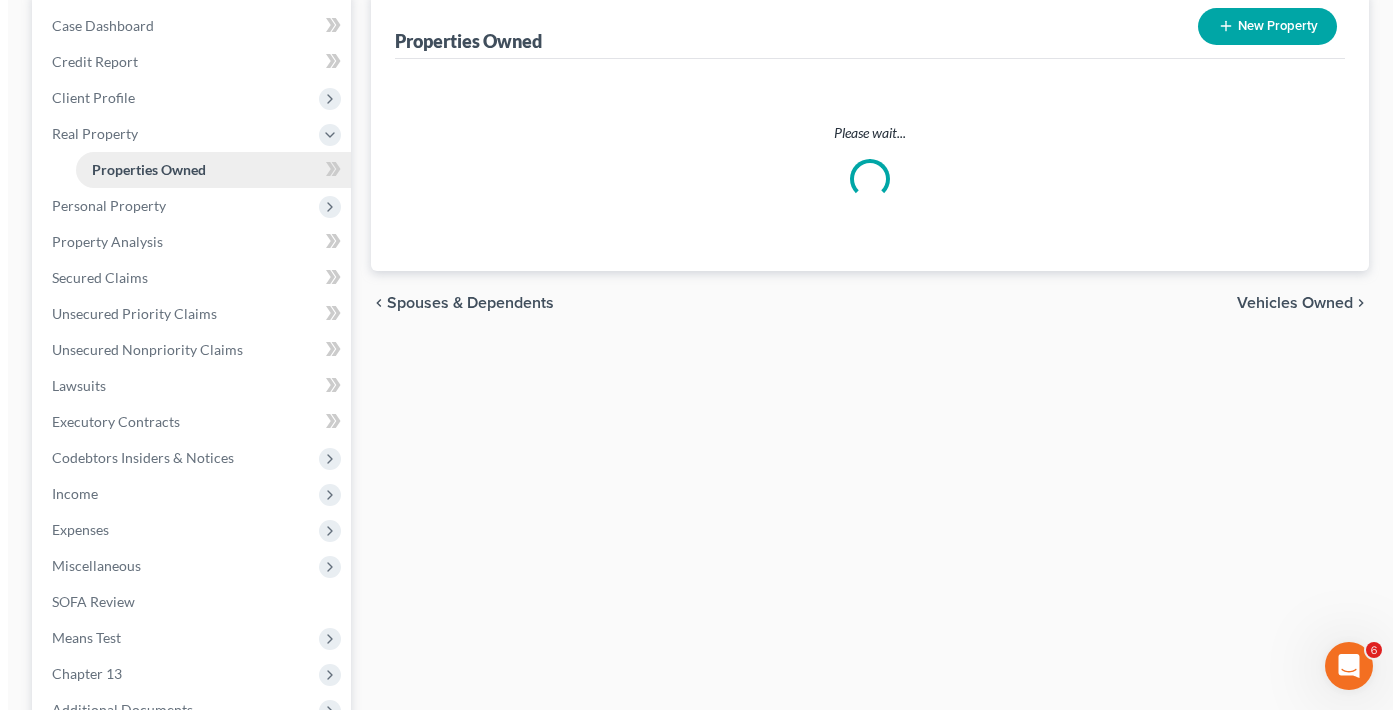 scroll, scrollTop: 0, scrollLeft: 0, axis: both 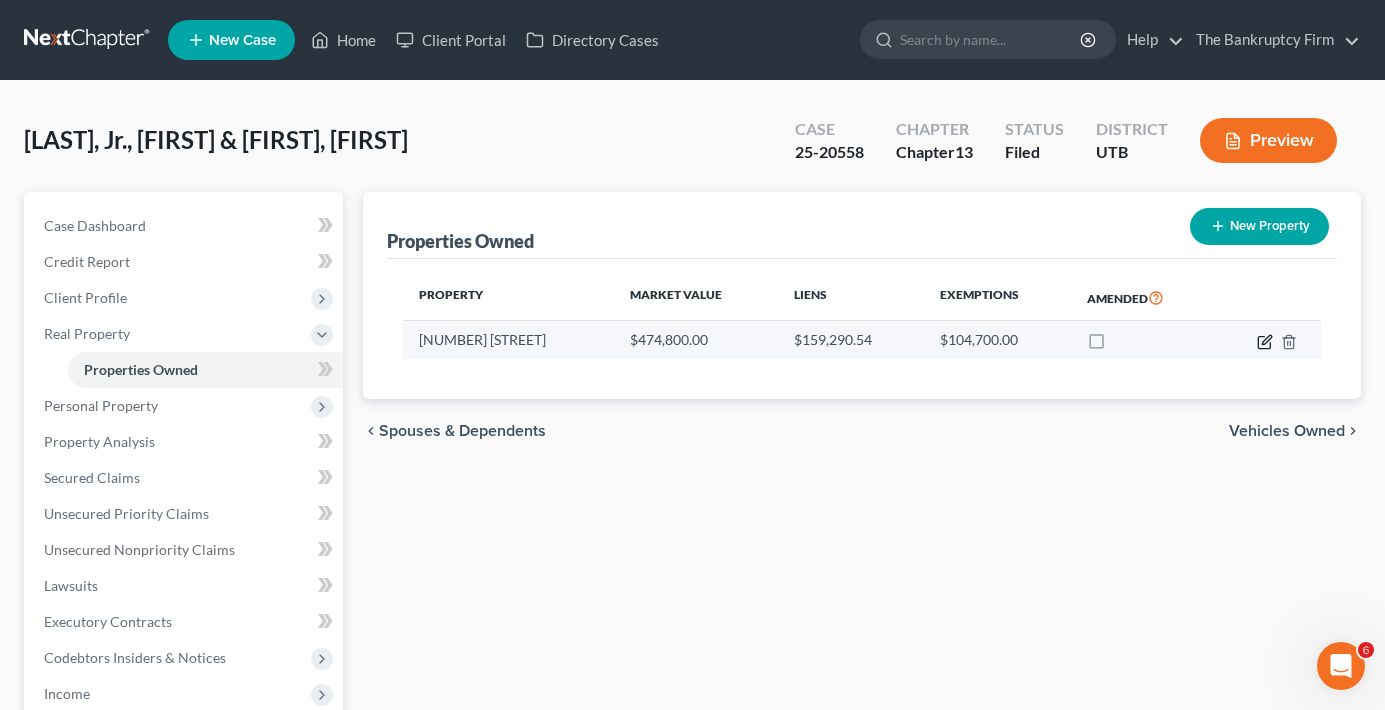 click 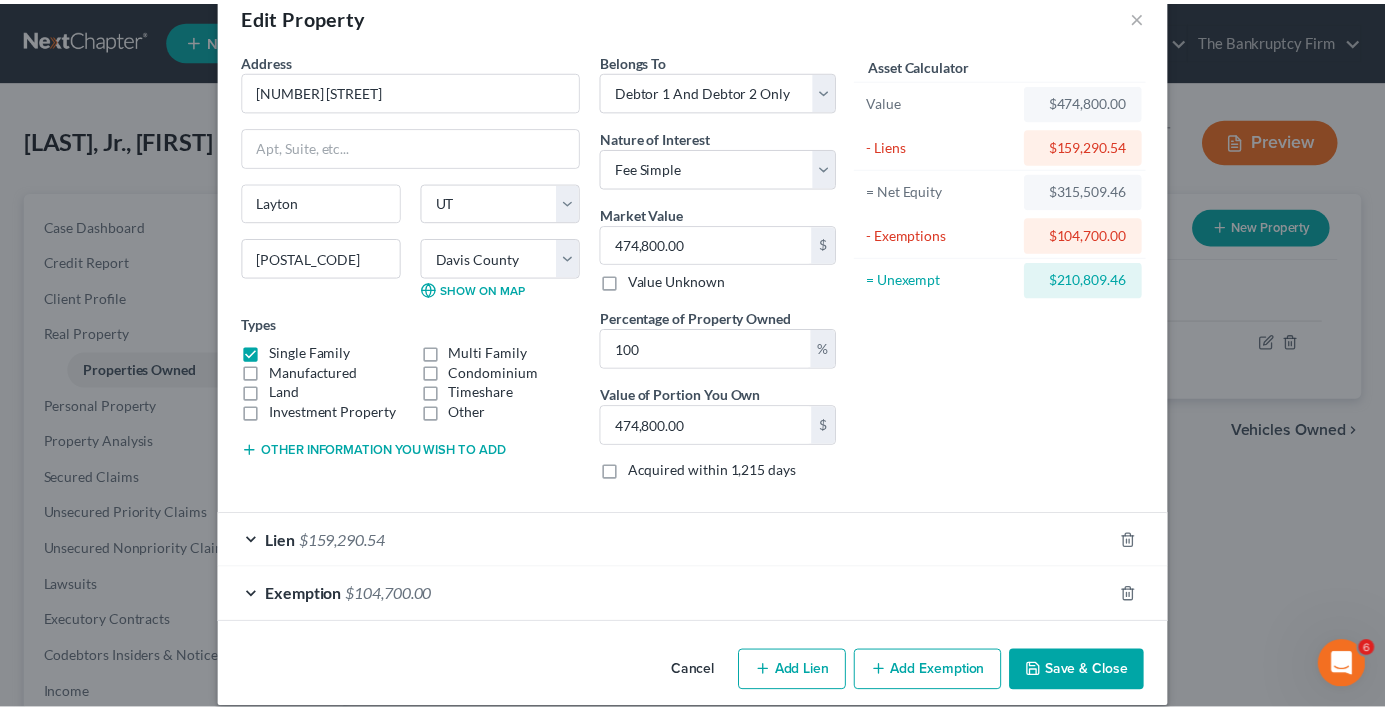scroll, scrollTop: 65, scrollLeft: 0, axis: vertical 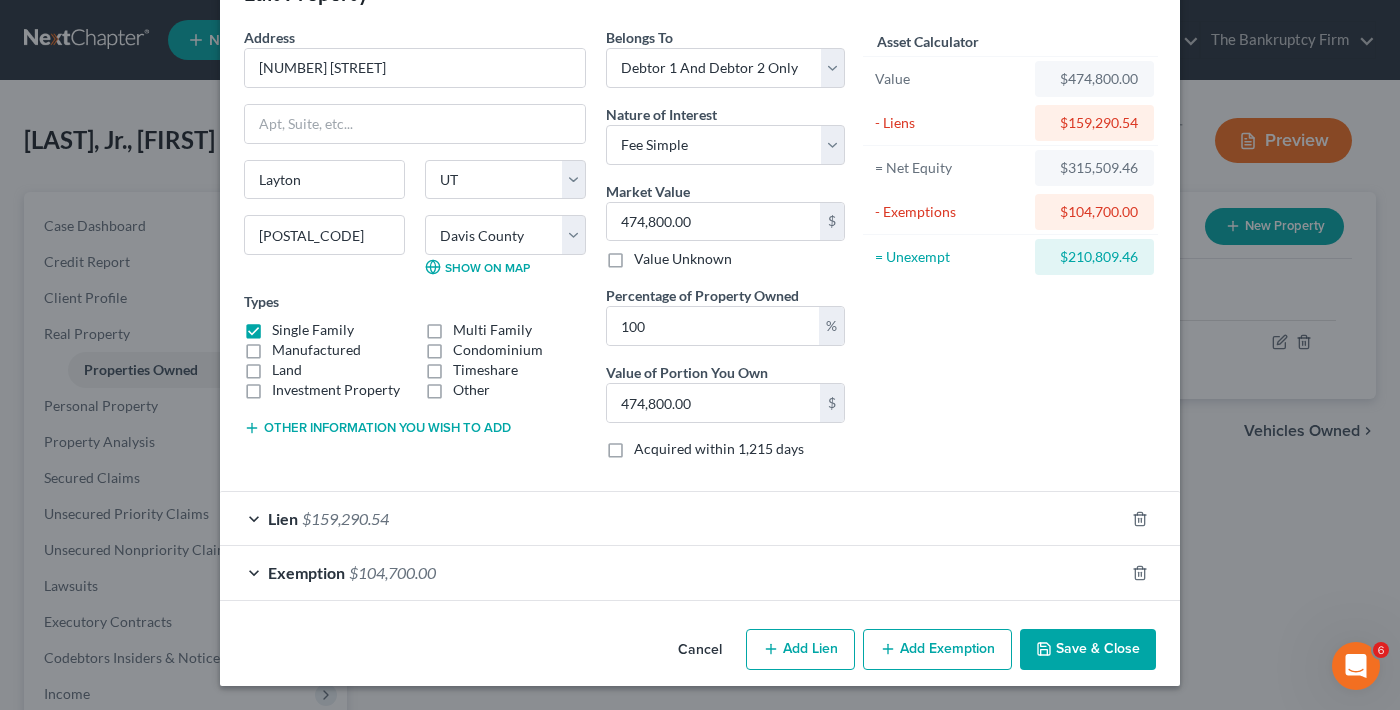 click on "Cancel" at bounding box center [700, 651] 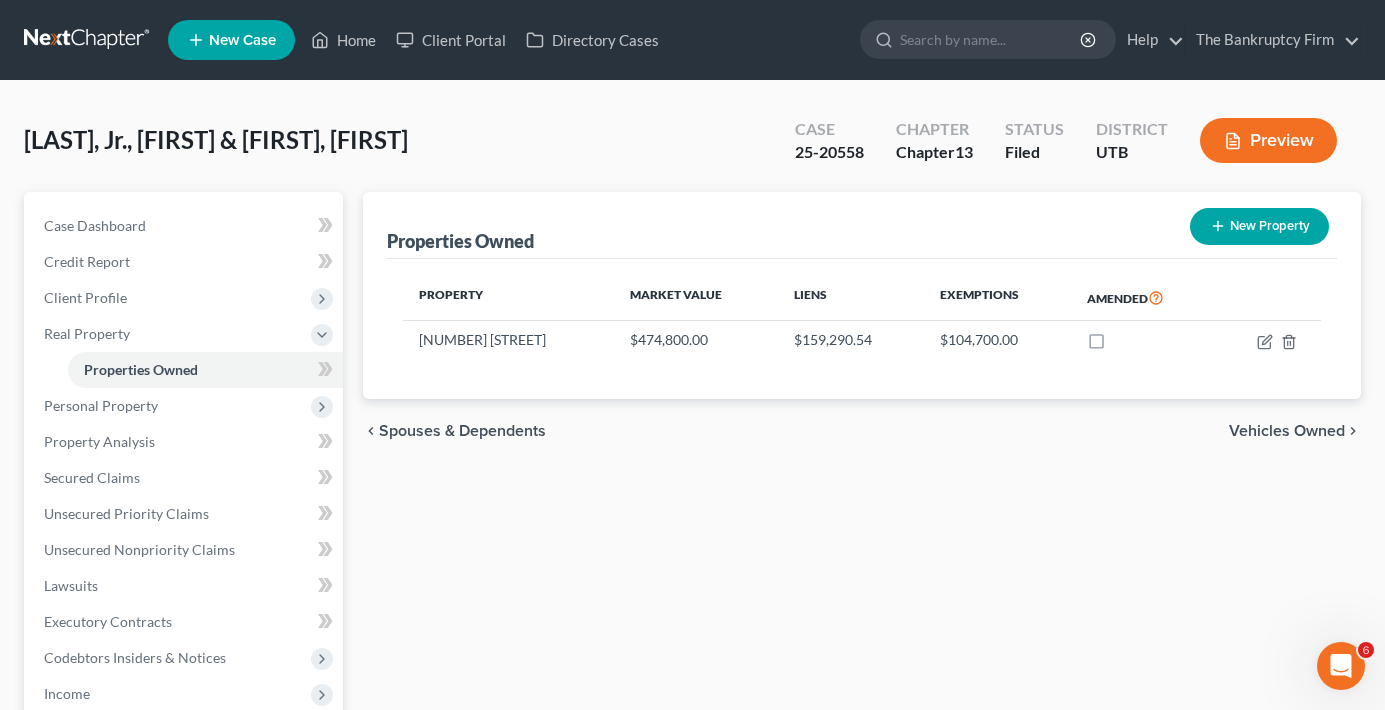 click on "Case Dashboard
Payments
Invoices
Payments
Payments
Credit Report
Client Profile" at bounding box center (183, 625) 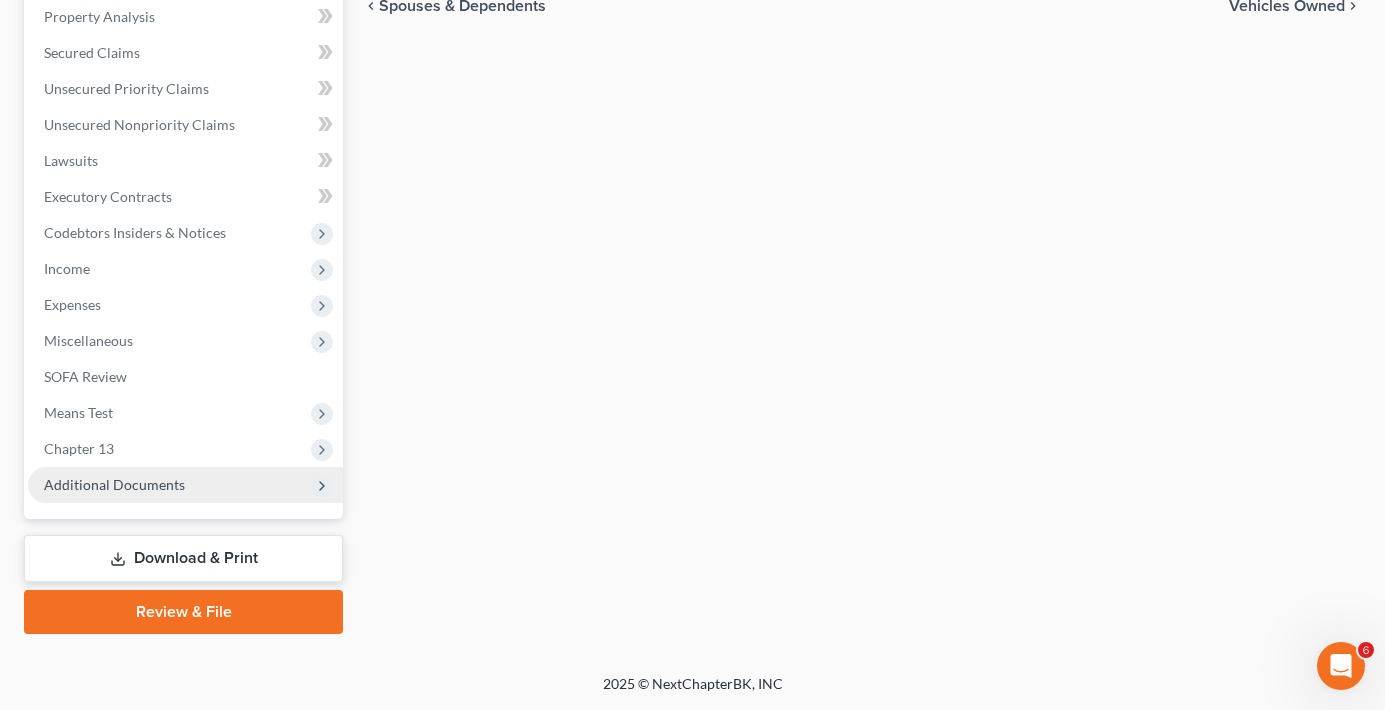 click on "Additional Documents" at bounding box center [114, 484] 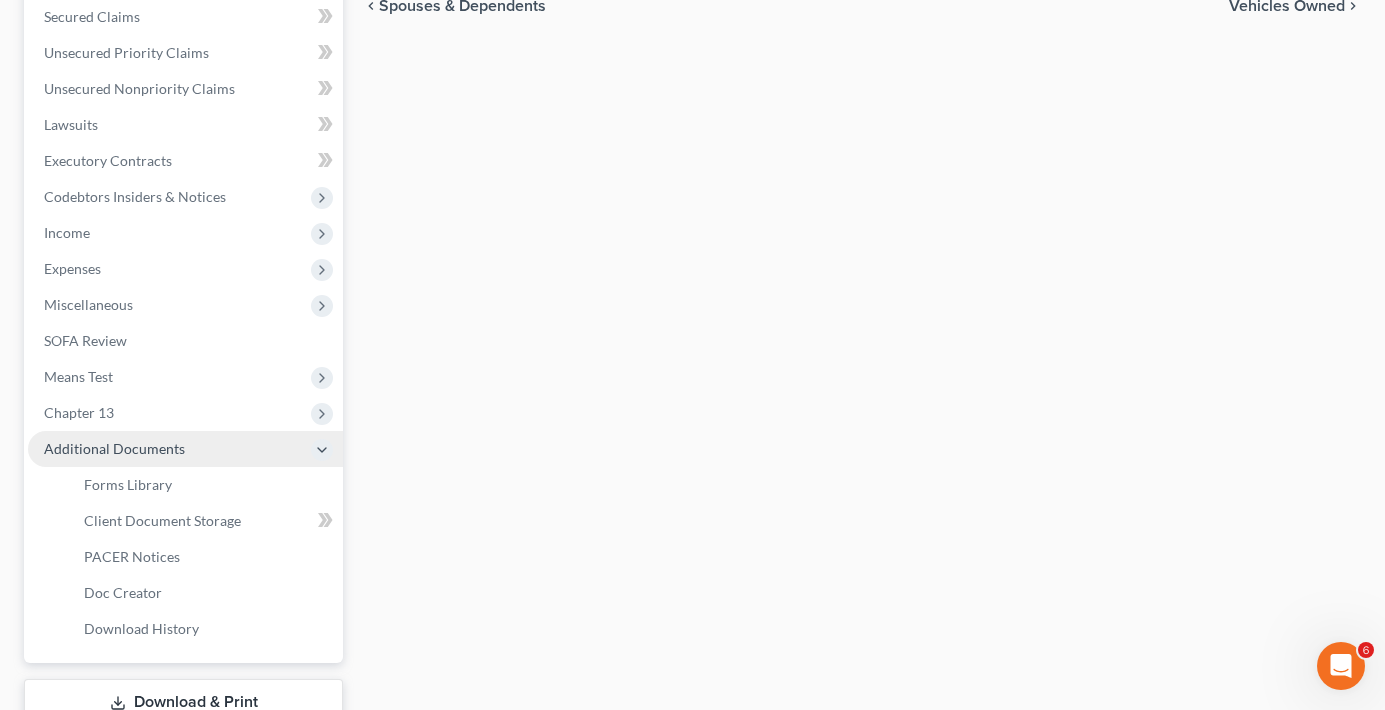 scroll, scrollTop: 389, scrollLeft: 0, axis: vertical 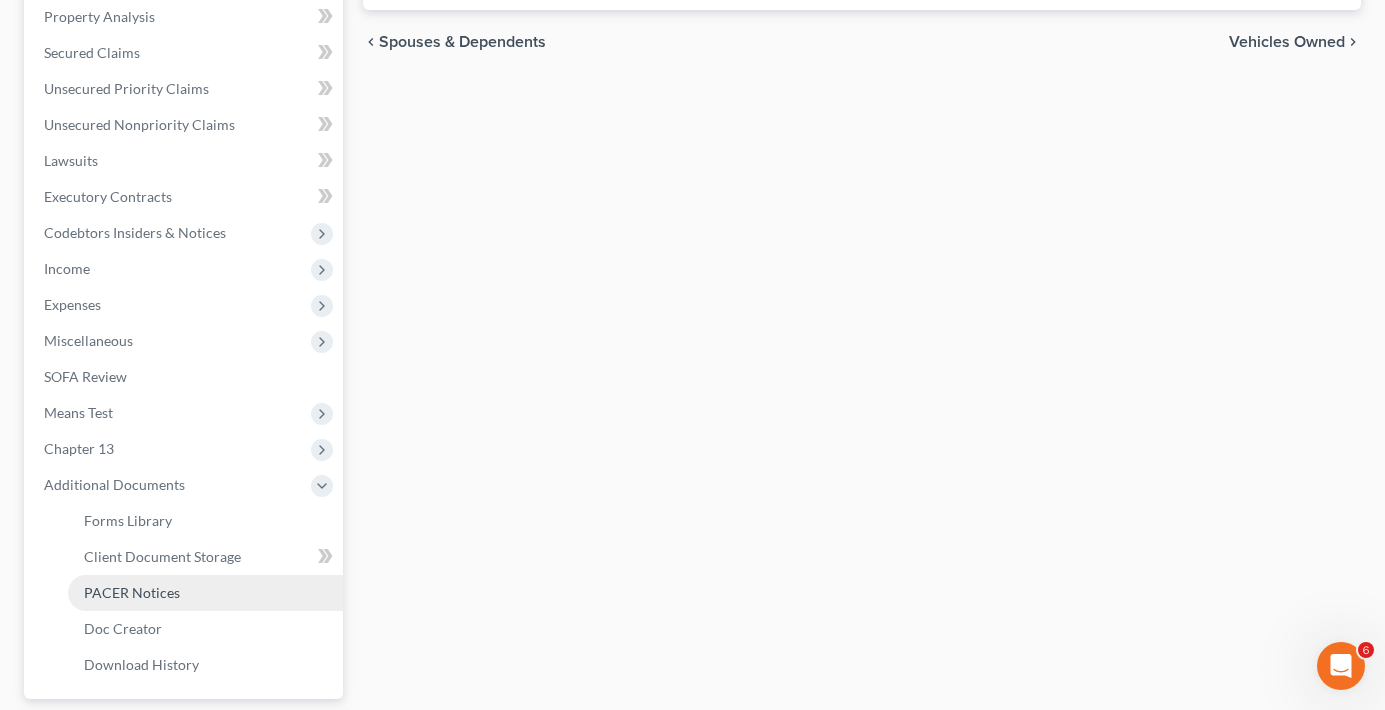 click on "PACER Notices" at bounding box center (205, 593) 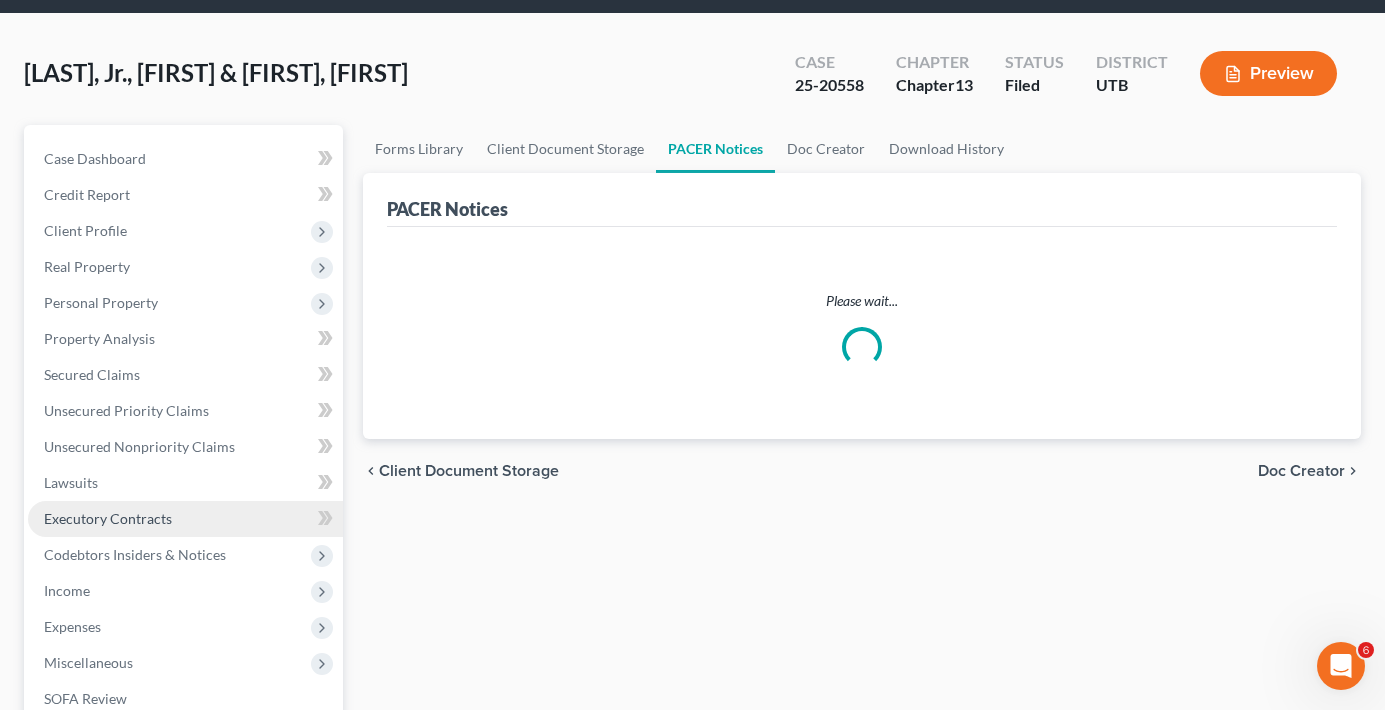 scroll, scrollTop: 0, scrollLeft: 0, axis: both 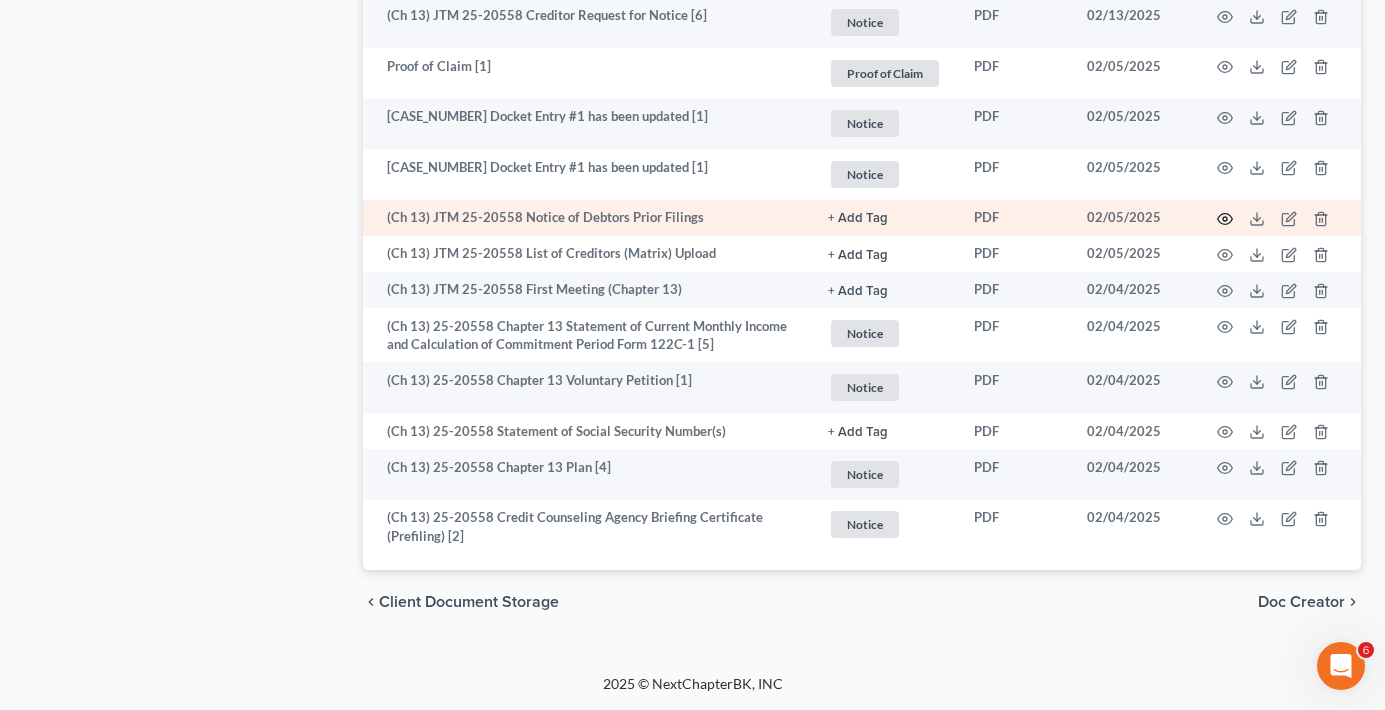 click 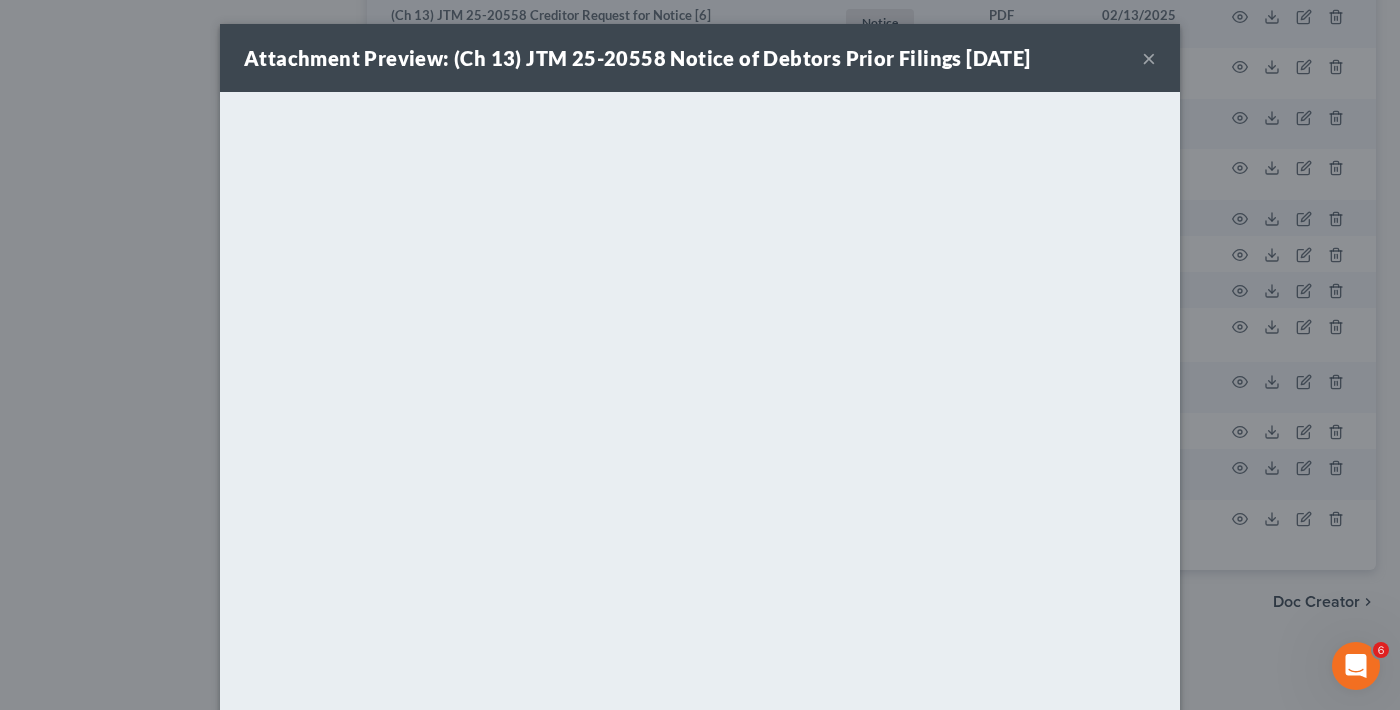 click on "×" at bounding box center [1149, 58] 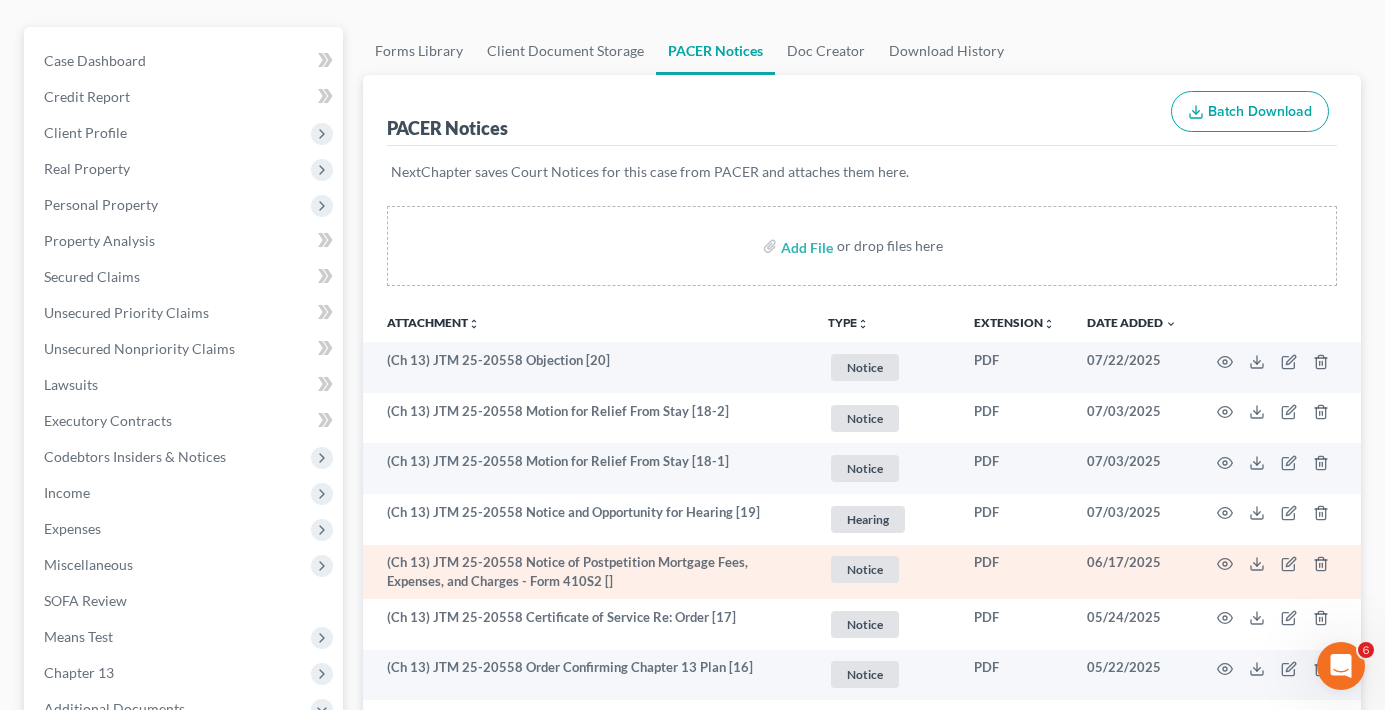 scroll, scrollTop: 200, scrollLeft: 0, axis: vertical 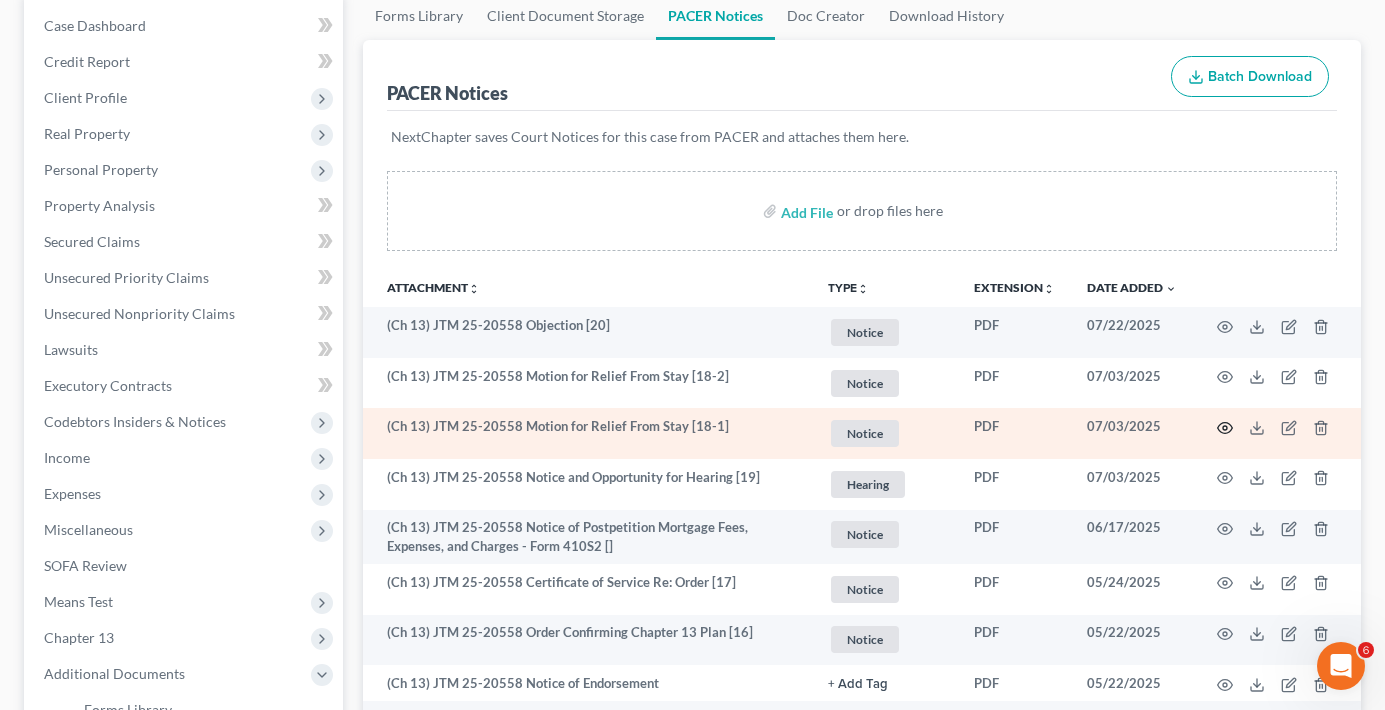 click 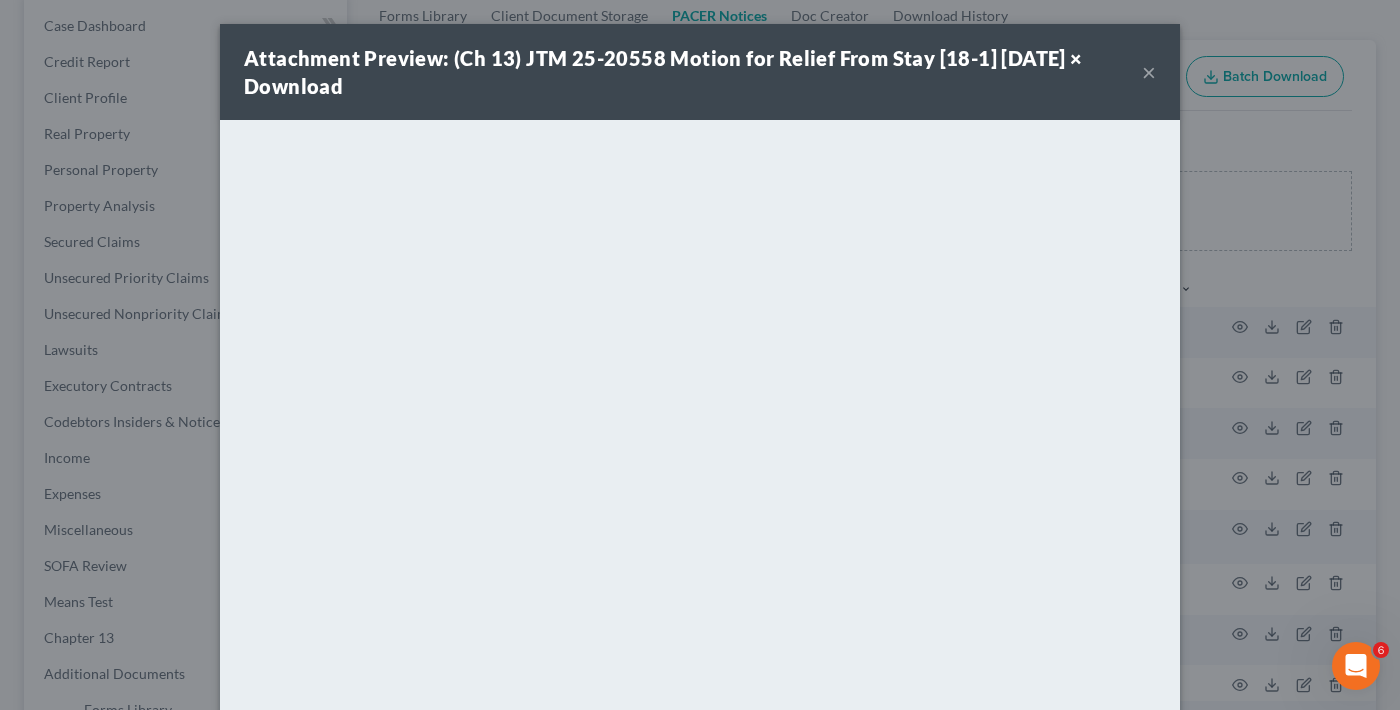 click on "×" at bounding box center [1149, 72] 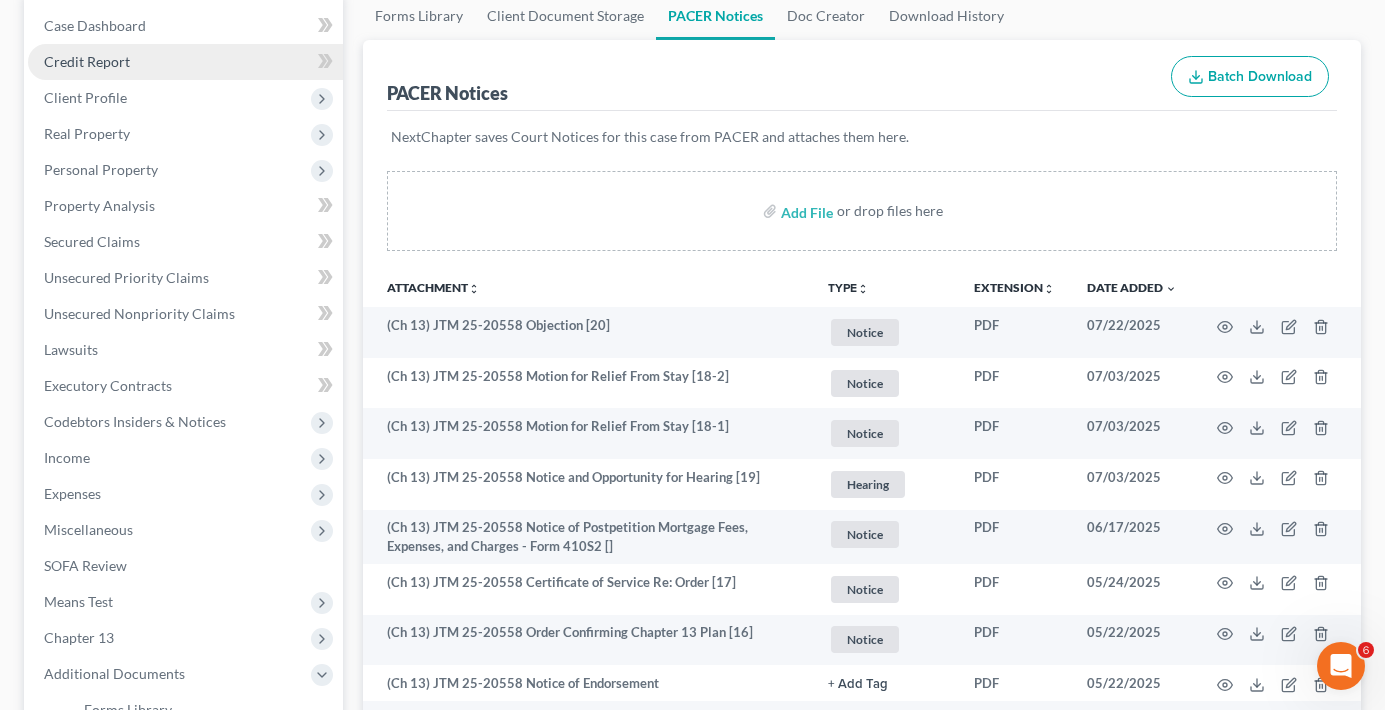 click on "Credit Report" at bounding box center (185, 62) 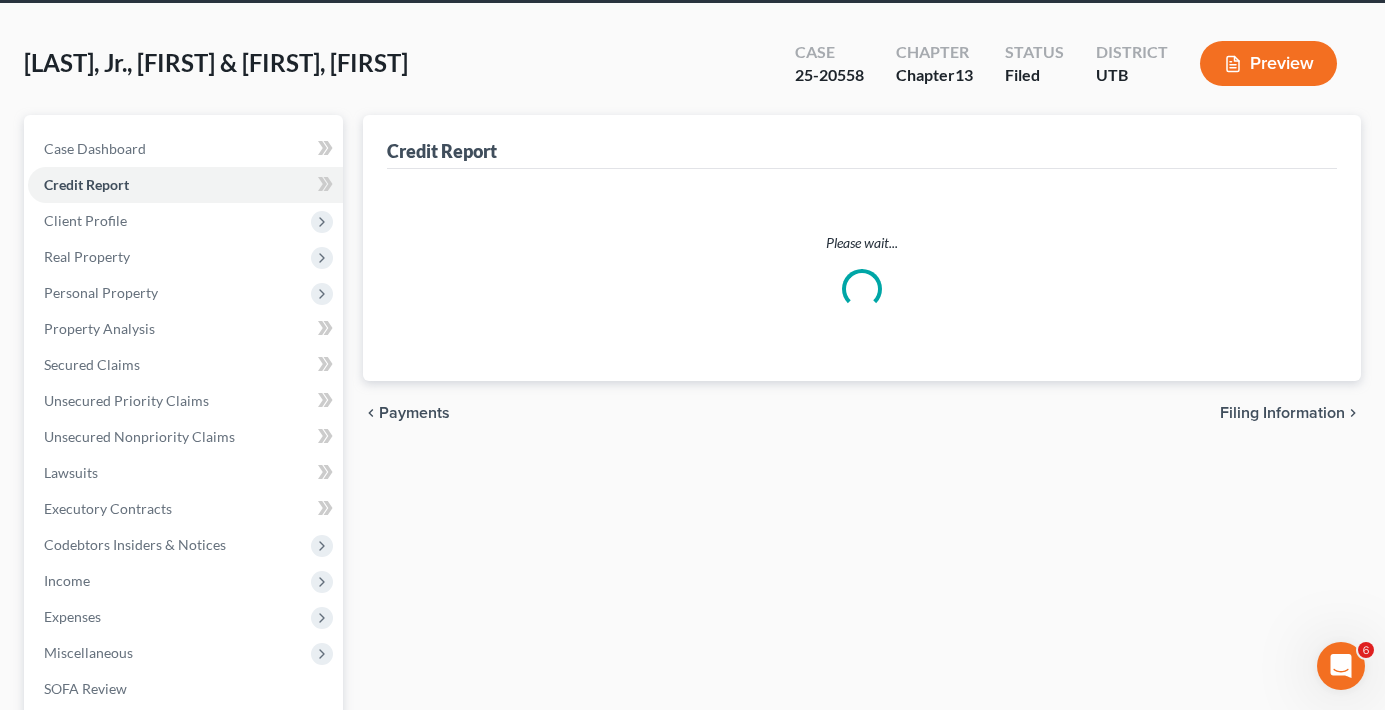 scroll, scrollTop: 0, scrollLeft: 0, axis: both 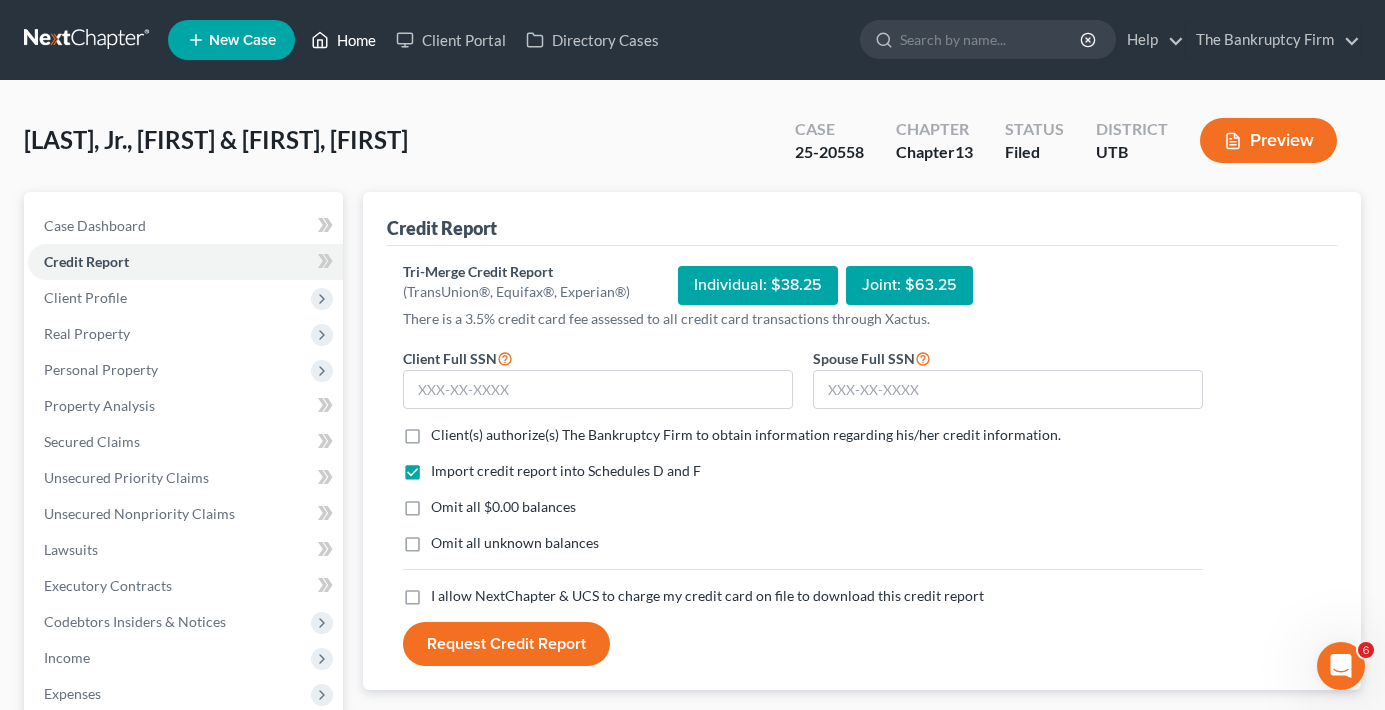 click on "Home" at bounding box center [343, 40] 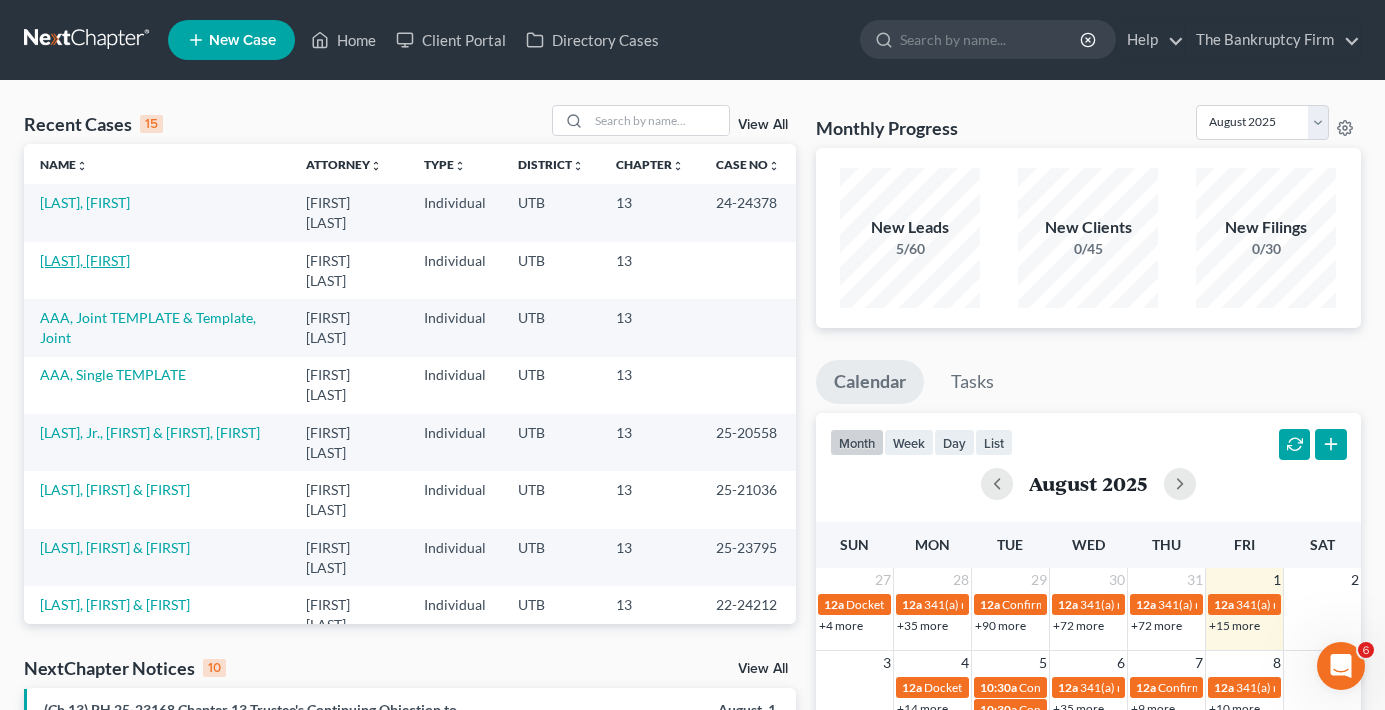 click on "[LAST], [FIRST]" at bounding box center (85, 260) 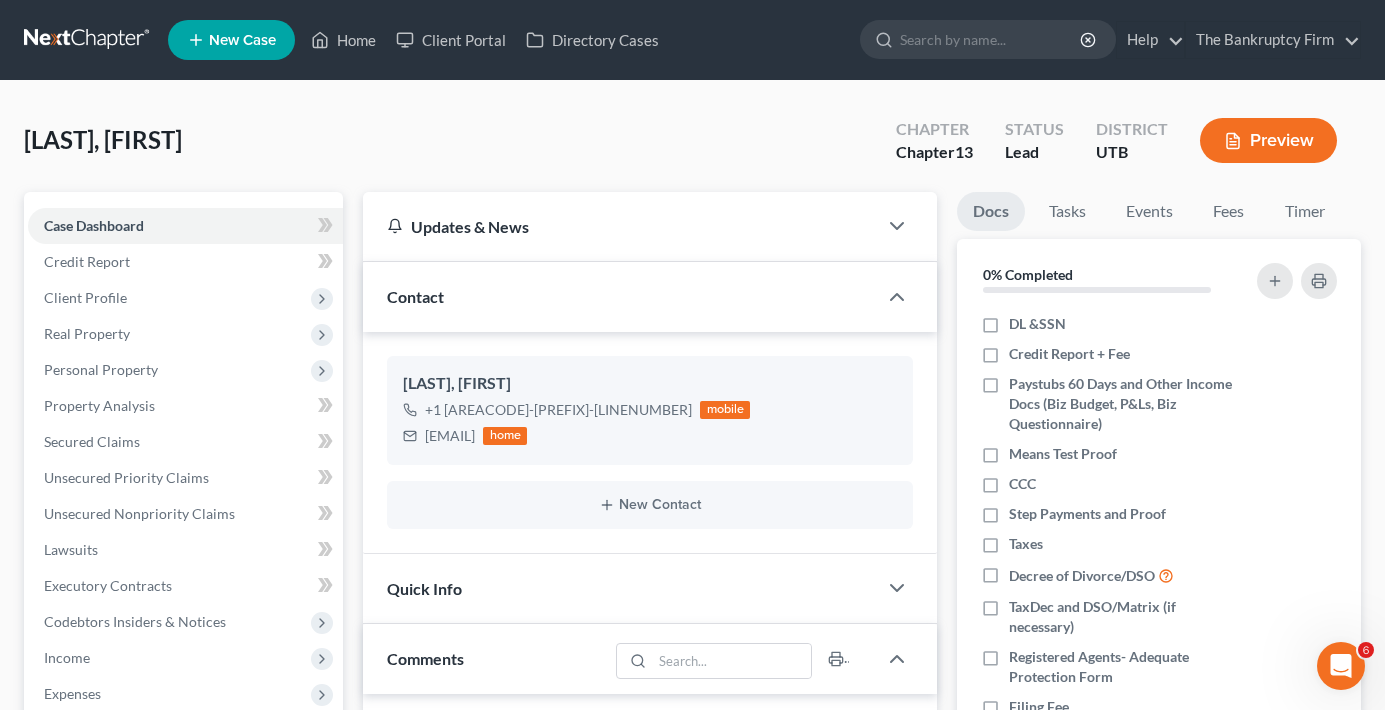 scroll, scrollTop: 157, scrollLeft: 0, axis: vertical 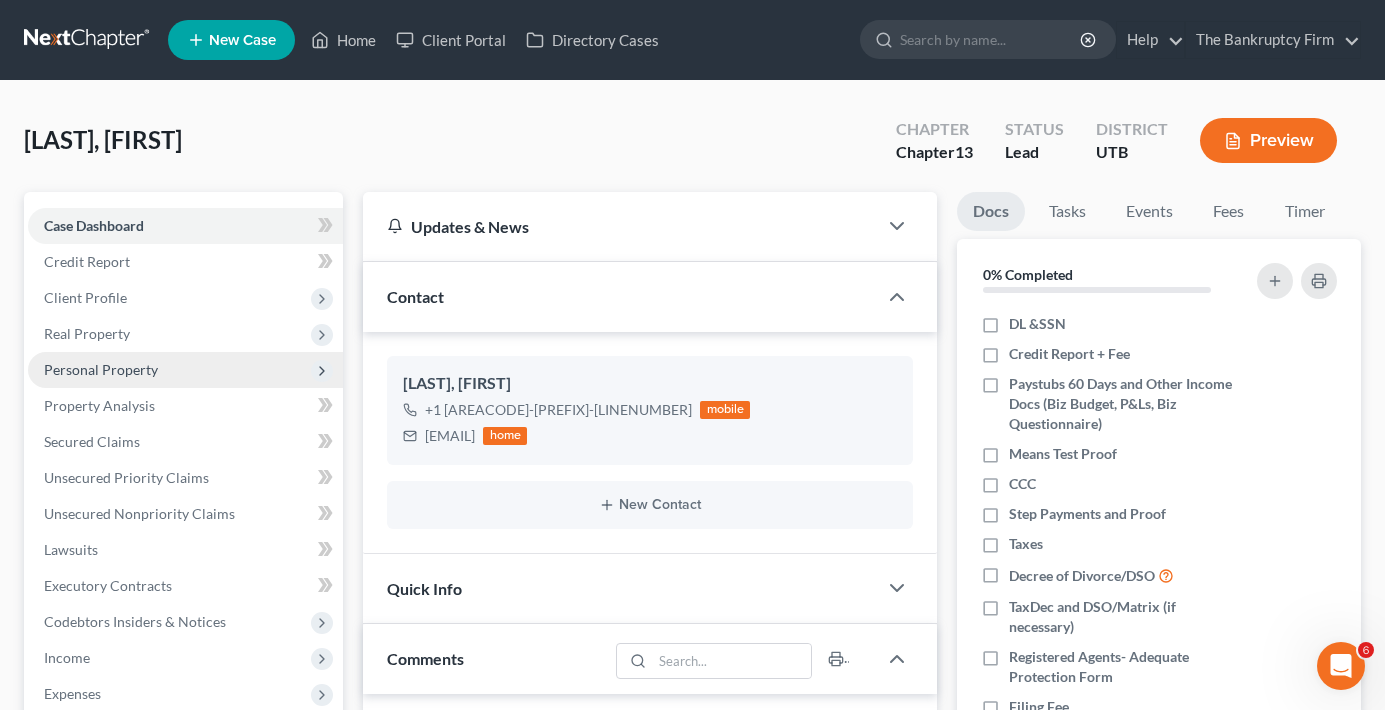 click on "Personal Property" at bounding box center [101, 369] 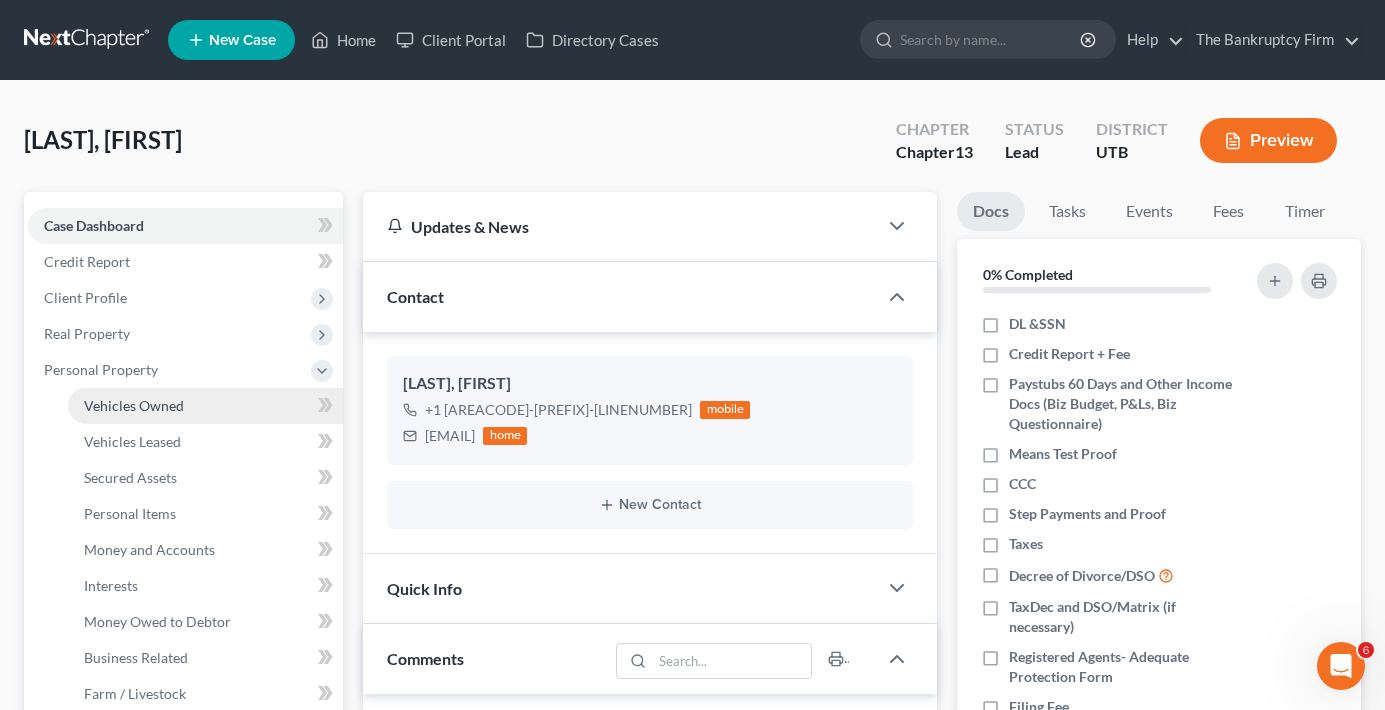 click on "Vehicles Owned" at bounding box center [134, 405] 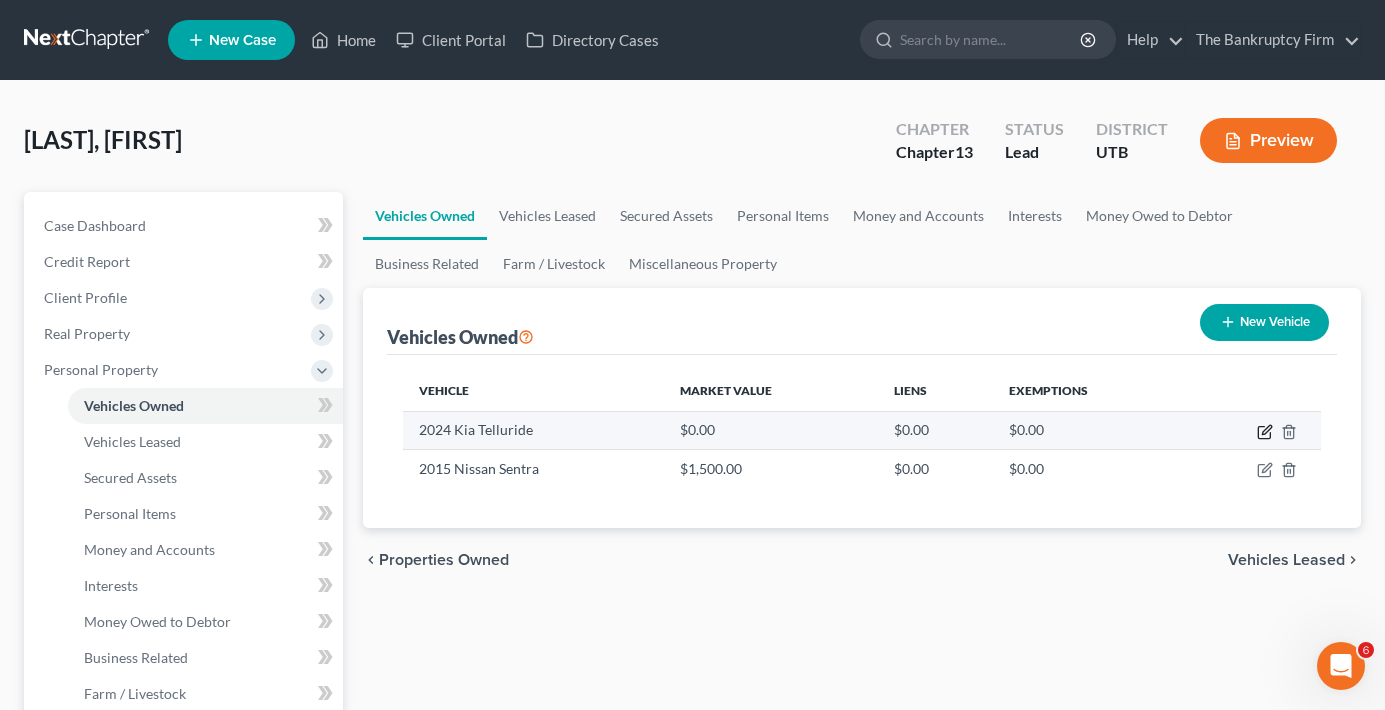 click 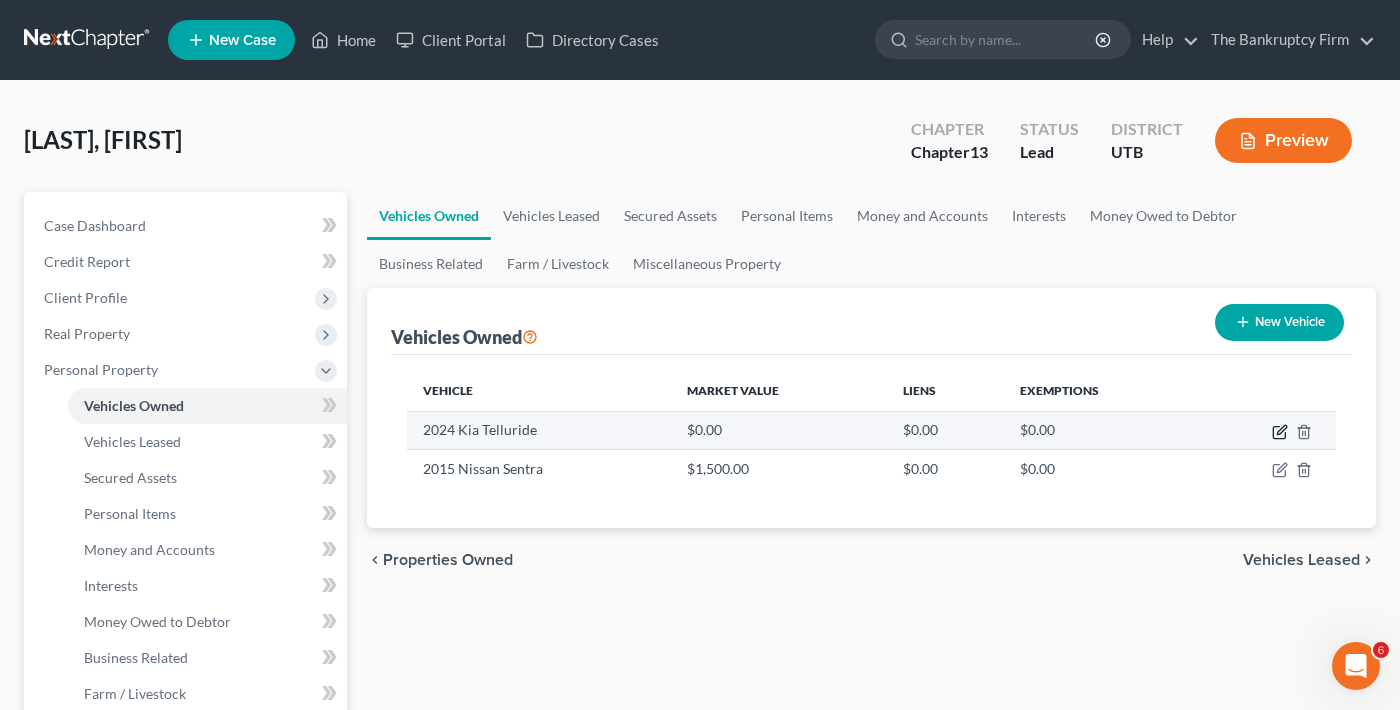 select on "0" 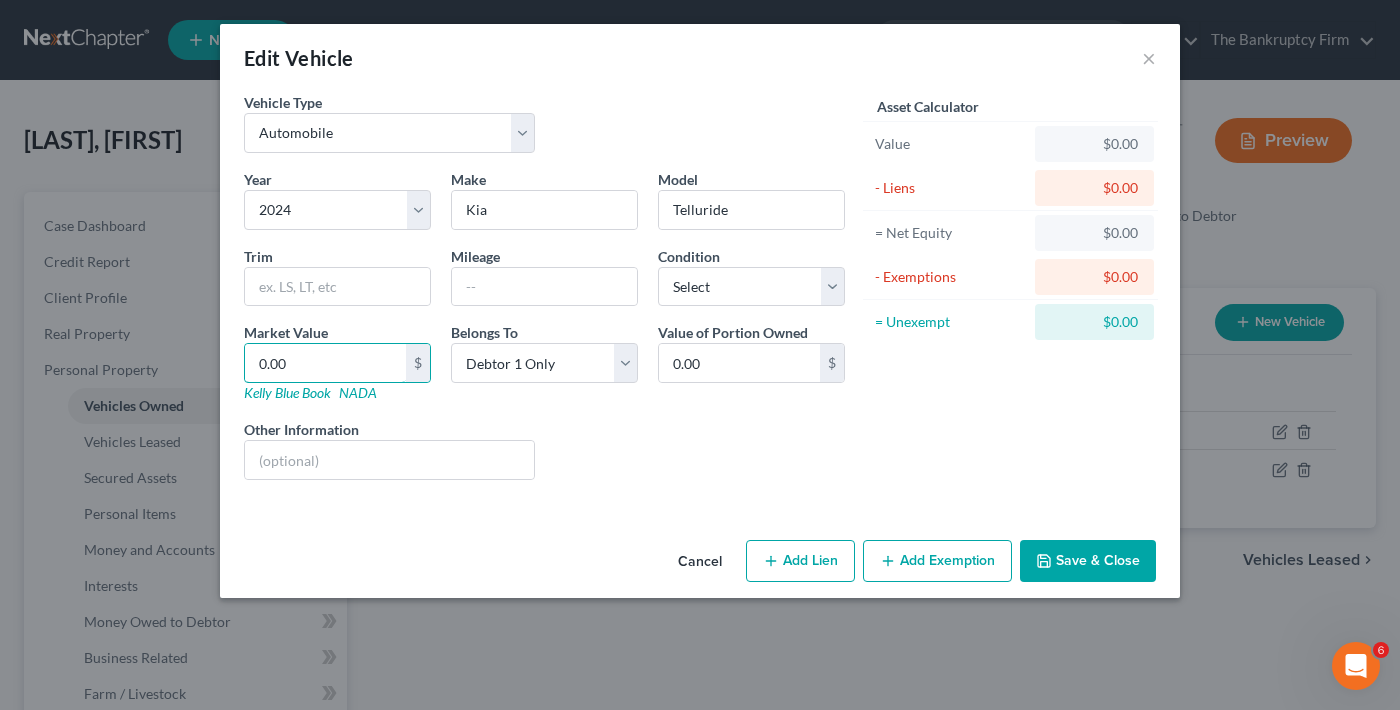 type on "4" 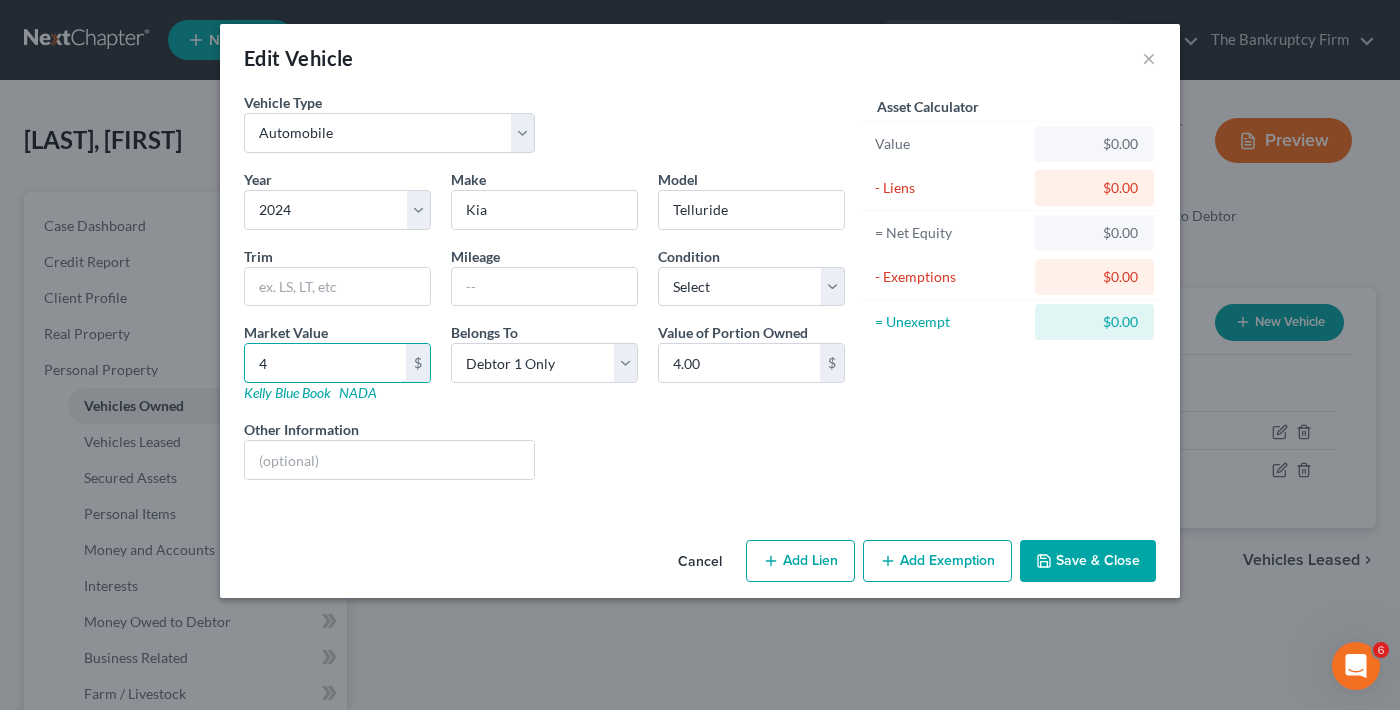type on "41" 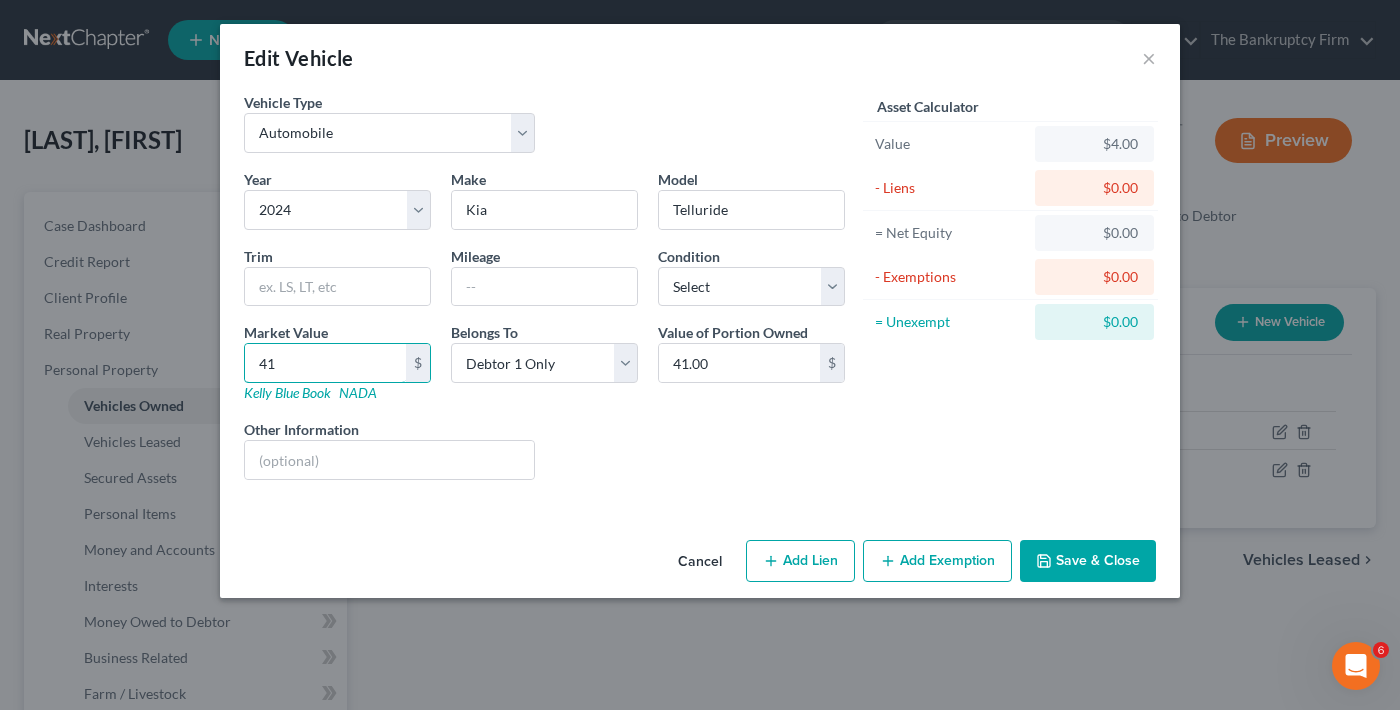 type on "410" 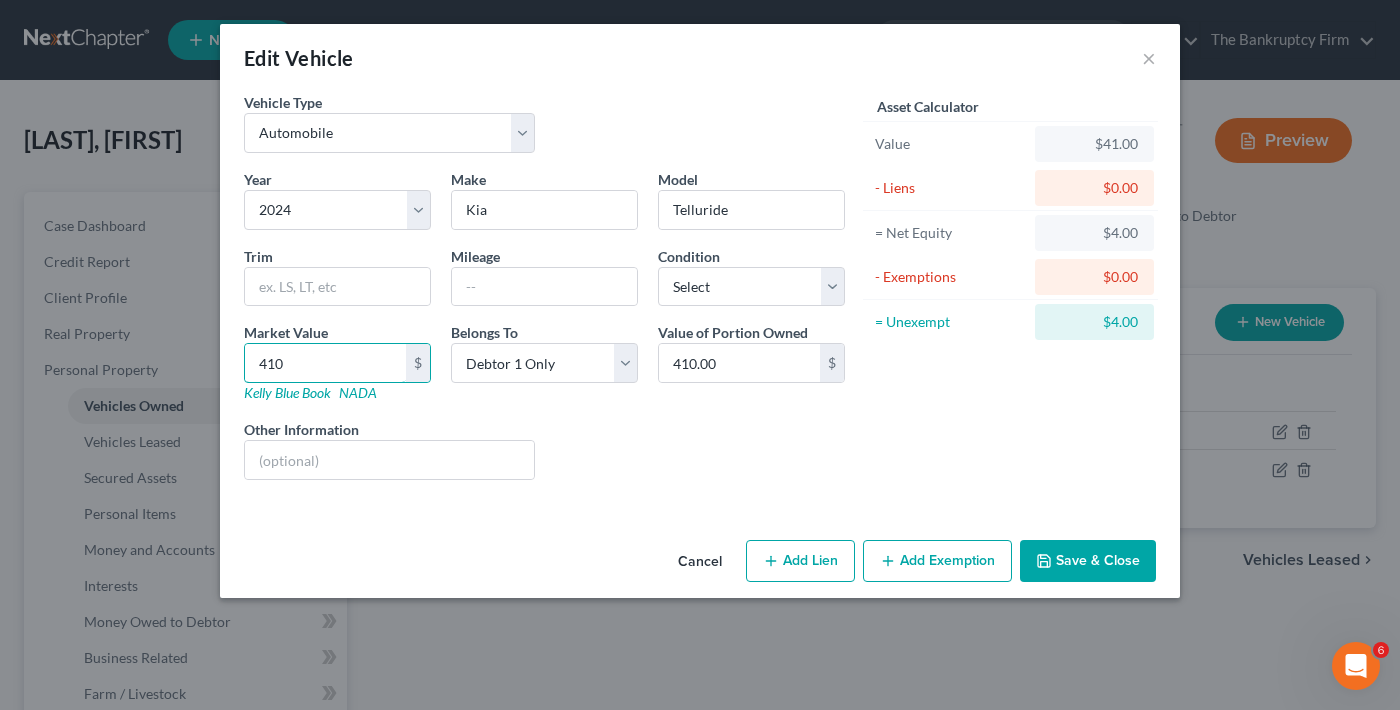 type on "4100" 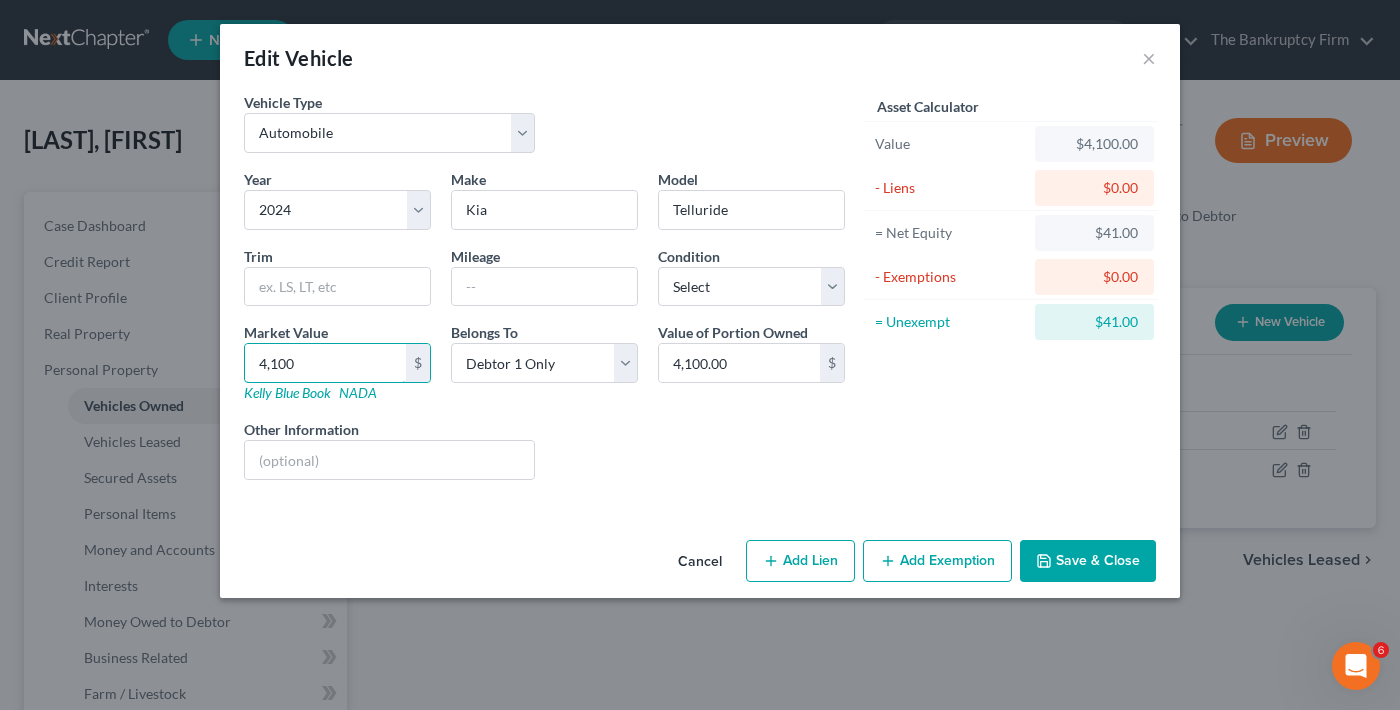 type on "4,1000" 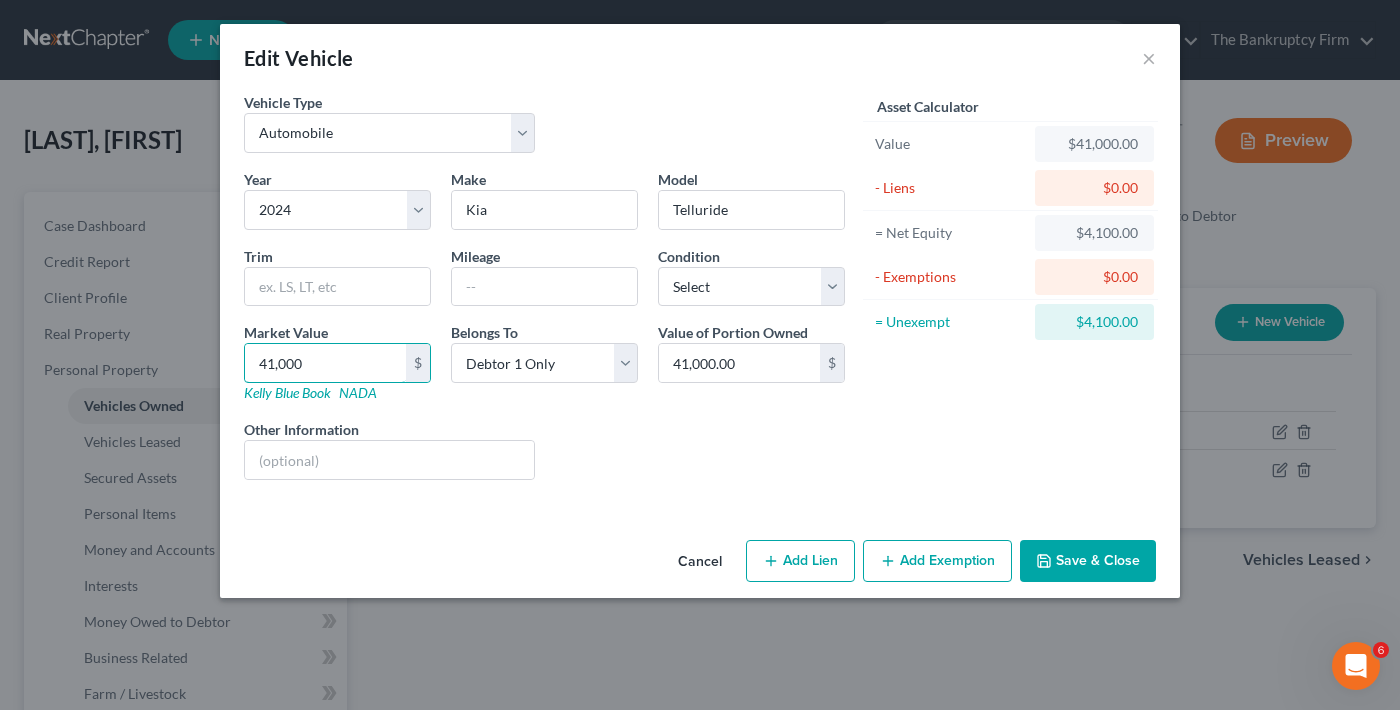 type on "41,000" 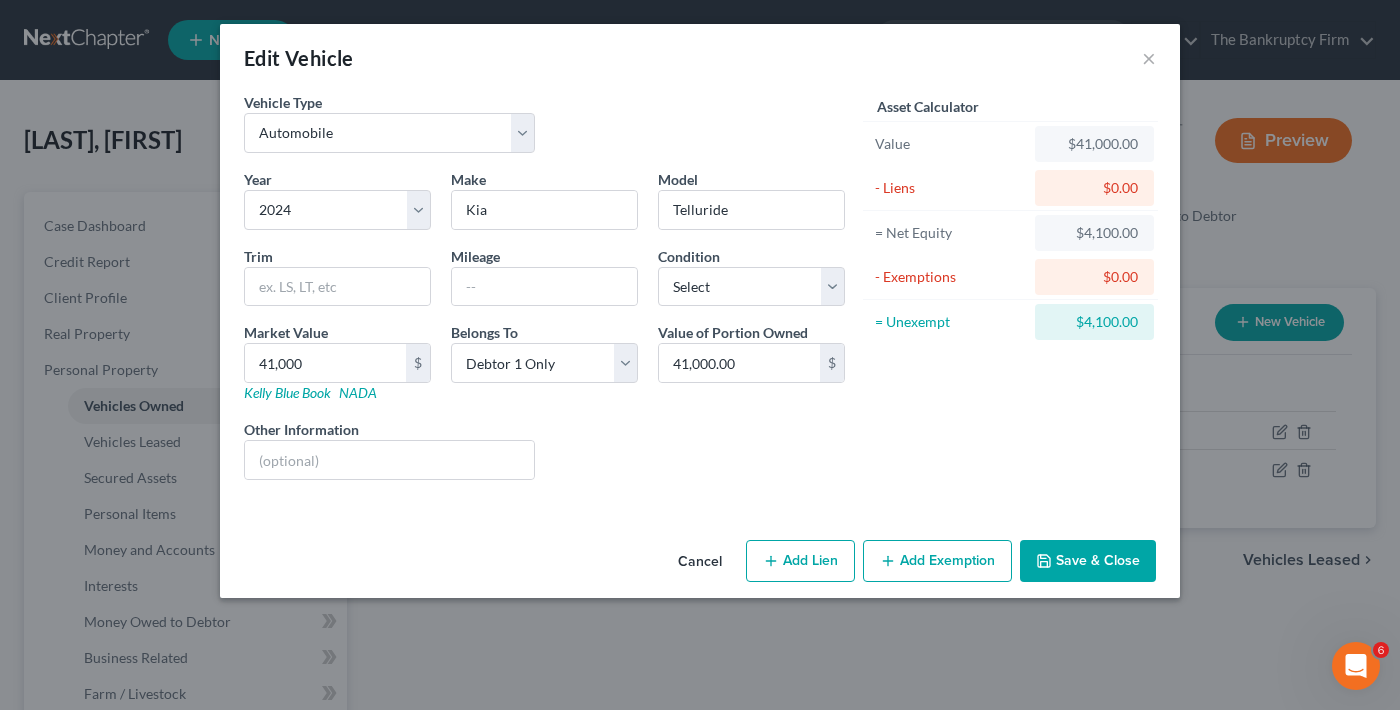 click on "Add Exemption" at bounding box center (937, 561) 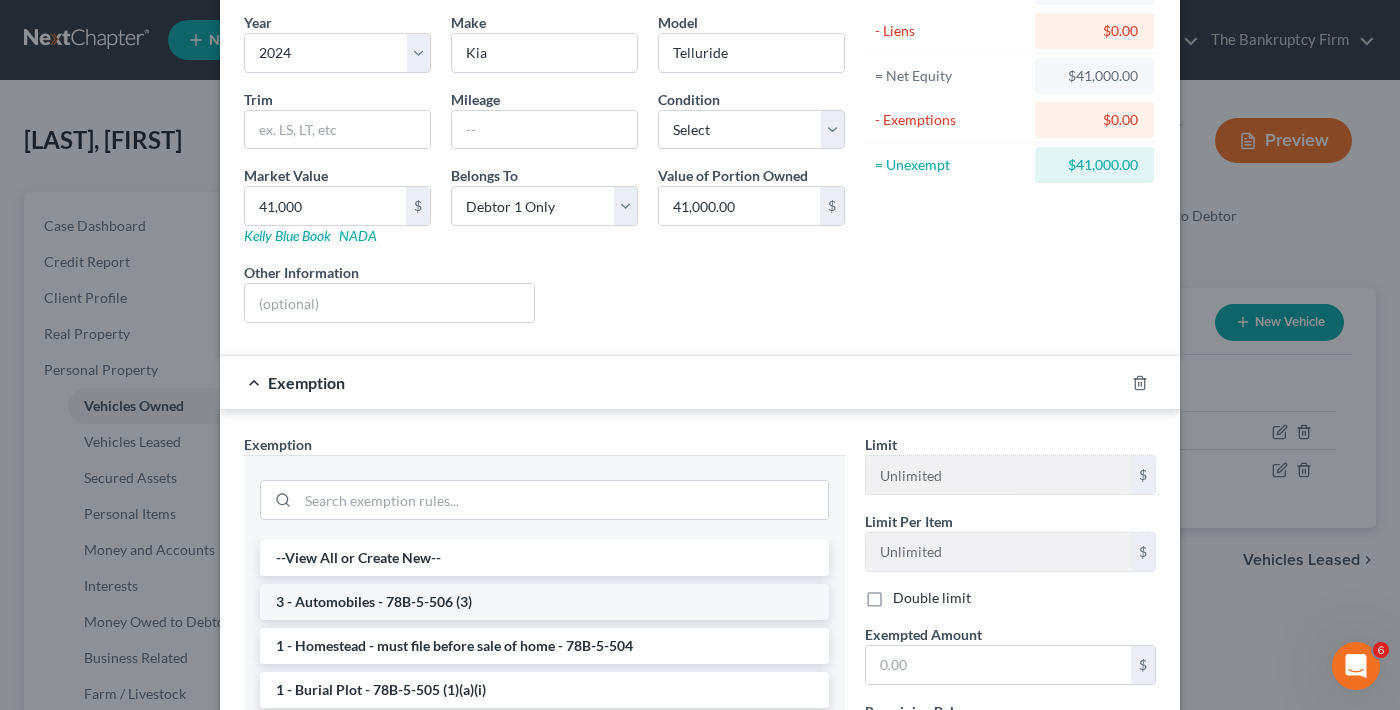 scroll, scrollTop: 200, scrollLeft: 0, axis: vertical 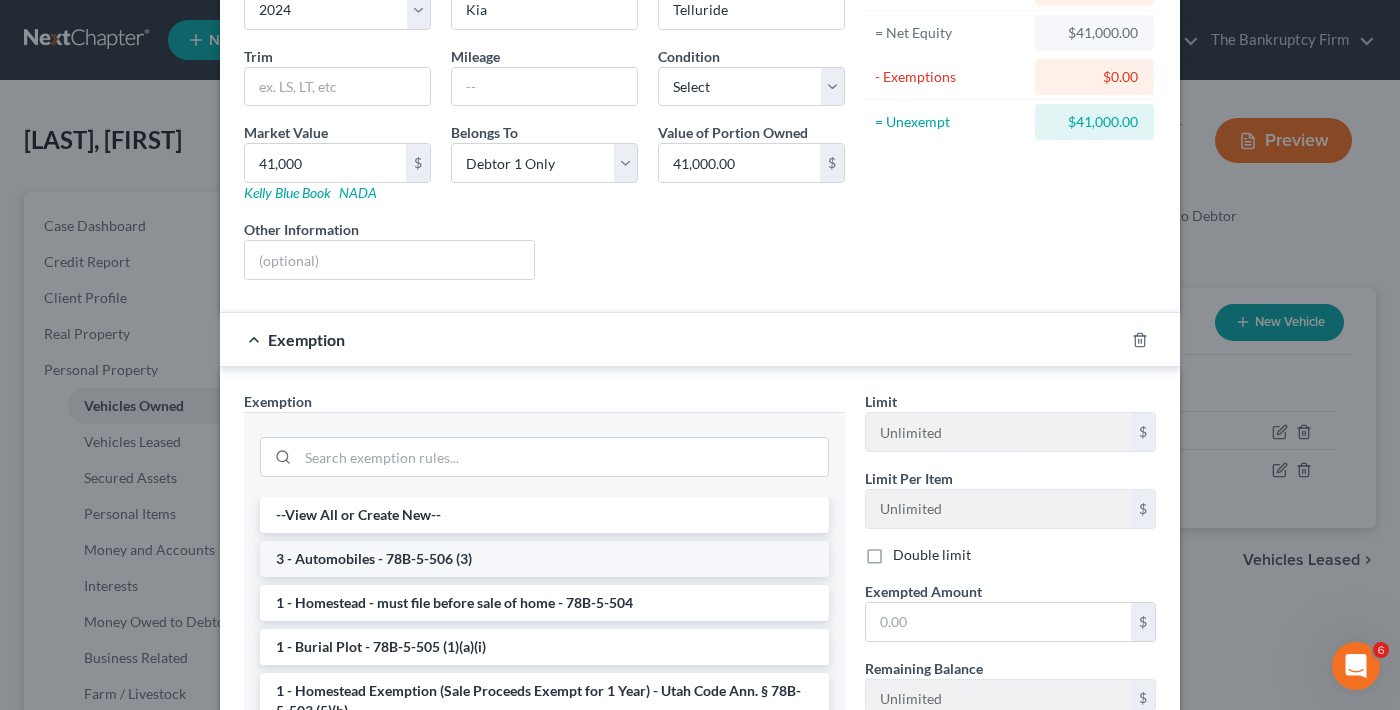 click on "3 - Automobiles - 78B-5-506 (3)" at bounding box center (544, 559) 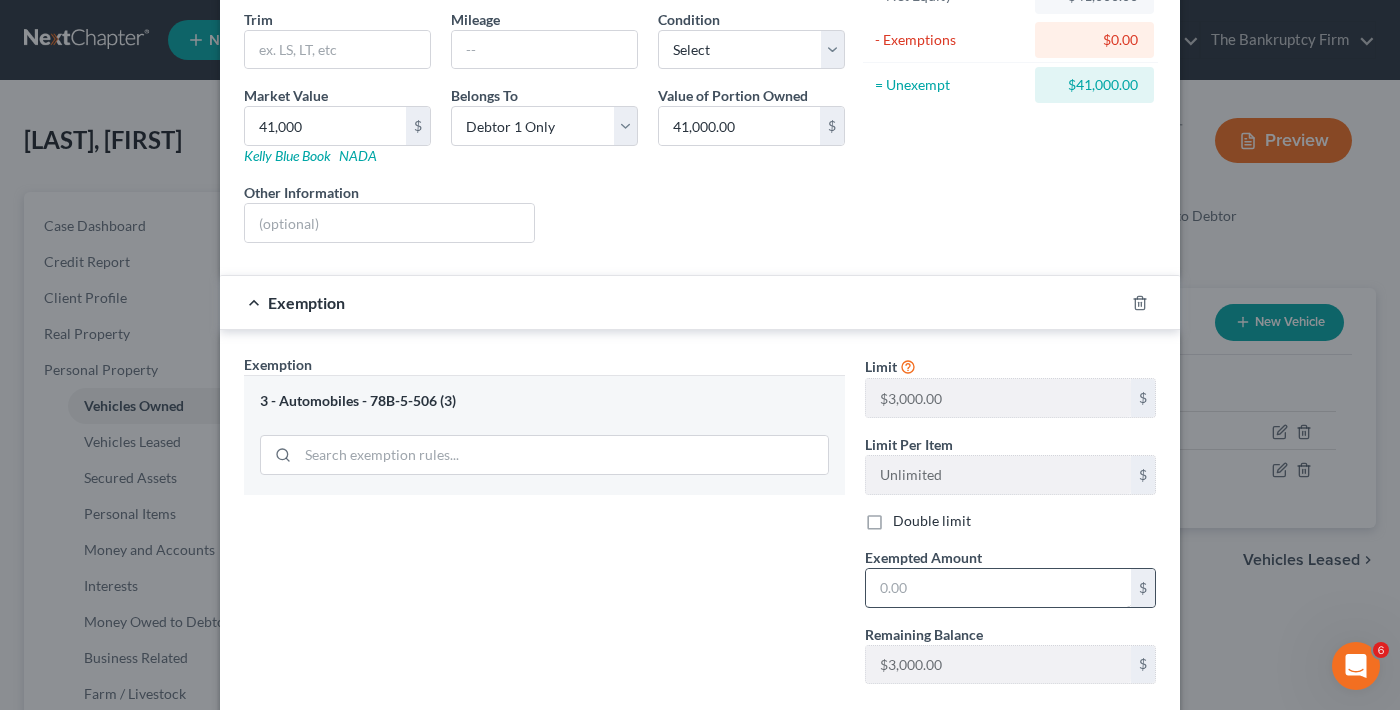 scroll, scrollTop: 300, scrollLeft: 0, axis: vertical 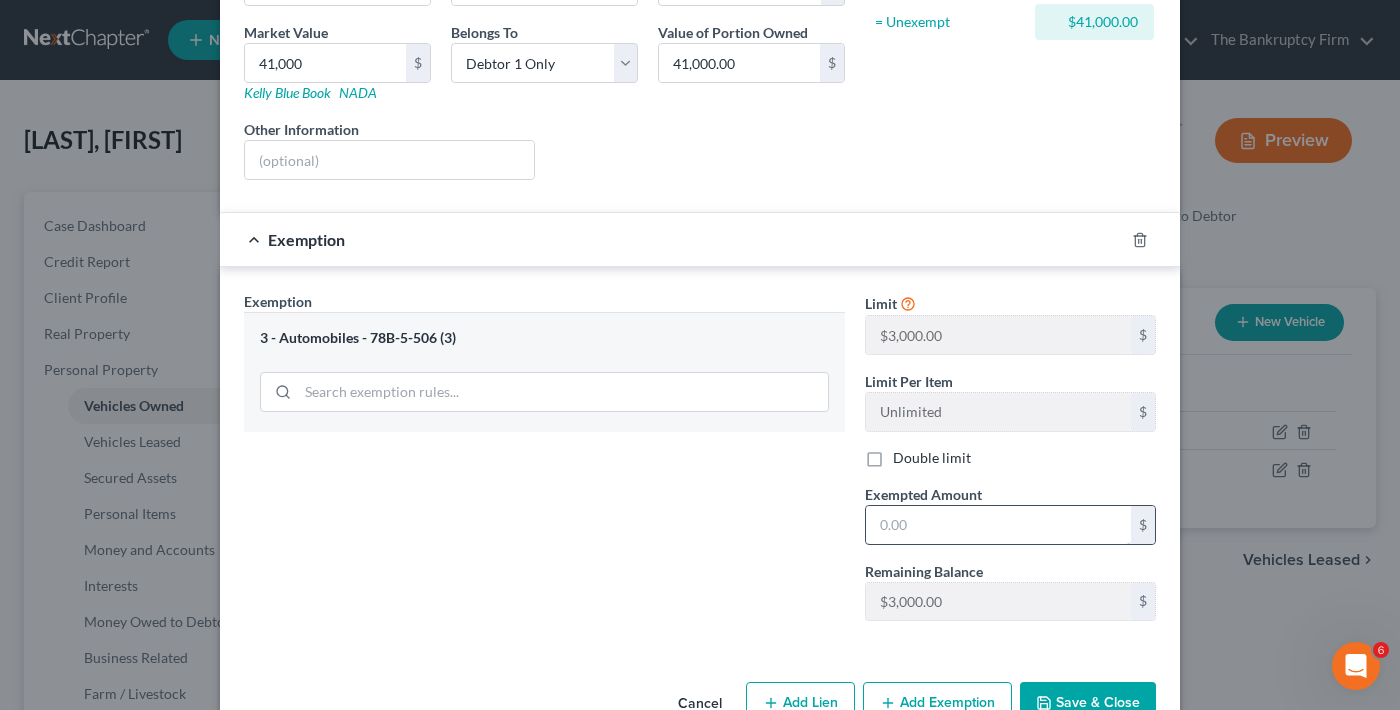 click at bounding box center [998, 525] 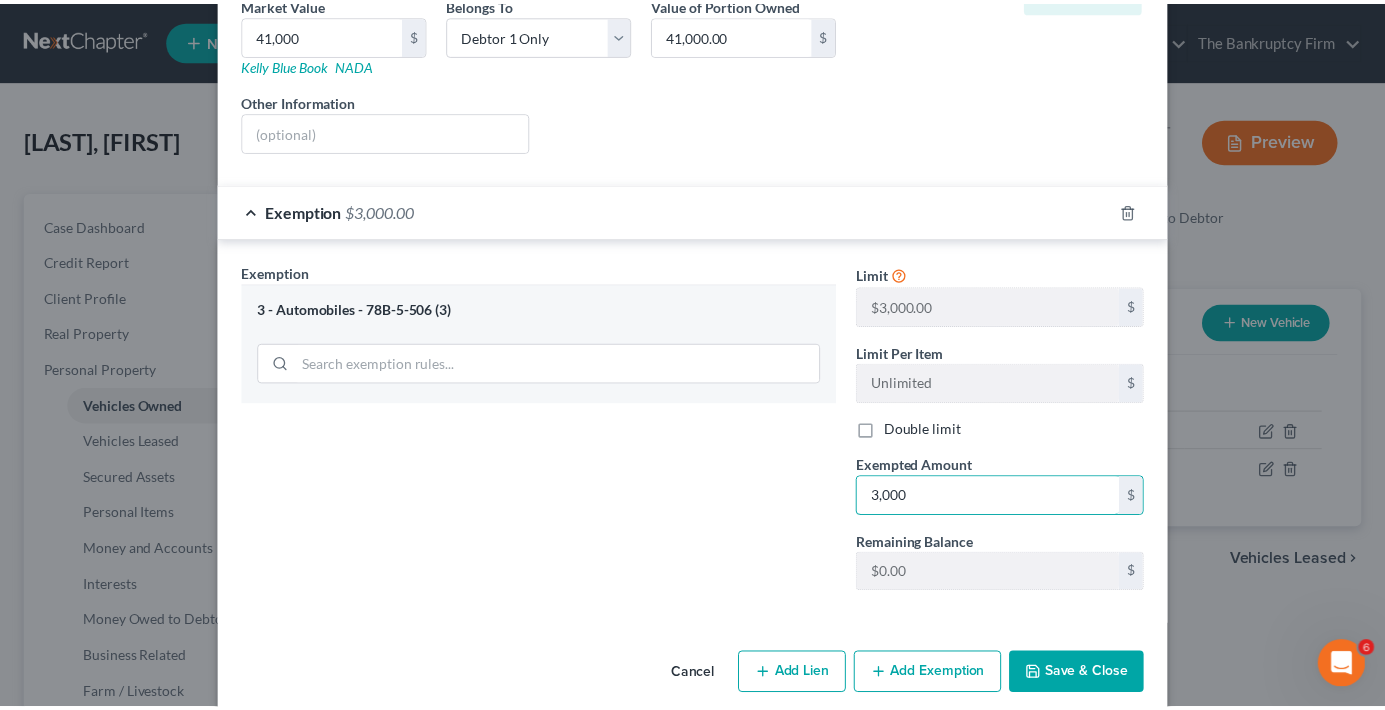 scroll, scrollTop: 354, scrollLeft: 0, axis: vertical 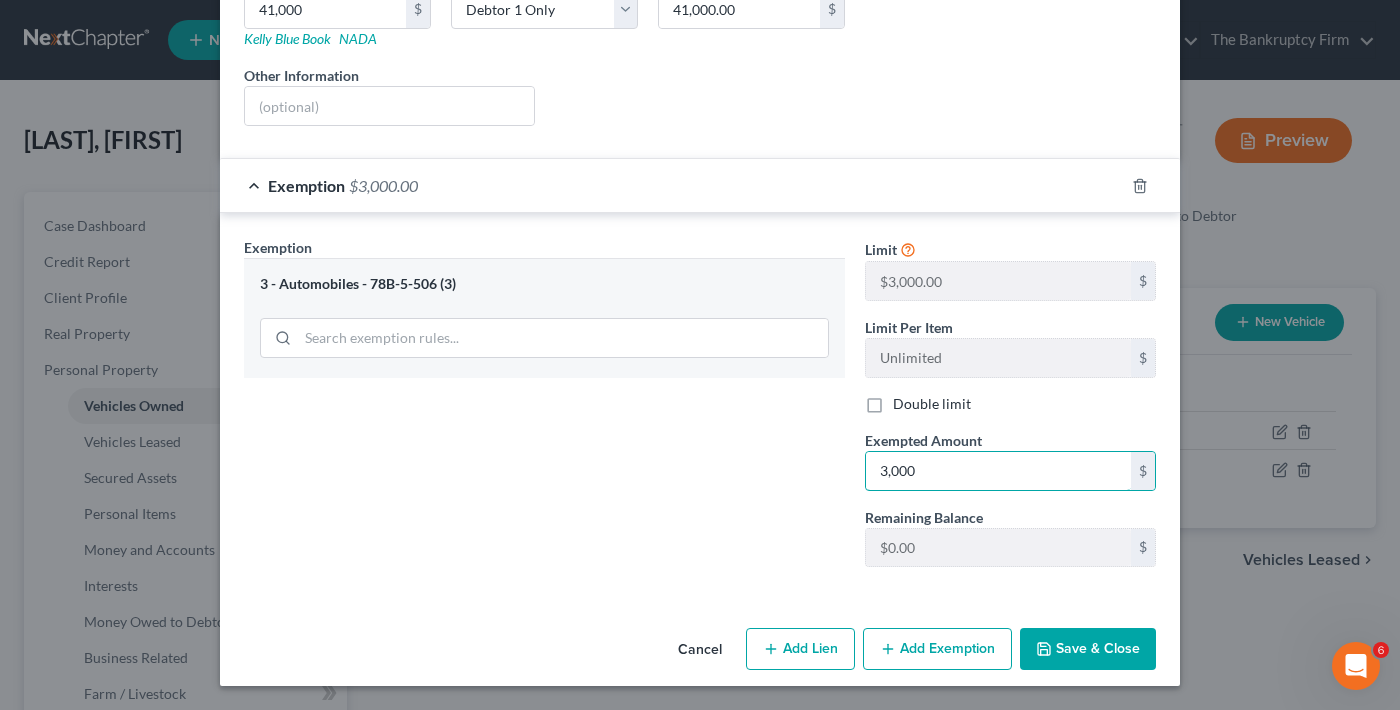type on "3,000" 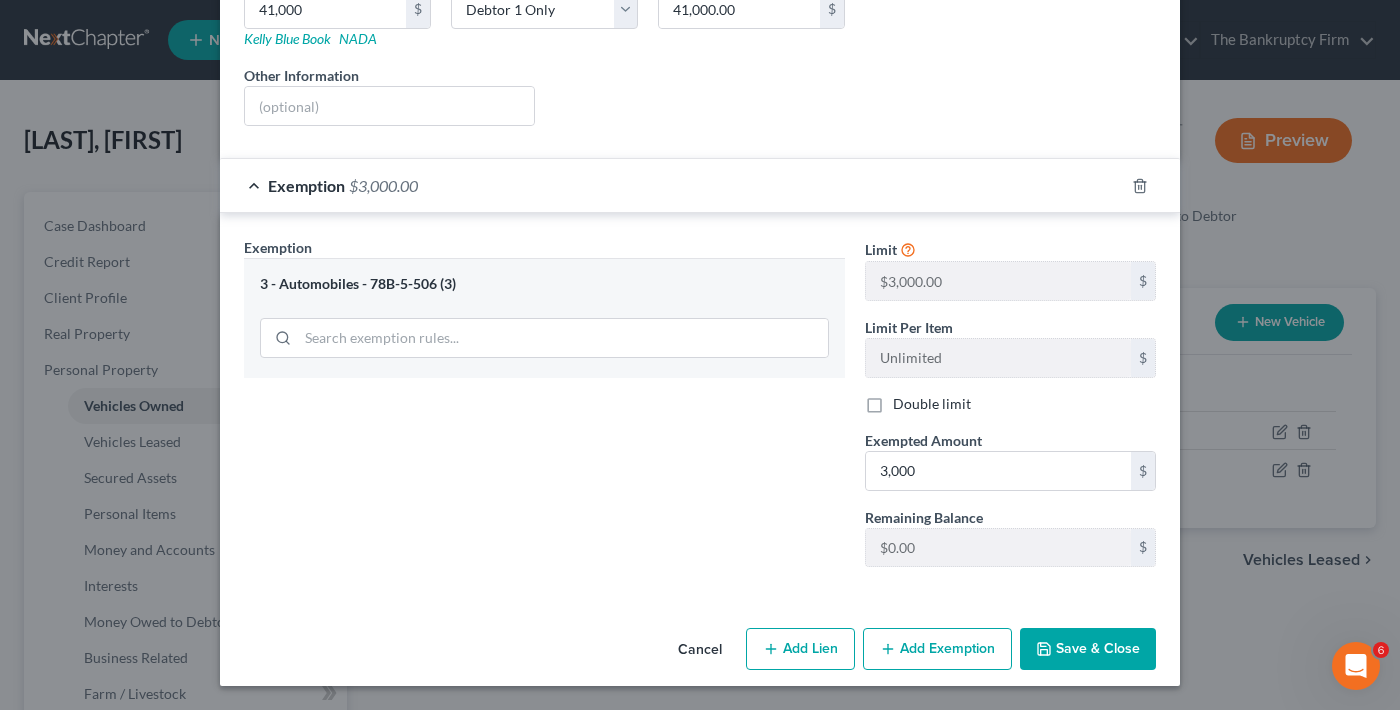 click on "Save & Close" at bounding box center [1088, 649] 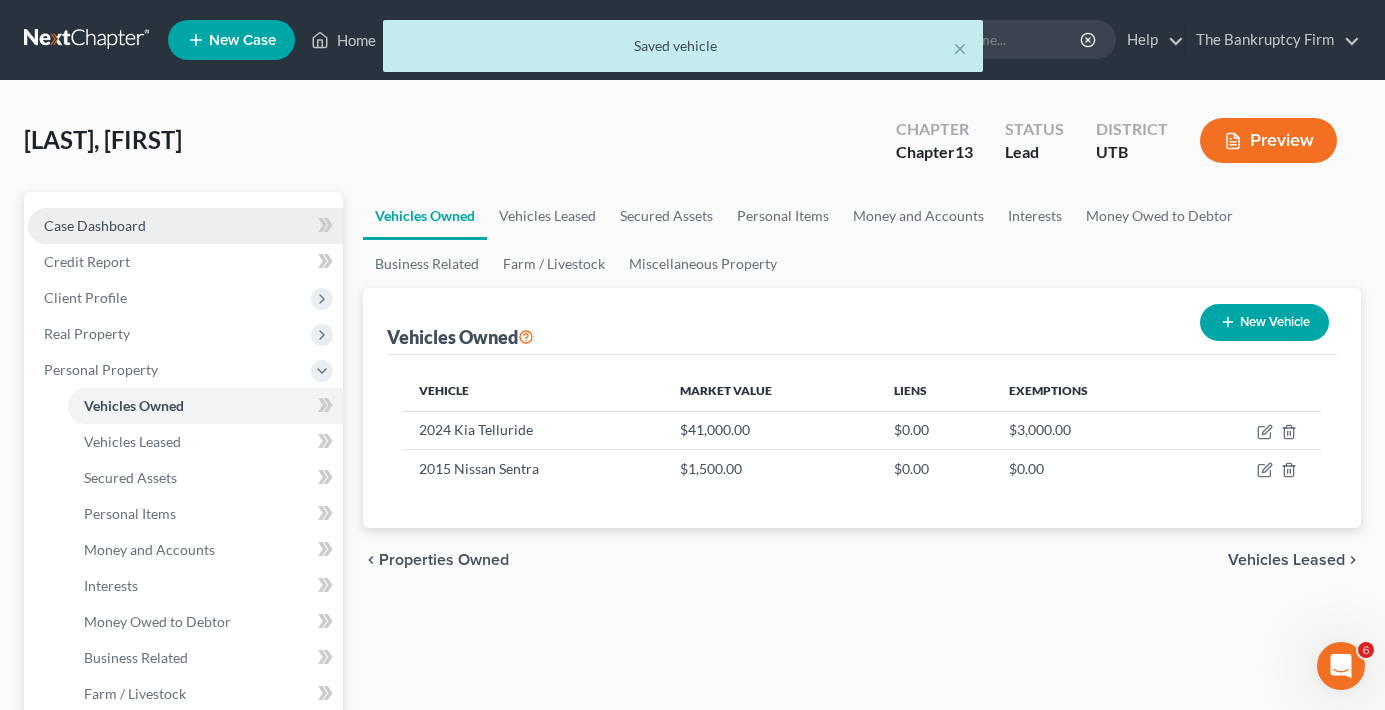 click on "Case Dashboard" at bounding box center [185, 226] 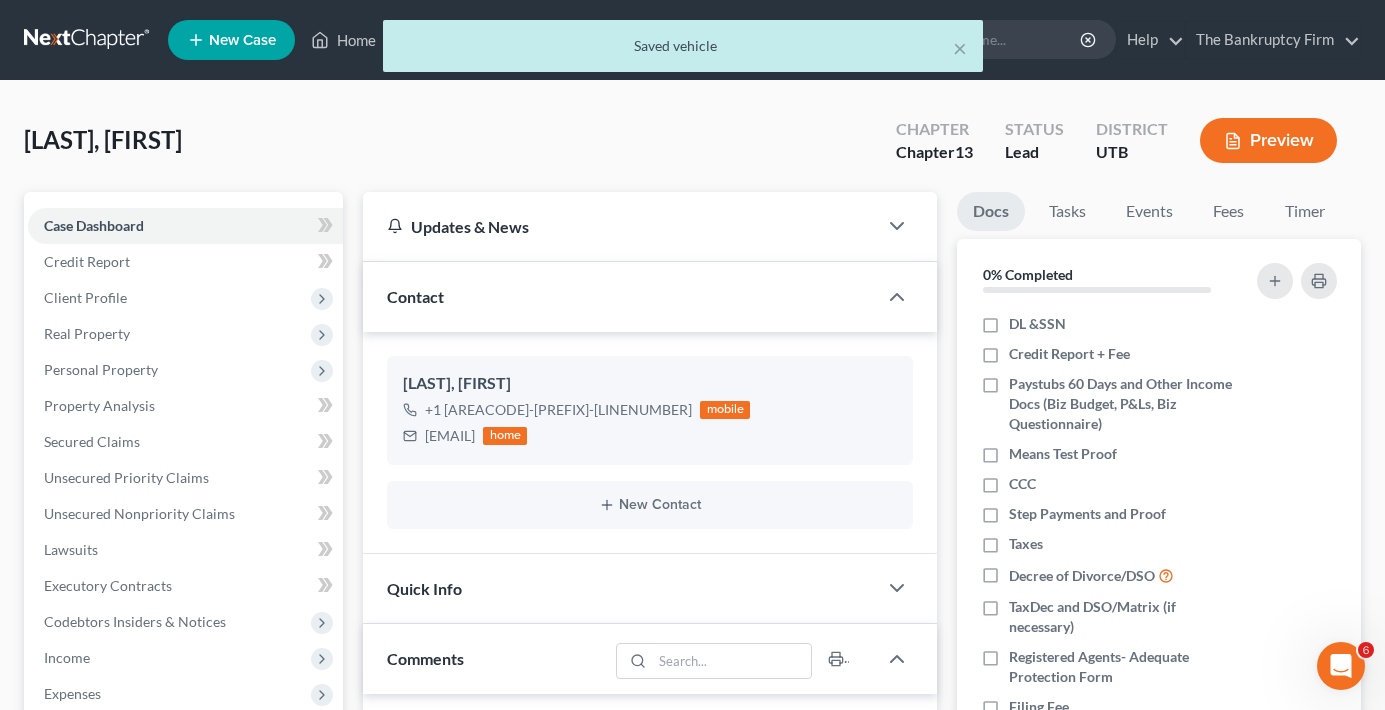 scroll, scrollTop: 76, scrollLeft: 0, axis: vertical 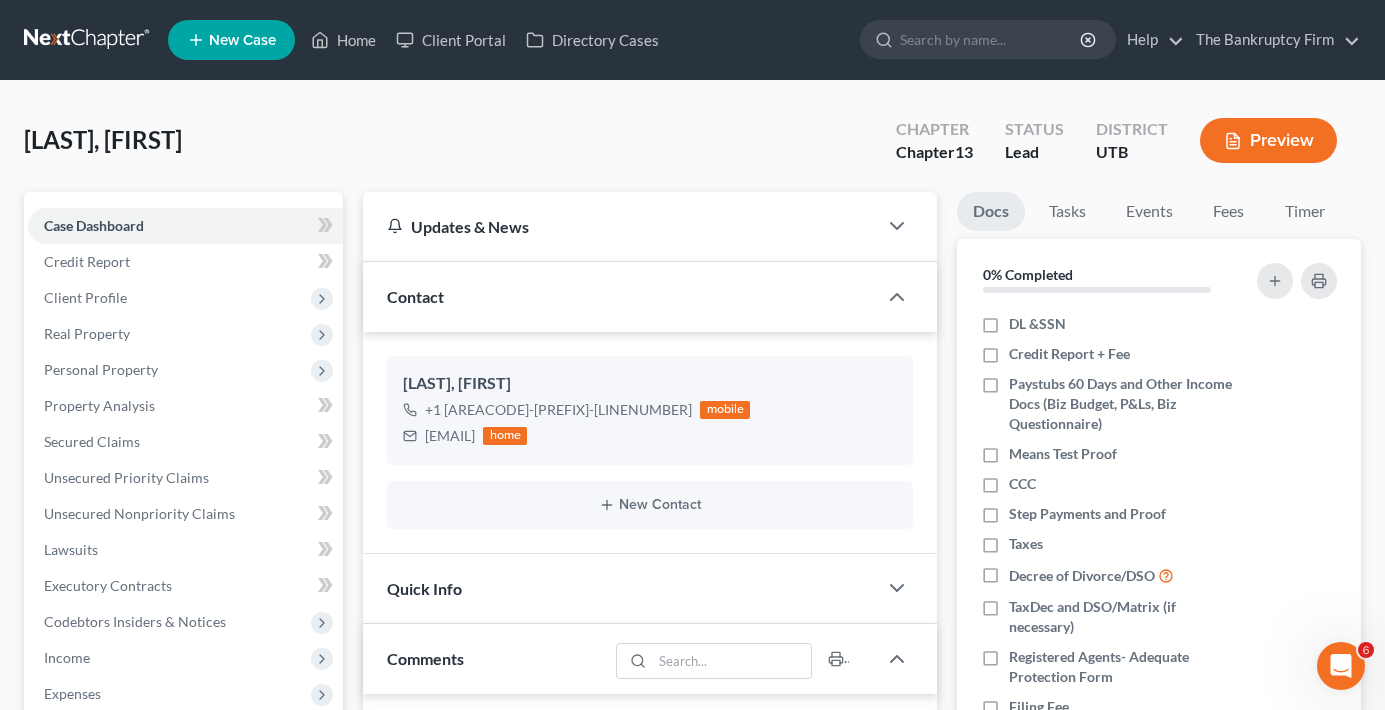 click on "[LAST], [FIRST] Upgraded Chapter Chapter  13 Status Lead District UTB Preview" at bounding box center [692, 148] 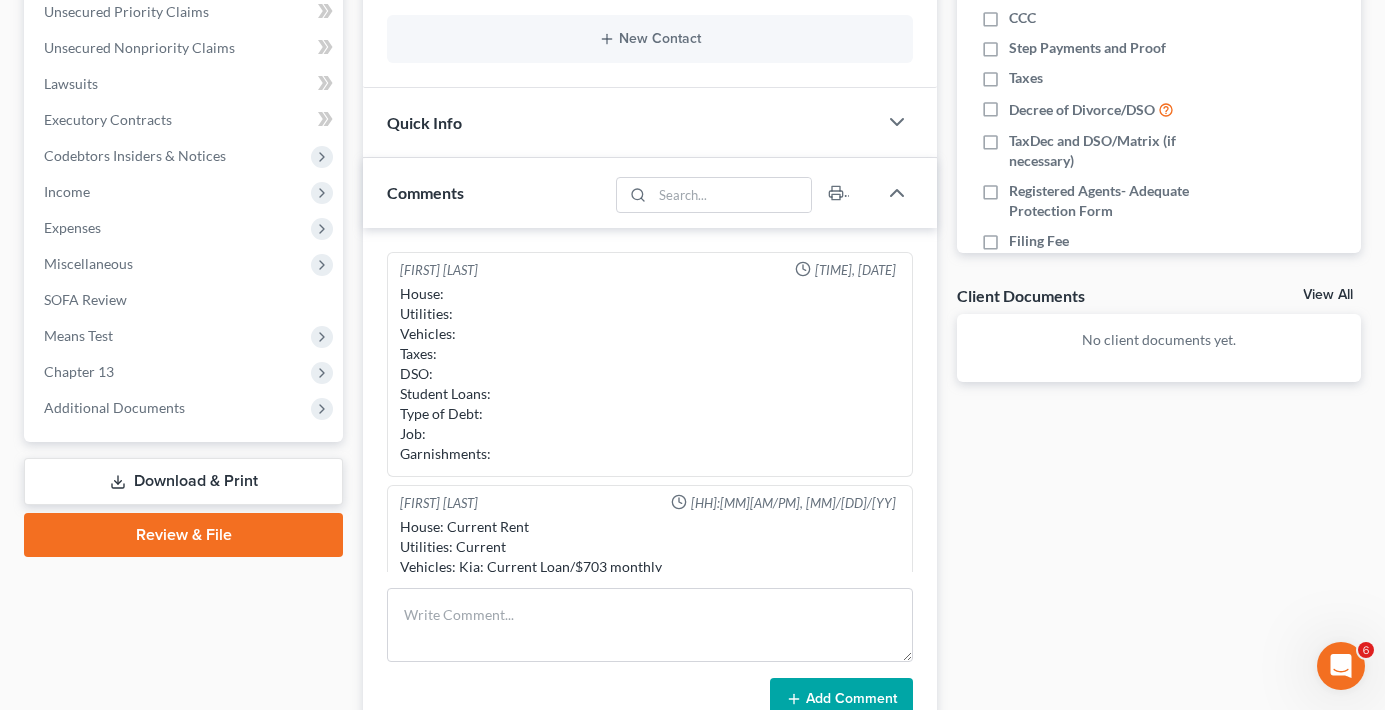 scroll, scrollTop: 500, scrollLeft: 0, axis: vertical 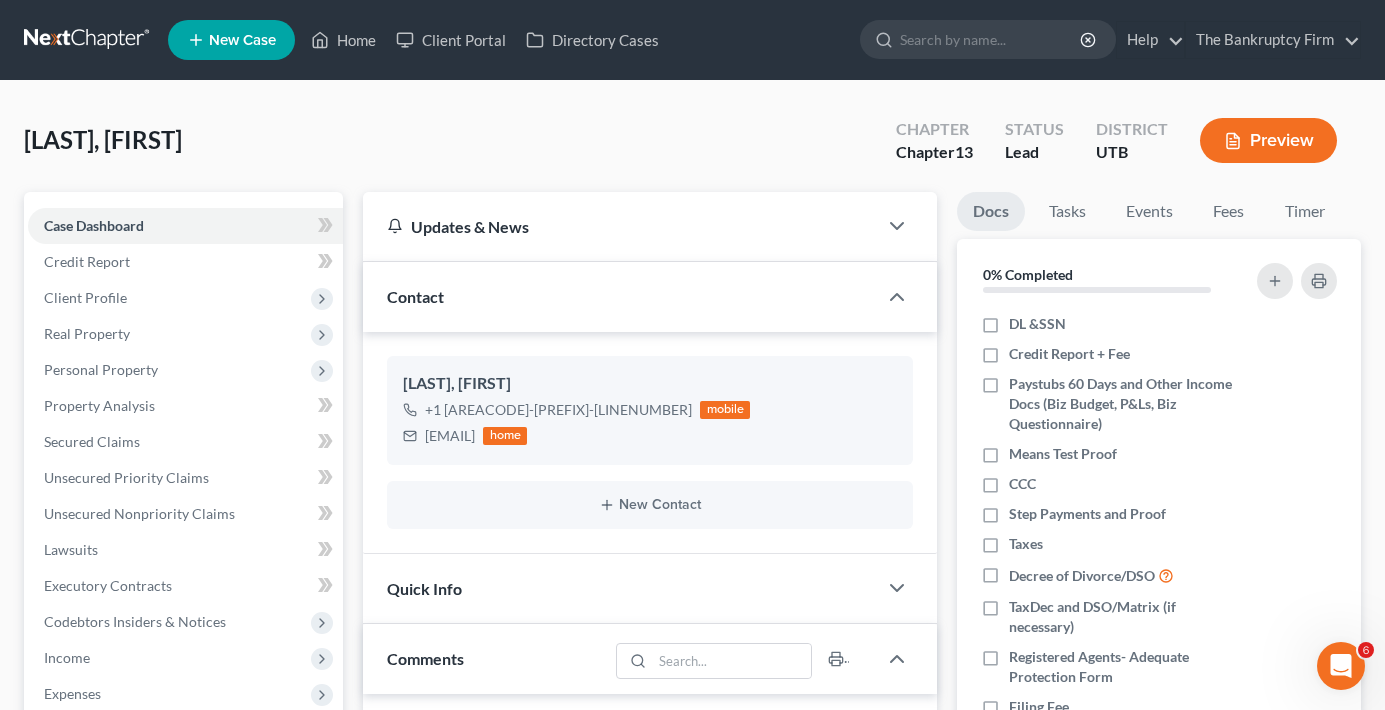 click on "Case Dashboard
Payments
Invoices
Payments
Payments
Credit Report
Client Profile" at bounding box center (183, 807) 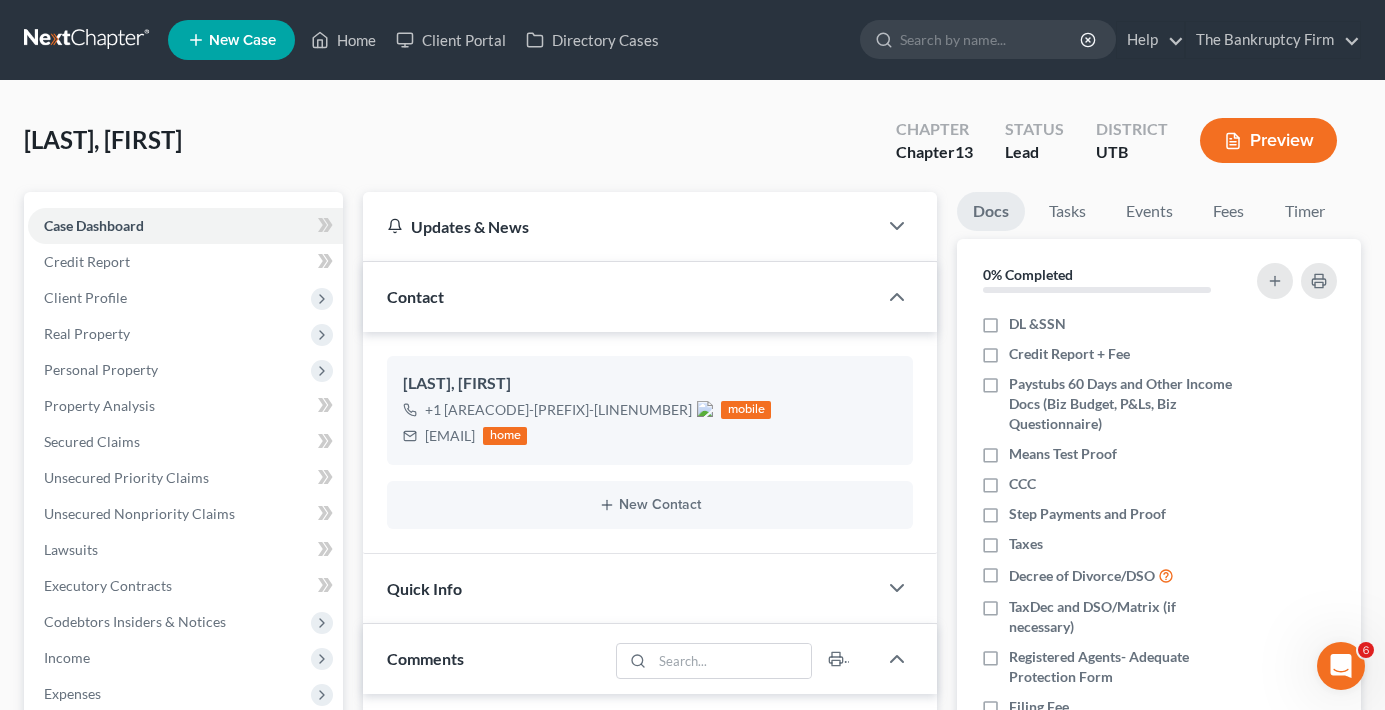 click on "Case Dashboard
Payments
Invoices
Payments
Payments
Credit Report
Client Profile" at bounding box center (183, 807) 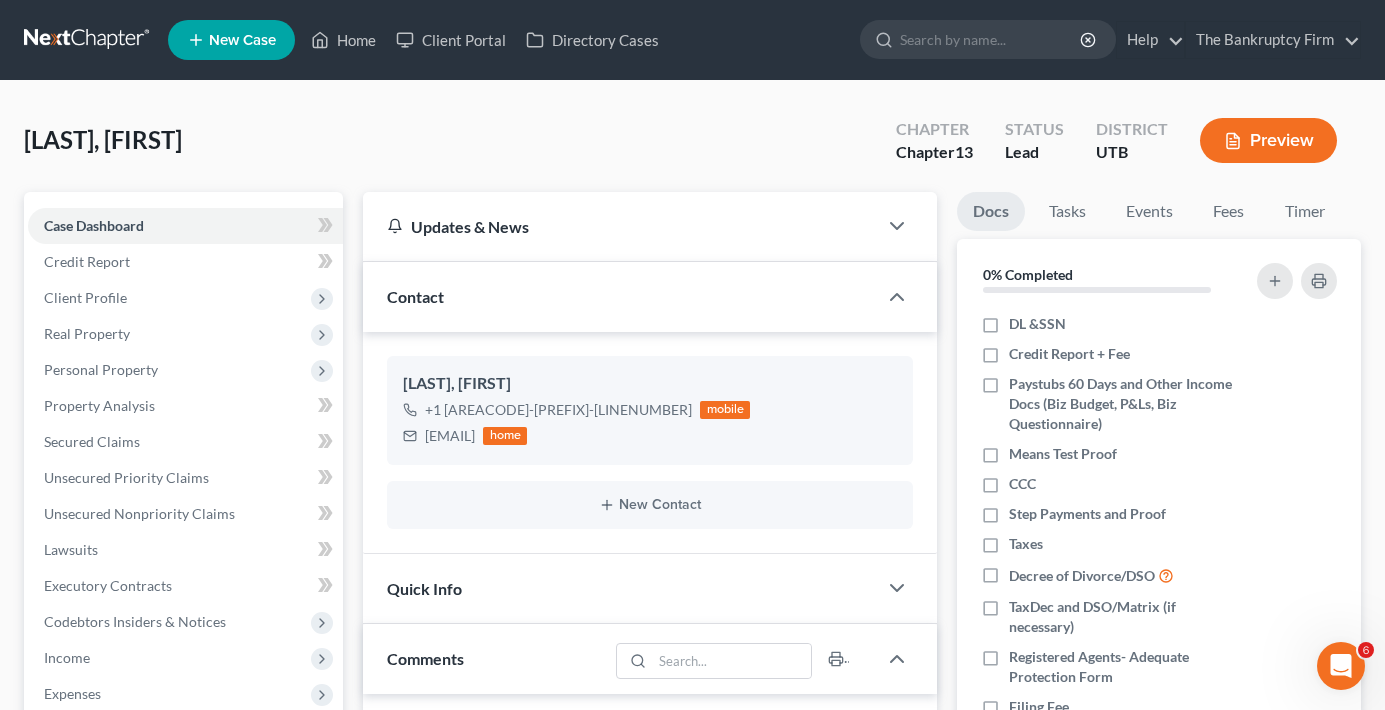 click on "Case Dashboard
Payments
Invoices
Payments
Payments
Credit Report
Client Profile" at bounding box center (183, 807) 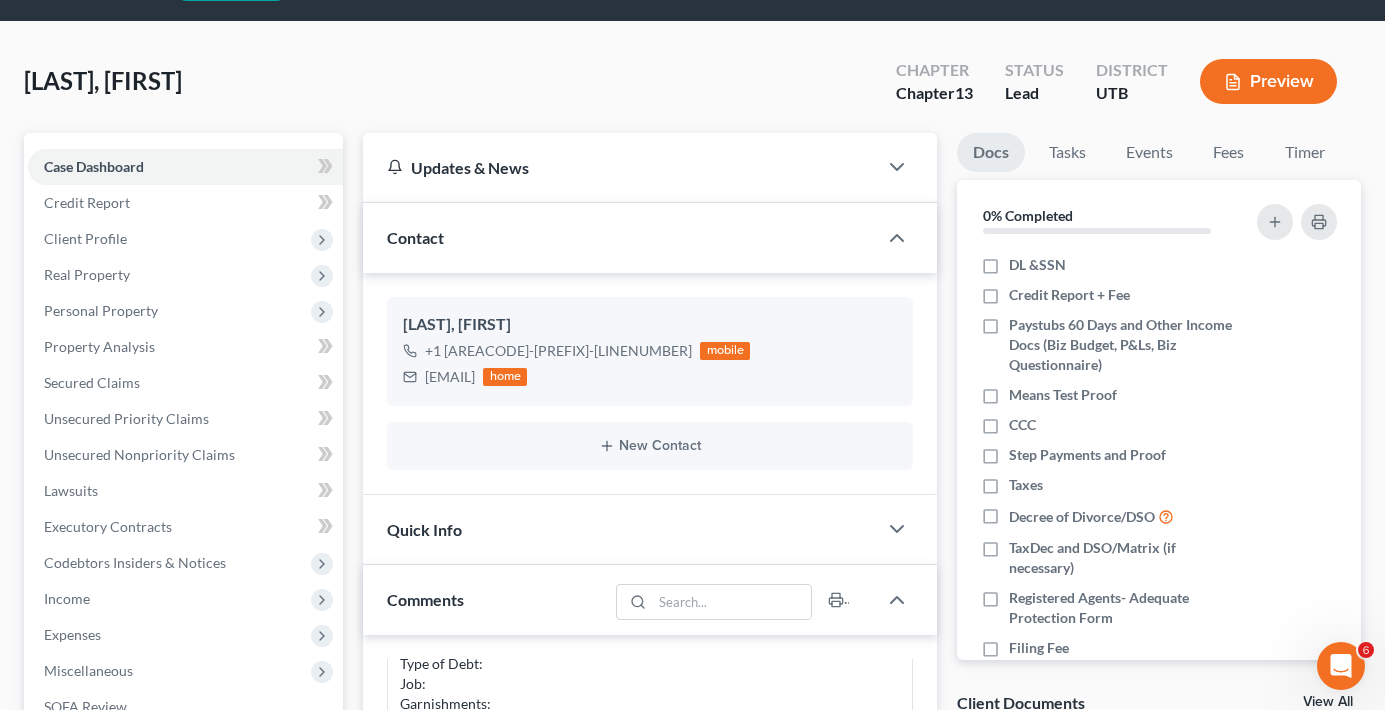 scroll, scrollTop: 0, scrollLeft: 0, axis: both 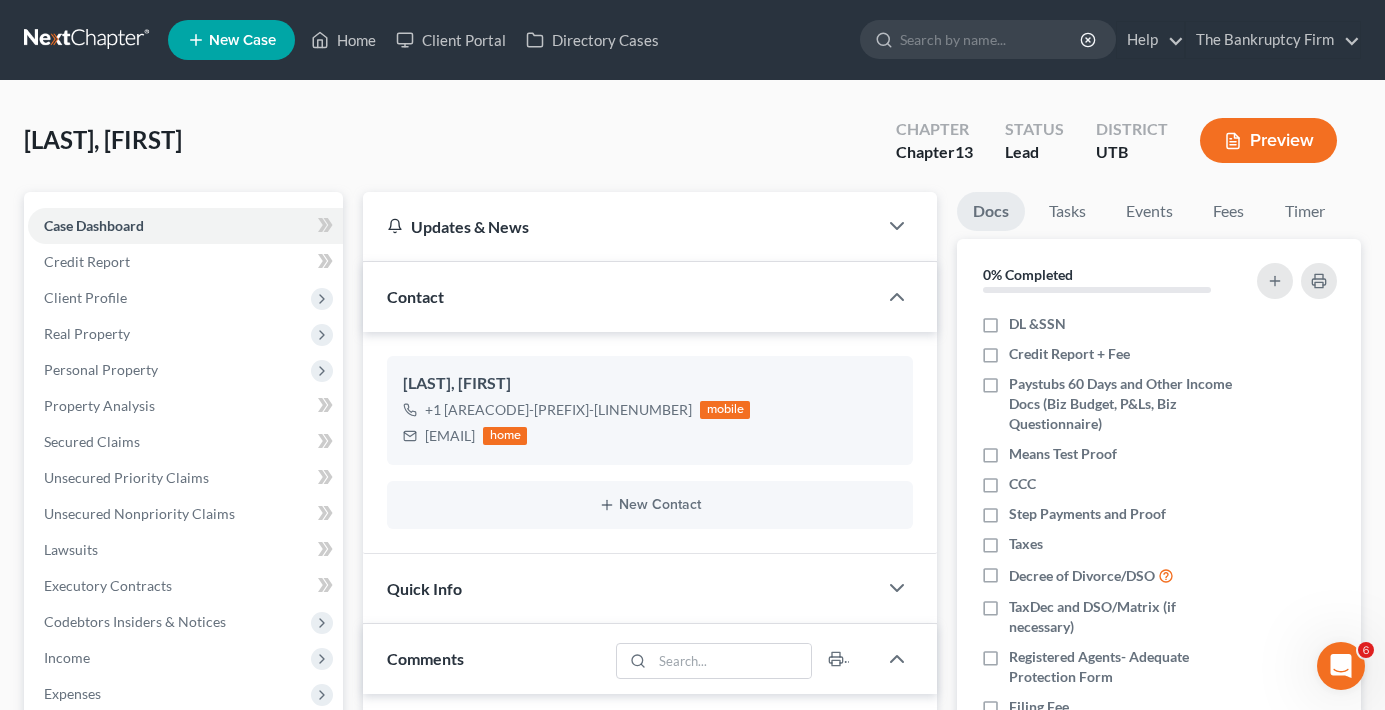 click on "[LAST], [FIRST] Upgraded Chapter Chapter  13 Status Lead District UTB Preview" at bounding box center [692, 148] 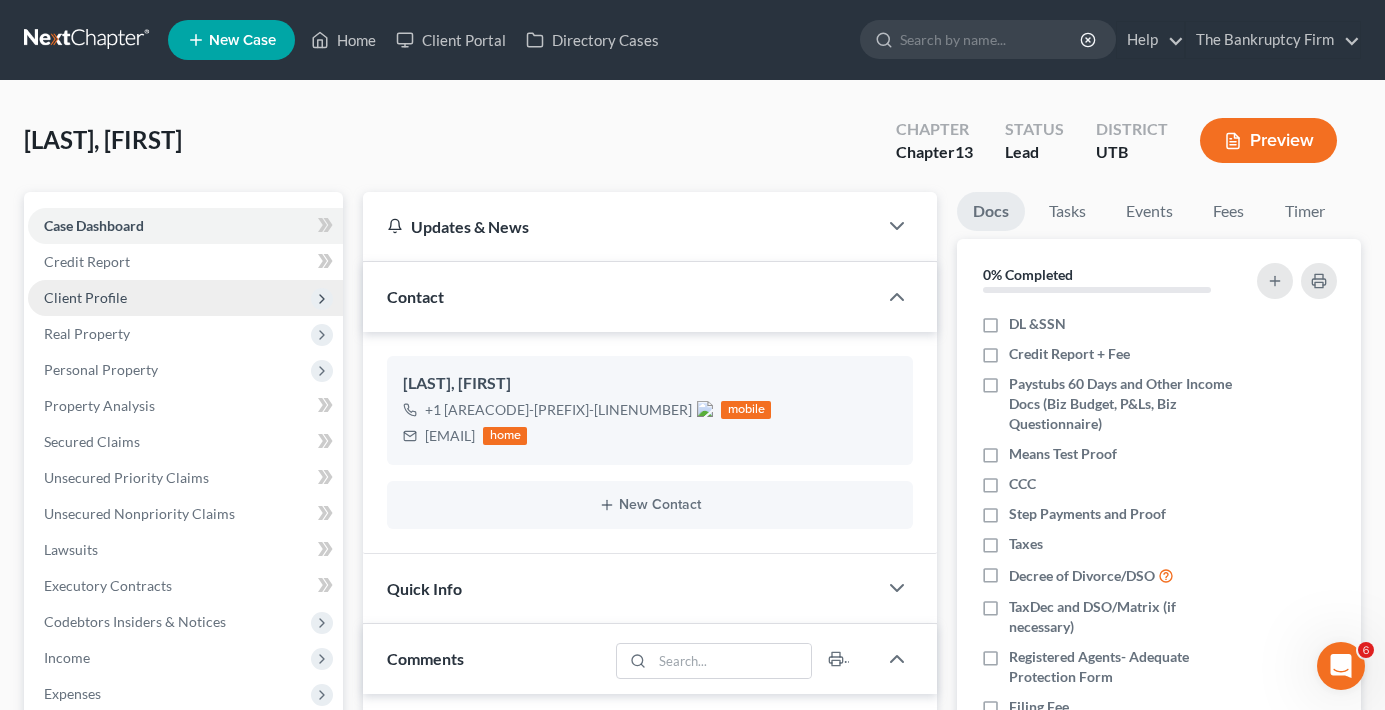 click on "Client Profile" at bounding box center [85, 297] 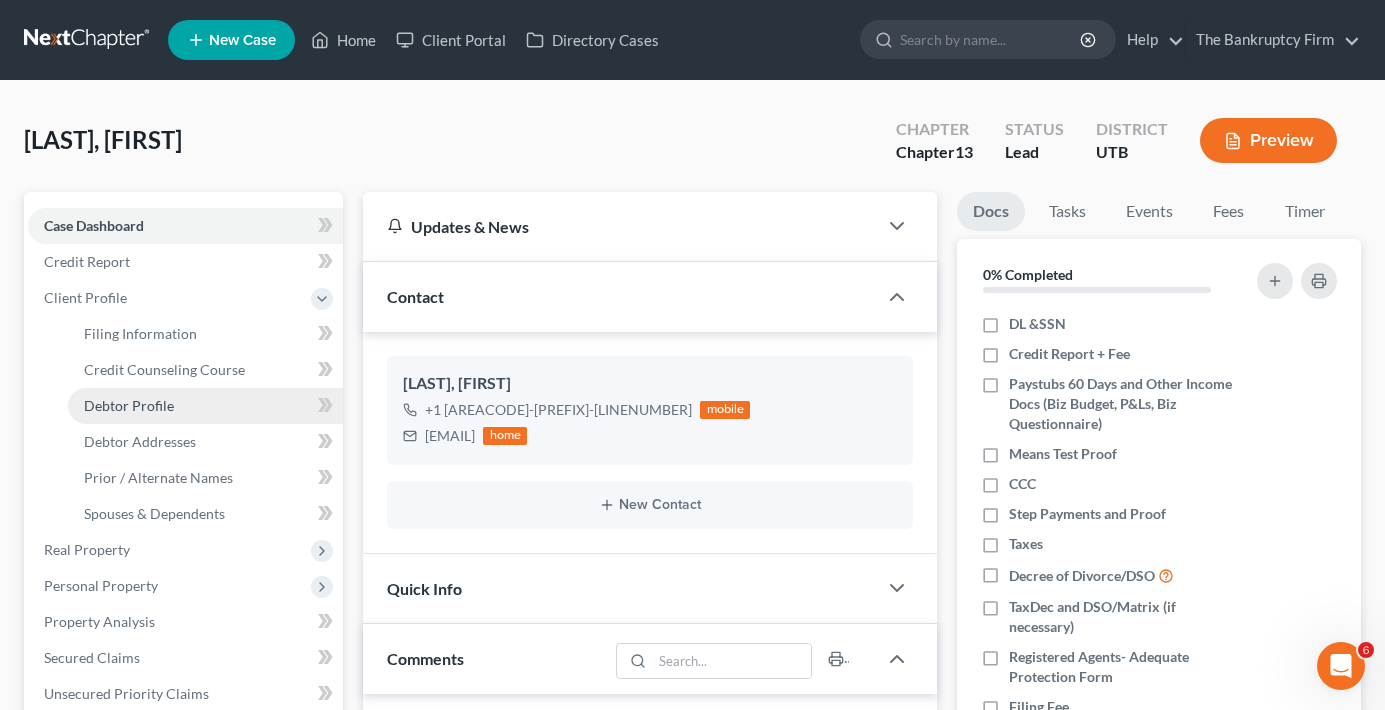 click on "Debtor Profile" at bounding box center [205, 406] 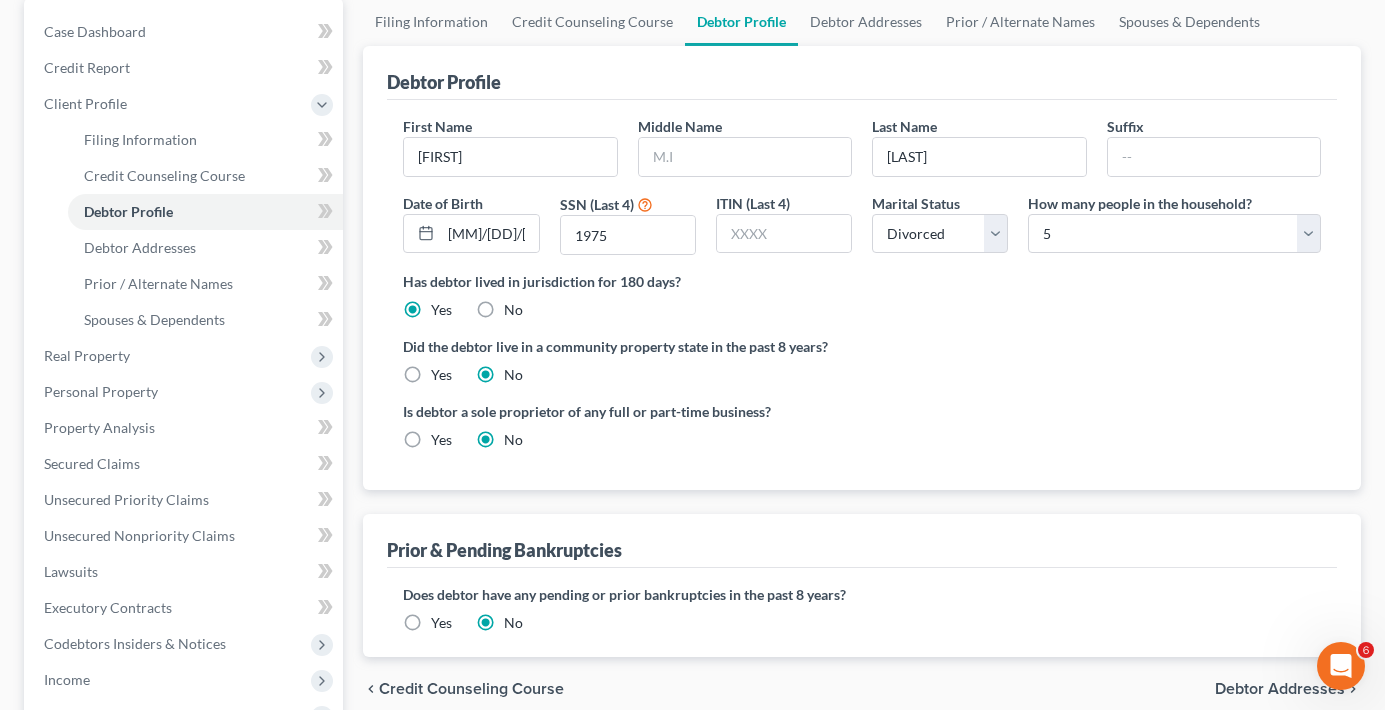 scroll, scrollTop: 500, scrollLeft: 0, axis: vertical 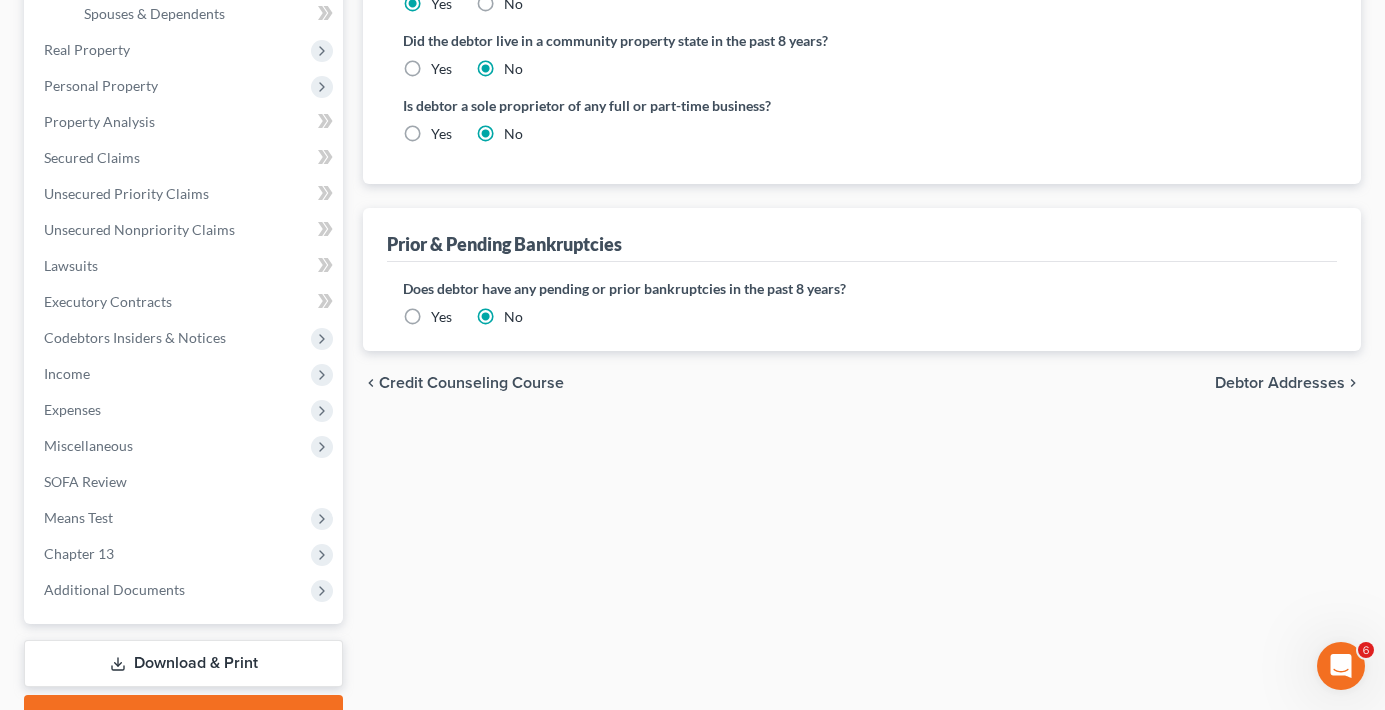 click on "Yes" at bounding box center [441, 317] 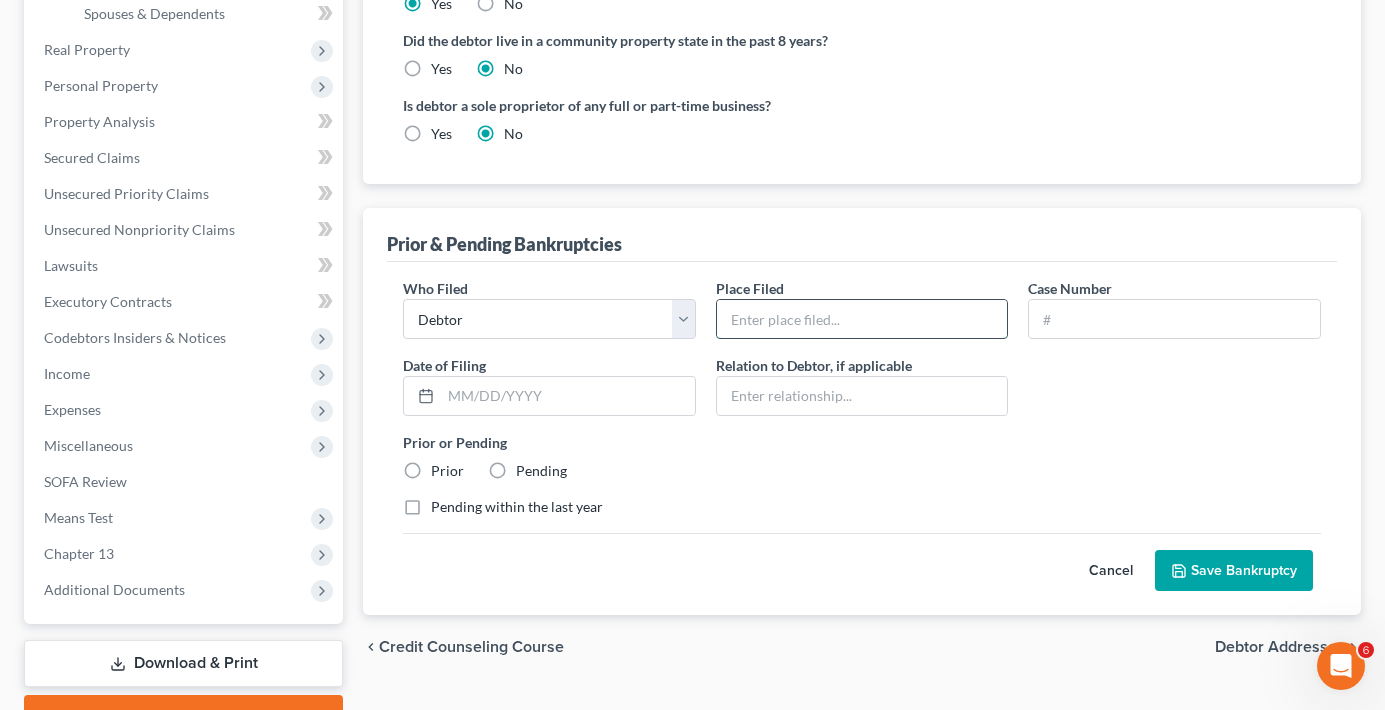 click at bounding box center (862, 319) 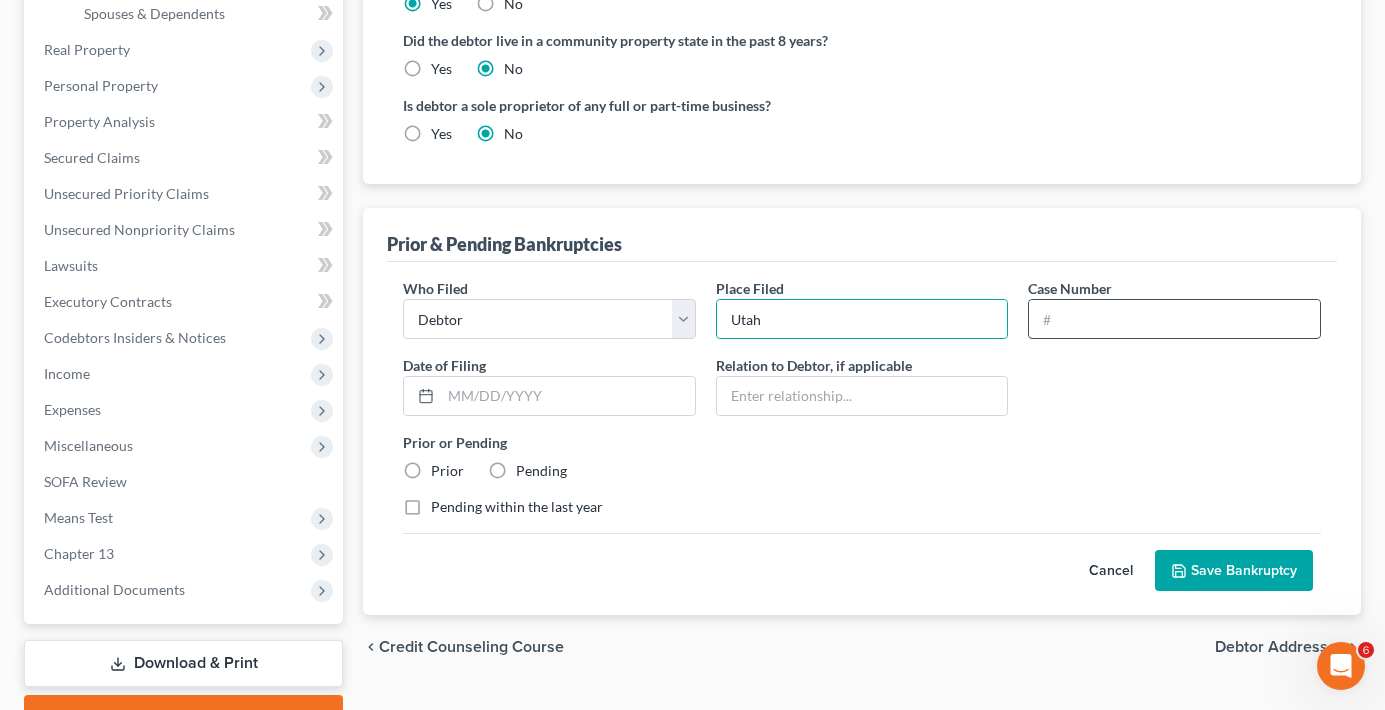 drag, startPoint x: 1045, startPoint y: 325, endPoint x: 1036, endPoint y: 332, distance: 11.401754 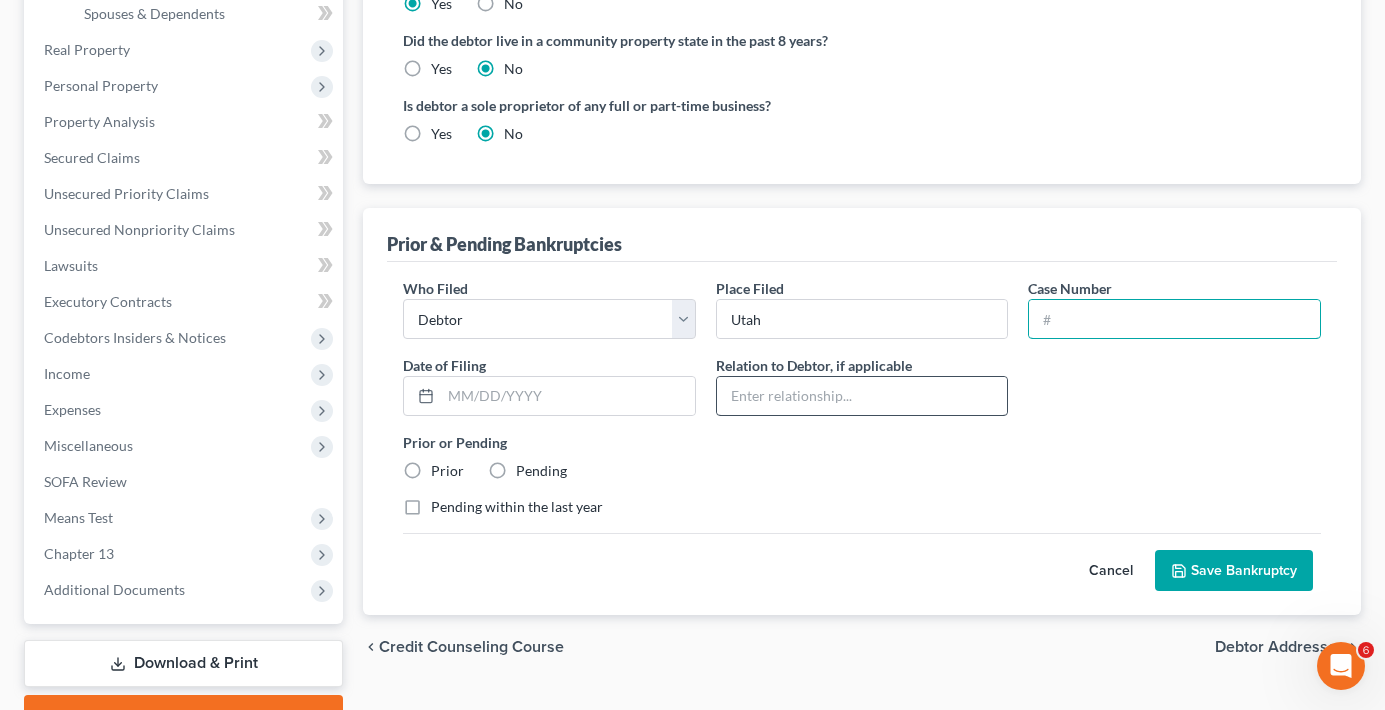 paste on "20-24288" 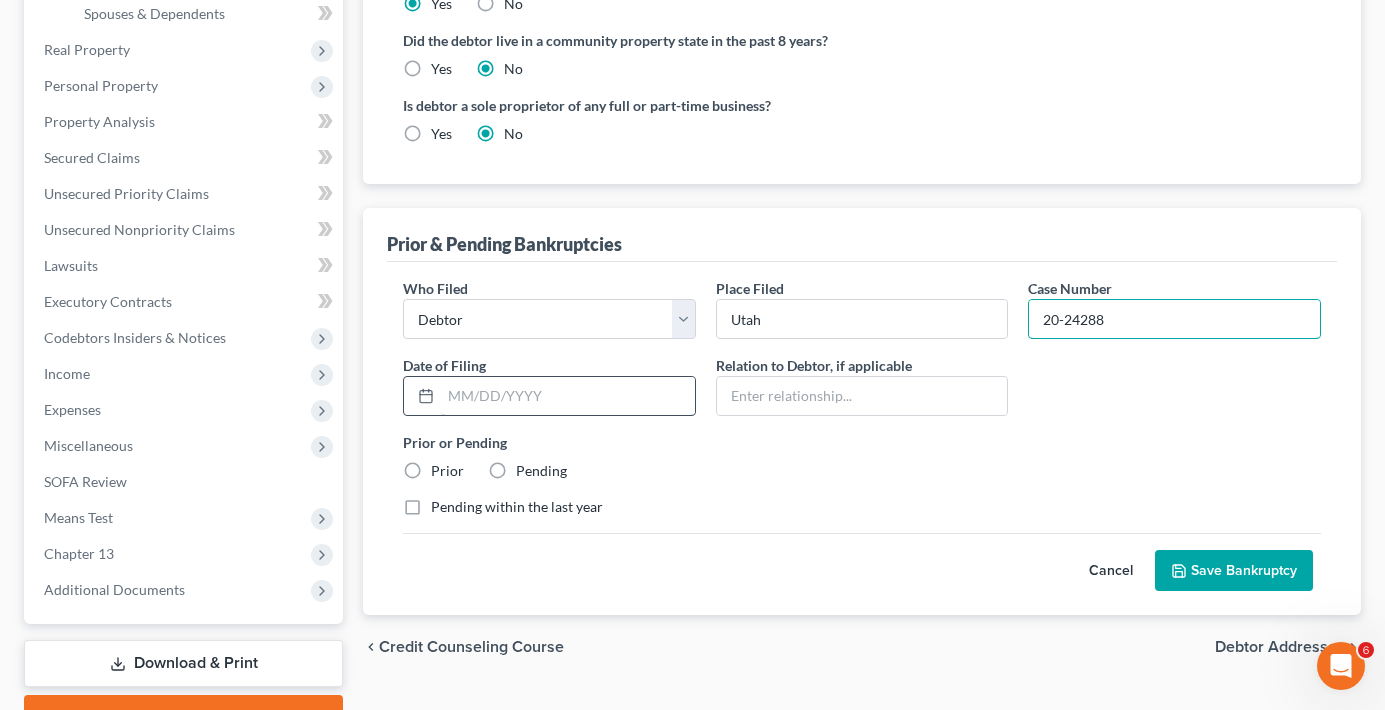 type on "20-24288" 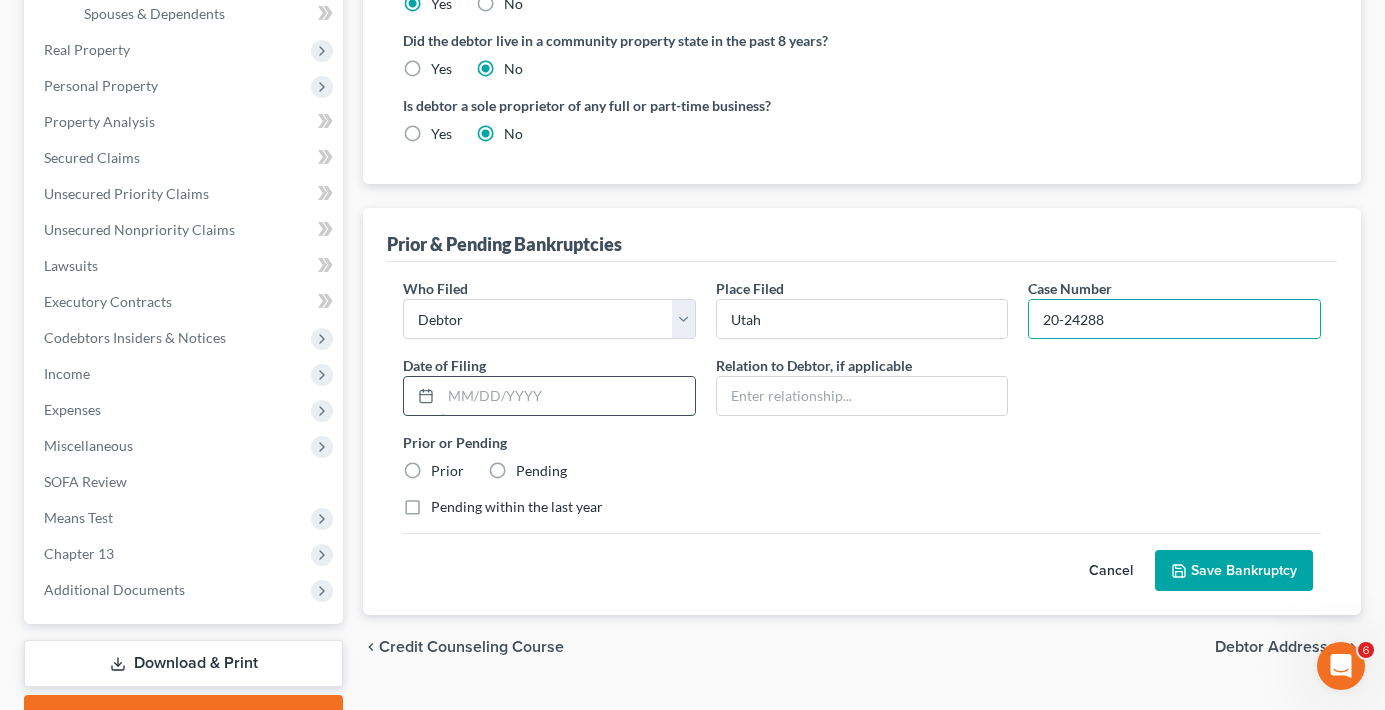 click at bounding box center [568, 396] 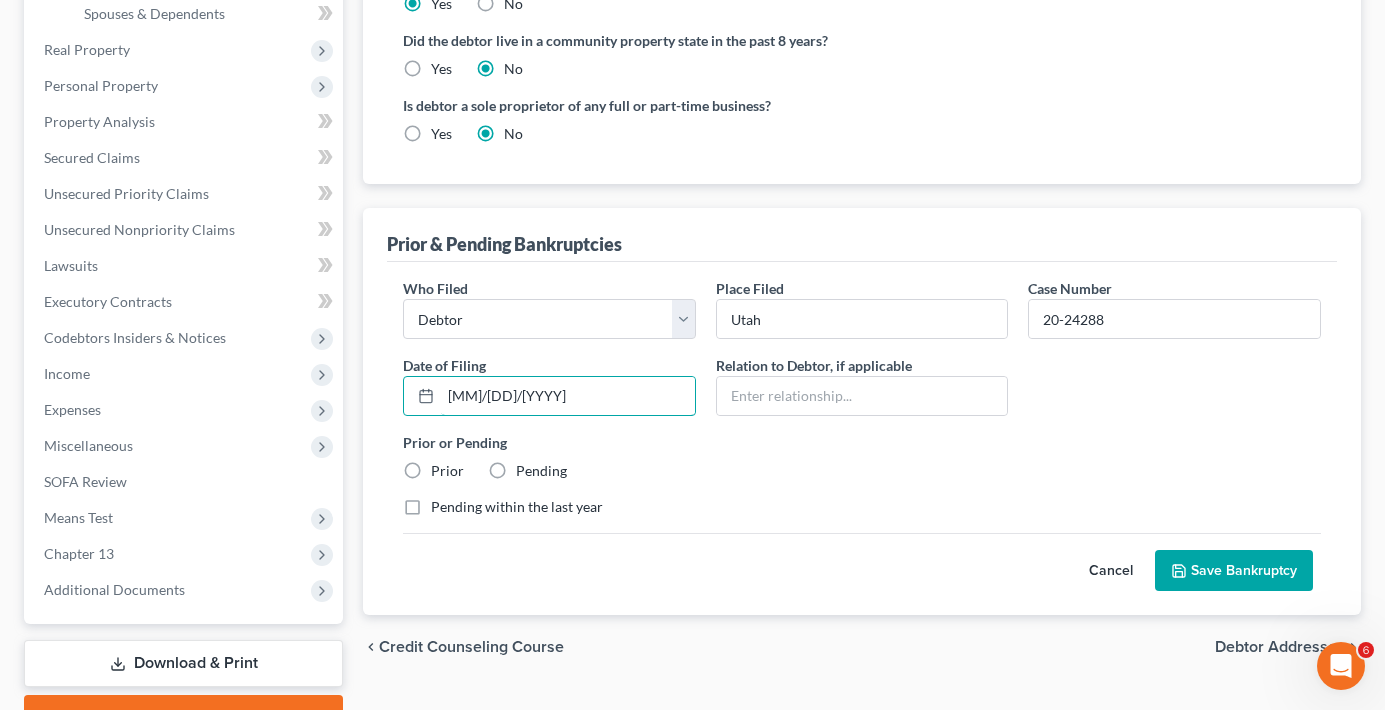 type on "[MM]/[DD]/[YYYY]" 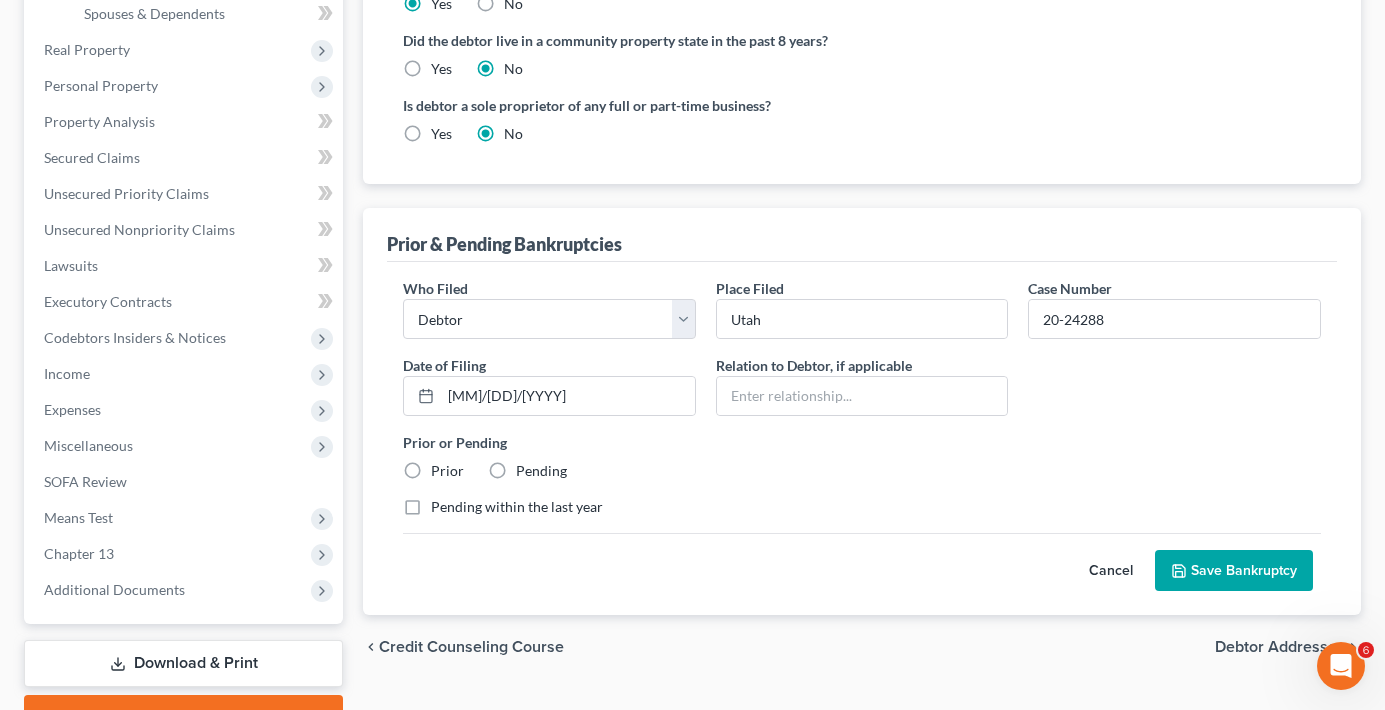 click on "Prior" at bounding box center (447, 471) 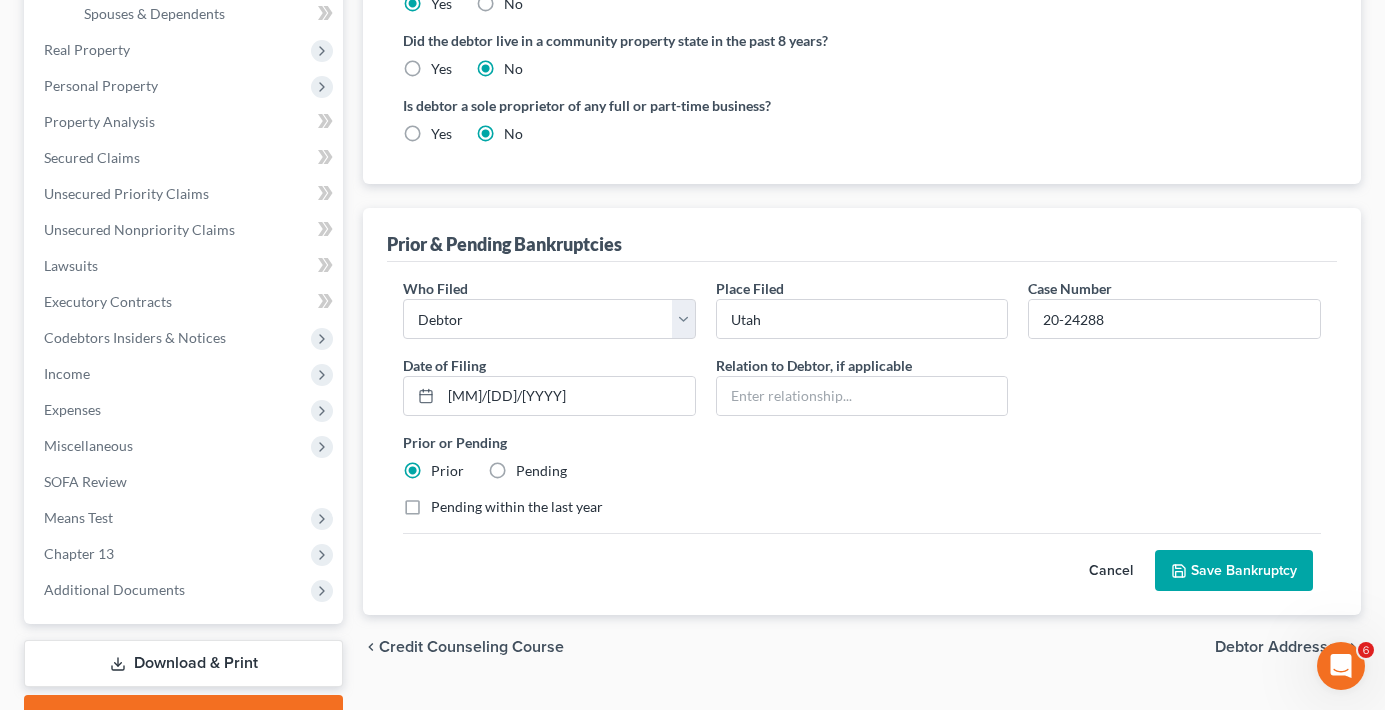 click on "Save Bankruptcy" at bounding box center (1234, 571) 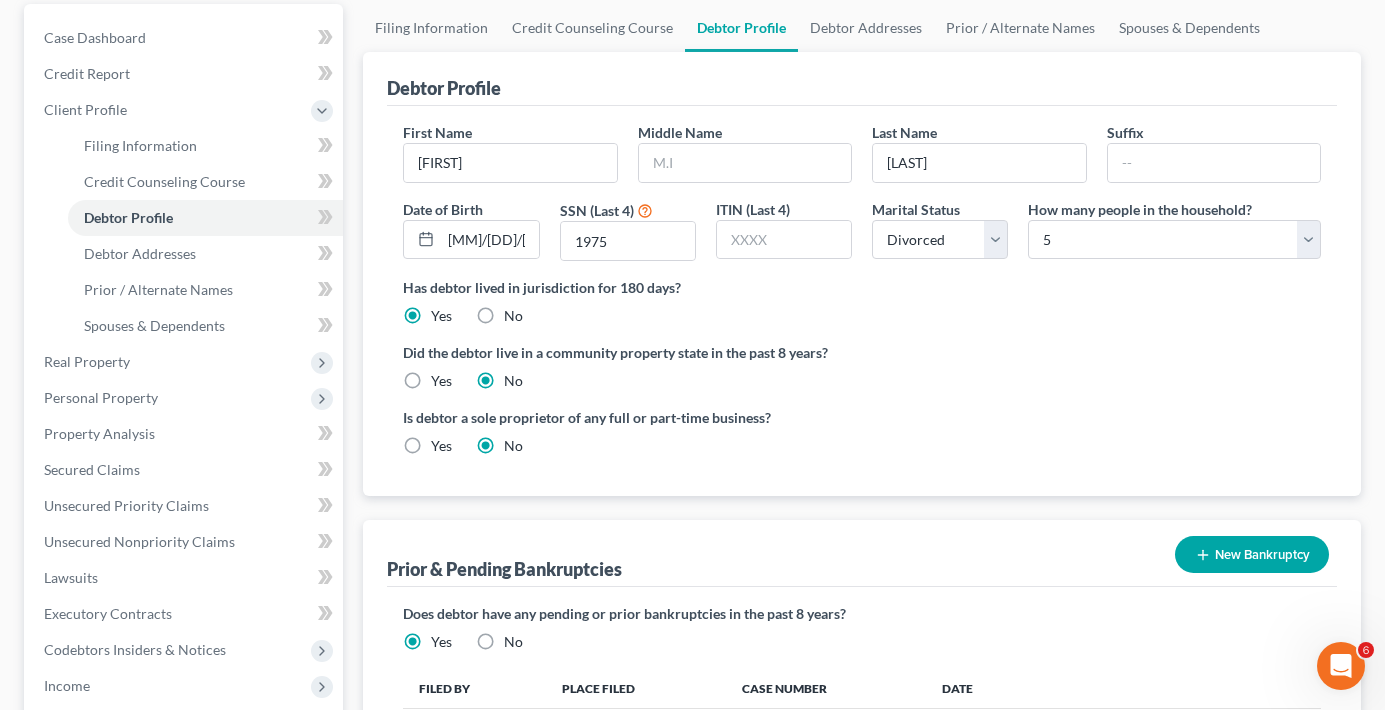 scroll, scrollTop: 500, scrollLeft: 0, axis: vertical 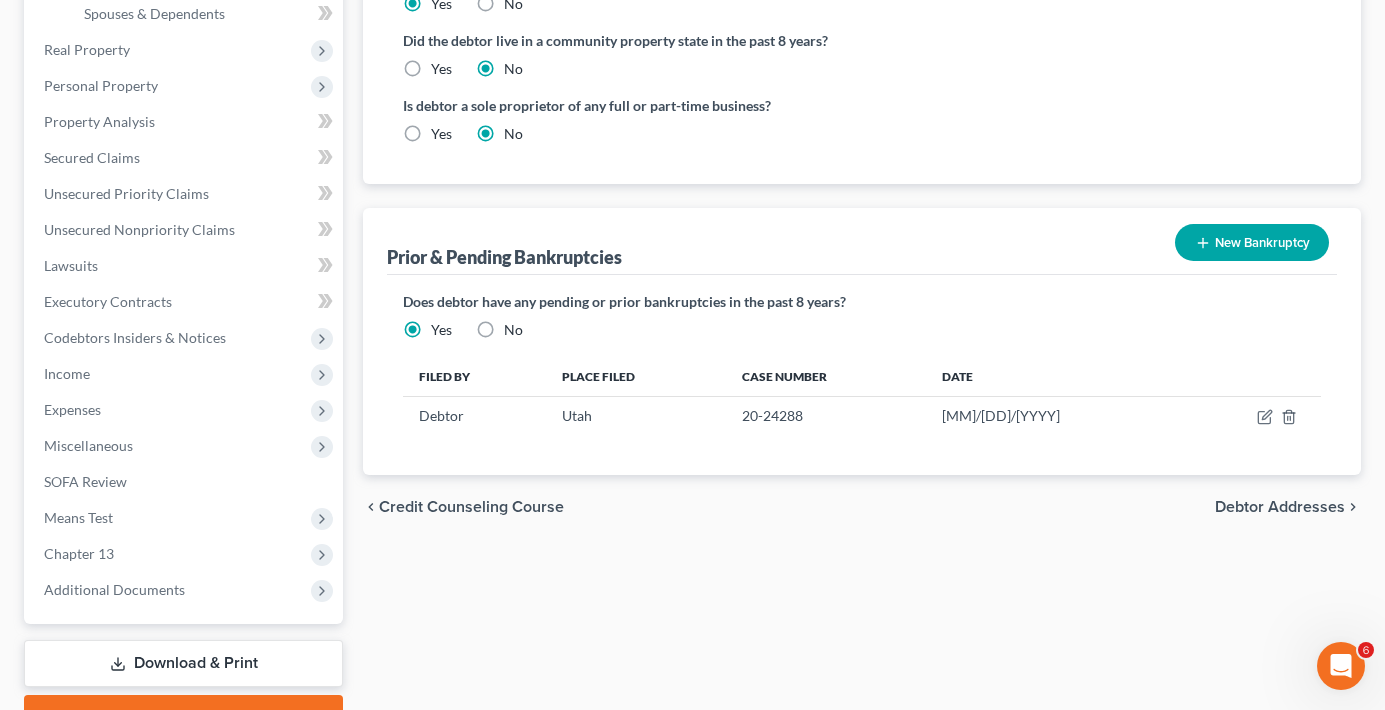 click on "Prior & Pending Bankruptcies New Bankruptcy New Pending Bankruptcy New Prior Bankruptcy" at bounding box center (862, 241) 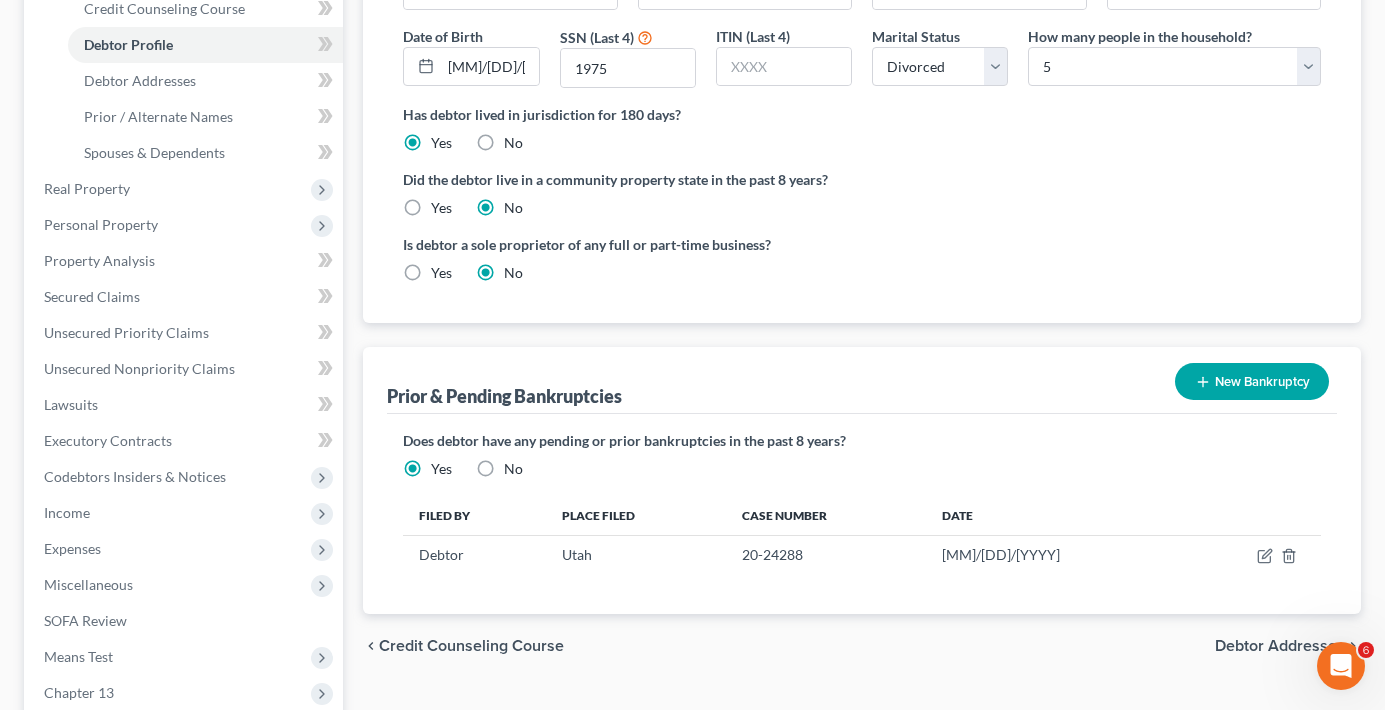 scroll, scrollTop: 0, scrollLeft: 0, axis: both 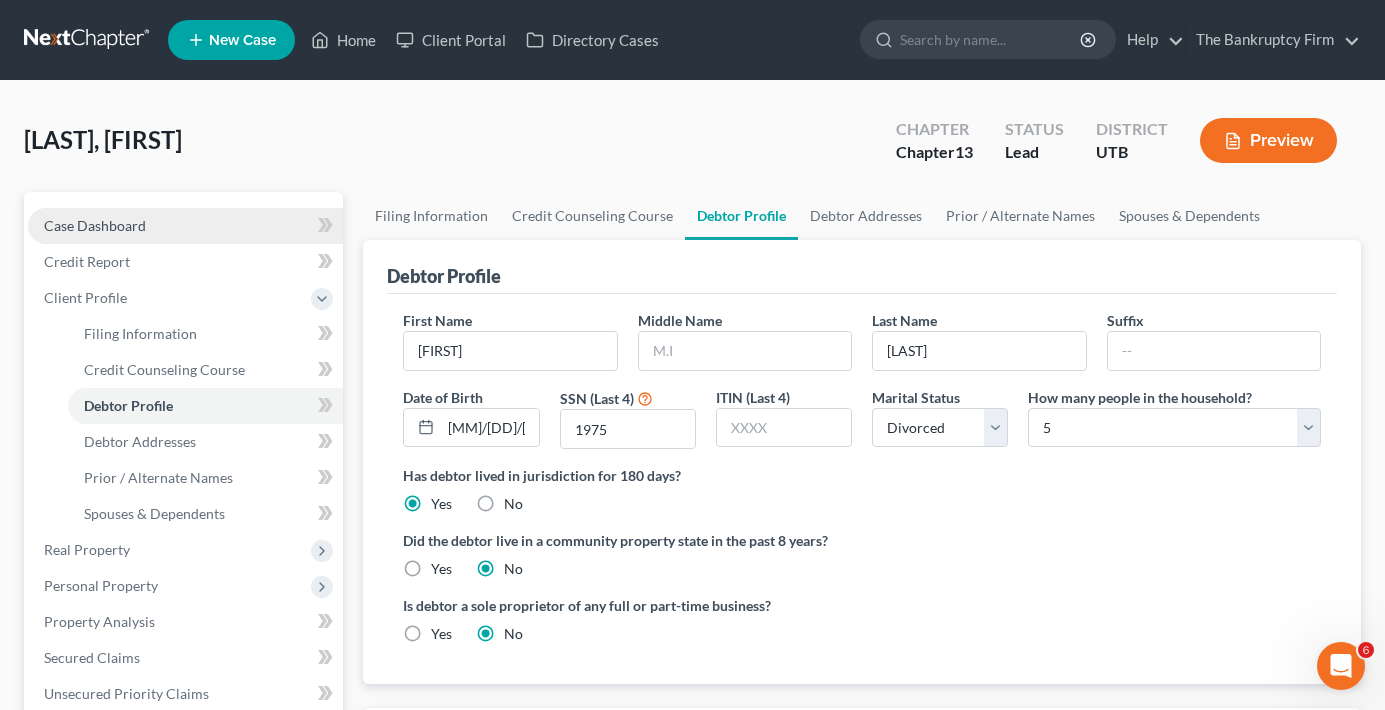 click on "Case Dashboard" at bounding box center (185, 226) 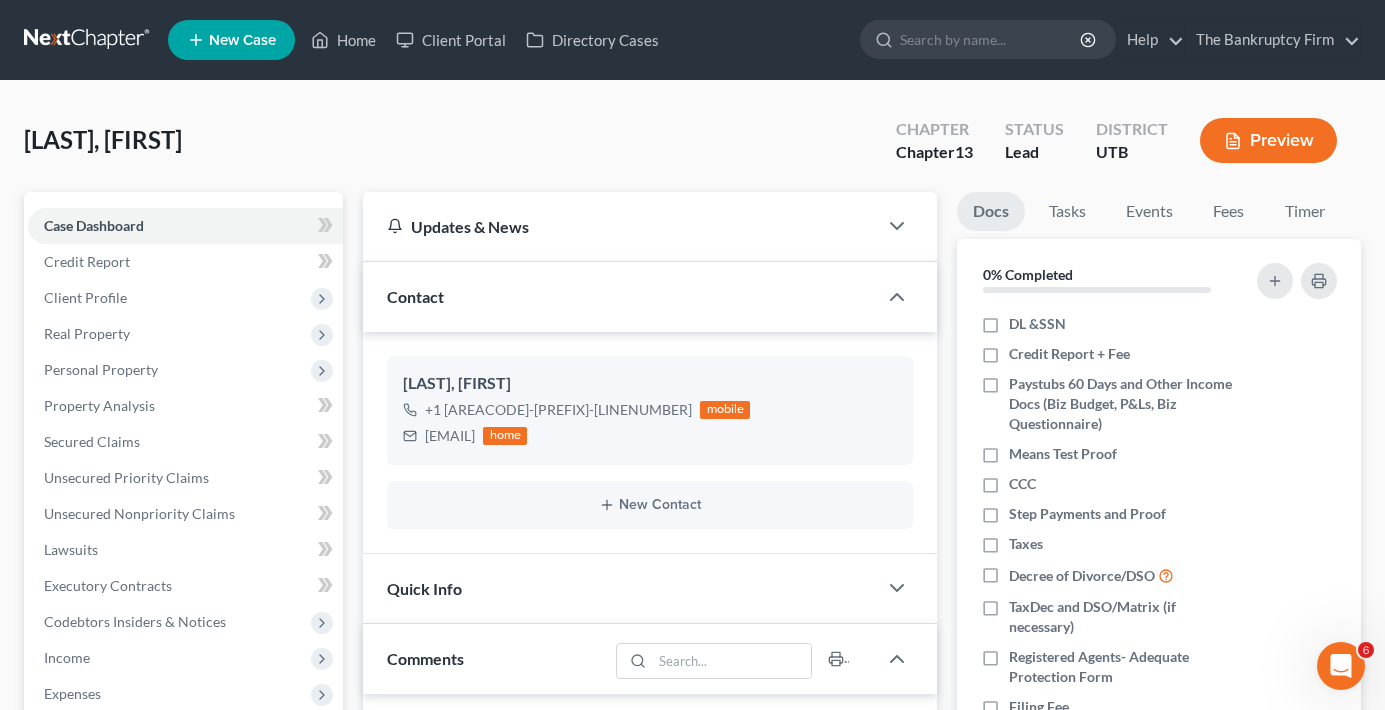 scroll, scrollTop: 157, scrollLeft: 0, axis: vertical 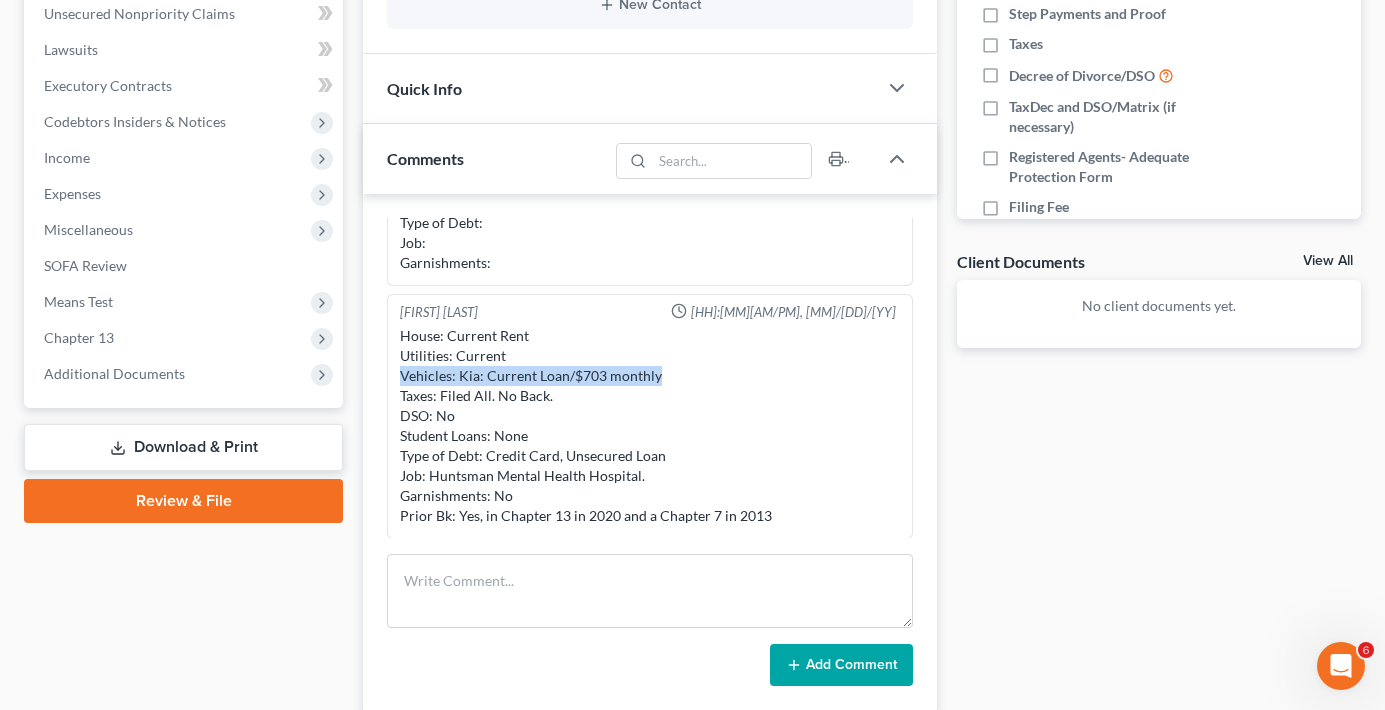 drag, startPoint x: 661, startPoint y: 376, endPoint x: 402, endPoint y: 379, distance: 259.01736 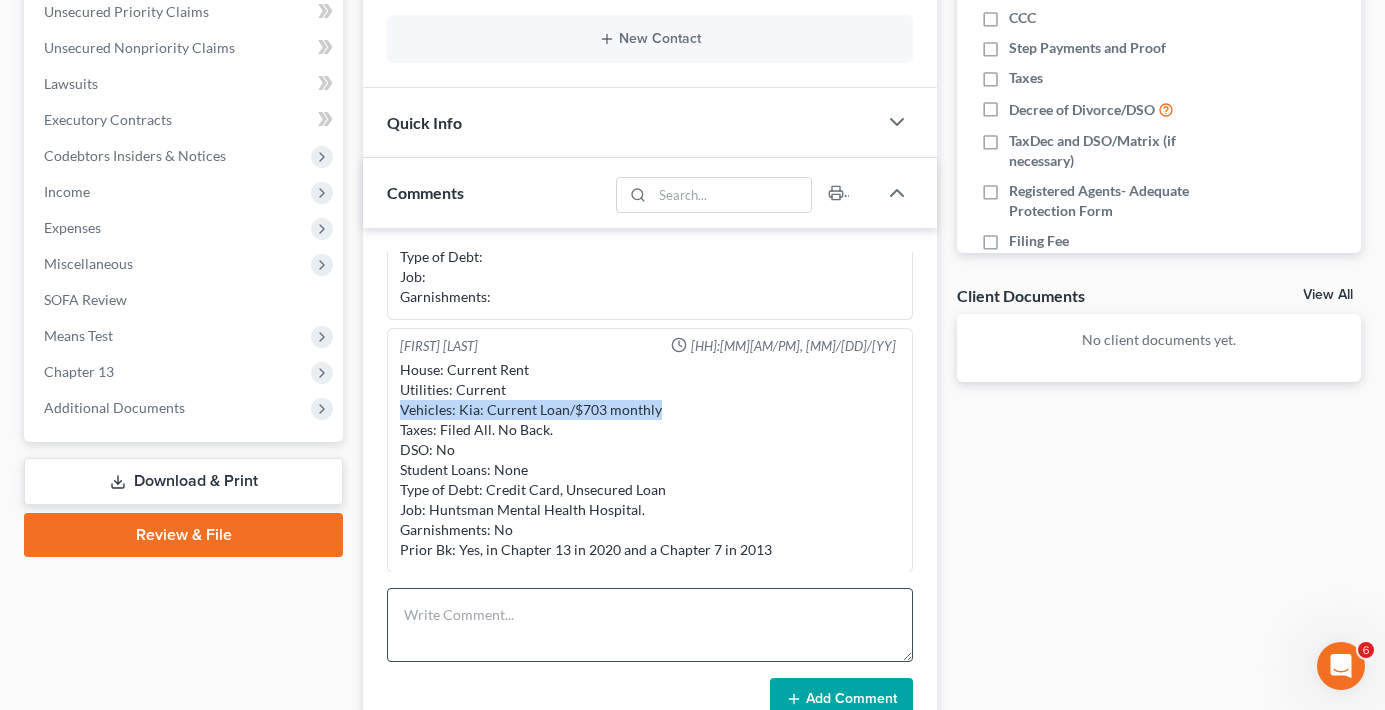 scroll, scrollTop: 500, scrollLeft: 0, axis: vertical 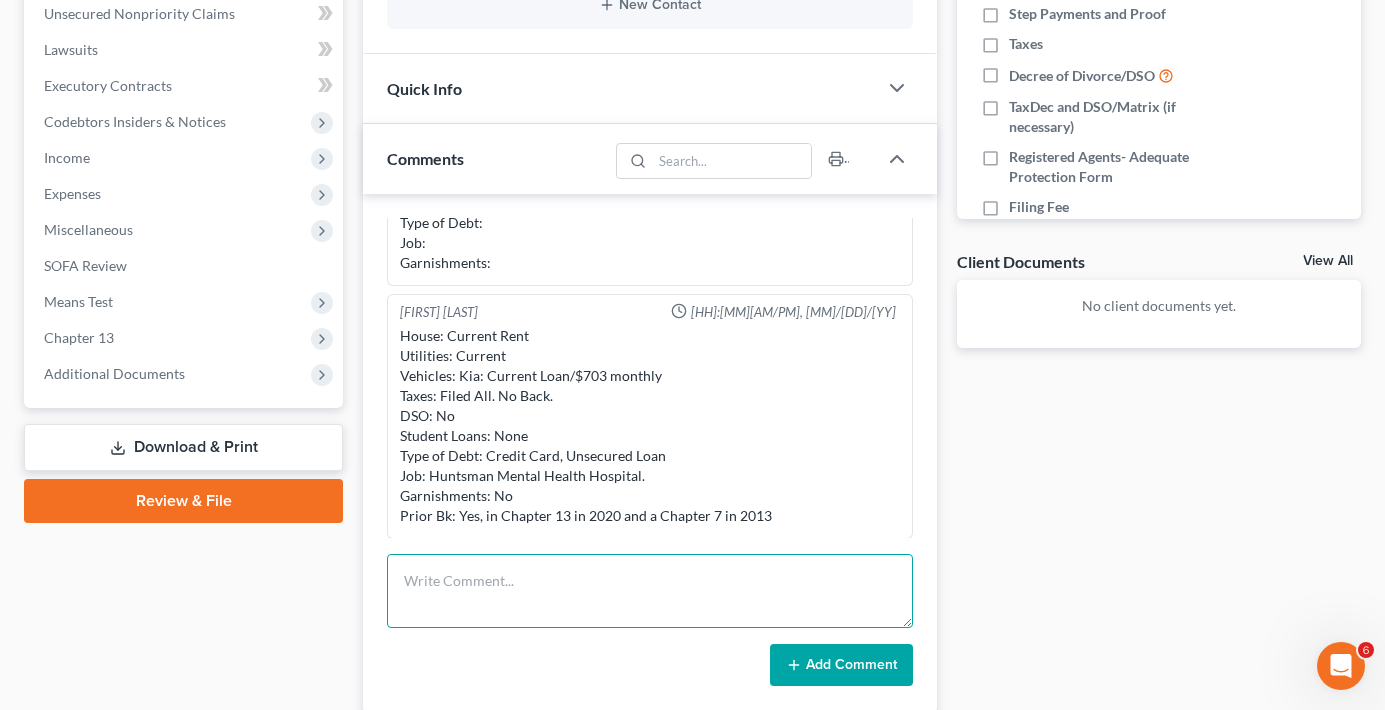 click at bounding box center (650, 591) 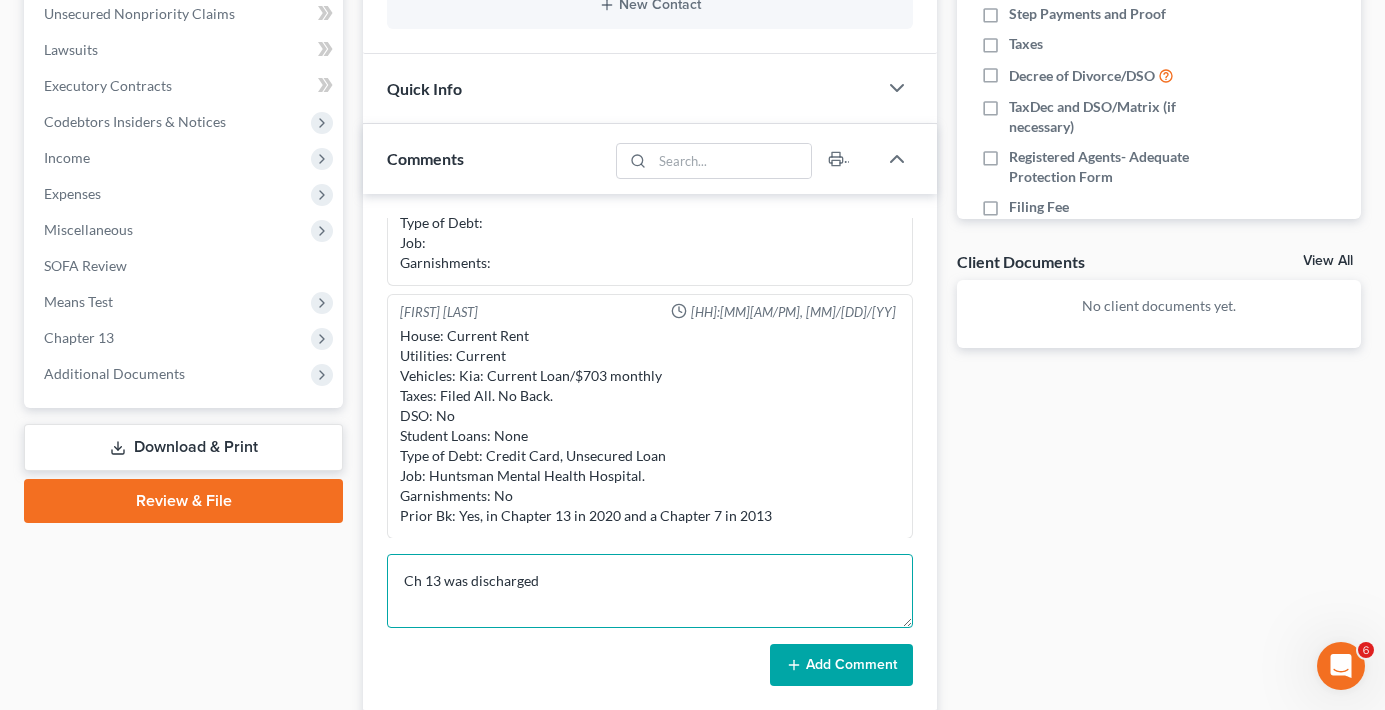 paste on "02/17/2022" 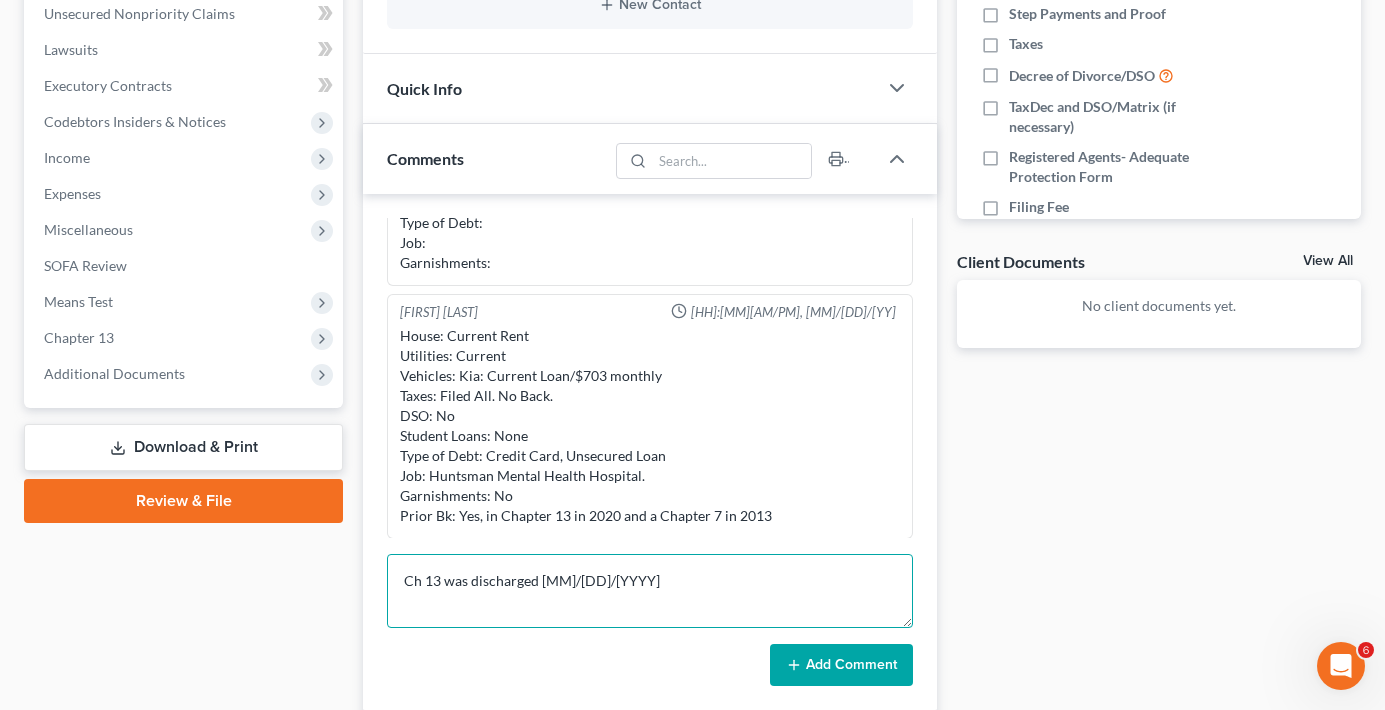 type on "Ch 13 was discharged [MM]/[DD]/[YYYY]" 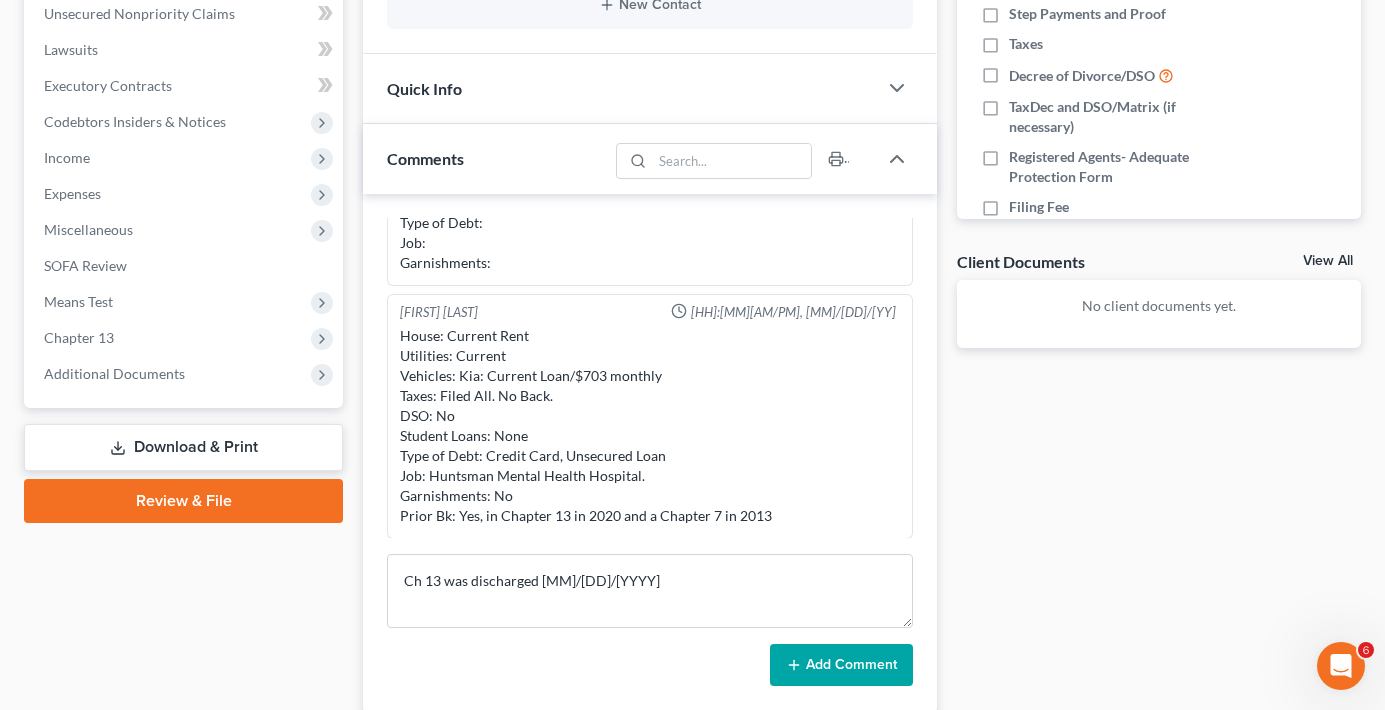 click on "Case Dashboard
Payments
Invoices
Payments
Payments
Credit Report
Client Profile" at bounding box center (183, 307) 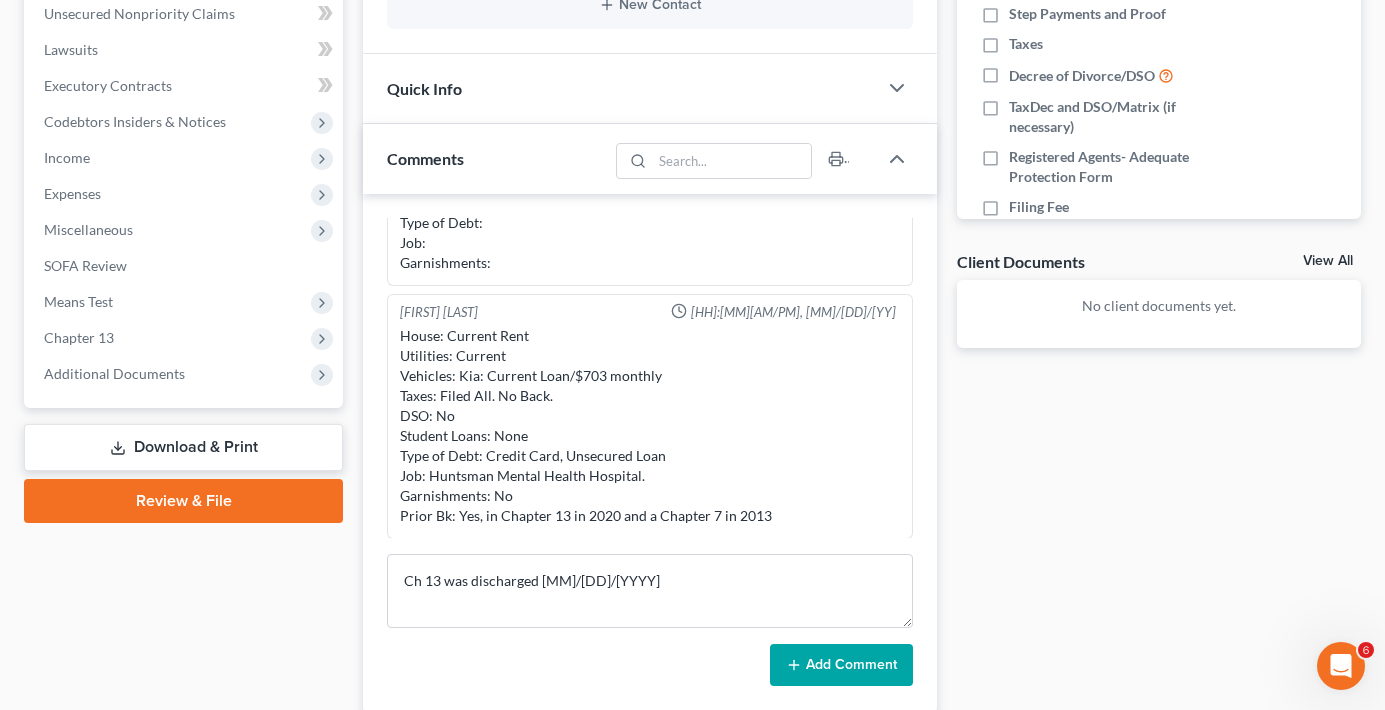 click on "Case Dashboard
Payments
Invoices
Payments
Payments
Credit Report
Client Profile" at bounding box center [183, 307] 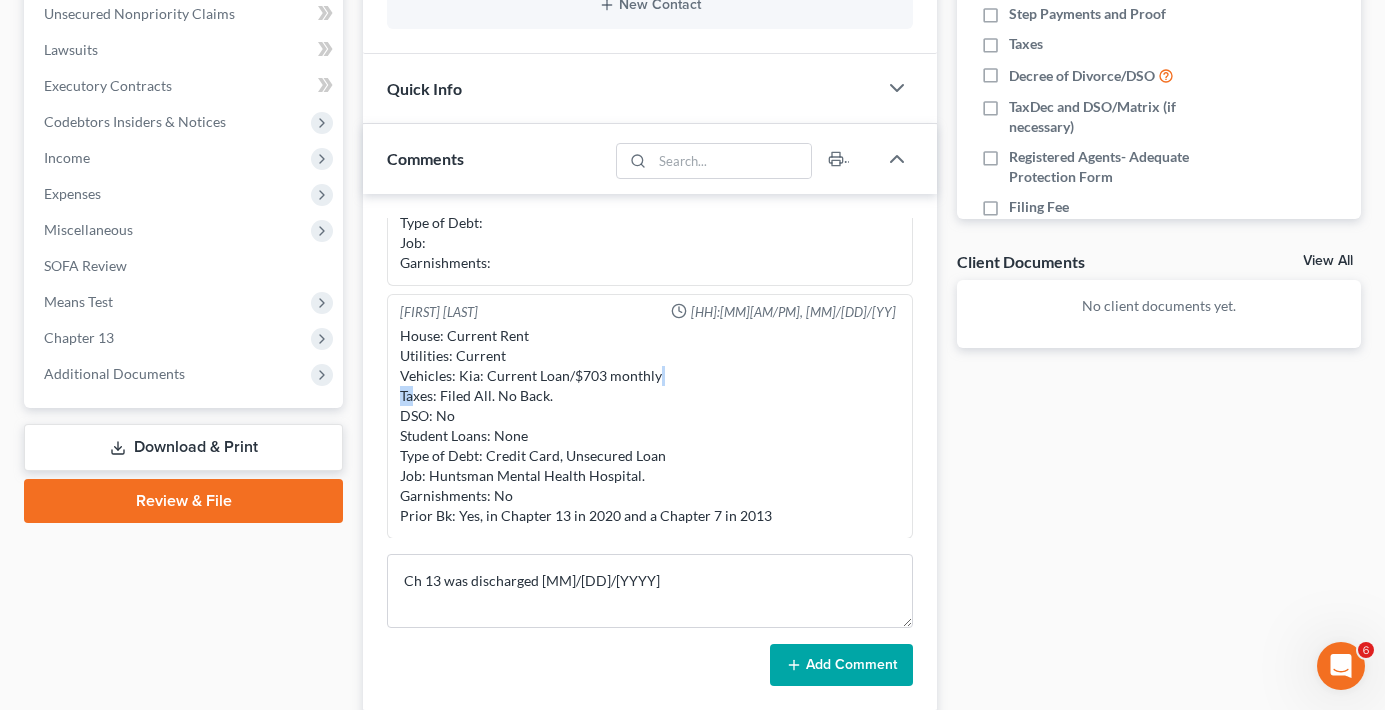 drag, startPoint x: 658, startPoint y: 379, endPoint x: 409, endPoint y: 388, distance: 249.1626 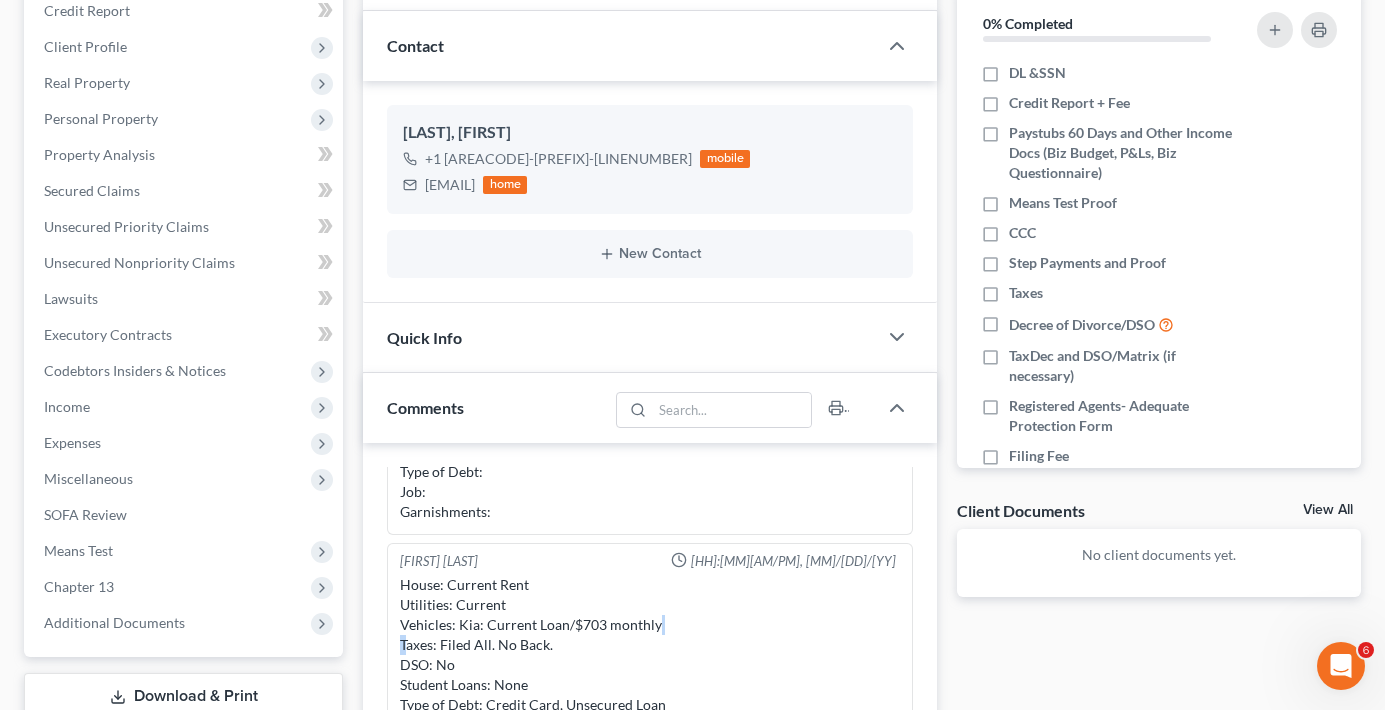 scroll, scrollTop: 100, scrollLeft: 0, axis: vertical 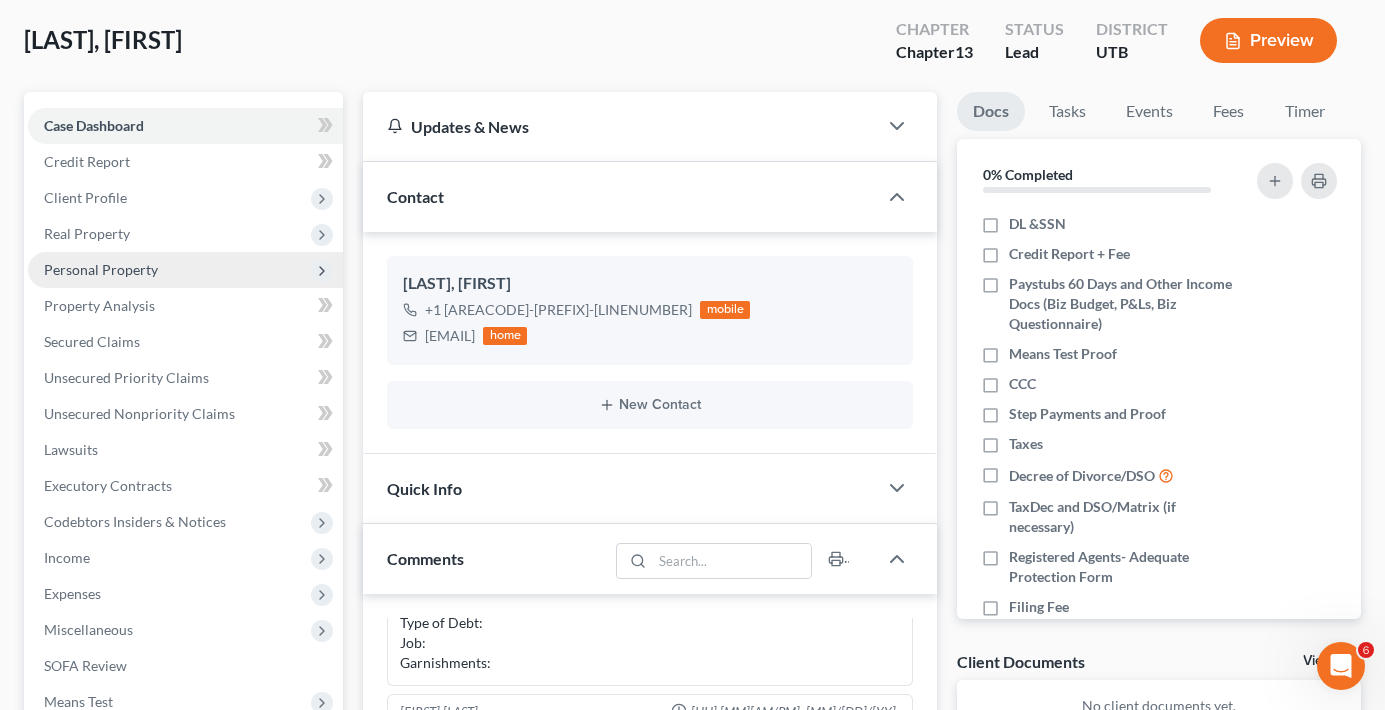 click on "Personal Property" at bounding box center (101, 269) 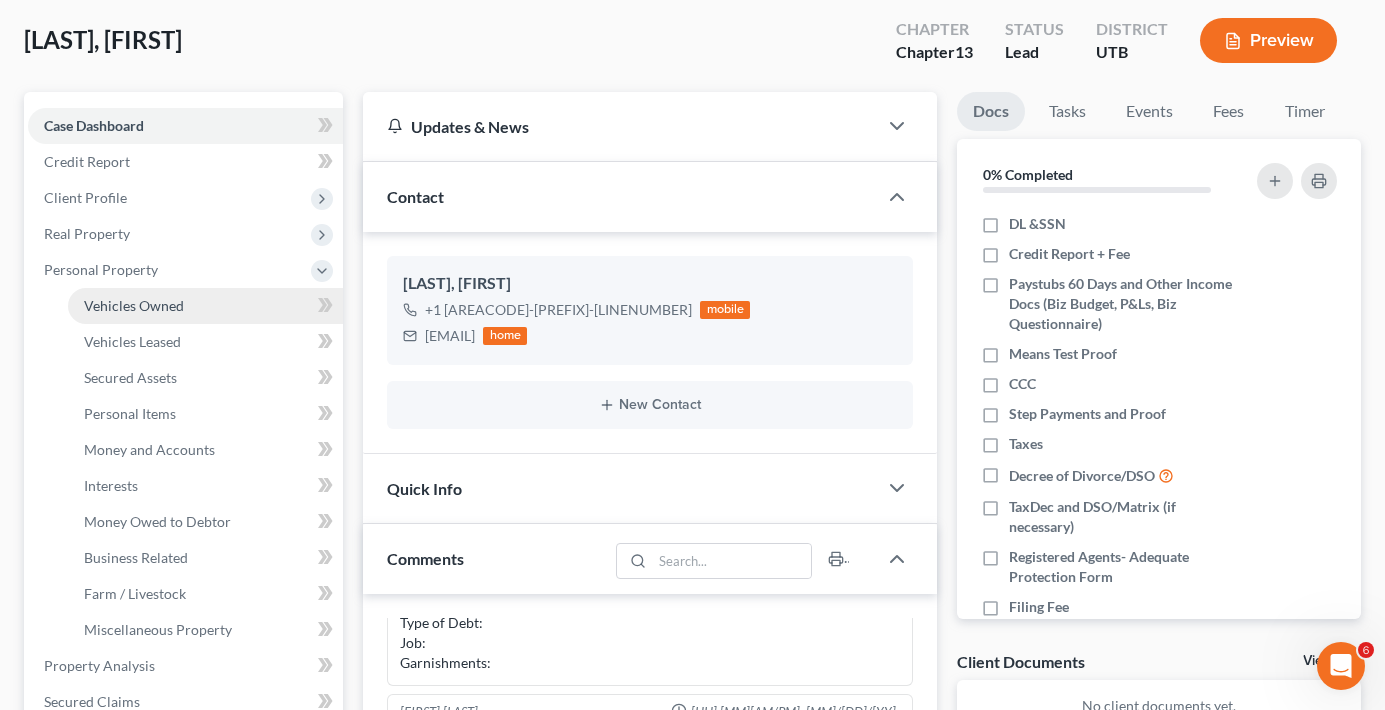 click on "Vehicles Owned" at bounding box center (134, 305) 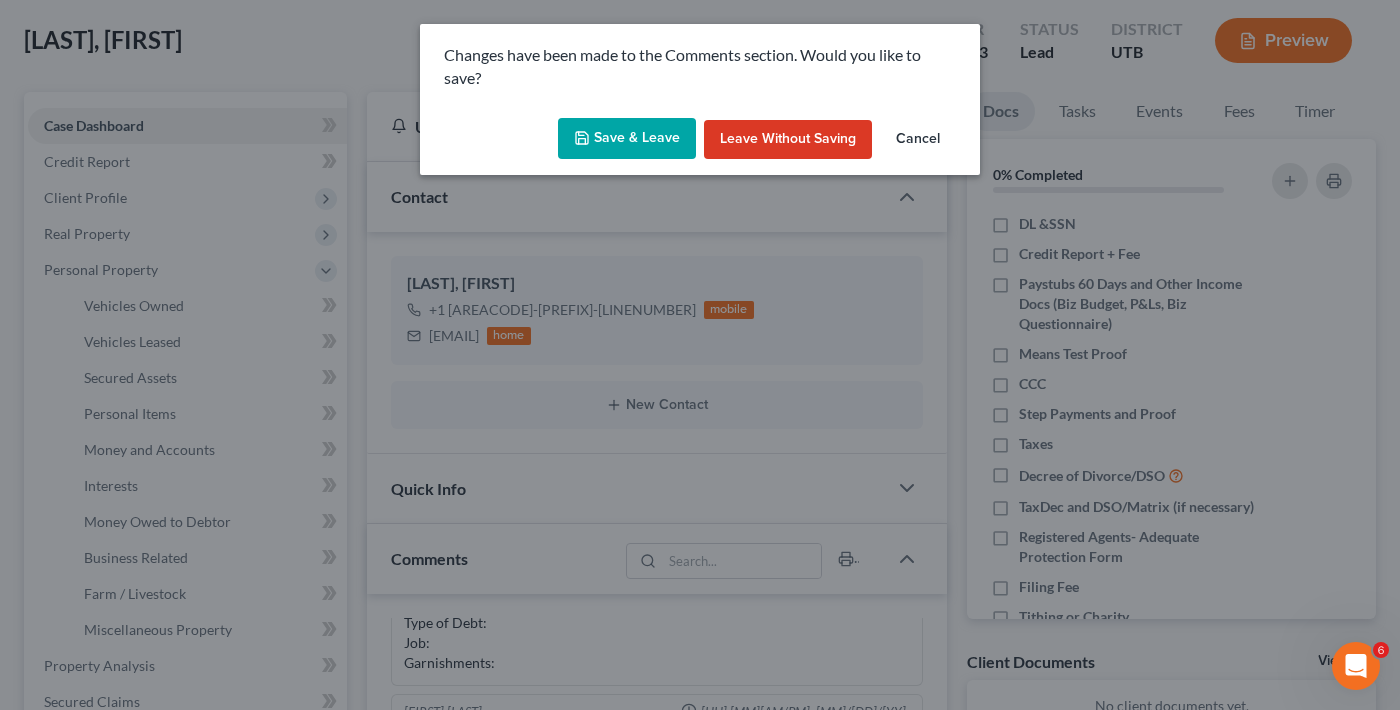 click on "Save & Leave" at bounding box center [627, 139] 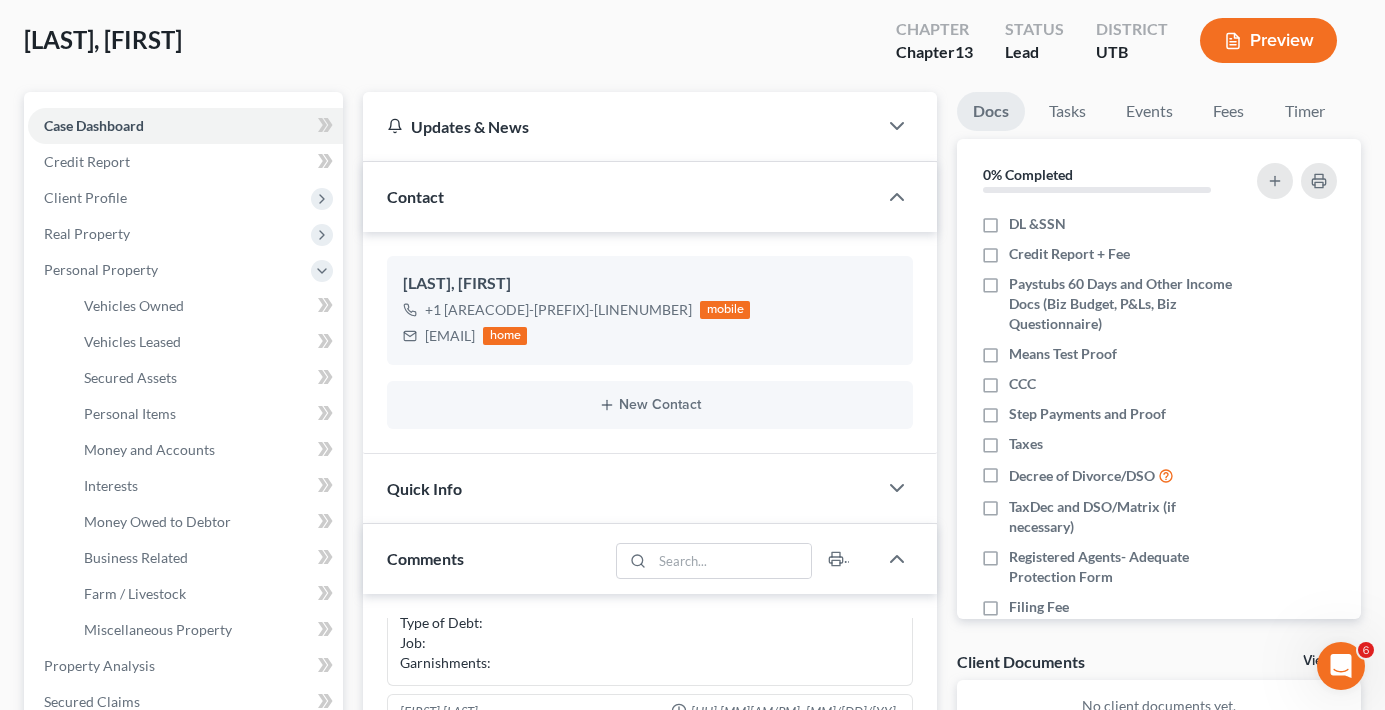 type 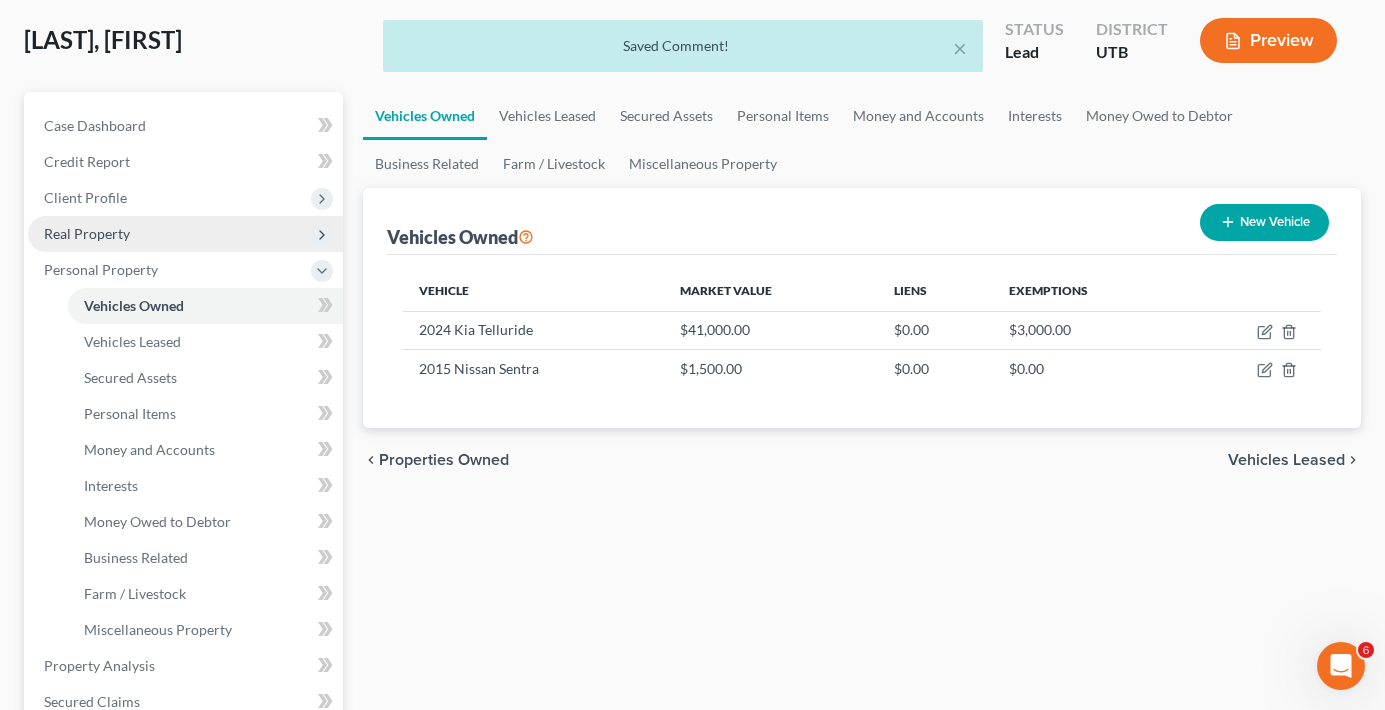 scroll, scrollTop: 0, scrollLeft: 0, axis: both 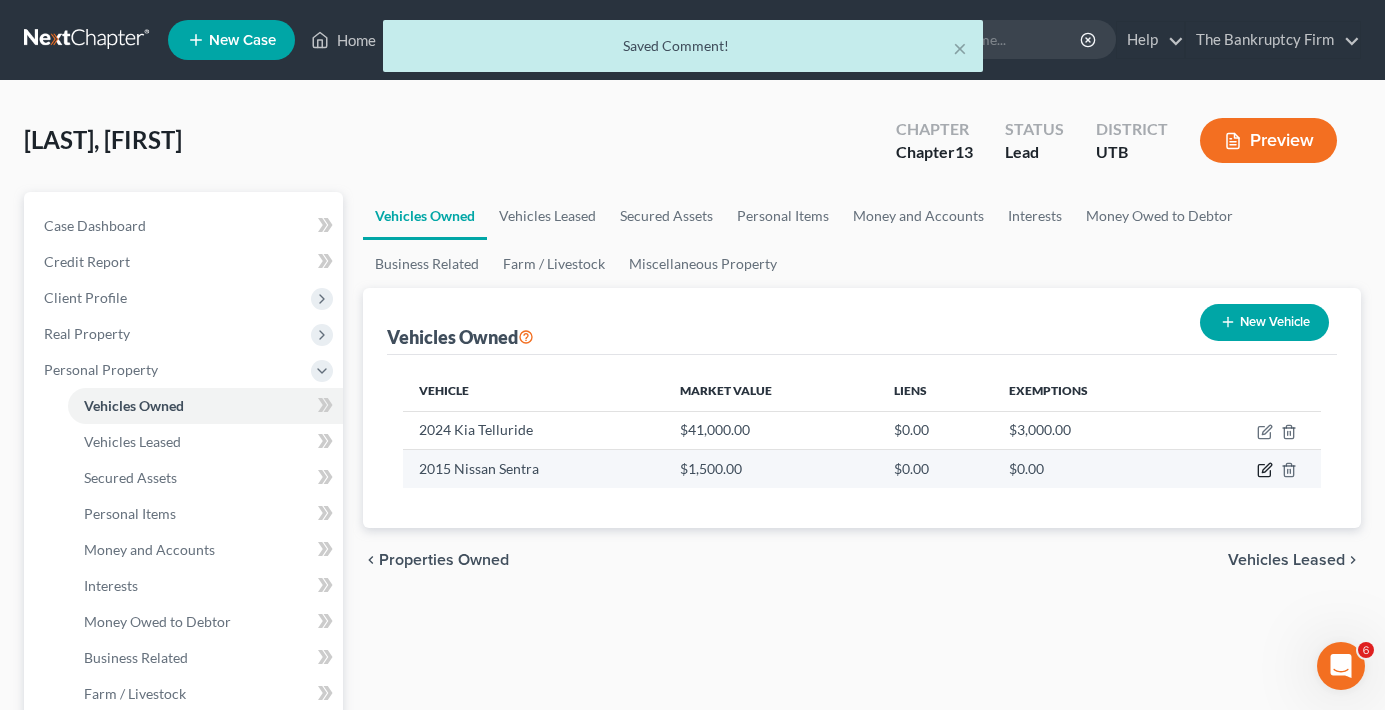 click 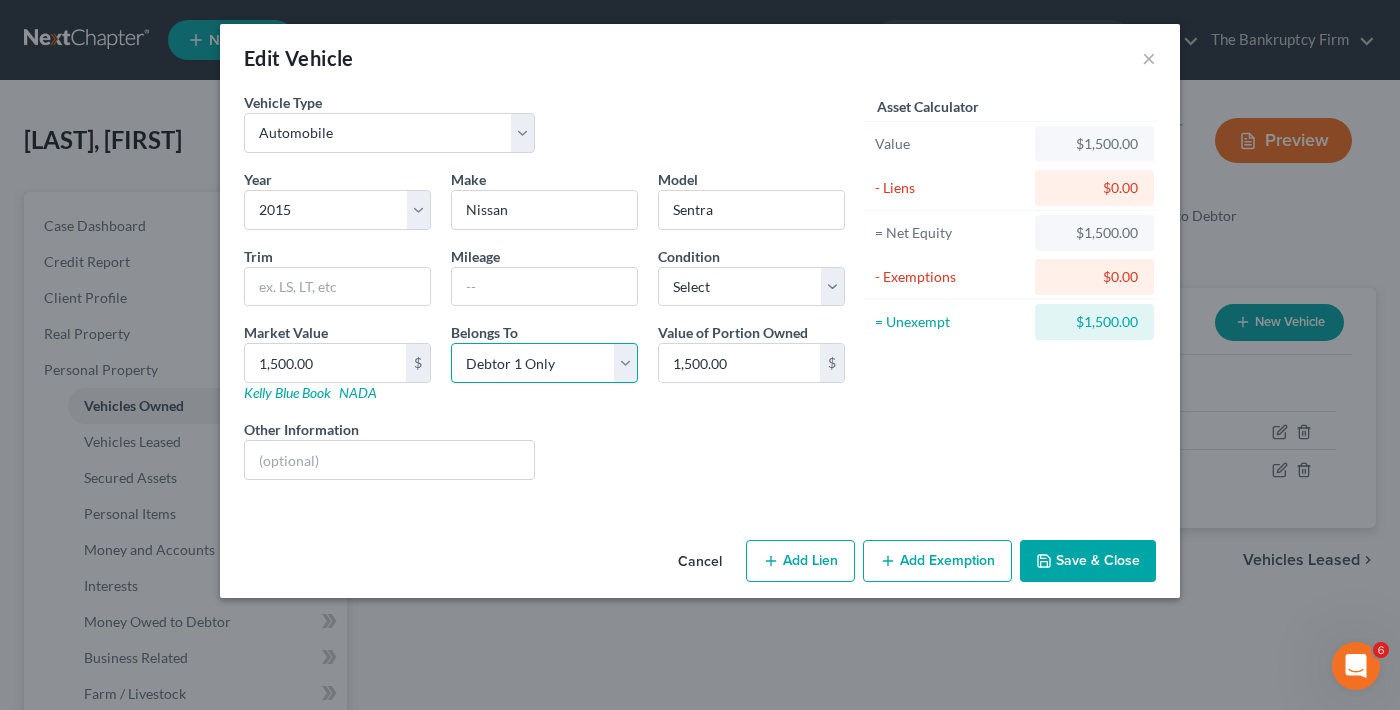 click on "Select Debtor 1 Only Debtor 2 Only Debtor 1 And Debtor 2 Only At Least One Of The Debtors And Another Community Property" at bounding box center [544, 363] 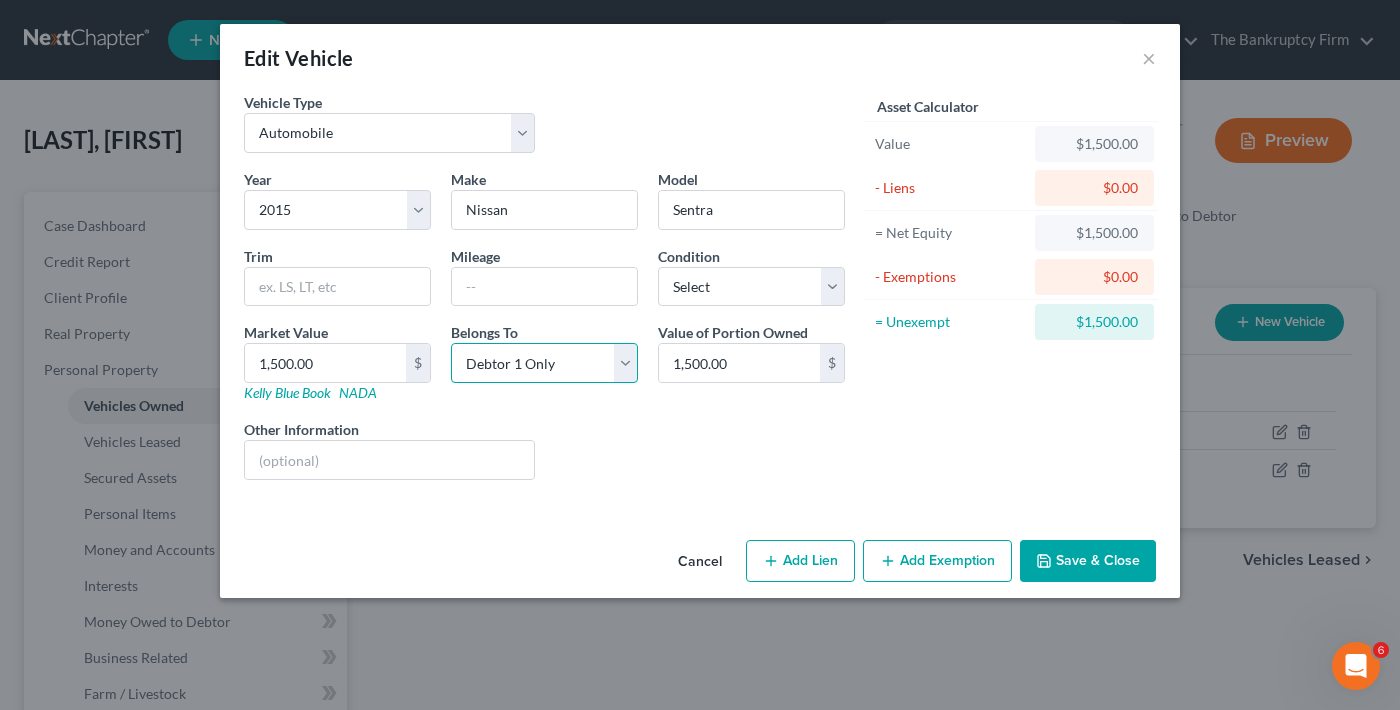 select on "3" 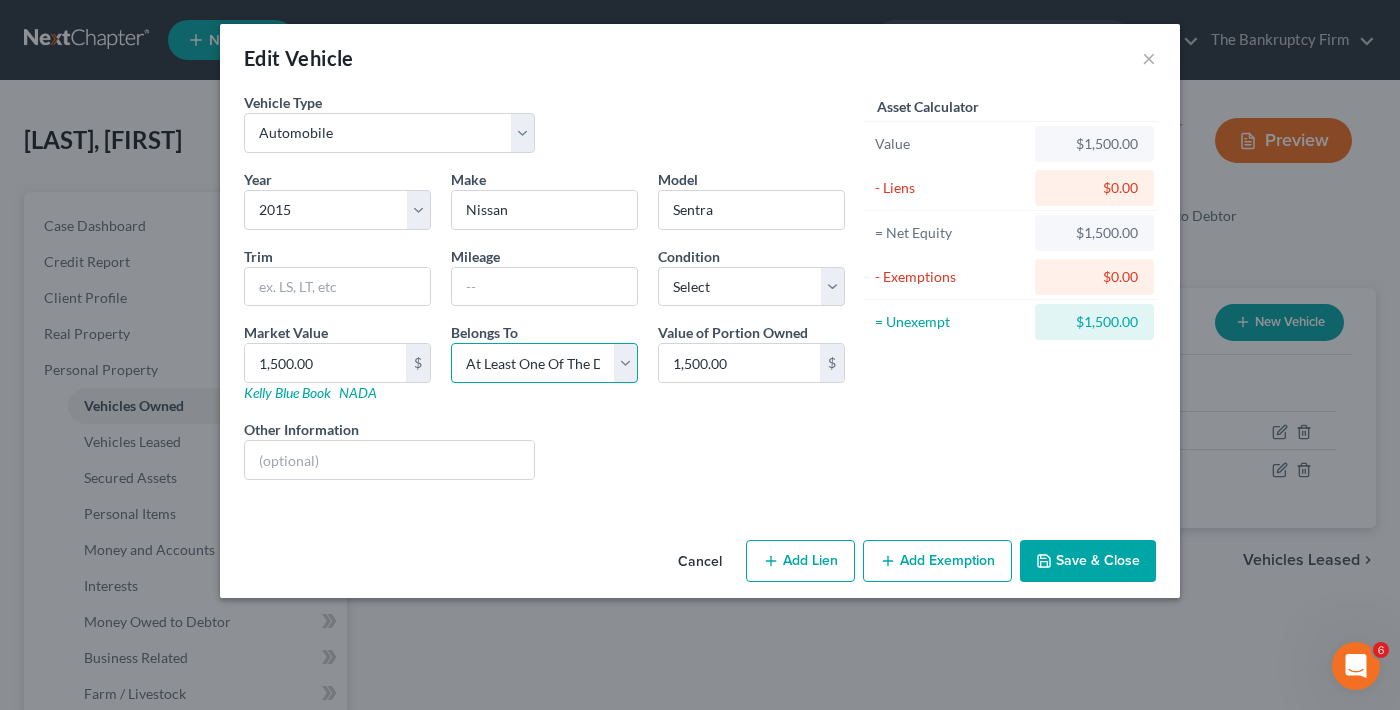 click on "Select Debtor 1 Only Debtor 2 Only Debtor 1 And Debtor 2 Only At Least One Of The Debtors And Another Community Property" at bounding box center [544, 363] 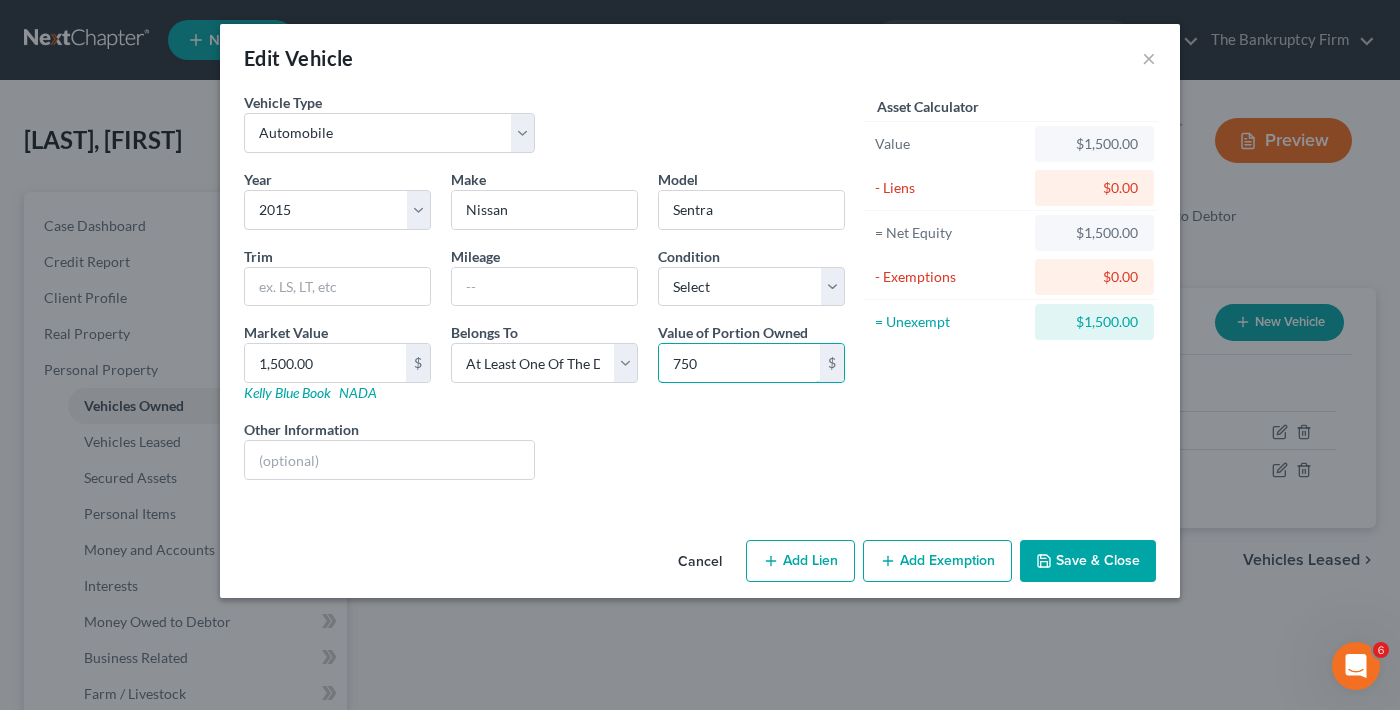 drag, startPoint x: 624, startPoint y: 381, endPoint x: 622, endPoint y: 391, distance: 10.198039 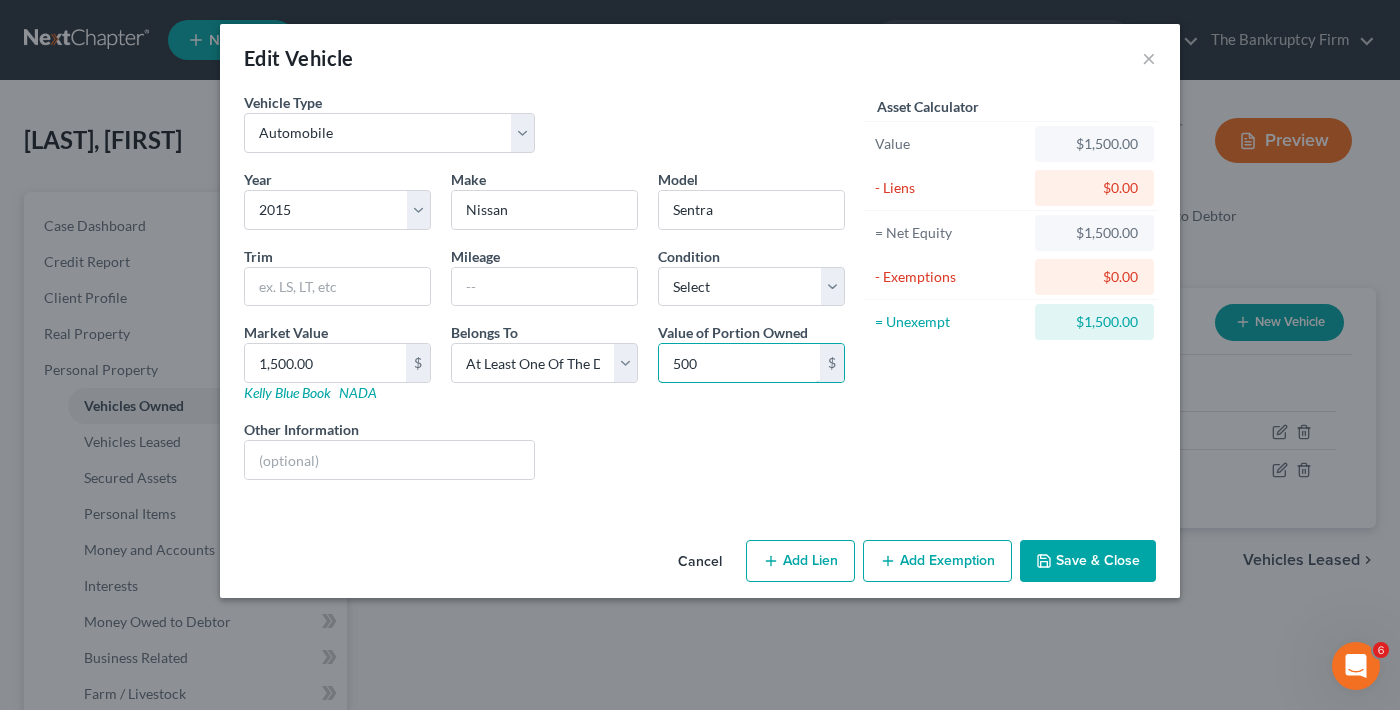 type on "500" 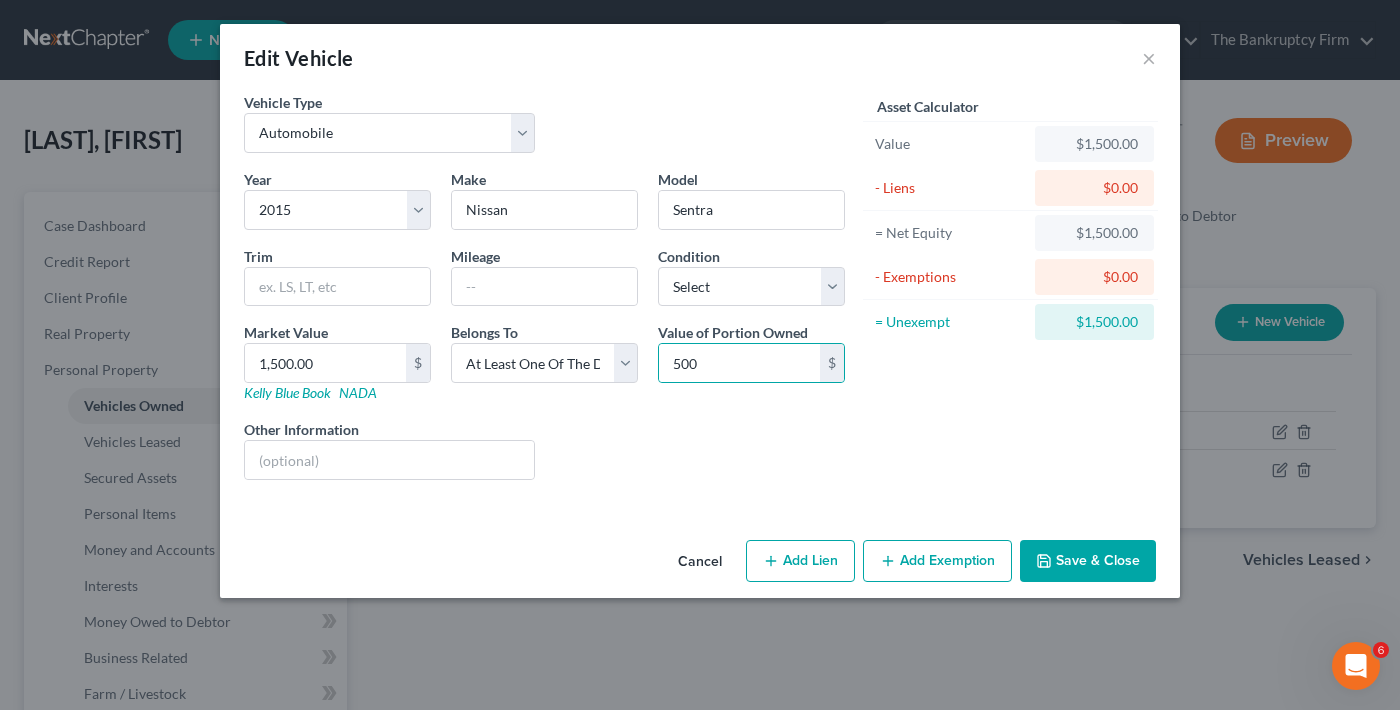 click on "Liens
Select" at bounding box center (700, 449) 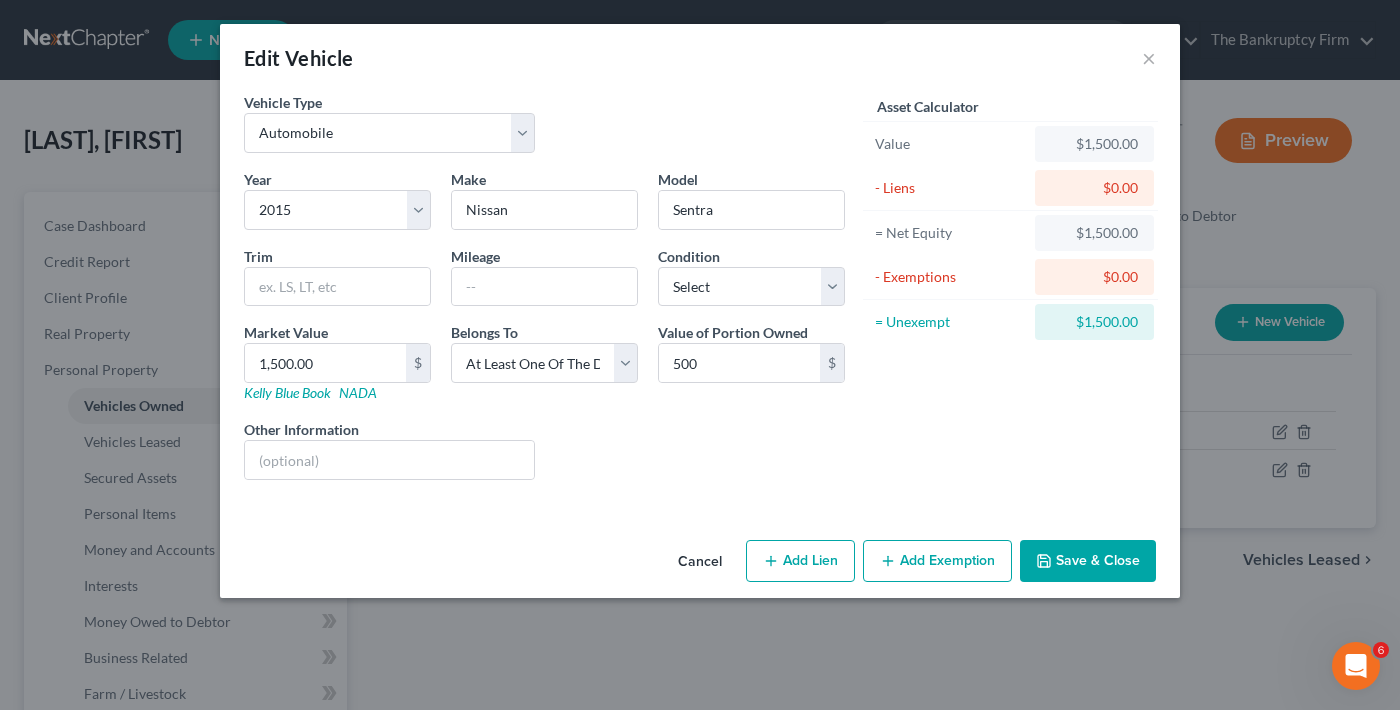 click on "Save & Close" at bounding box center (1088, 561) 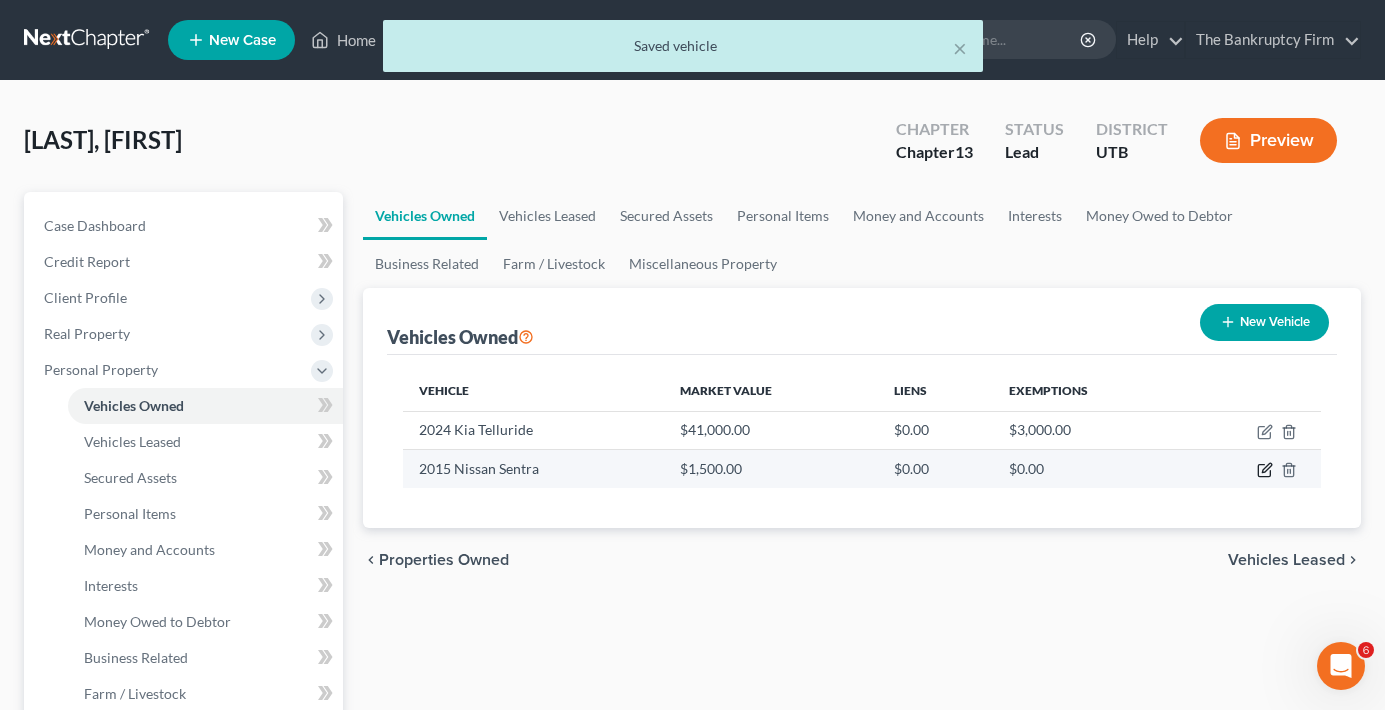 click 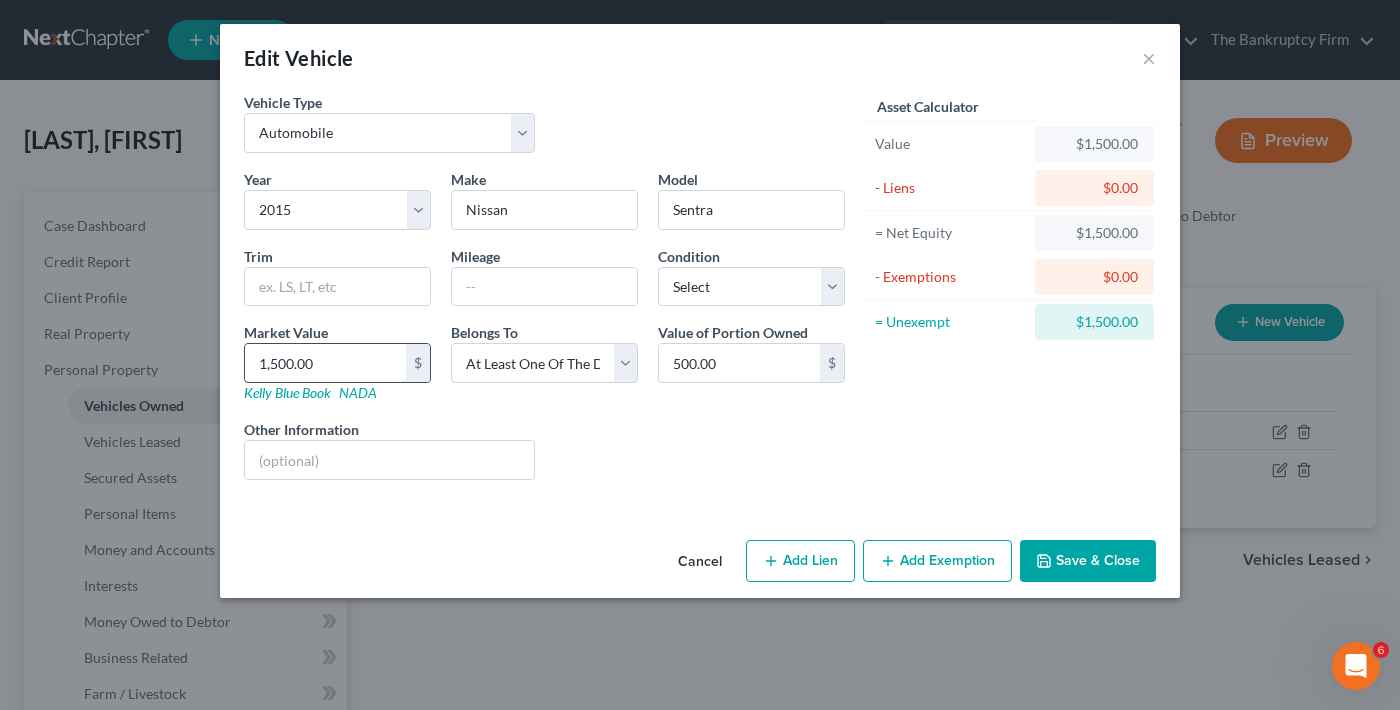 click on "1,500.00" at bounding box center [325, 363] 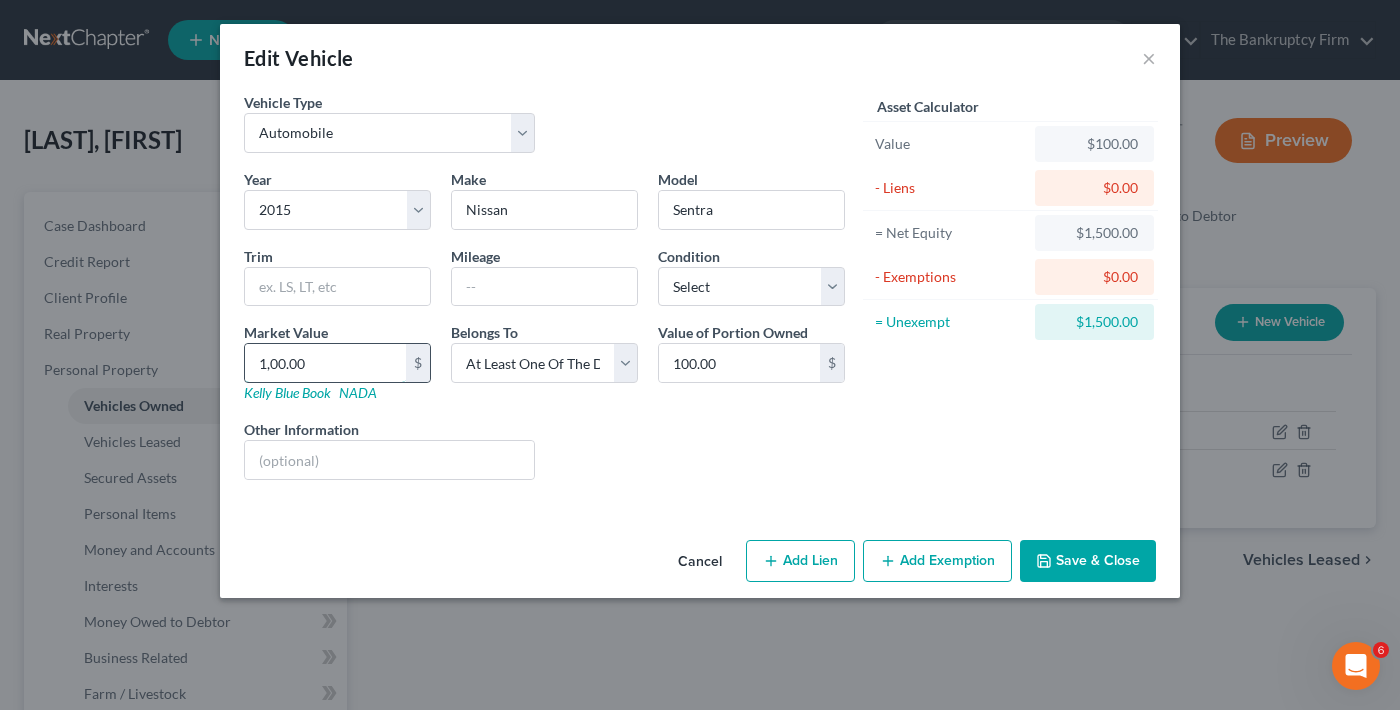 type on "1,000.00" 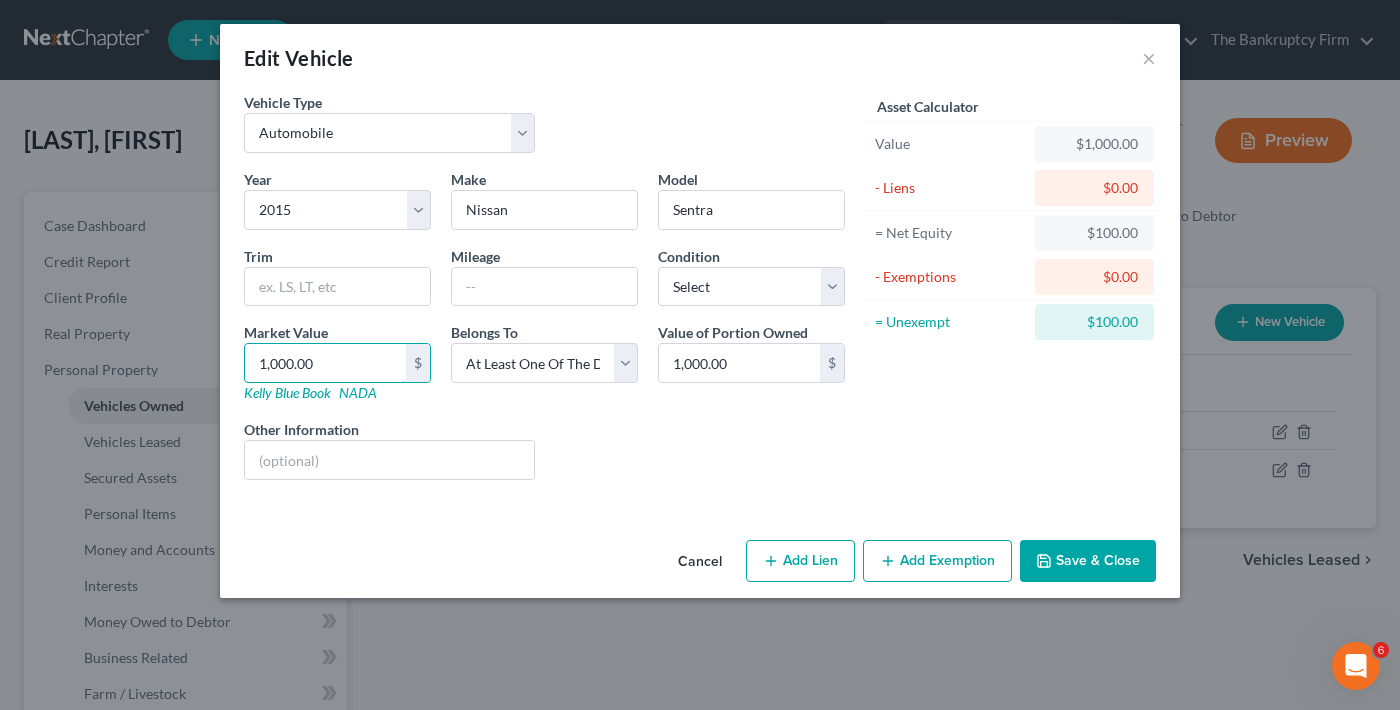 type on "1,000.00" 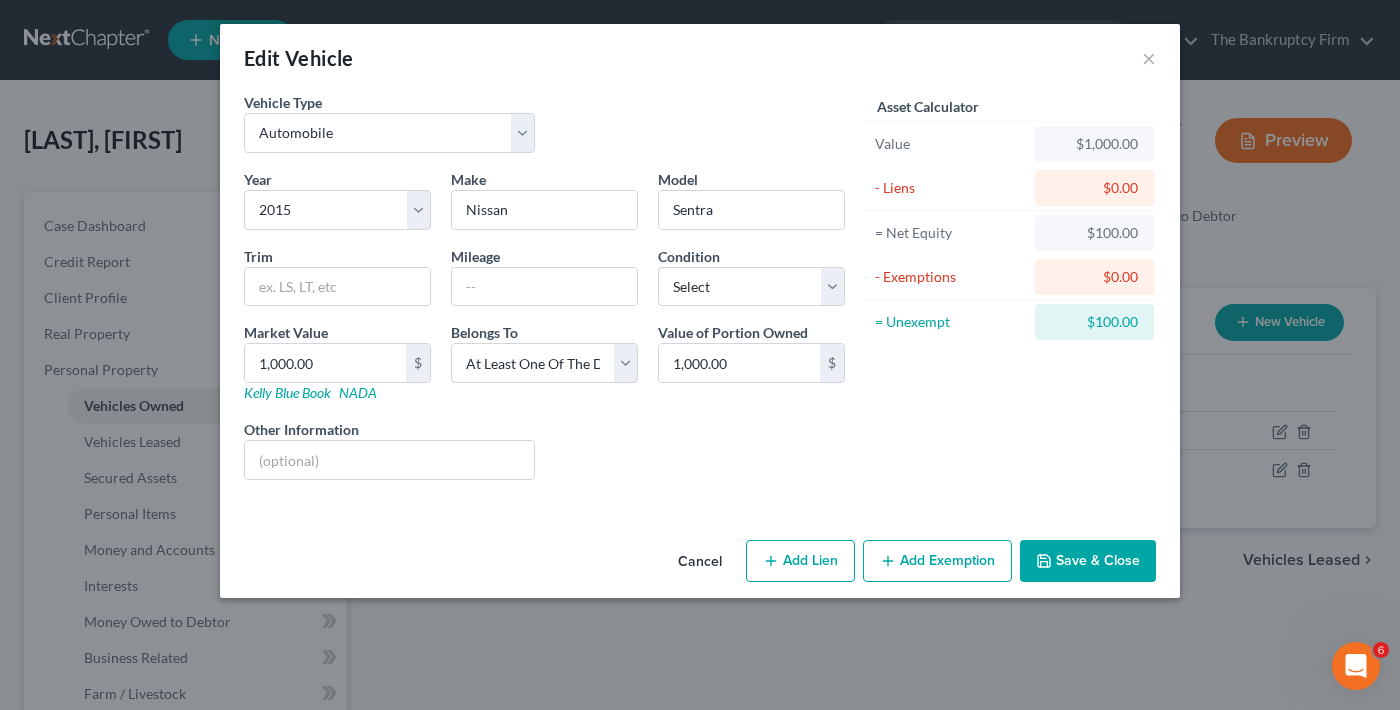 click on "Save & Close" at bounding box center [1088, 561] 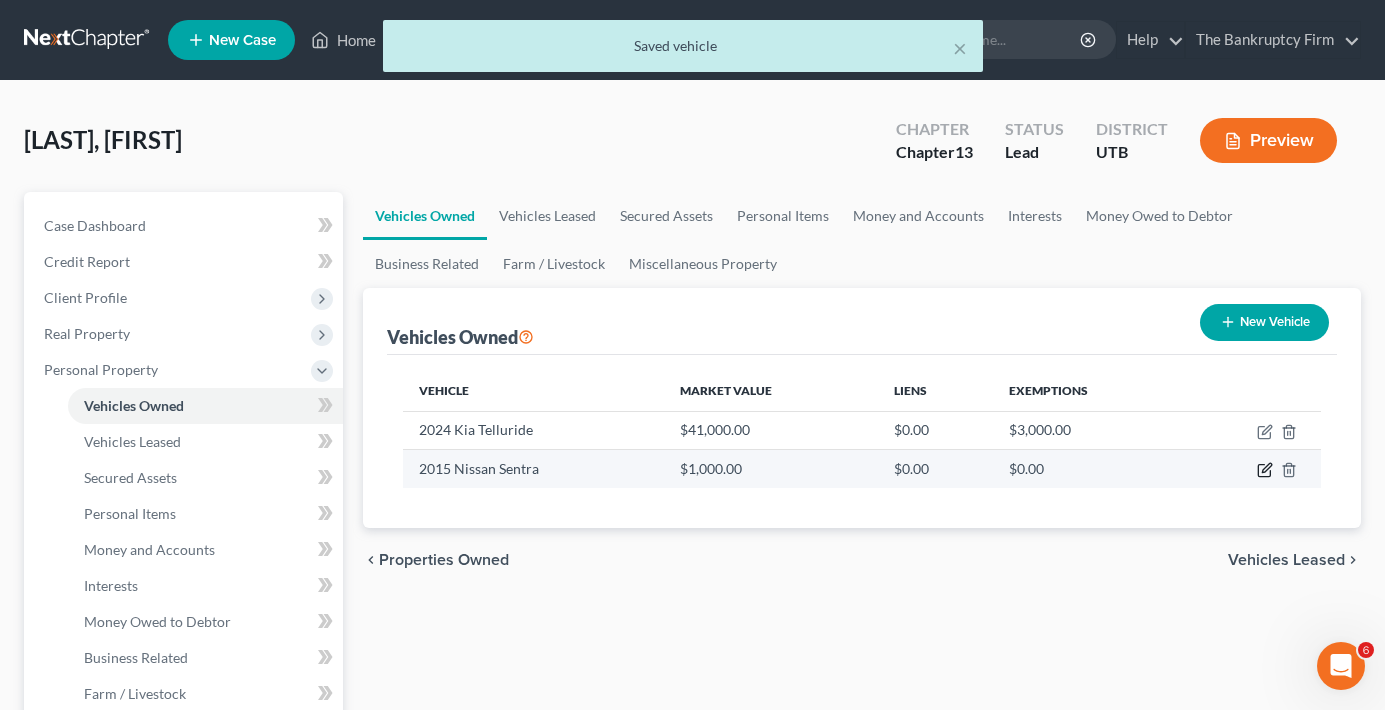 click 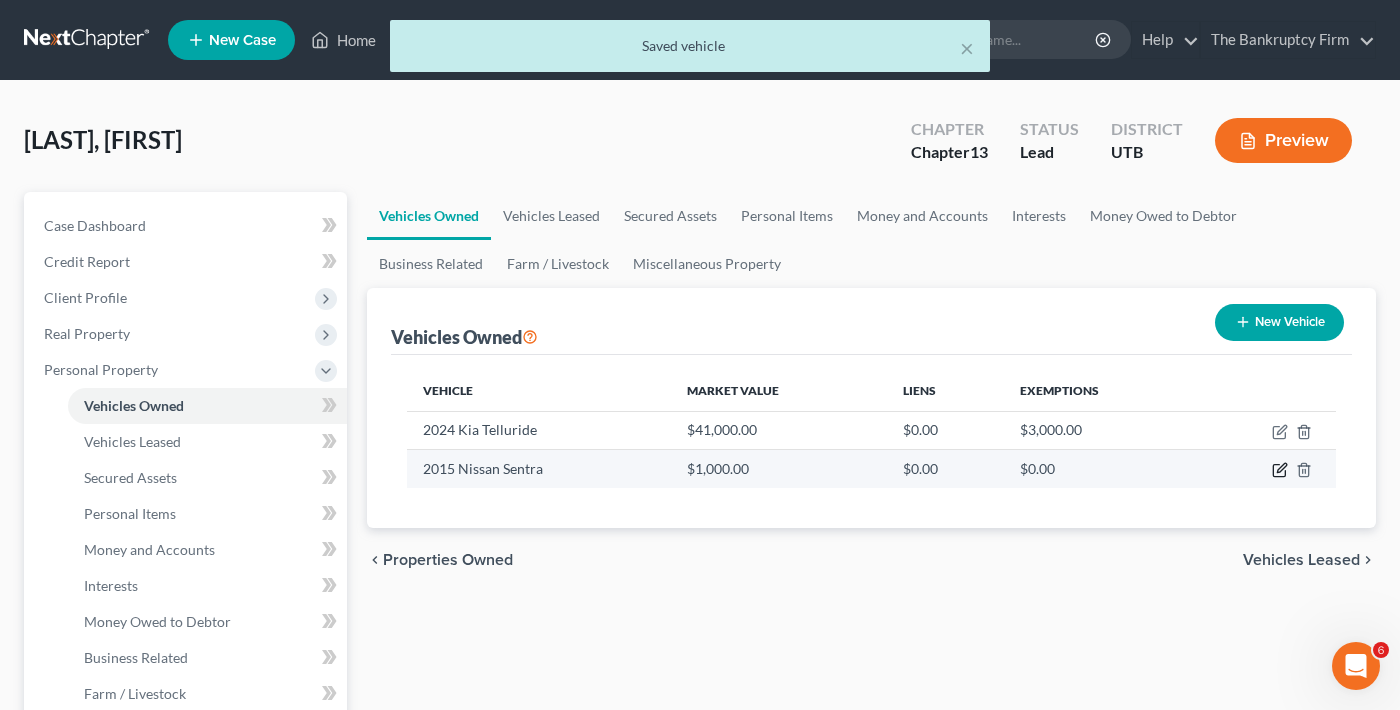 select on "0" 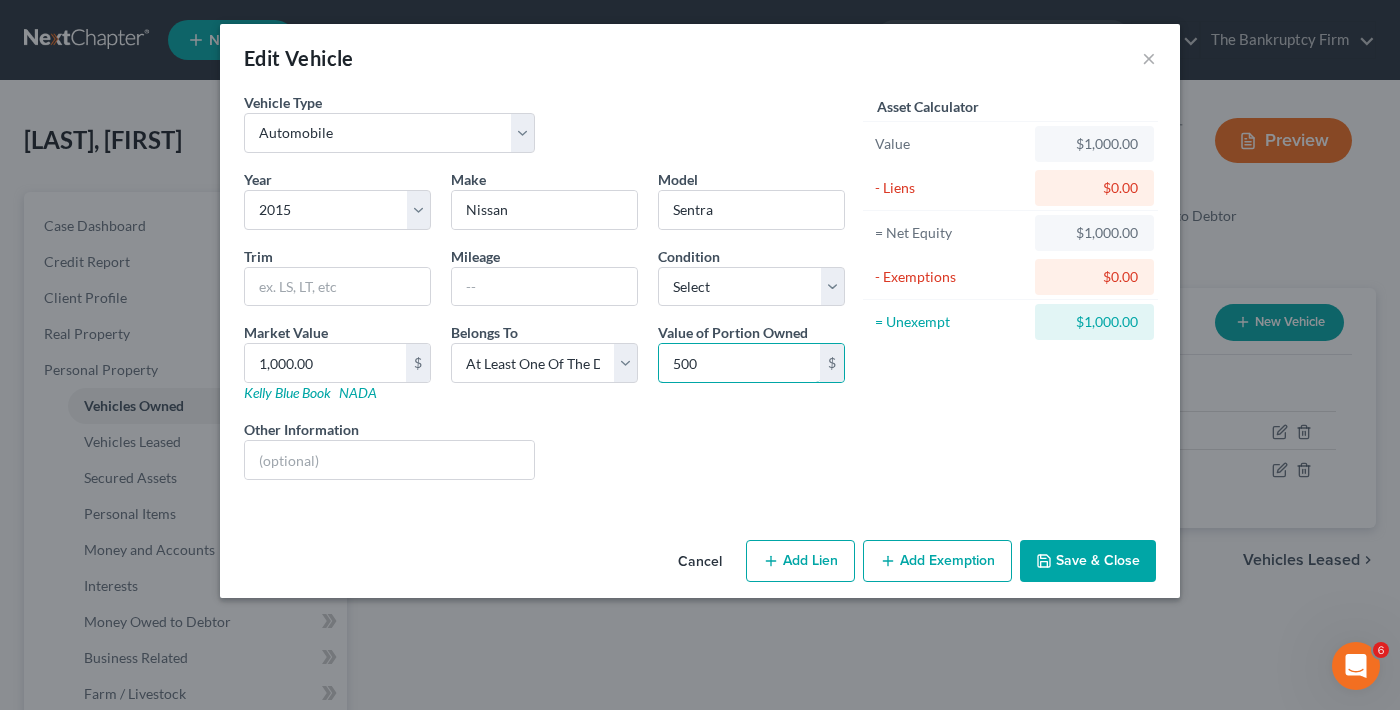 type on "500" 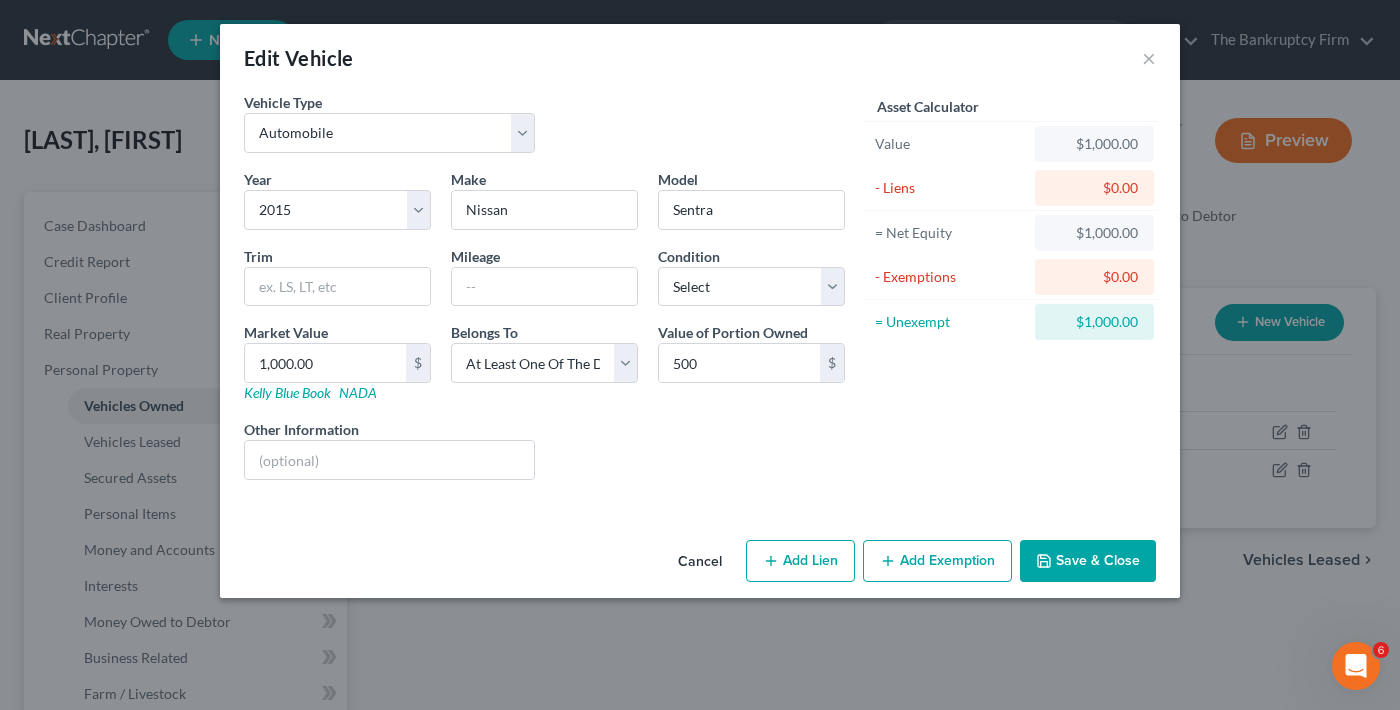 click on "Save & Close" at bounding box center (1088, 561) 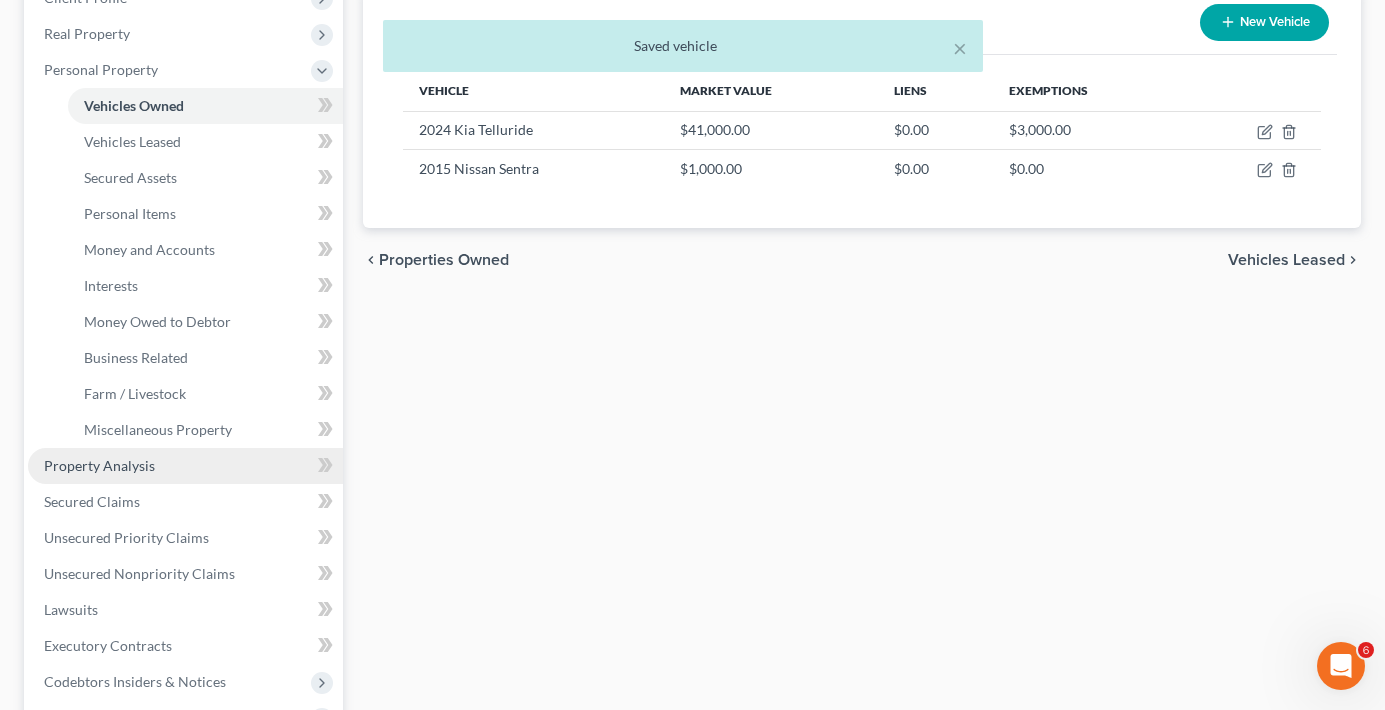 click on "Property Analysis" at bounding box center (99, 465) 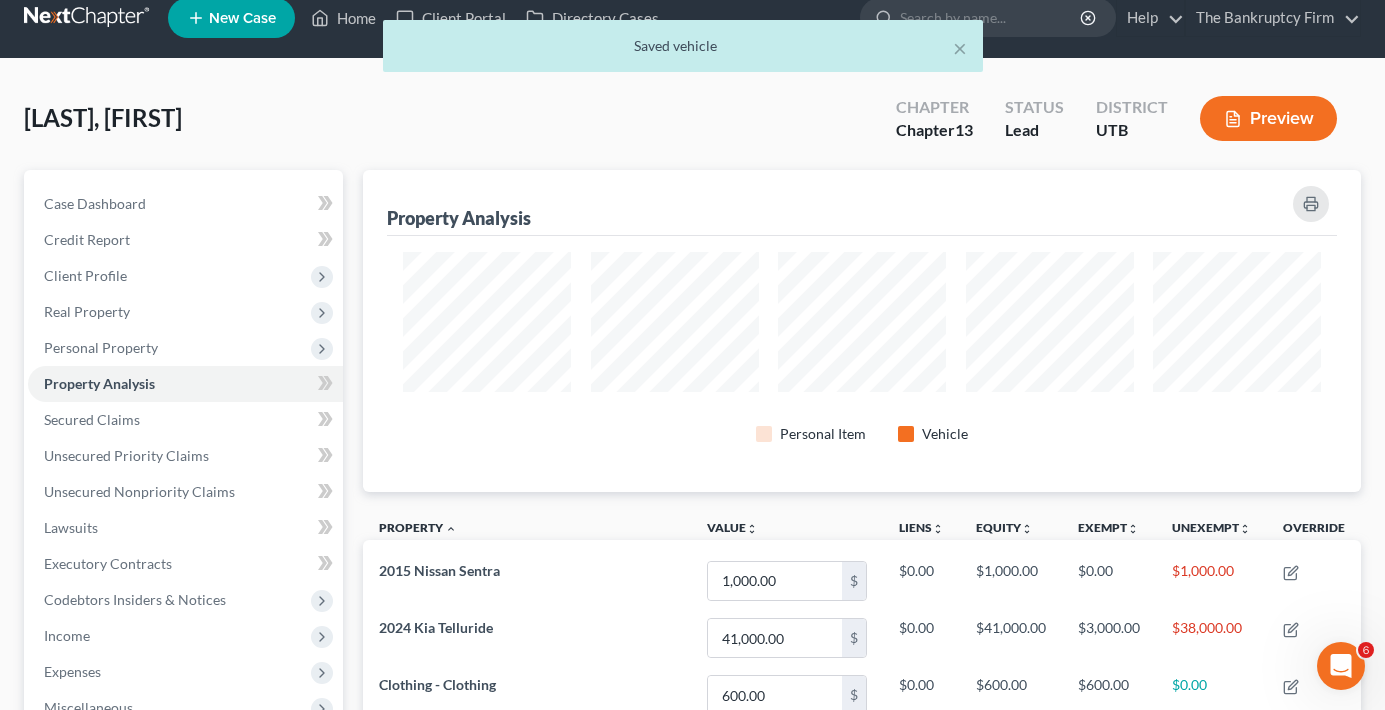 scroll, scrollTop: 0, scrollLeft: 0, axis: both 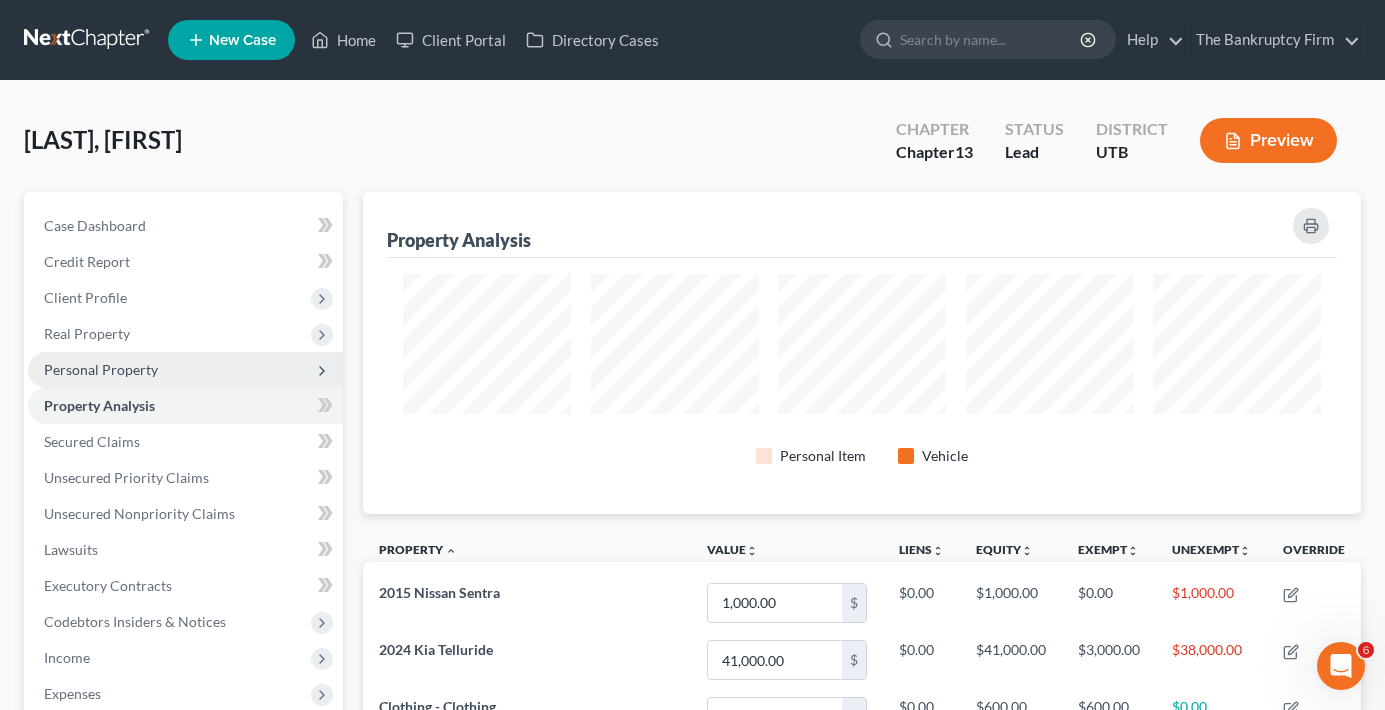 click on "Personal Property" at bounding box center (185, 370) 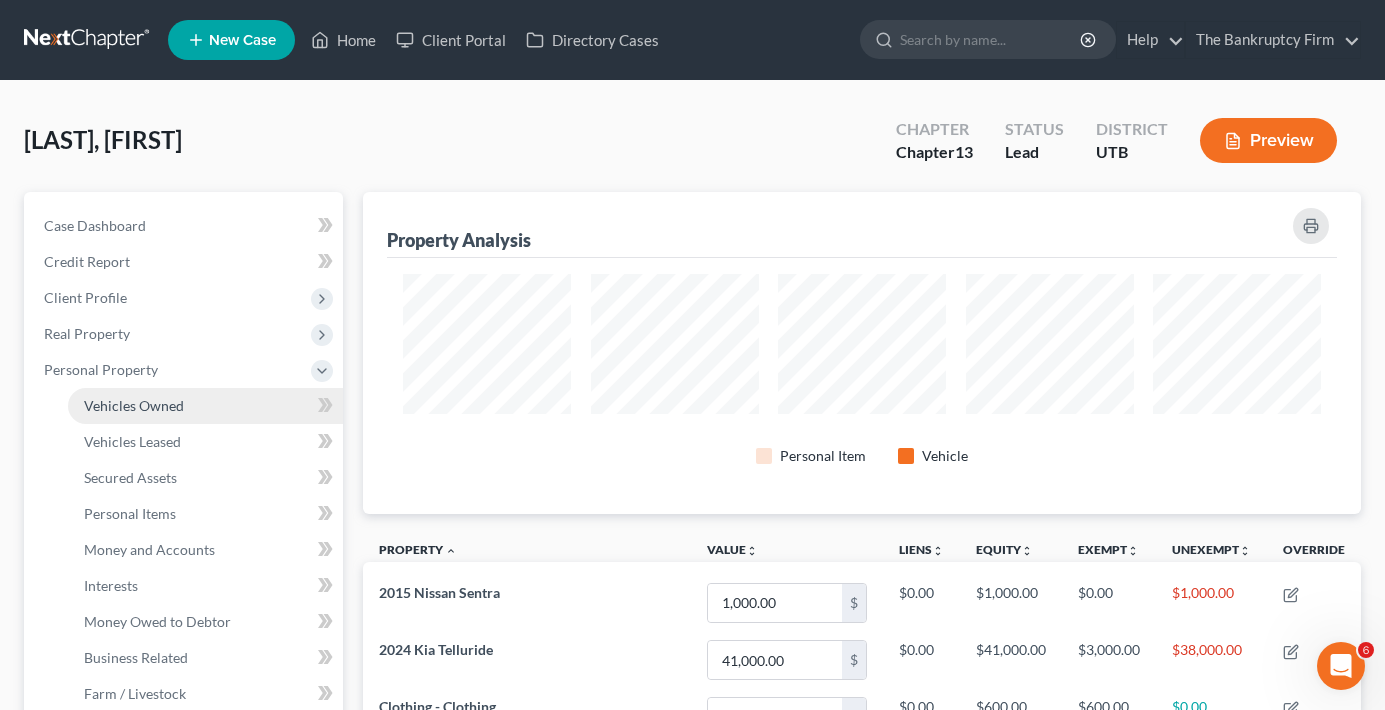 click on "Vehicles Owned" at bounding box center [134, 405] 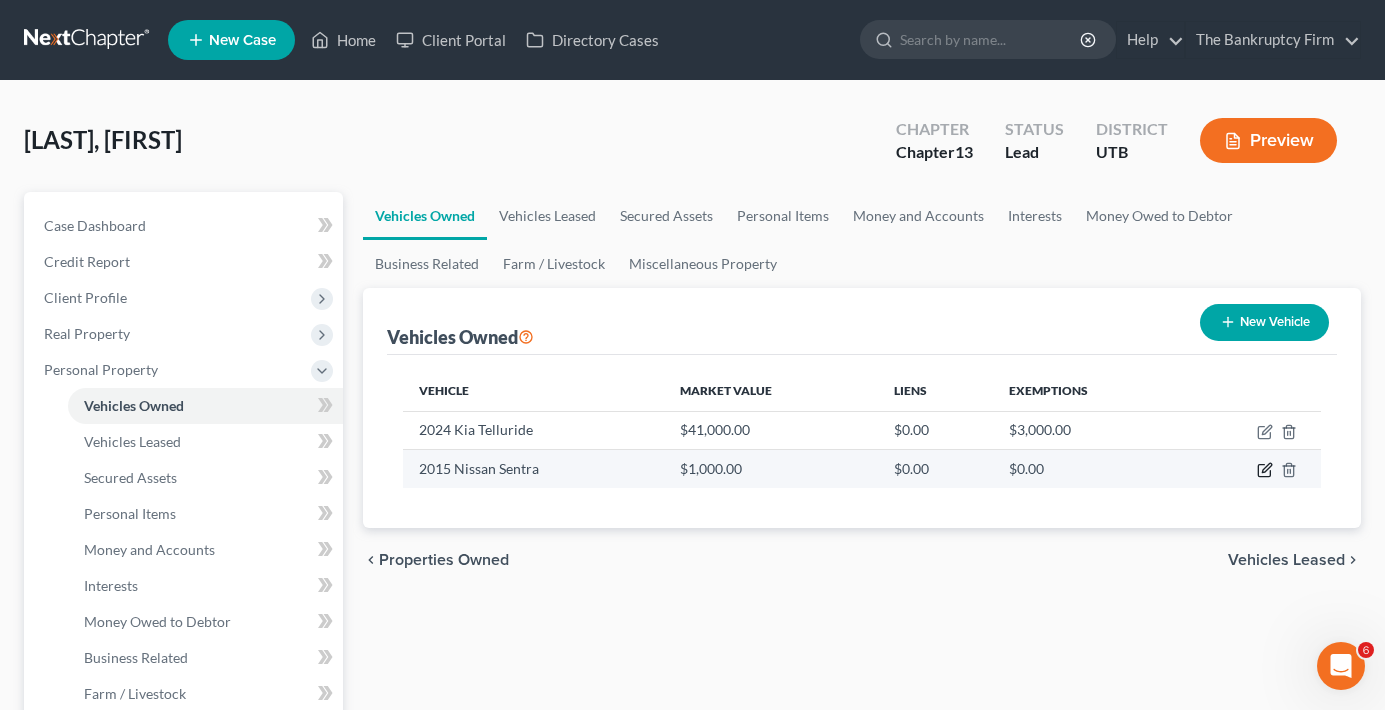 click 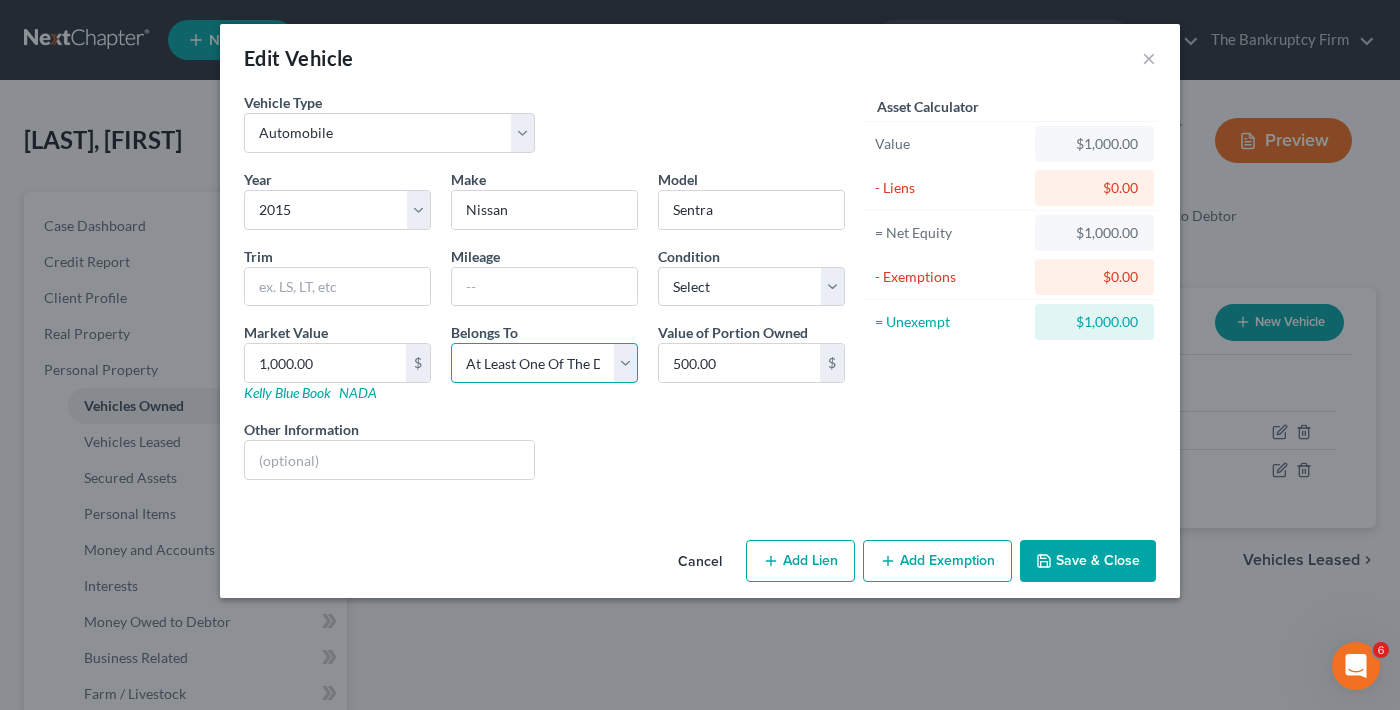 click on "Select Debtor 1 Only Debtor 2 Only Debtor 1 And Debtor 2 Only At Least One Of The Debtors And Another Community Property" at bounding box center (544, 363) 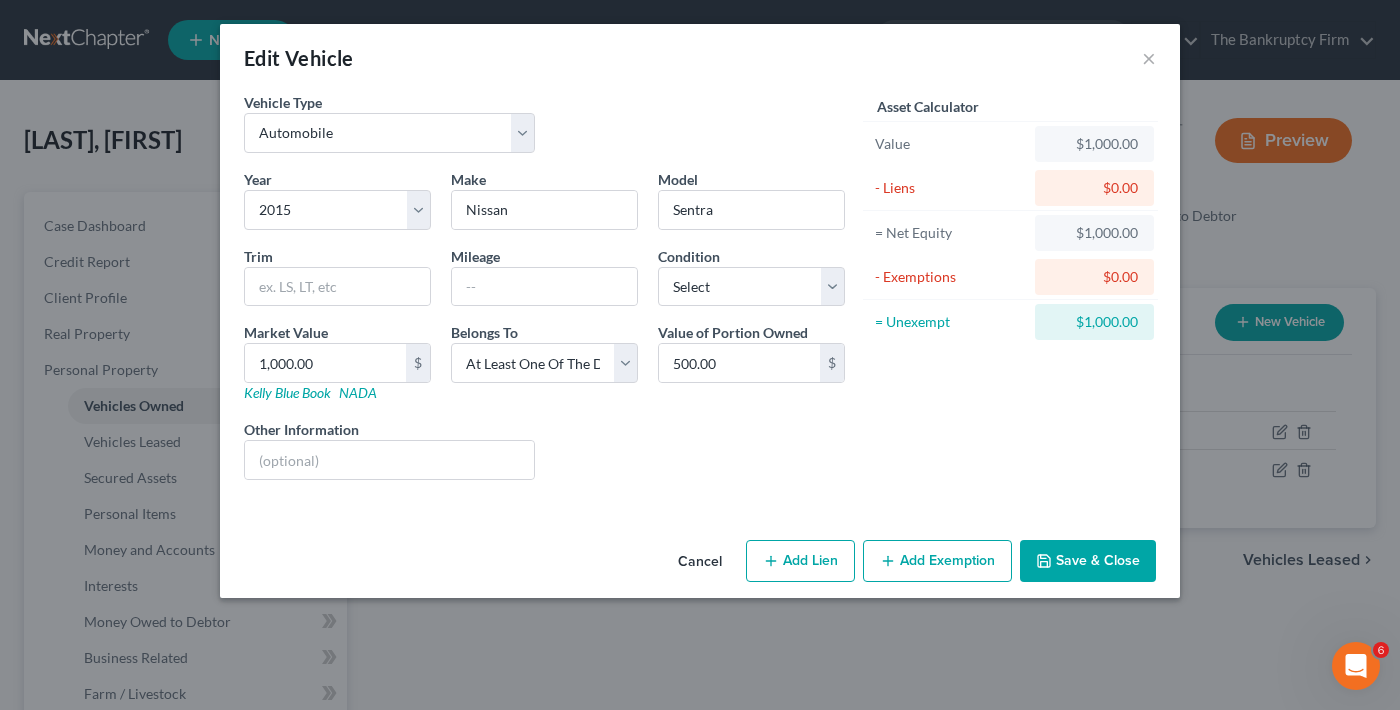 click on "Cancel Add Lien Add Lease Add Exemption Save & Close" at bounding box center (700, 565) 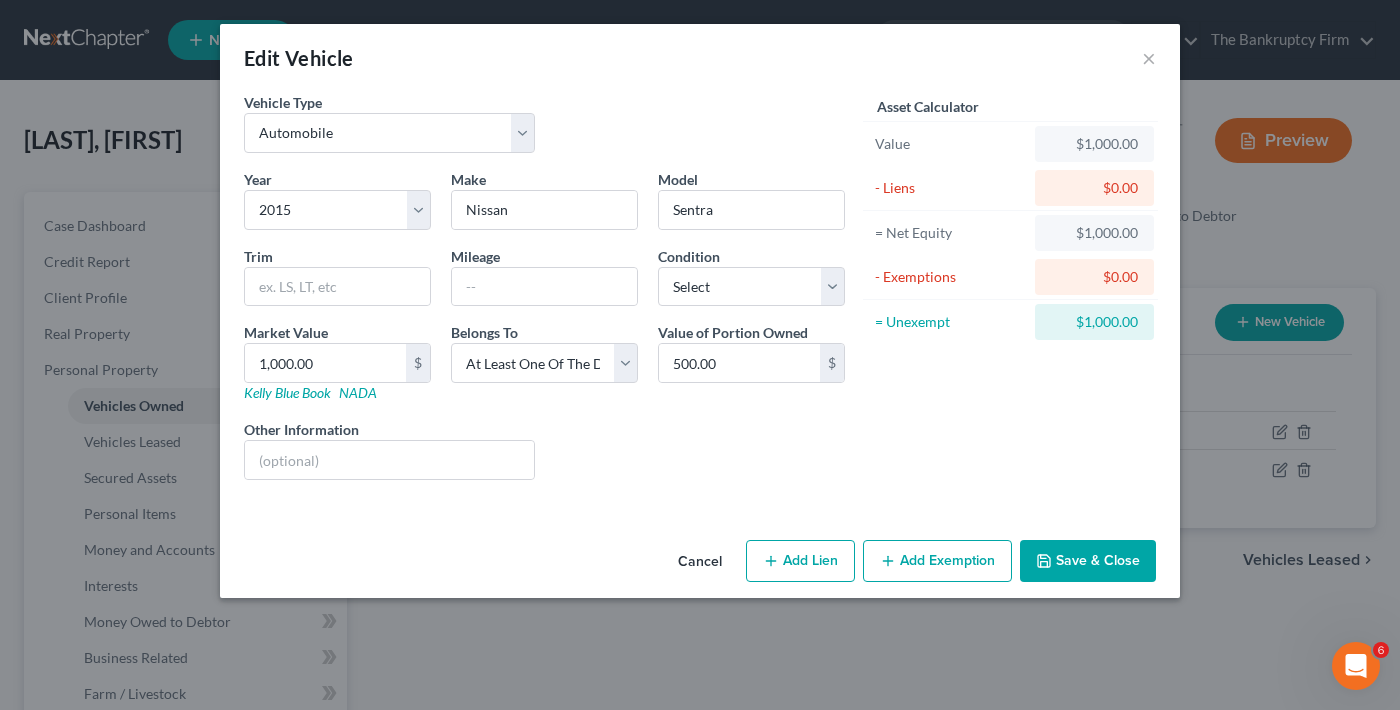 click on "Save & Close" at bounding box center [1088, 561] 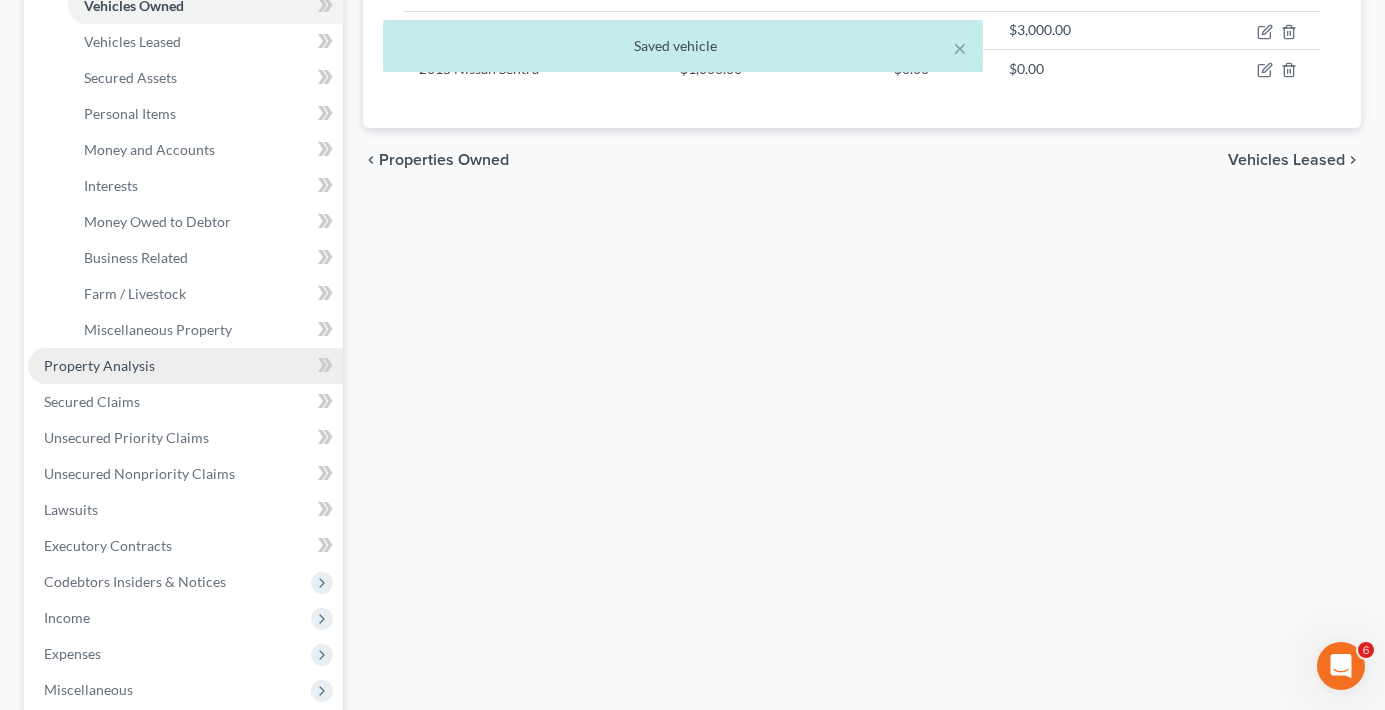click on "Property Analysis" at bounding box center [99, 365] 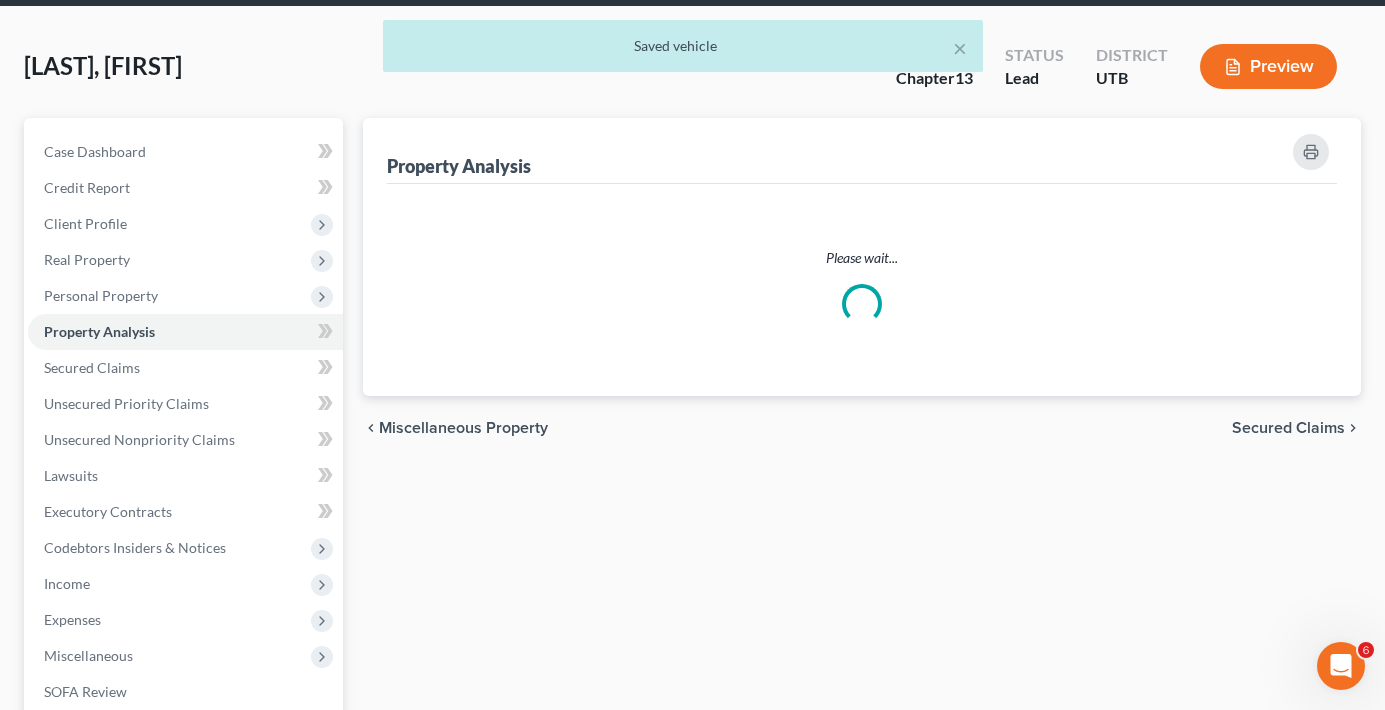 scroll, scrollTop: 0, scrollLeft: 0, axis: both 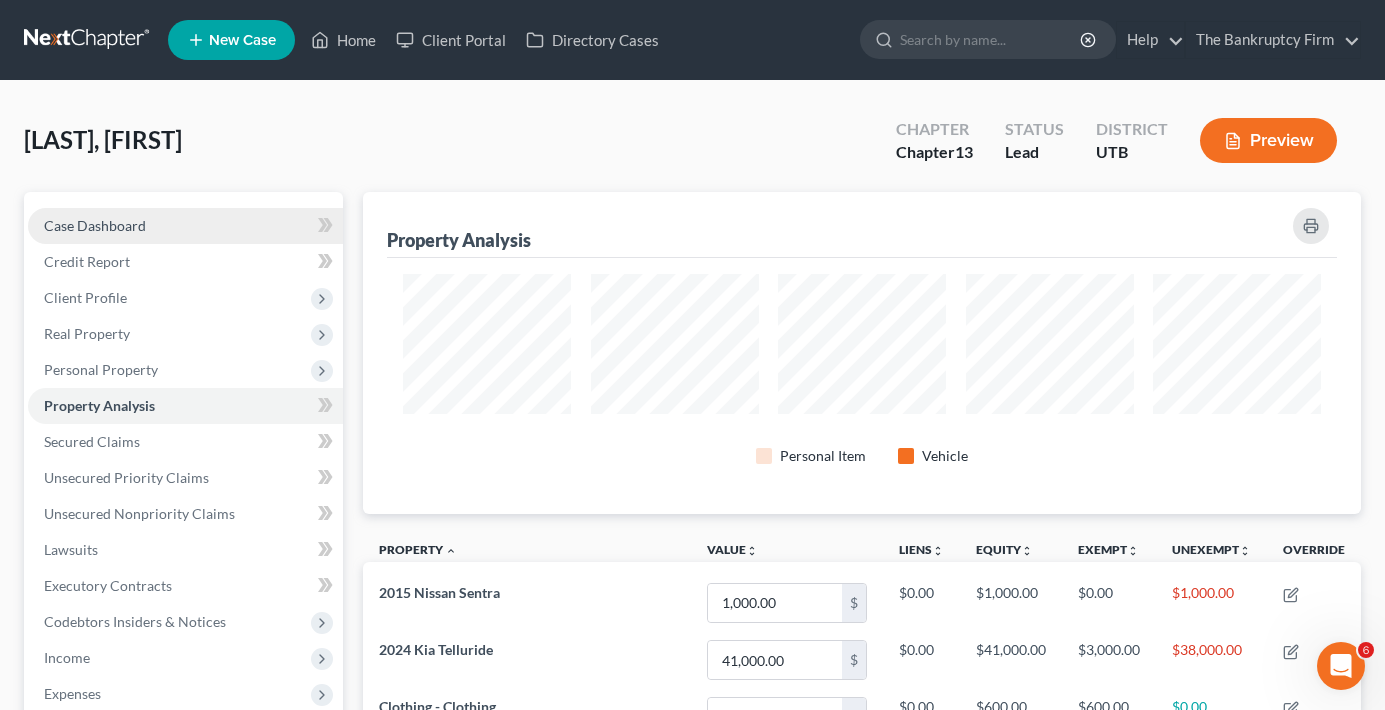 click on "Case Dashboard" at bounding box center (185, 226) 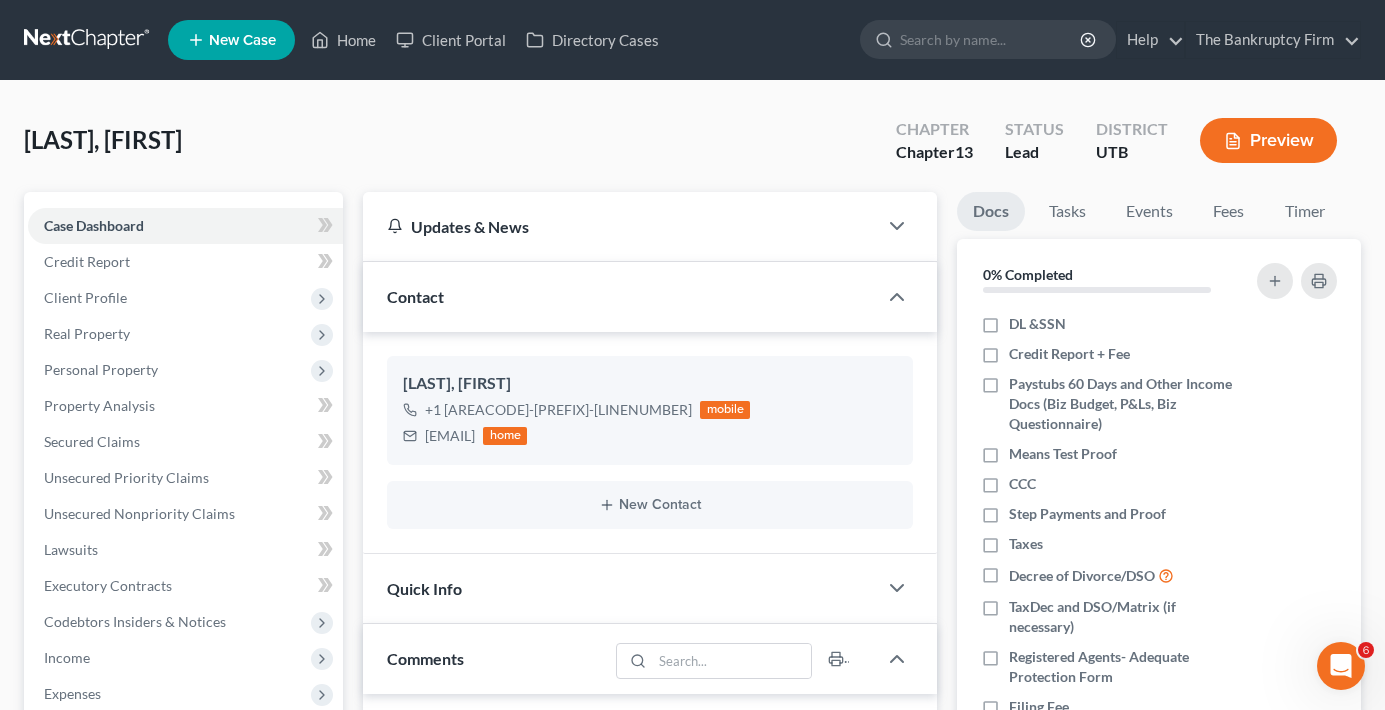 scroll, scrollTop: 65, scrollLeft: 0, axis: vertical 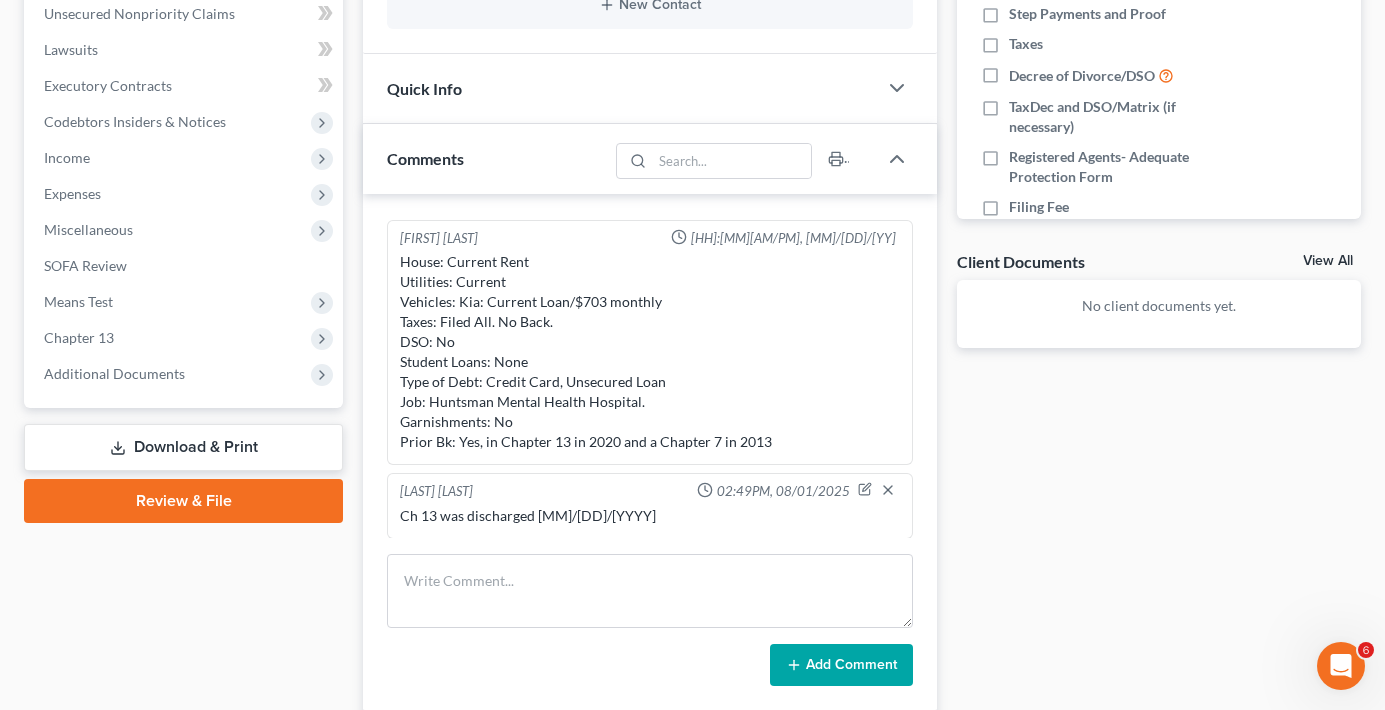 click on "Case Dashboard
Payments
Invoices
Payments
Payments
Credit Report
Client Profile" at bounding box center [183, 307] 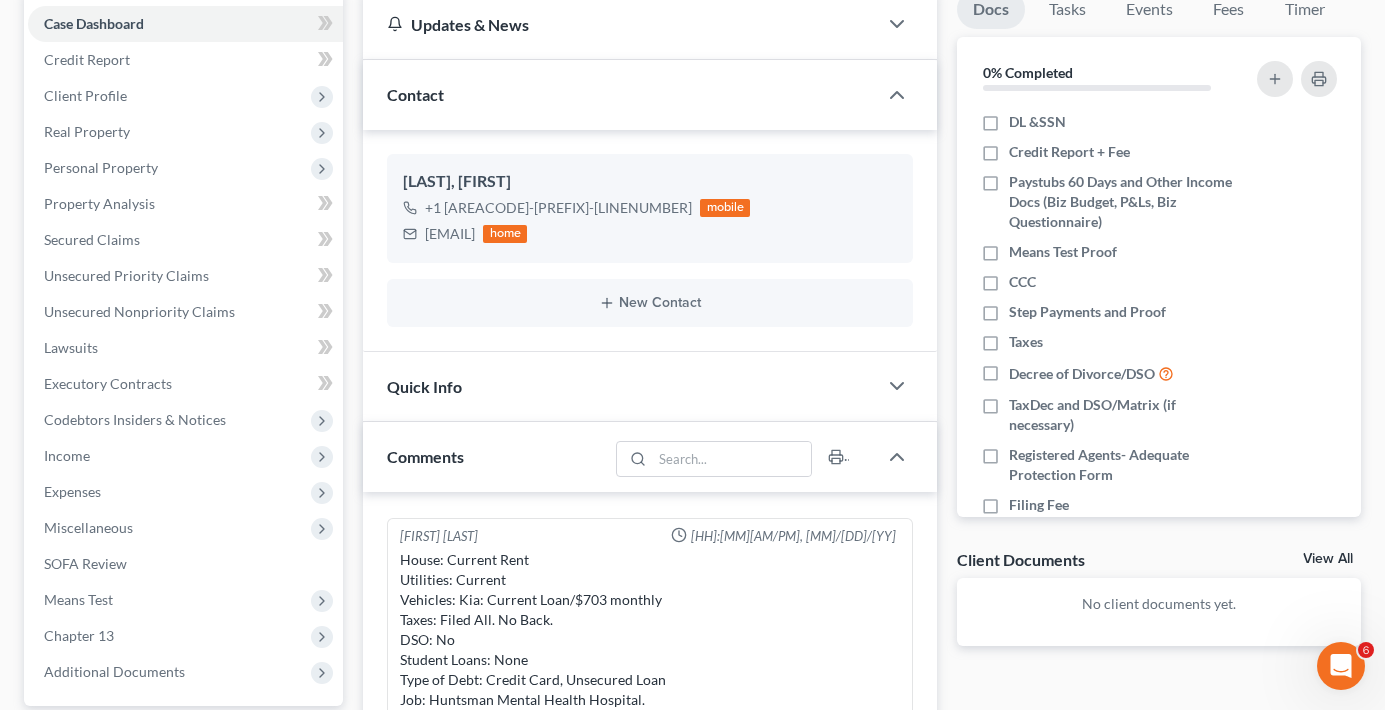 scroll, scrollTop: 0, scrollLeft: 0, axis: both 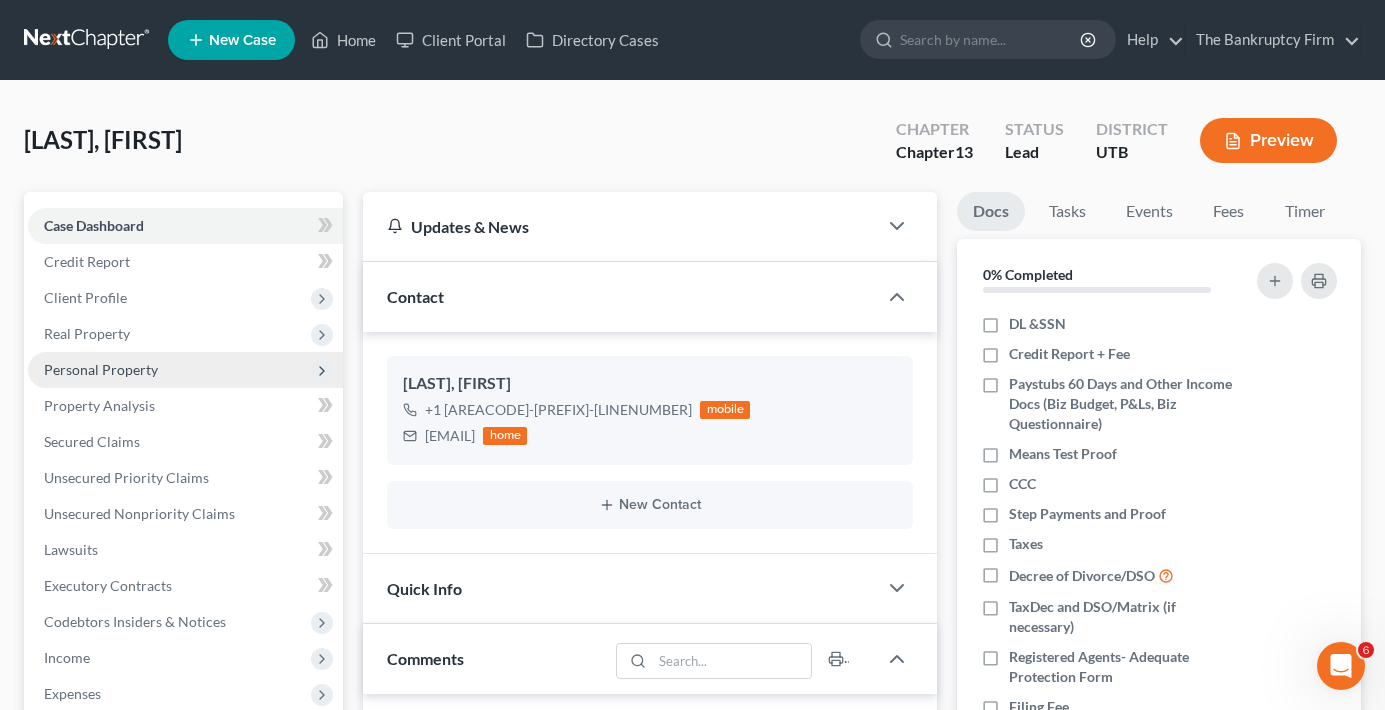 click on "Personal Property" at bounding box center [101, 369] 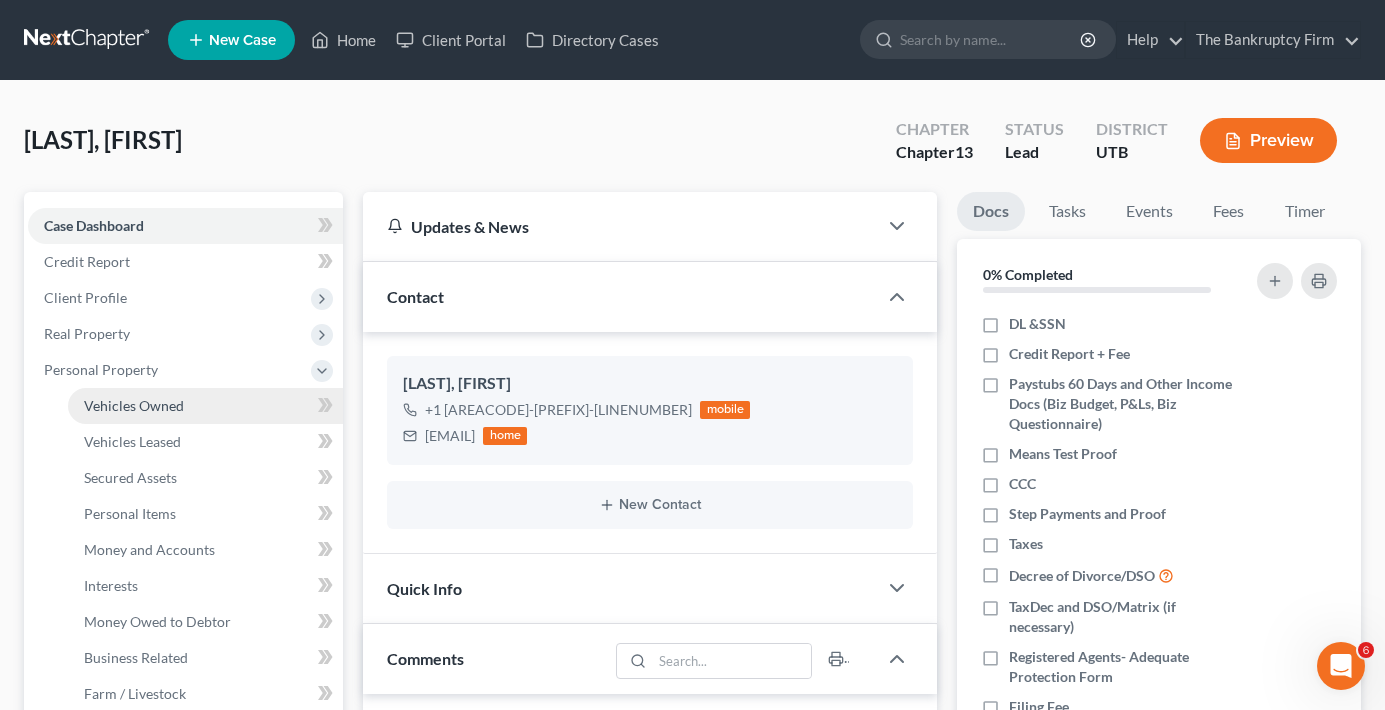 click on "Vehicles Owned" at bounding box center [134, 405] 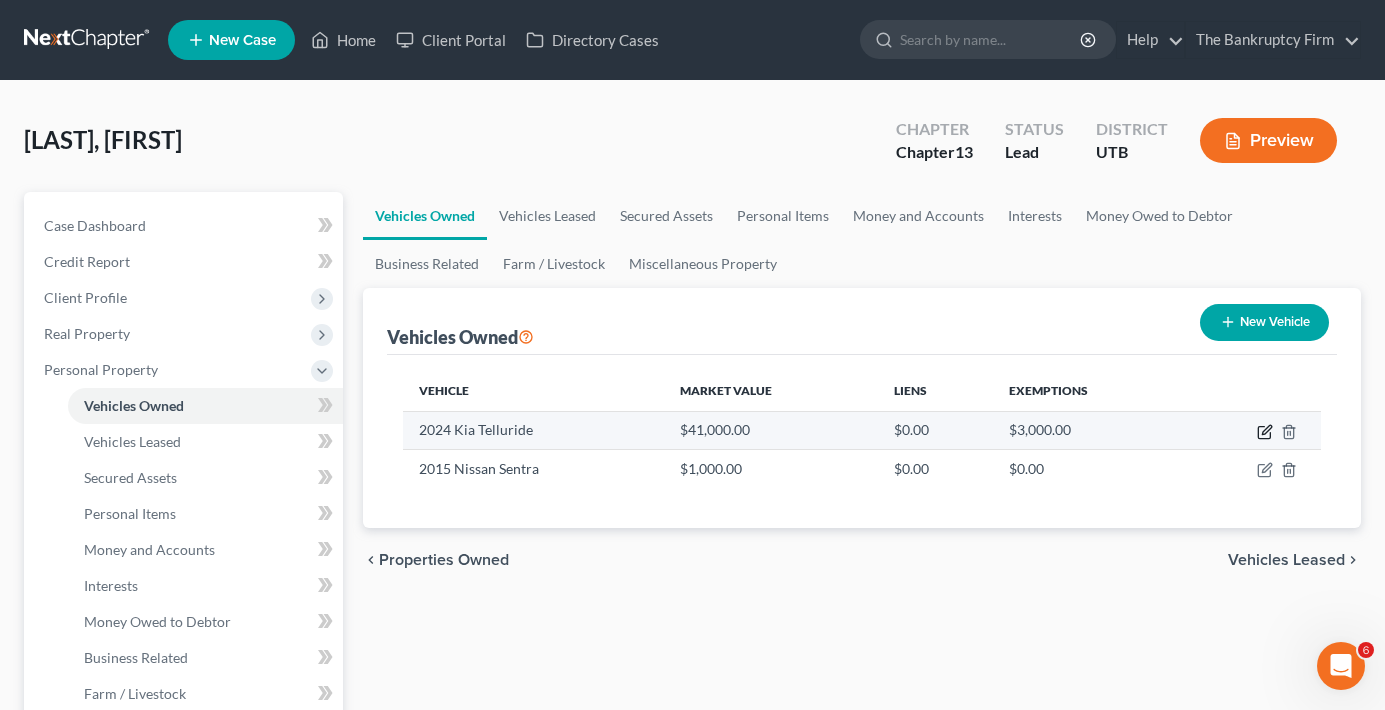click 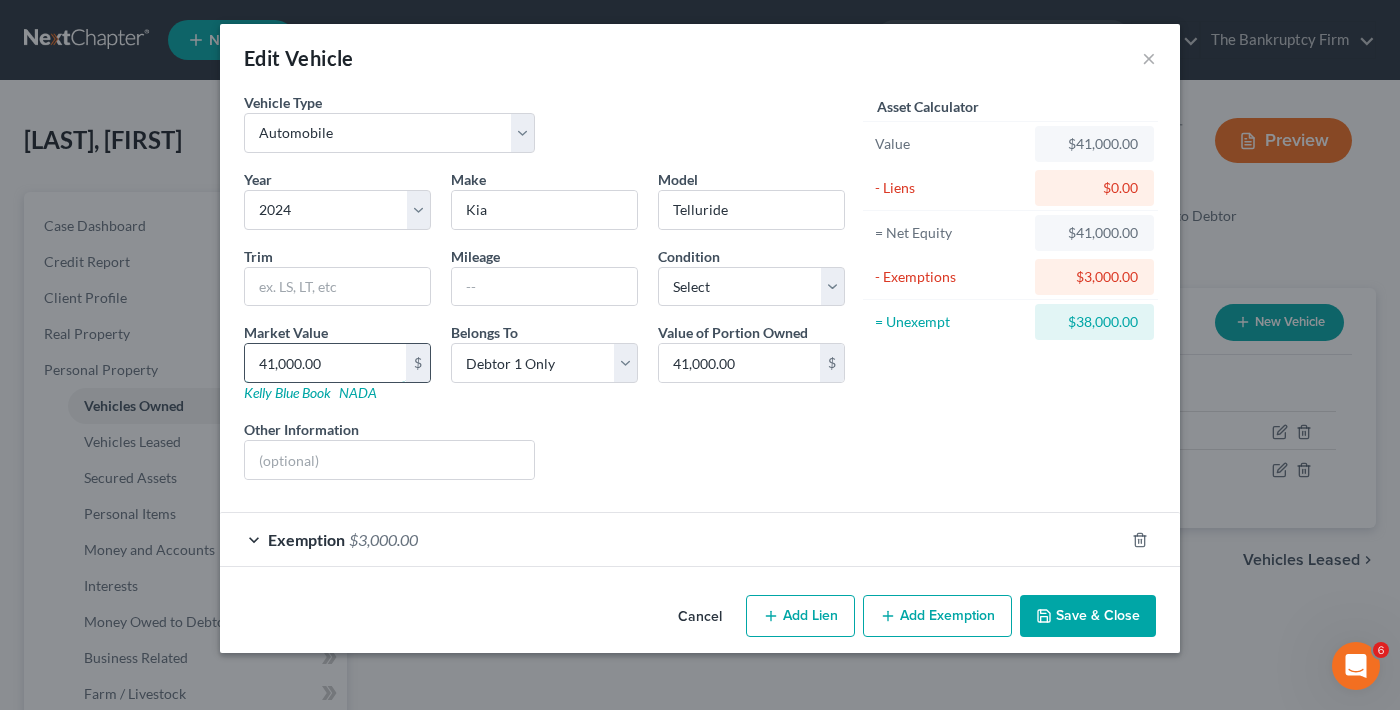 click on "41,000.00" at bounding box center (325, 363) 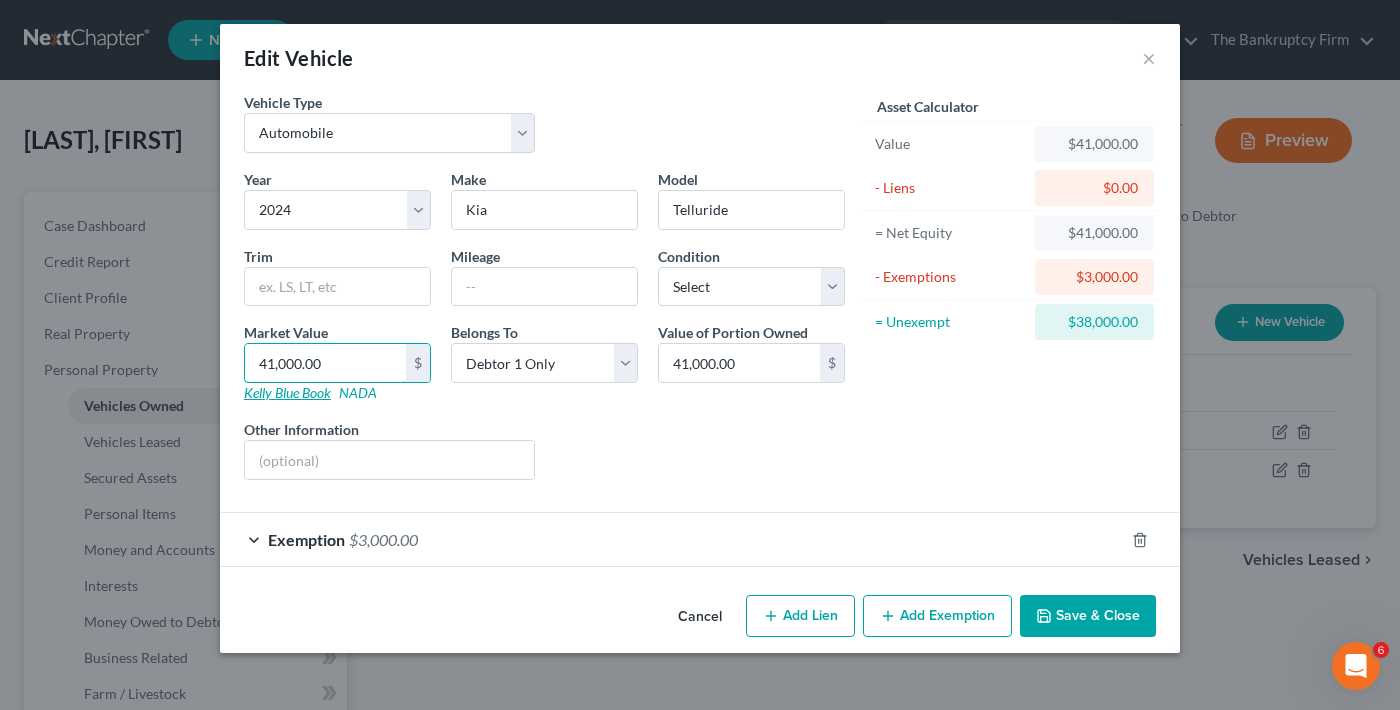 drag, startPoint x: 270, startPoint y: 367, endPoint x: 274, endPoint y: 384, distance: 17.464249 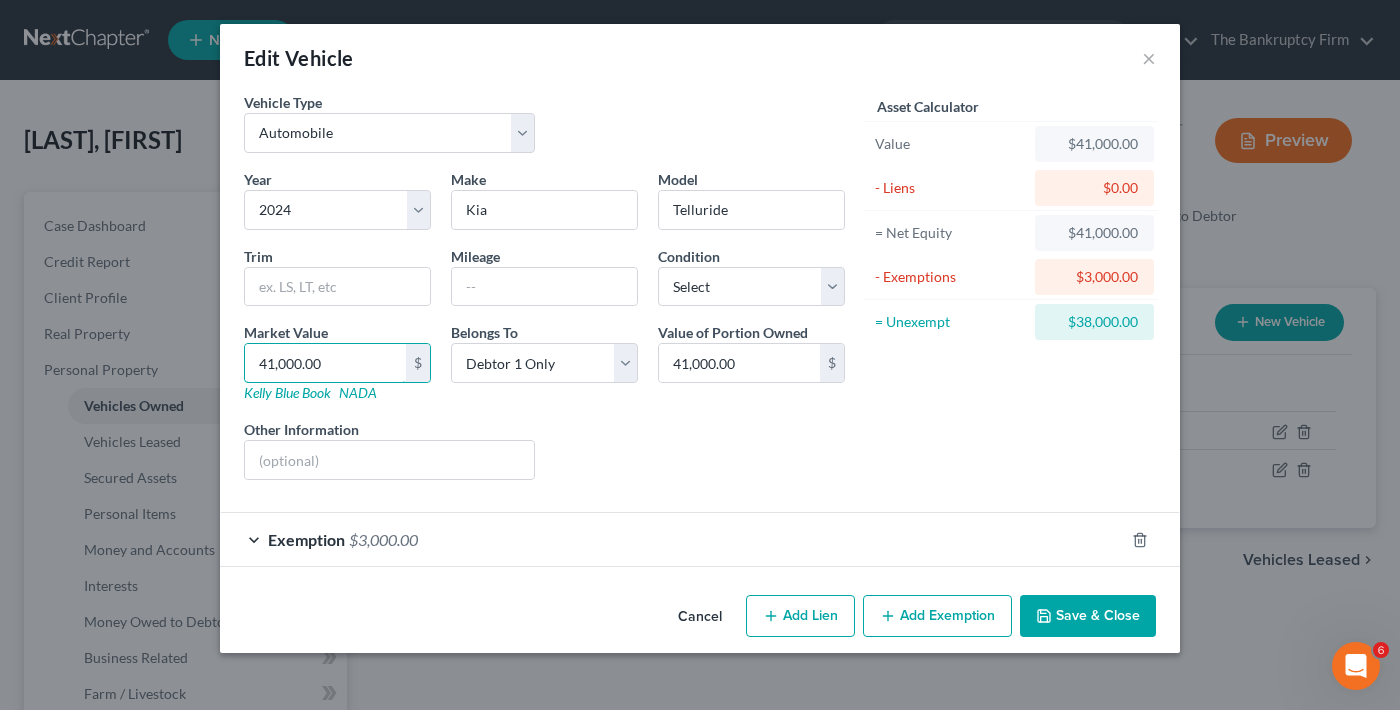 type on "4,000.00" 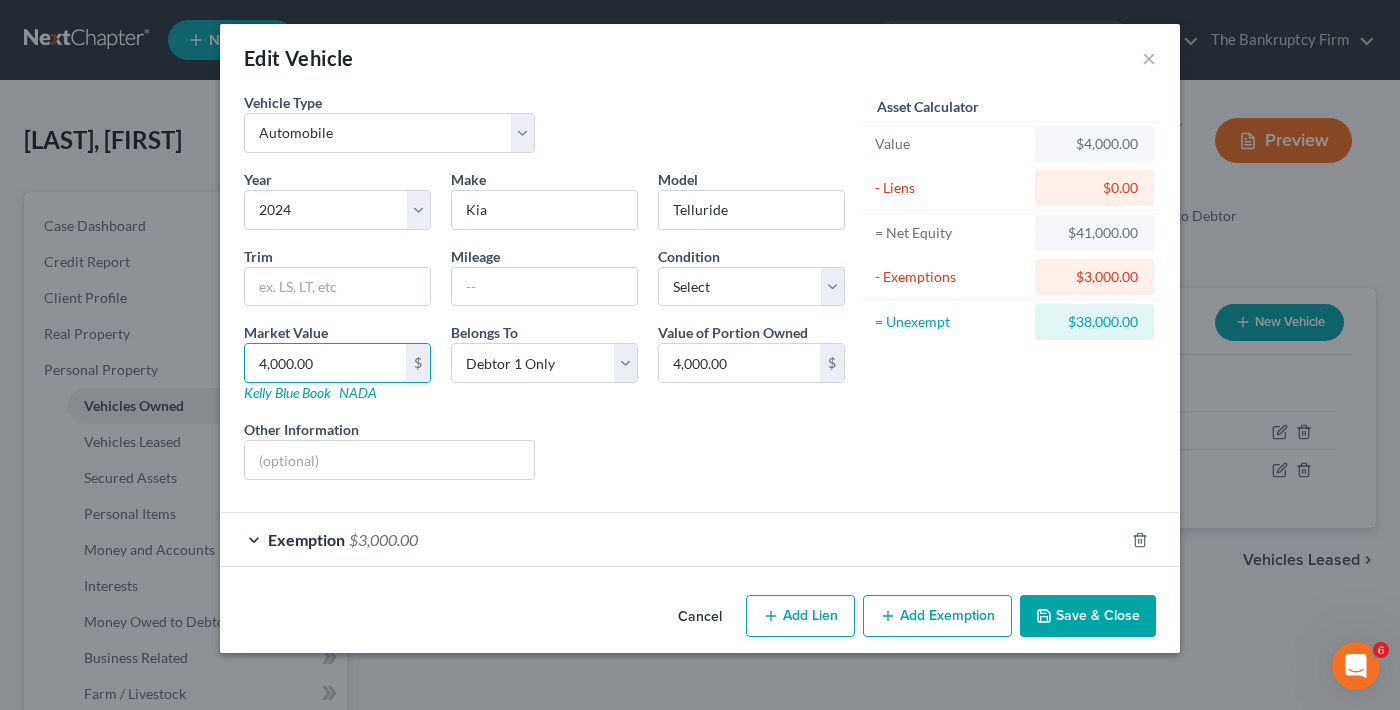 type on "40,000.00" 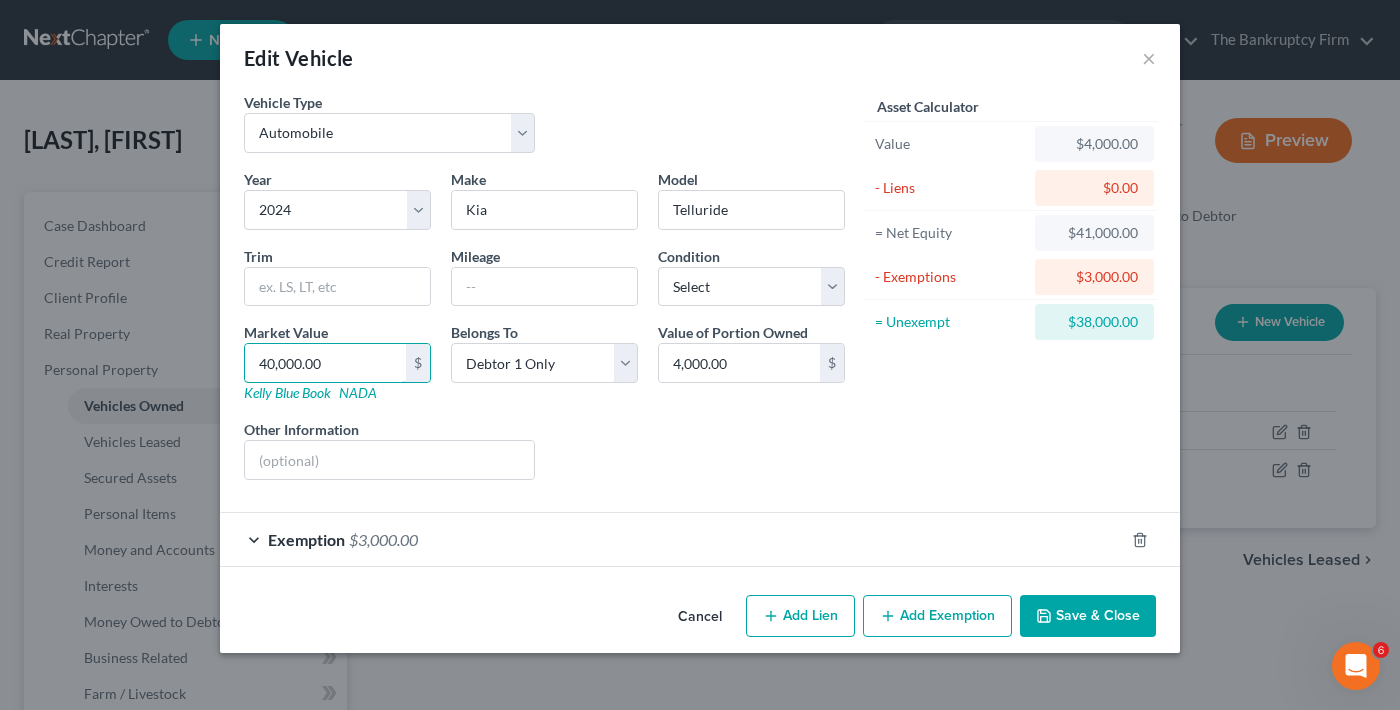 type on "40,000.00" 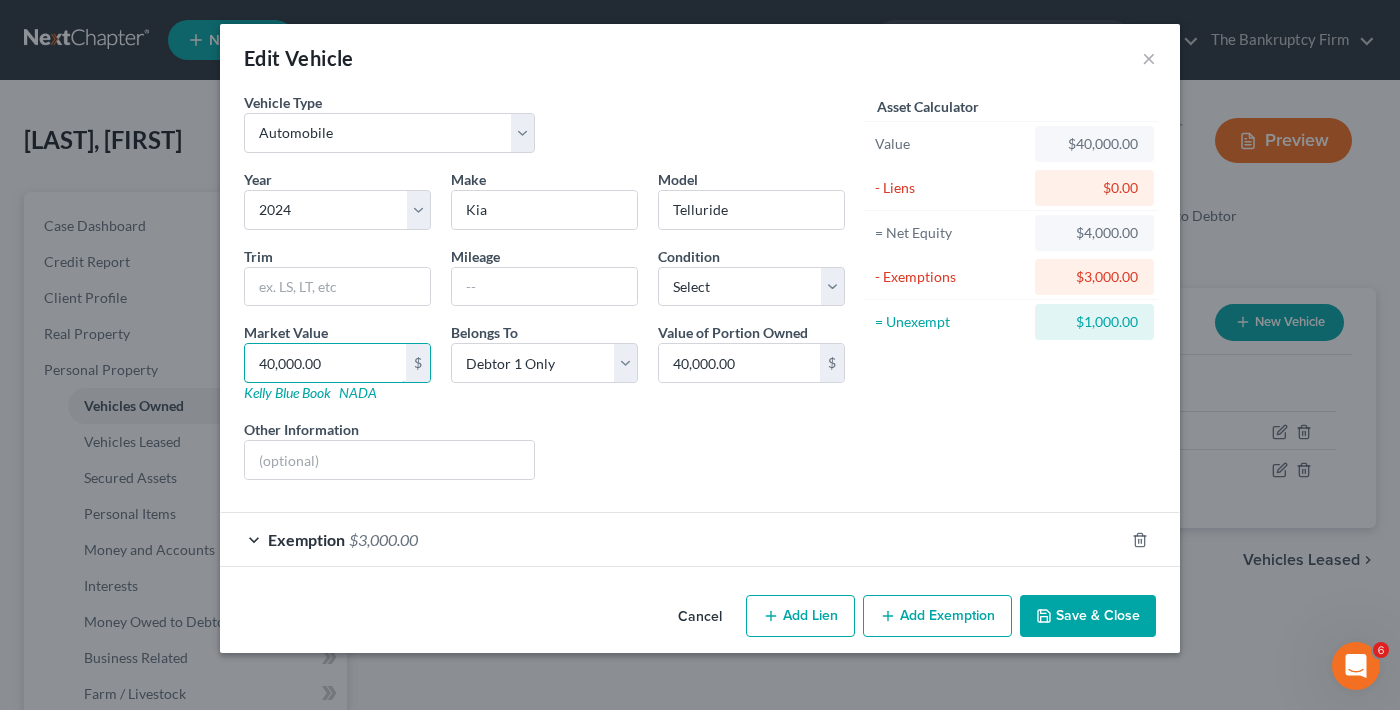 type on "40,000.00" 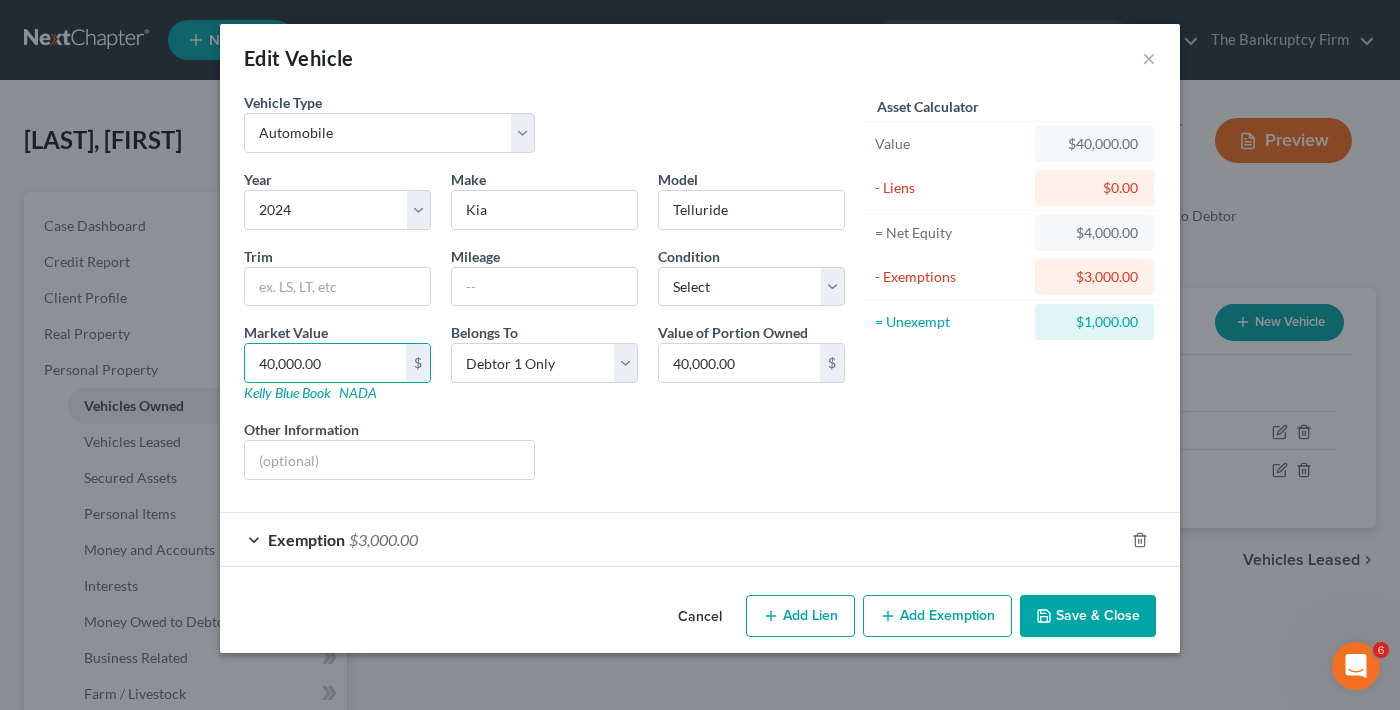 click on "Save & Close" at bounding box center (1088, 616) 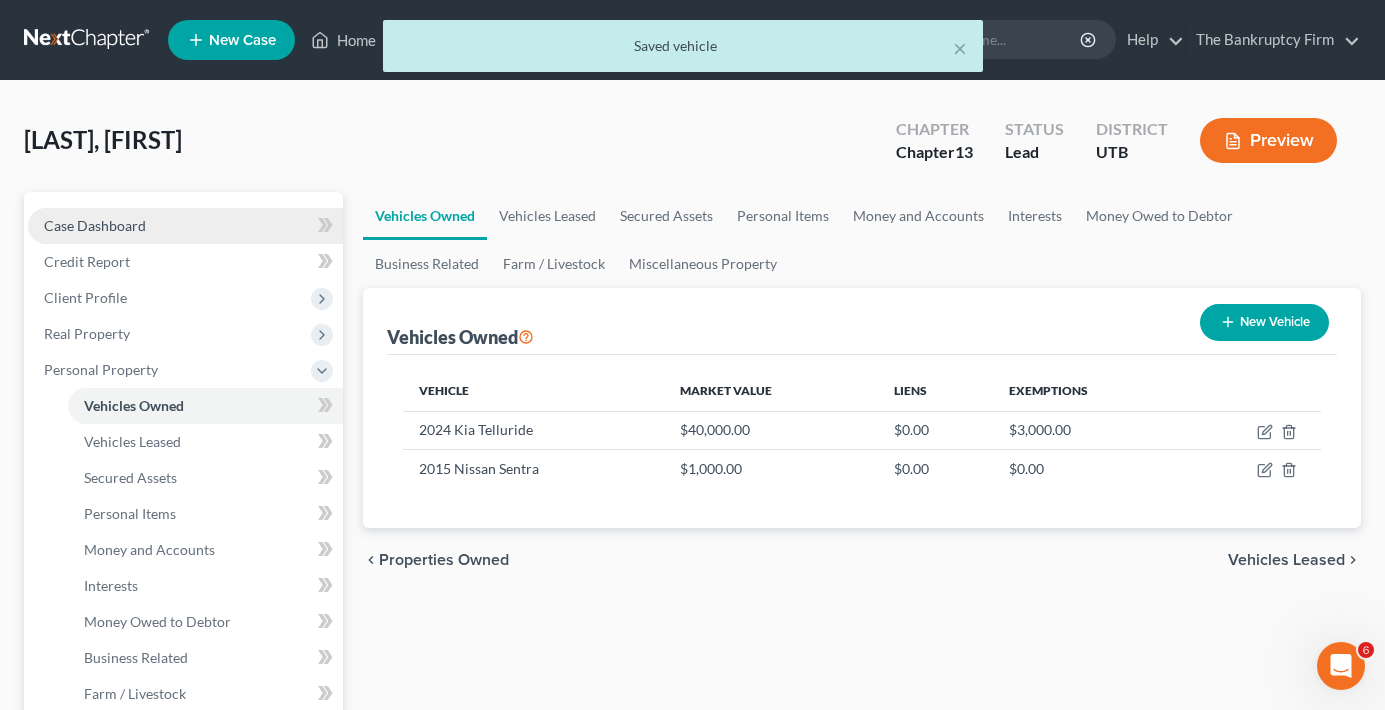 click on "Case Dashboard" at bounding box center [95, 225] 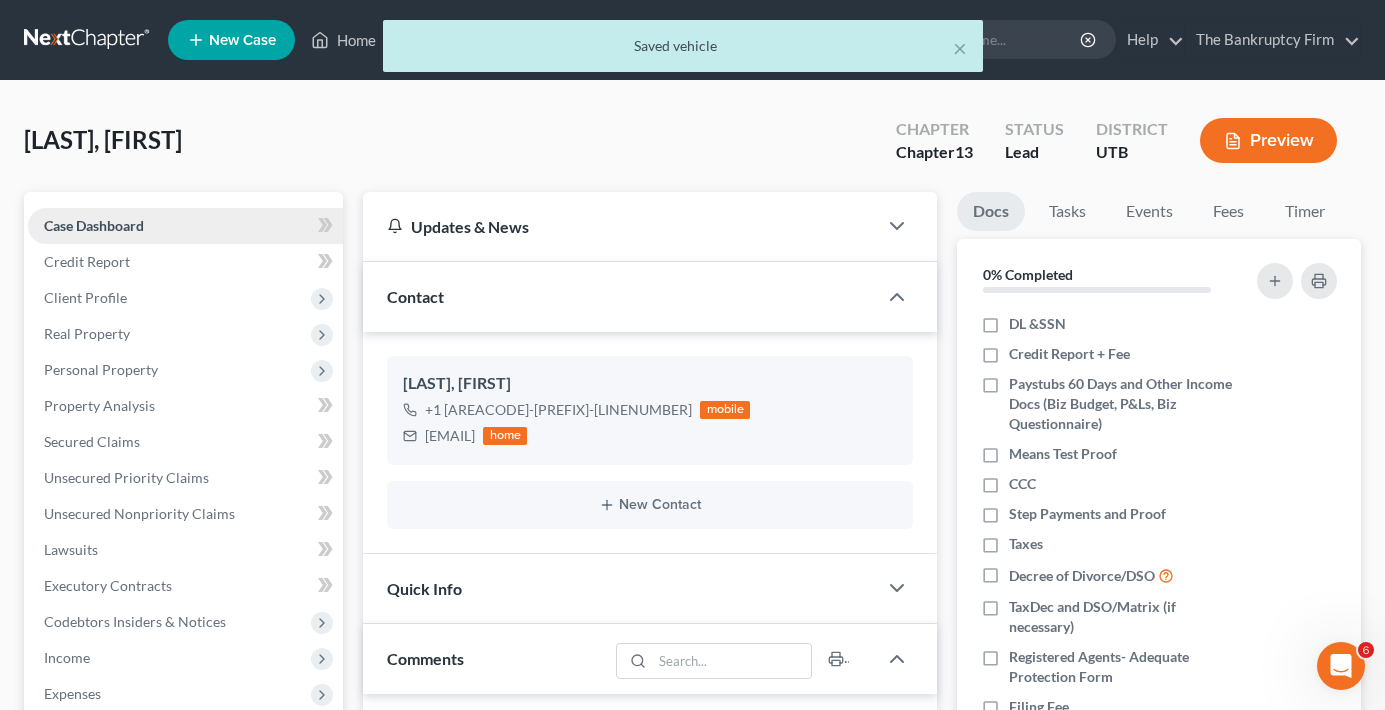 scroll, scrollTop: 231, scrollLeft: 0, axis: vertical 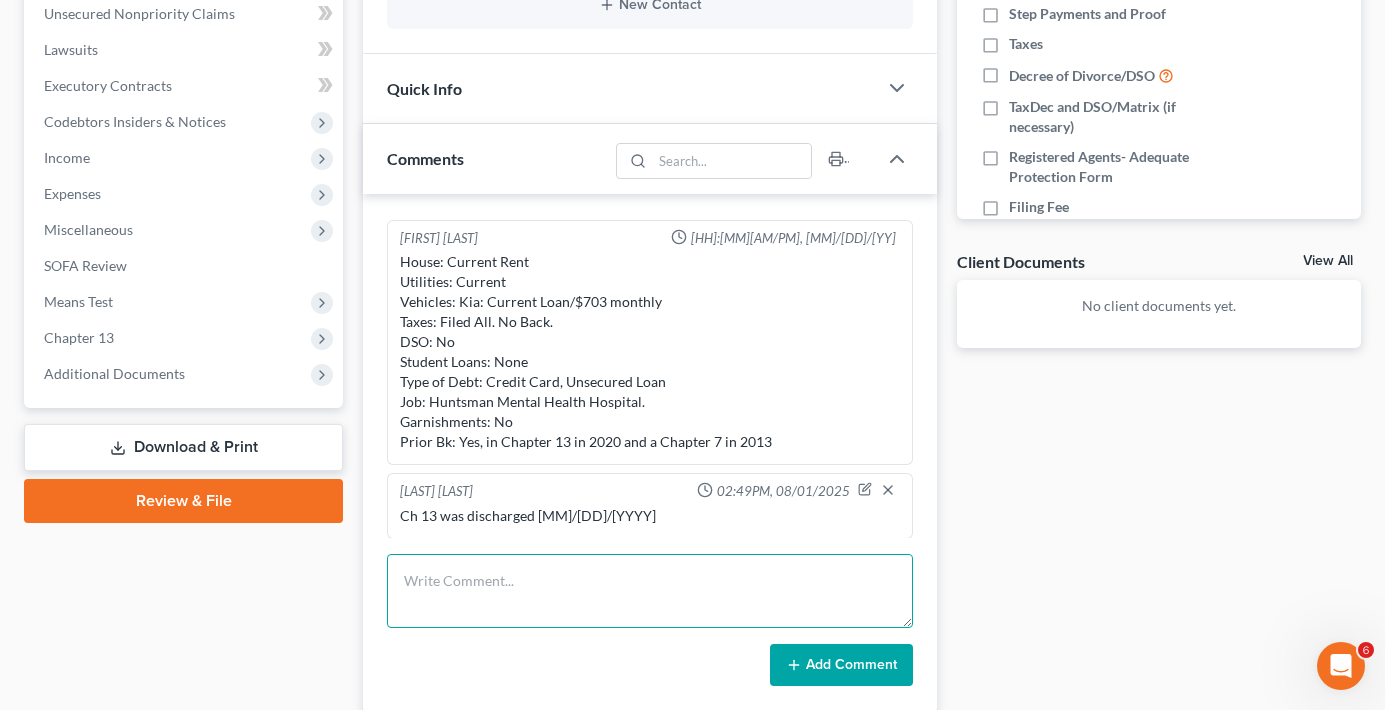 click at bounding box center [650, 591] 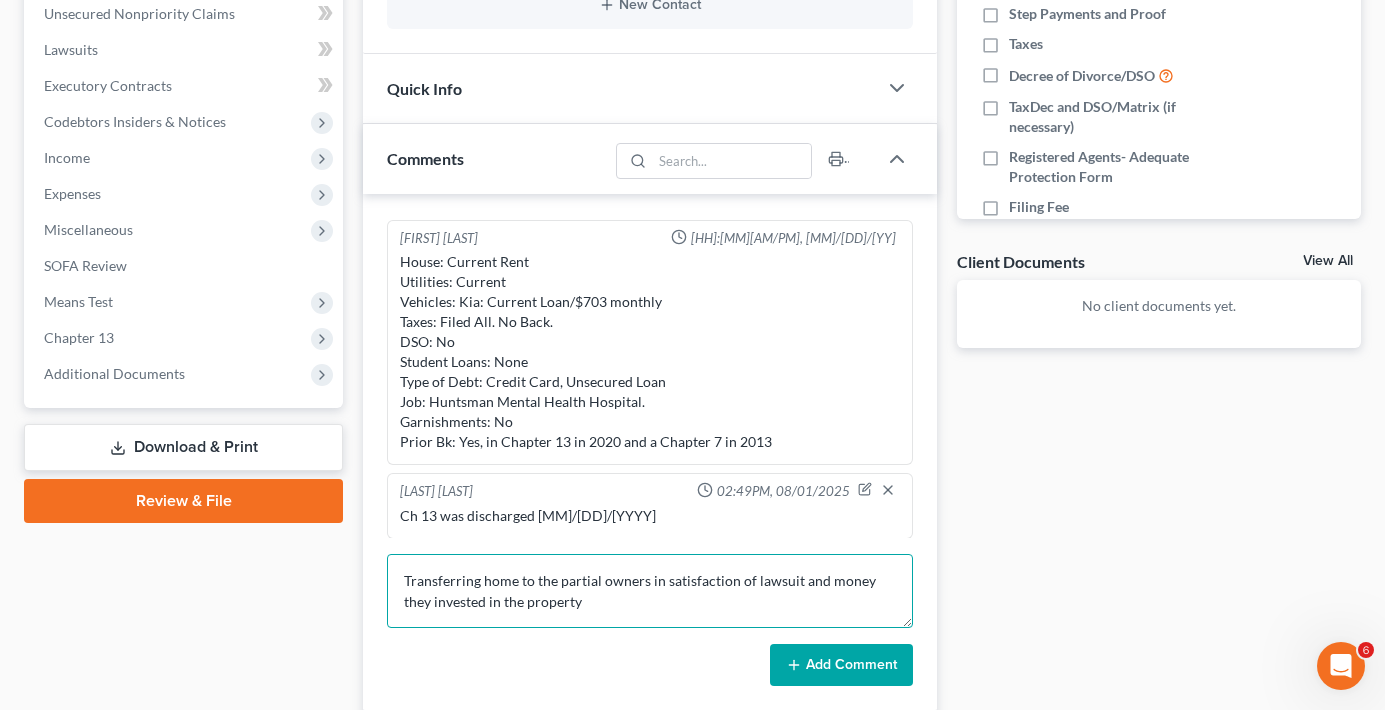 type on "Transferring home to the partial owners in satisfaction of lawsuit and money they invested in the property" 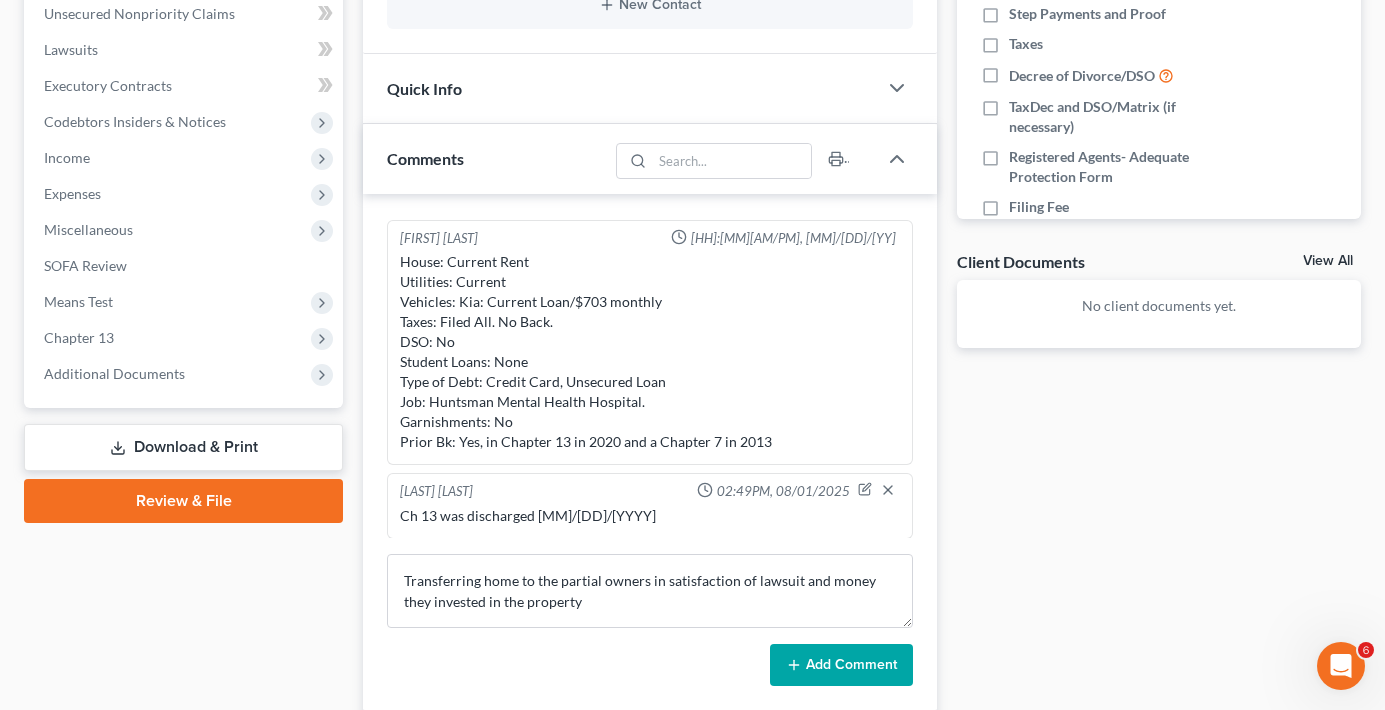 click on "Add Comment" at bounding box center [841, 665] 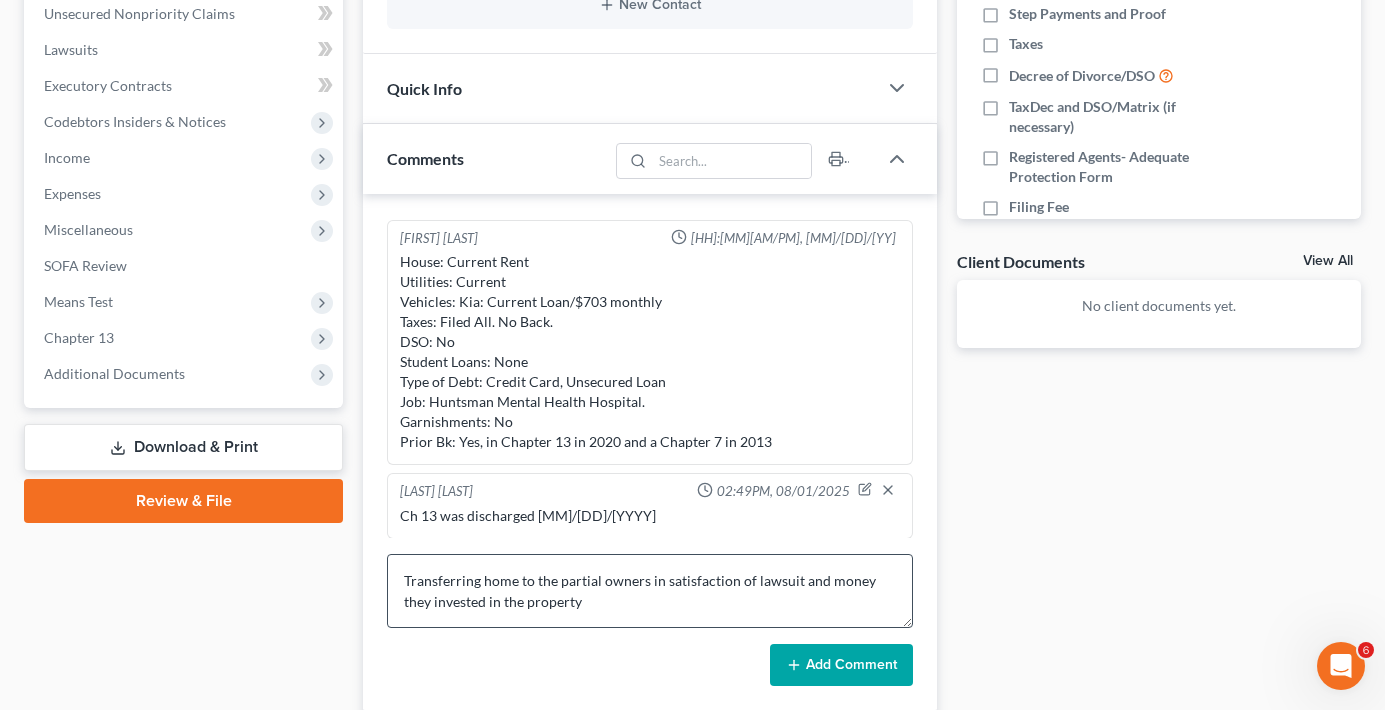 type 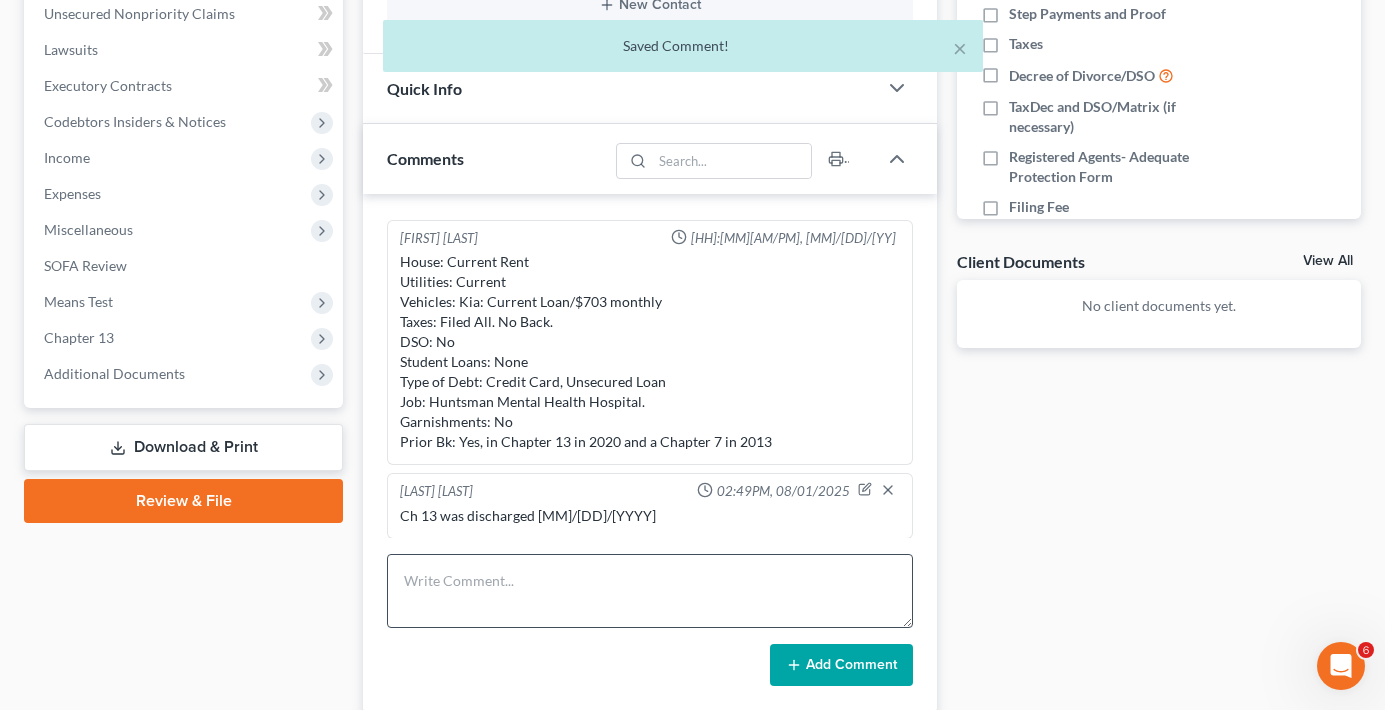 scroll, scrollTop: 325, scrollLeft: 0, axis: vertical 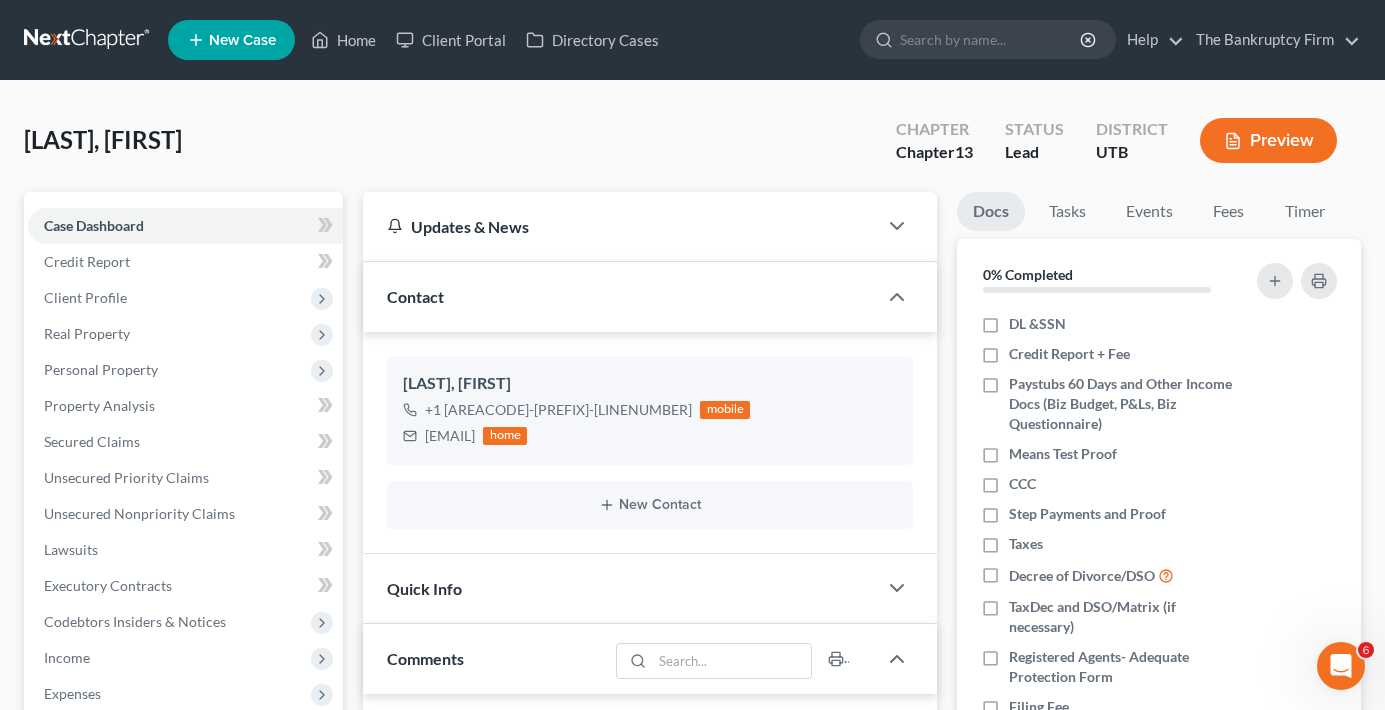 click on "[LAST], [FIRST] Upgraded Chapter Chapter  13 Status Lead District UTB Preview" at bounding box center (692, 148) 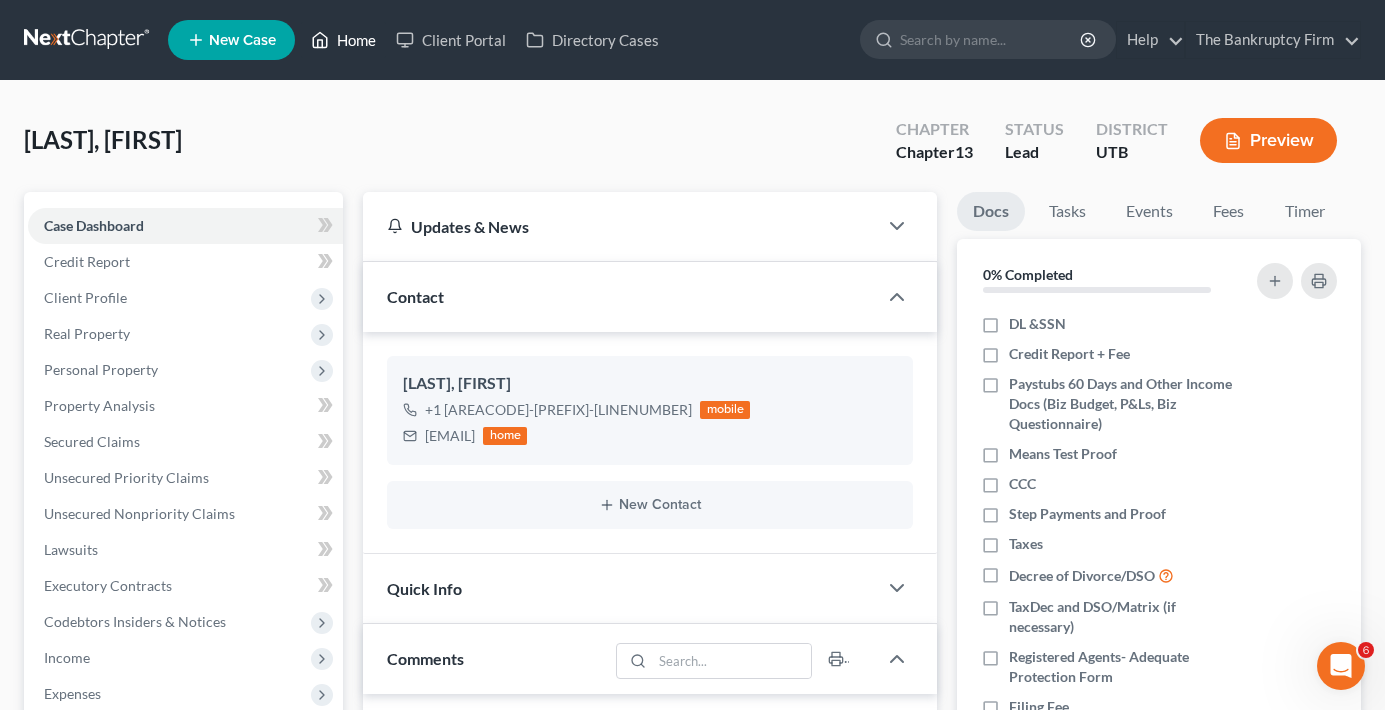 click on "Home" at bounding box center [343, 40] 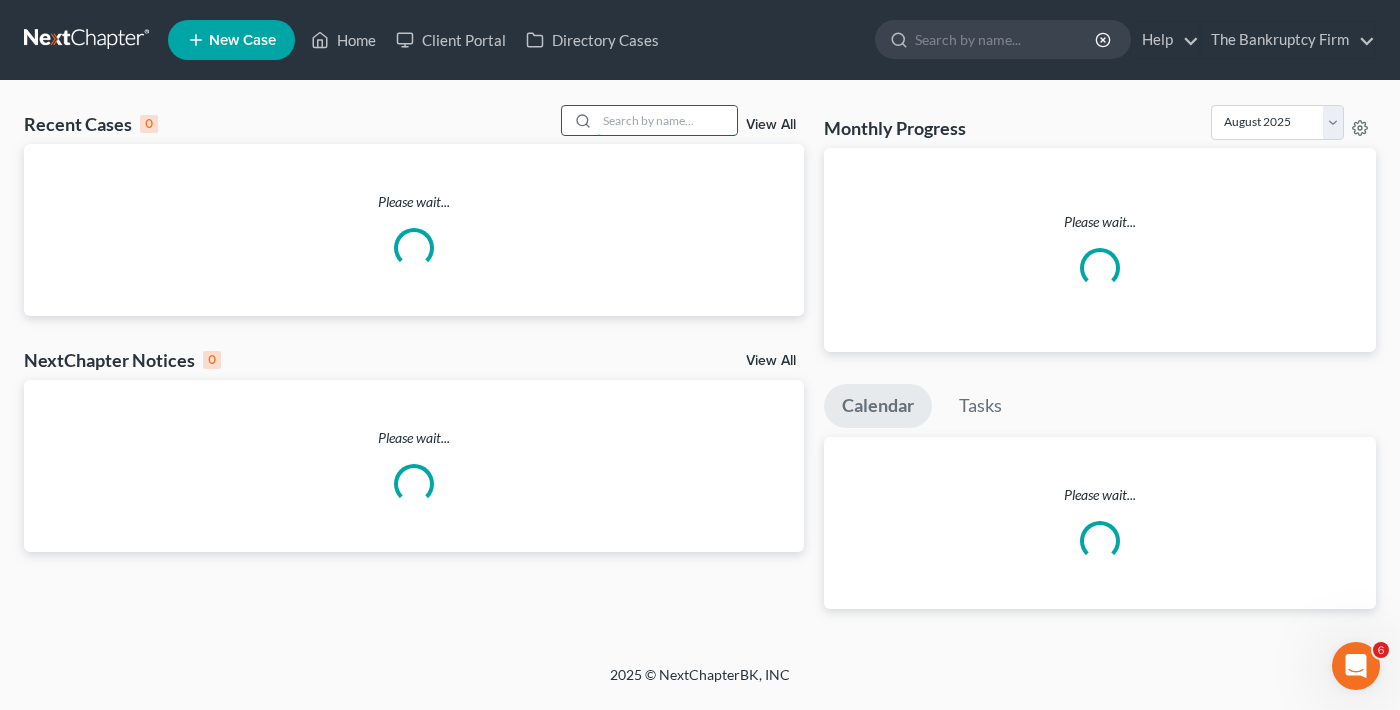 click at bounding box center [667, 120] 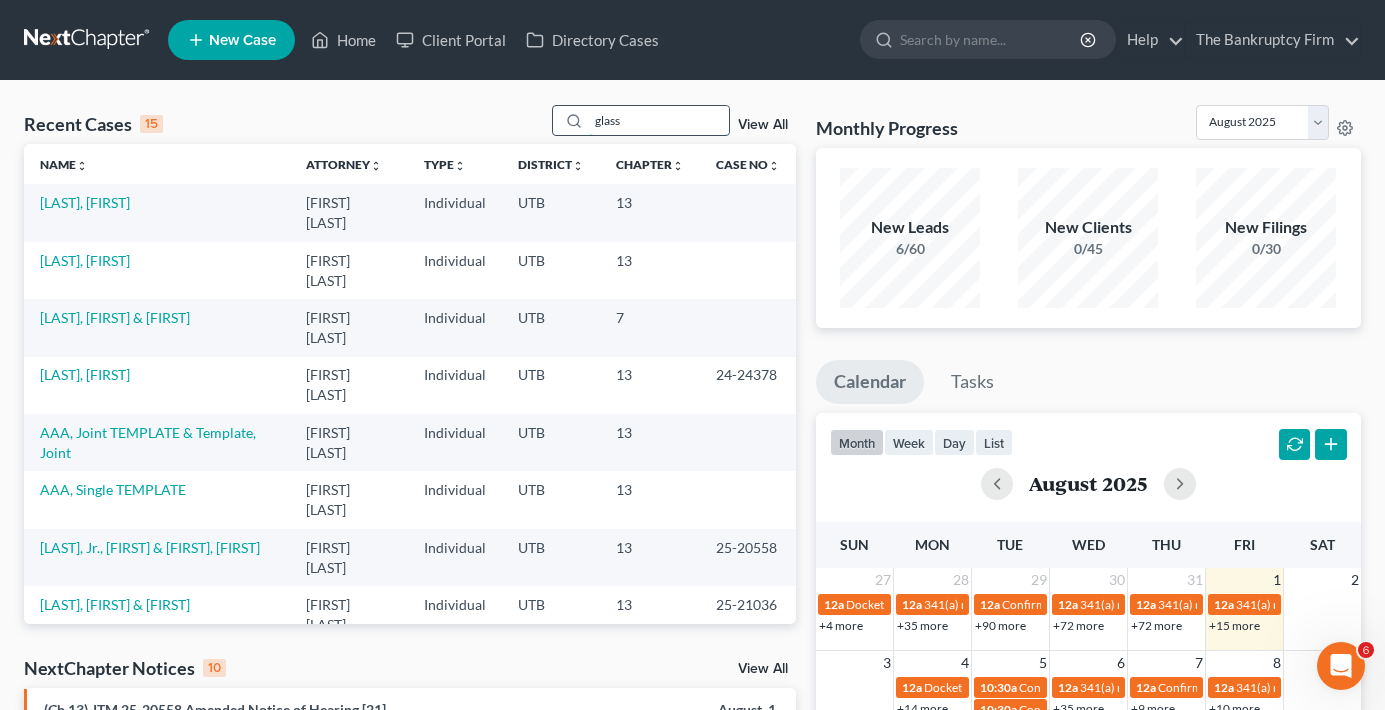 click on "glass" at bounding box center (659, 120) 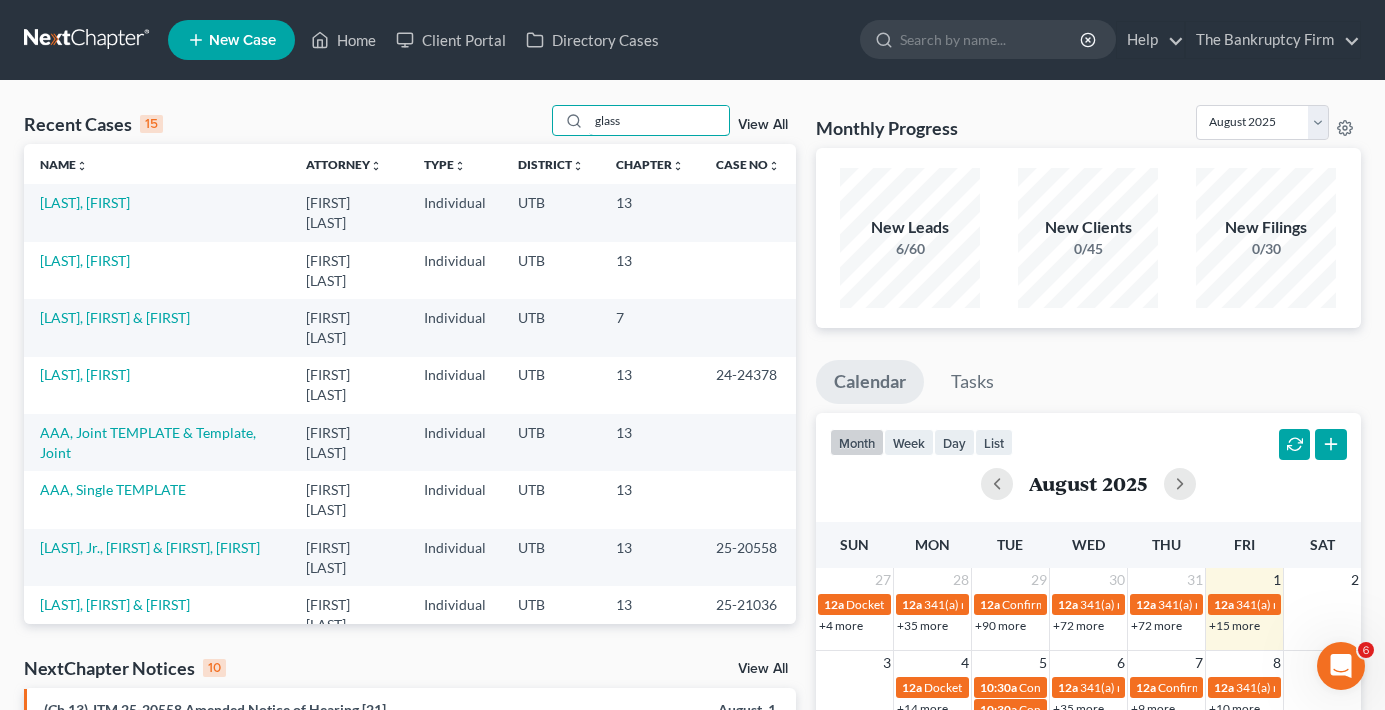 drag, startPoint x: 643, startPoint y: 122, endPoint x: 470, endPoint y: 147, distance: 174.79703 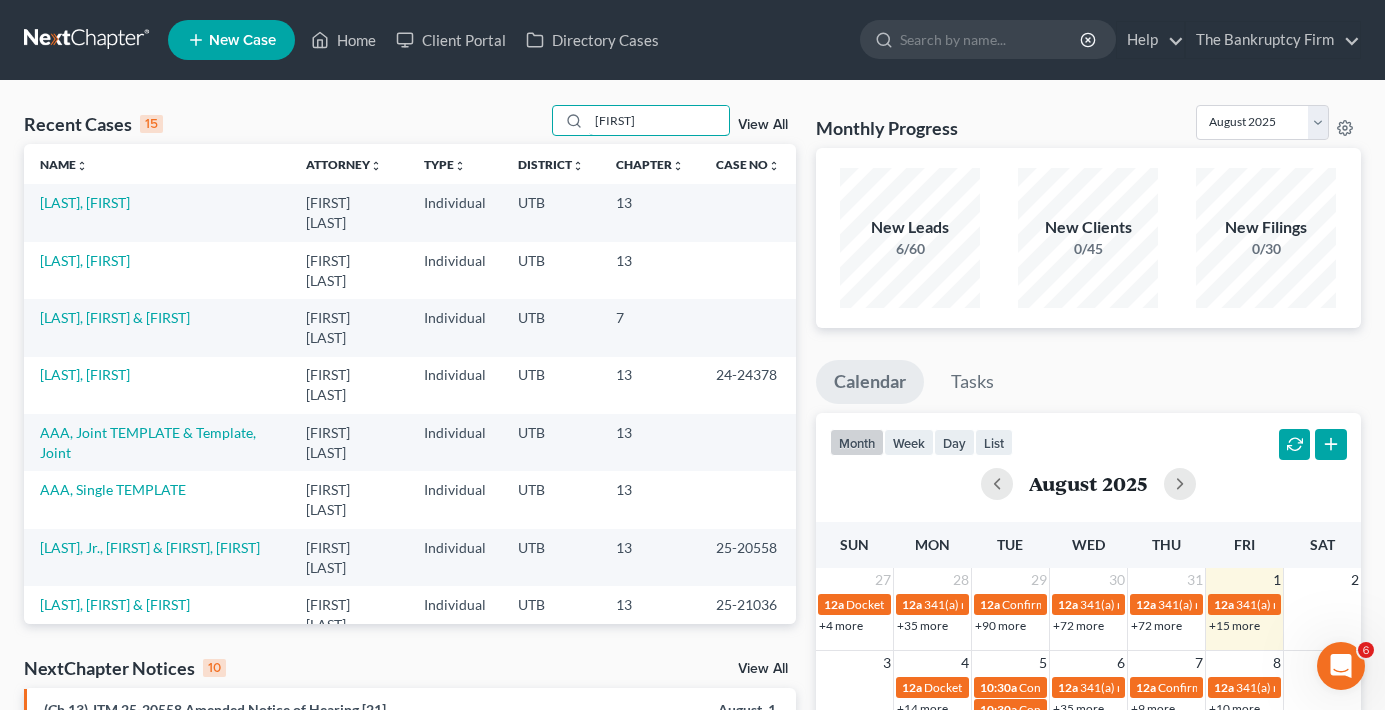 type on "[FIRST]" 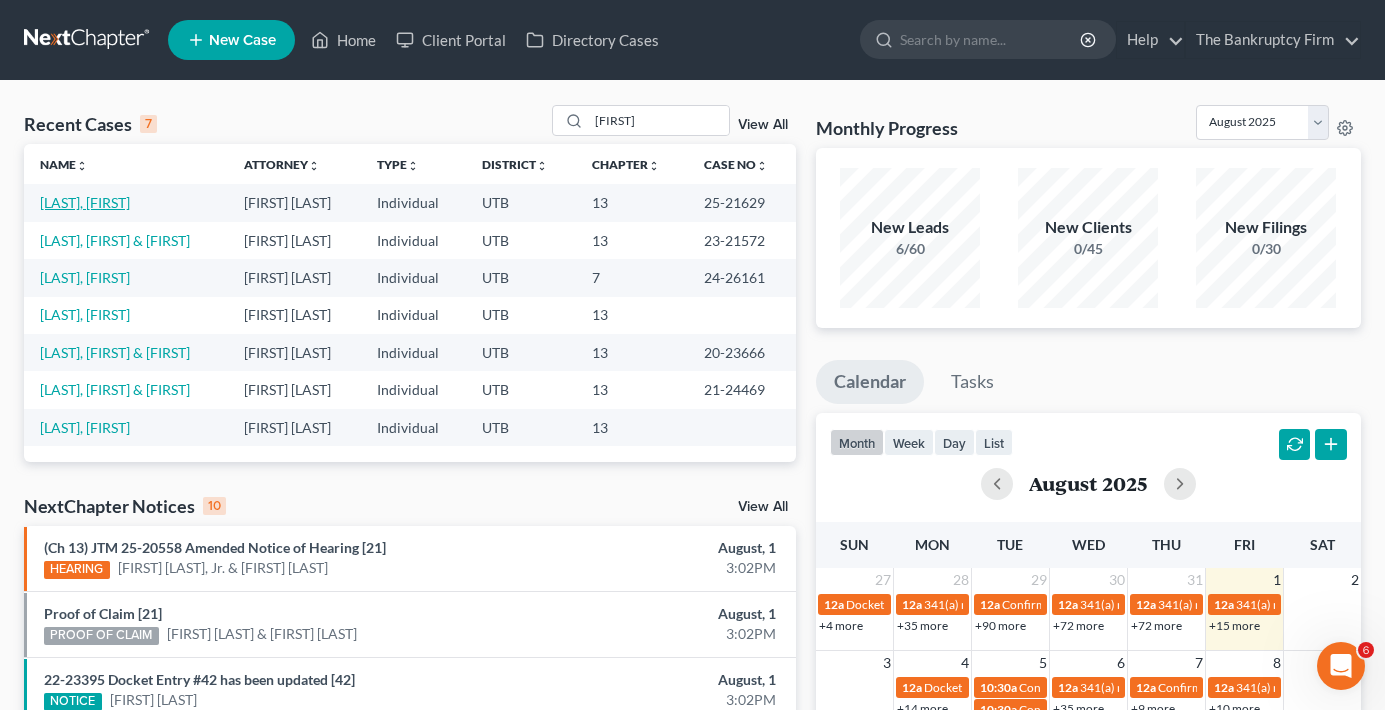click on "[LAST], [FIRST]" at bounding box center [85, 202] 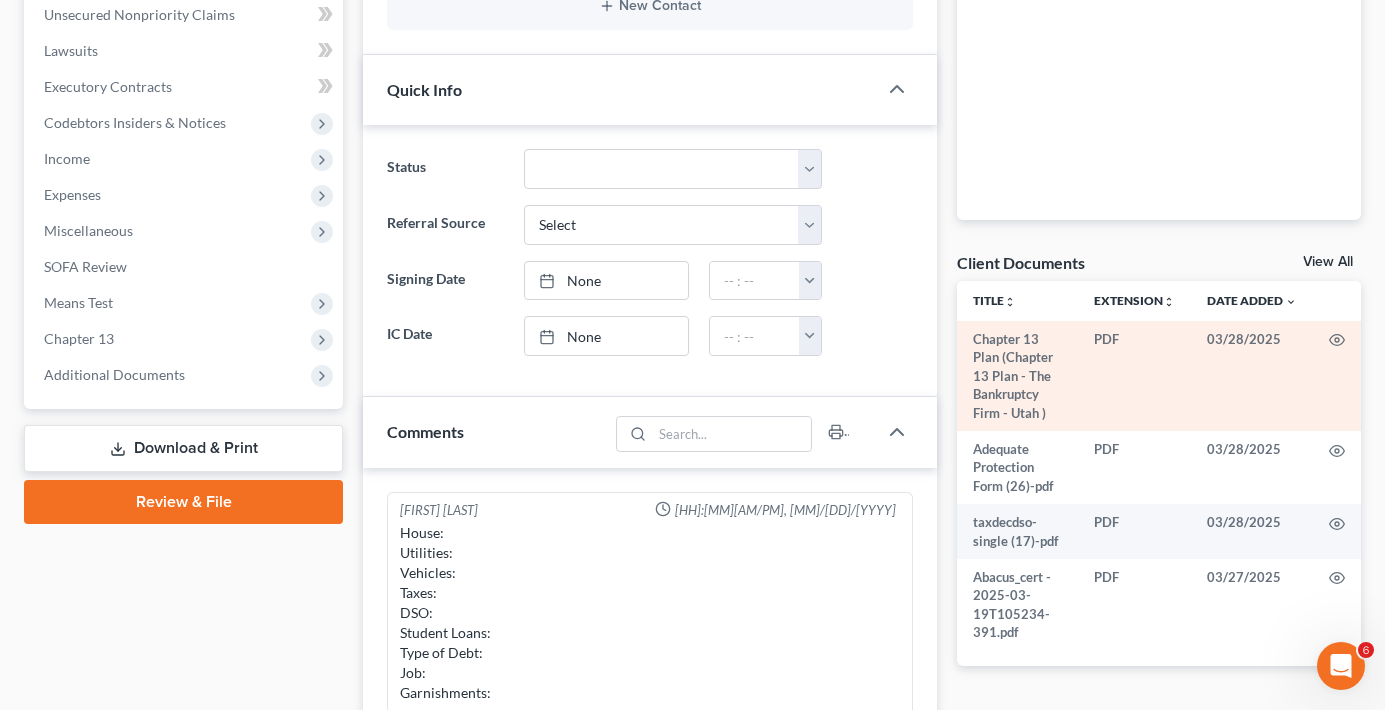 scroll, scrollTop: 500, scrollLeft: 0, axis: vertical 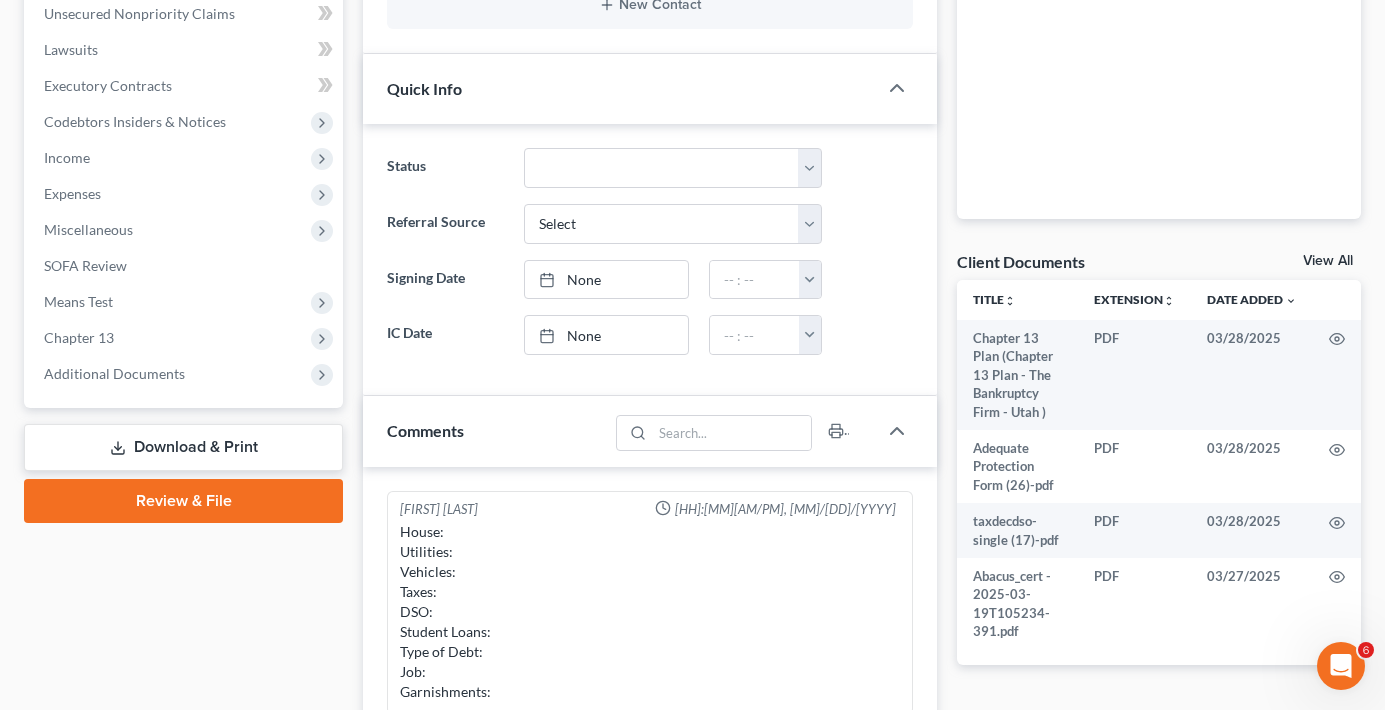click on "View All" at bounding box center (1328, 261) 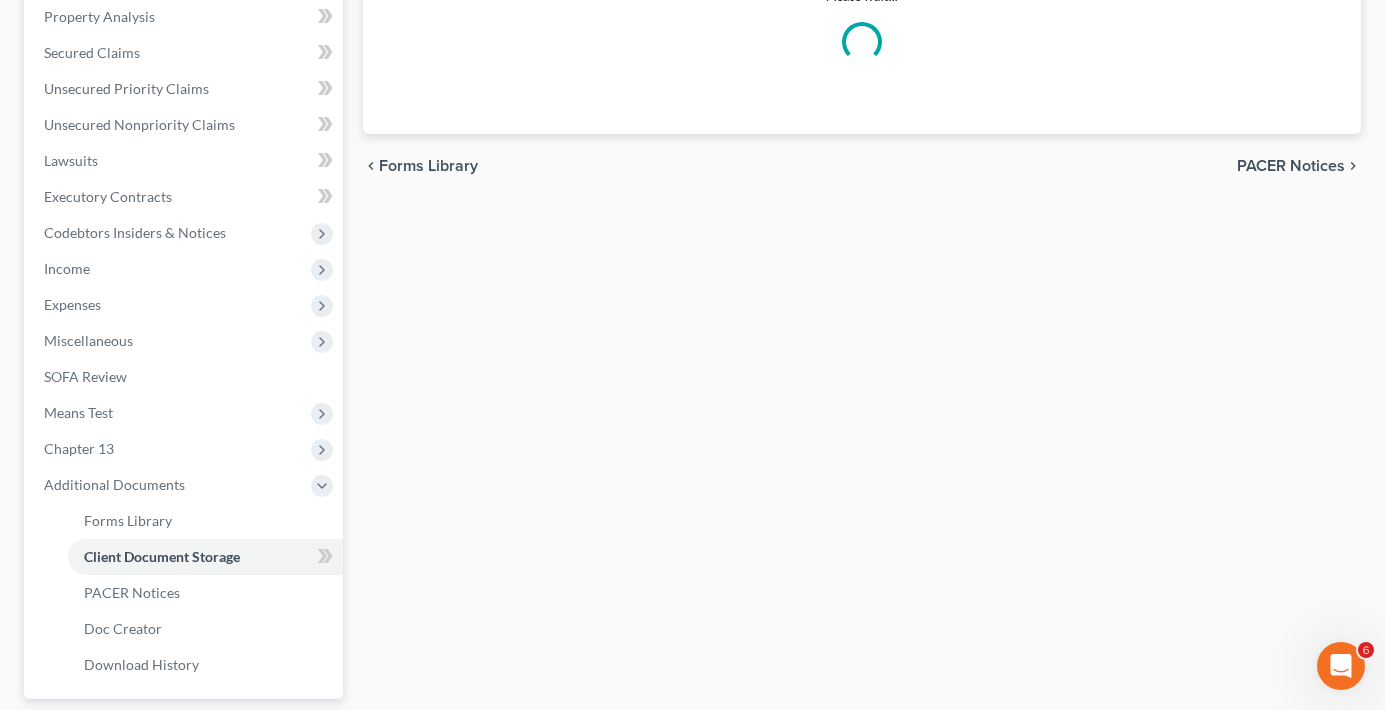 select on "30" 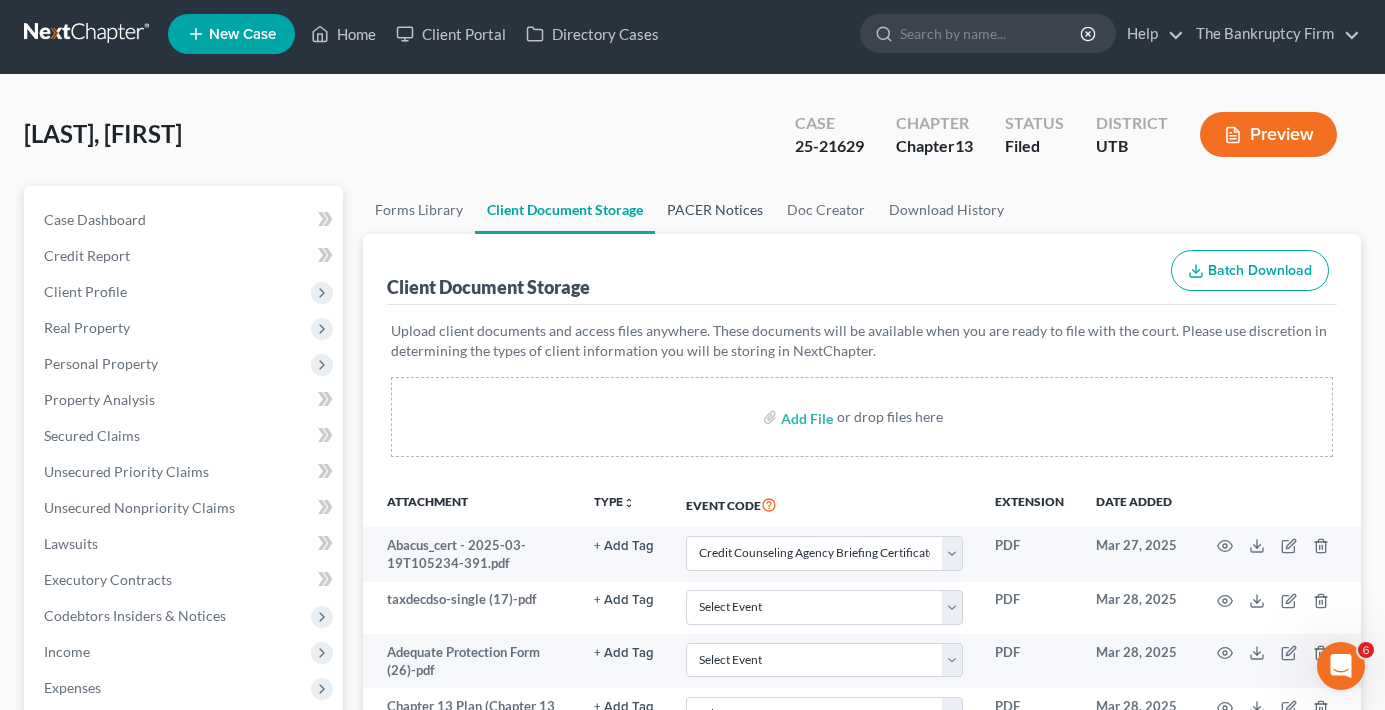 scroll, scrollTop: 0, scrollLeft: 0, axis: both 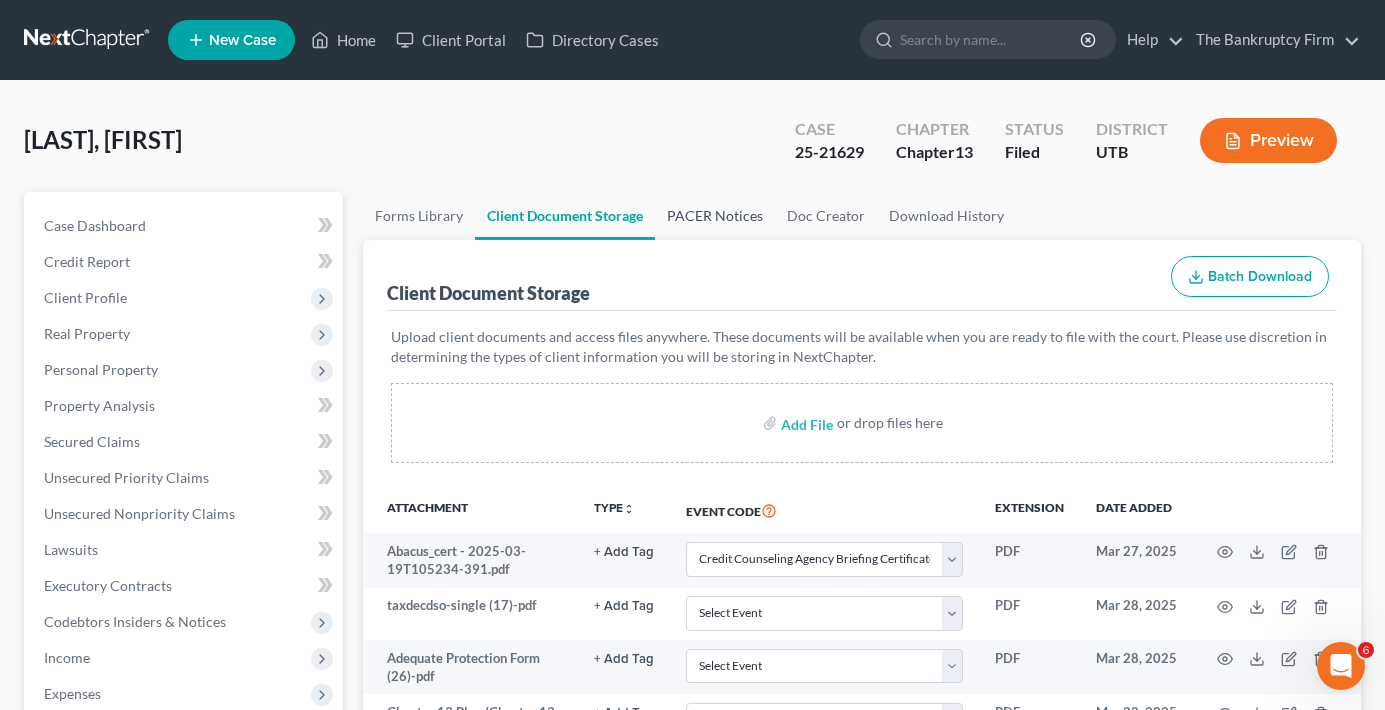 click on "PACER Notices" at bounding box center (715, 216) 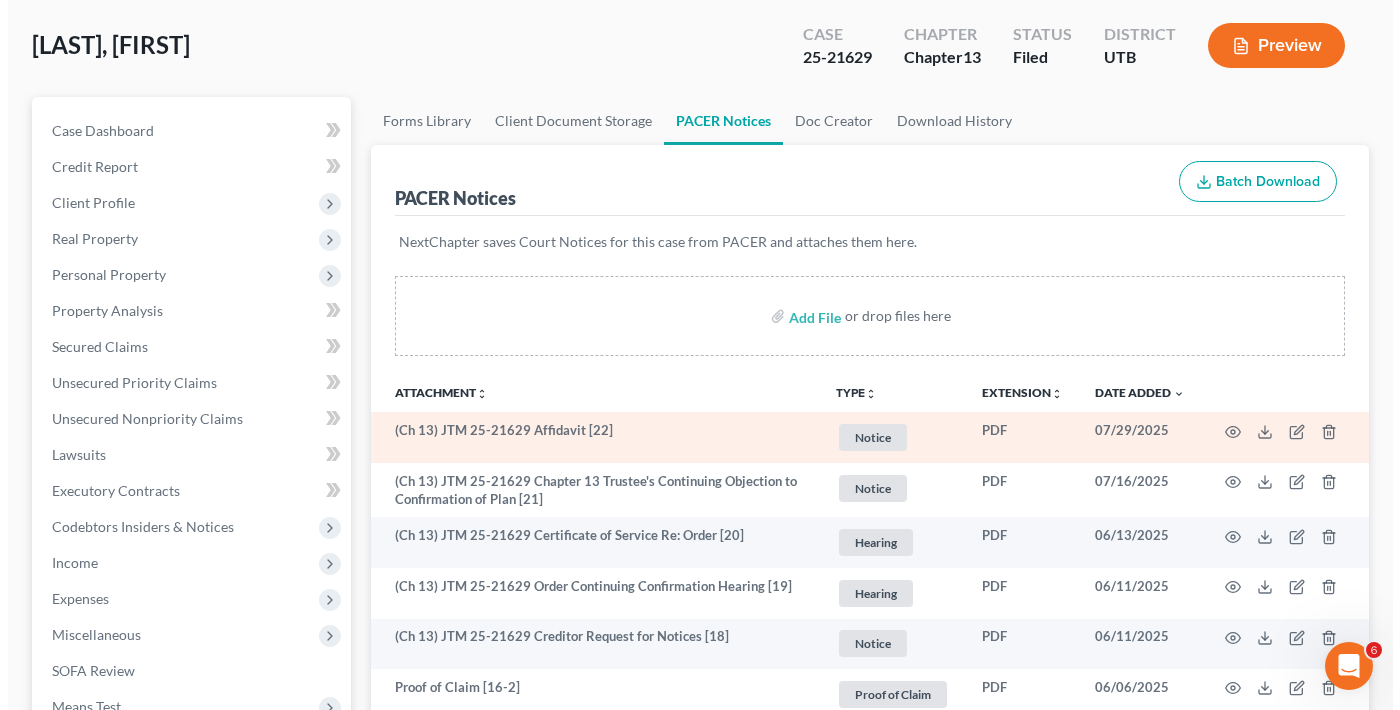 scroll, scrollTop: 100, scrollLeft: 0, axis: vertical 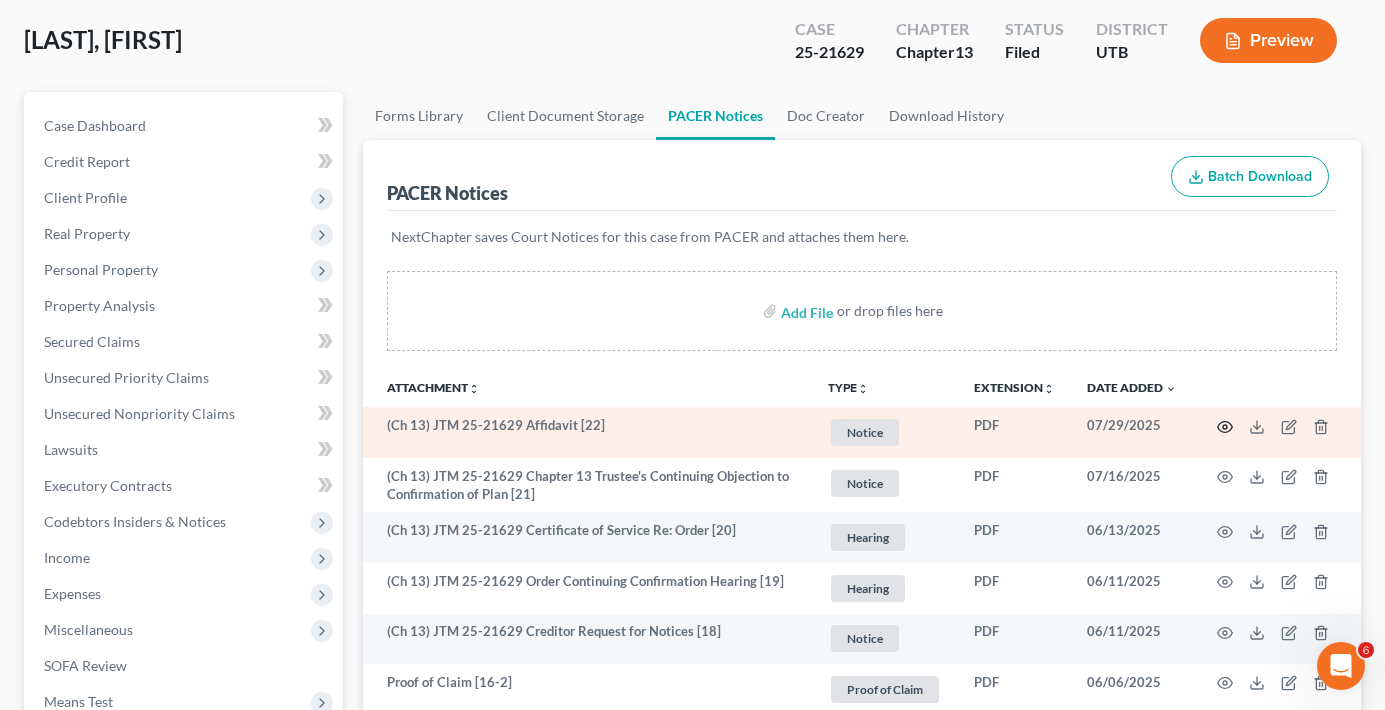 click 